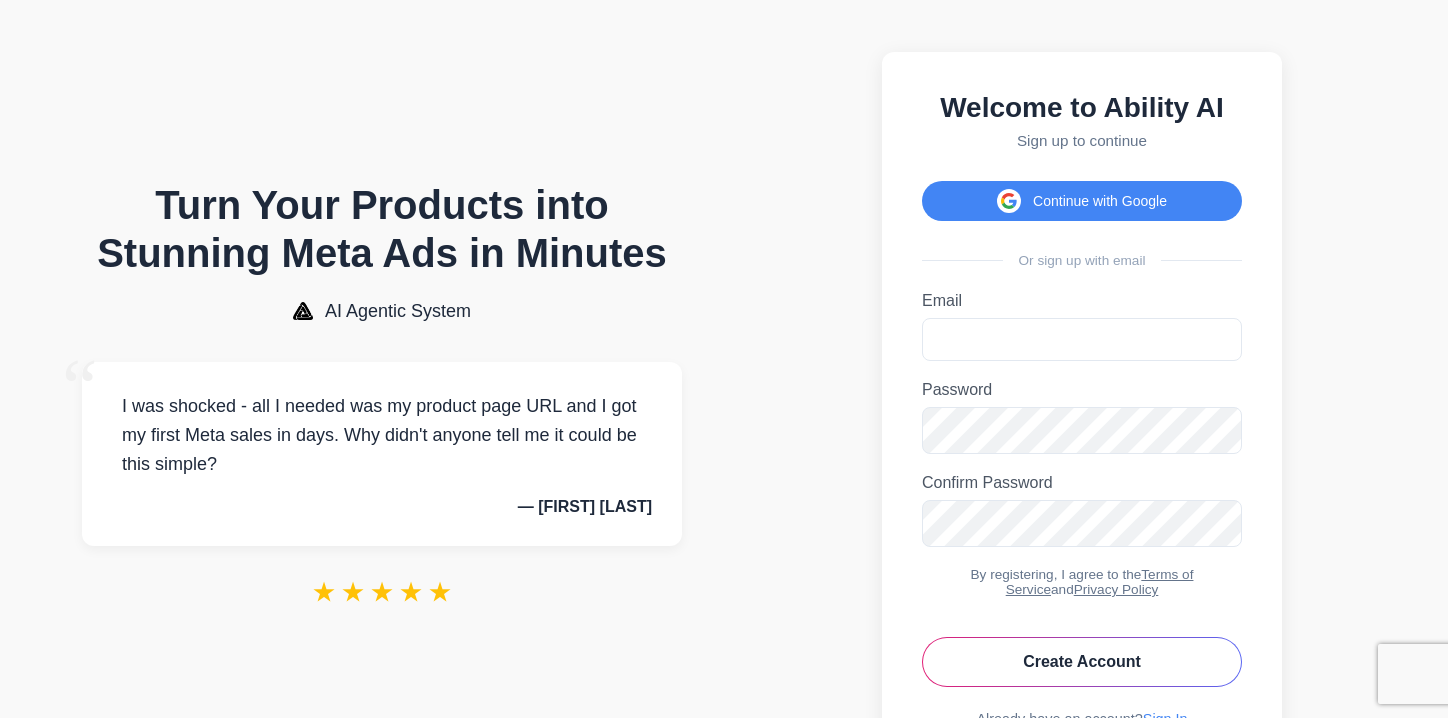 scroll, scrollTop: 0, scrollLeft: 0, axis: both 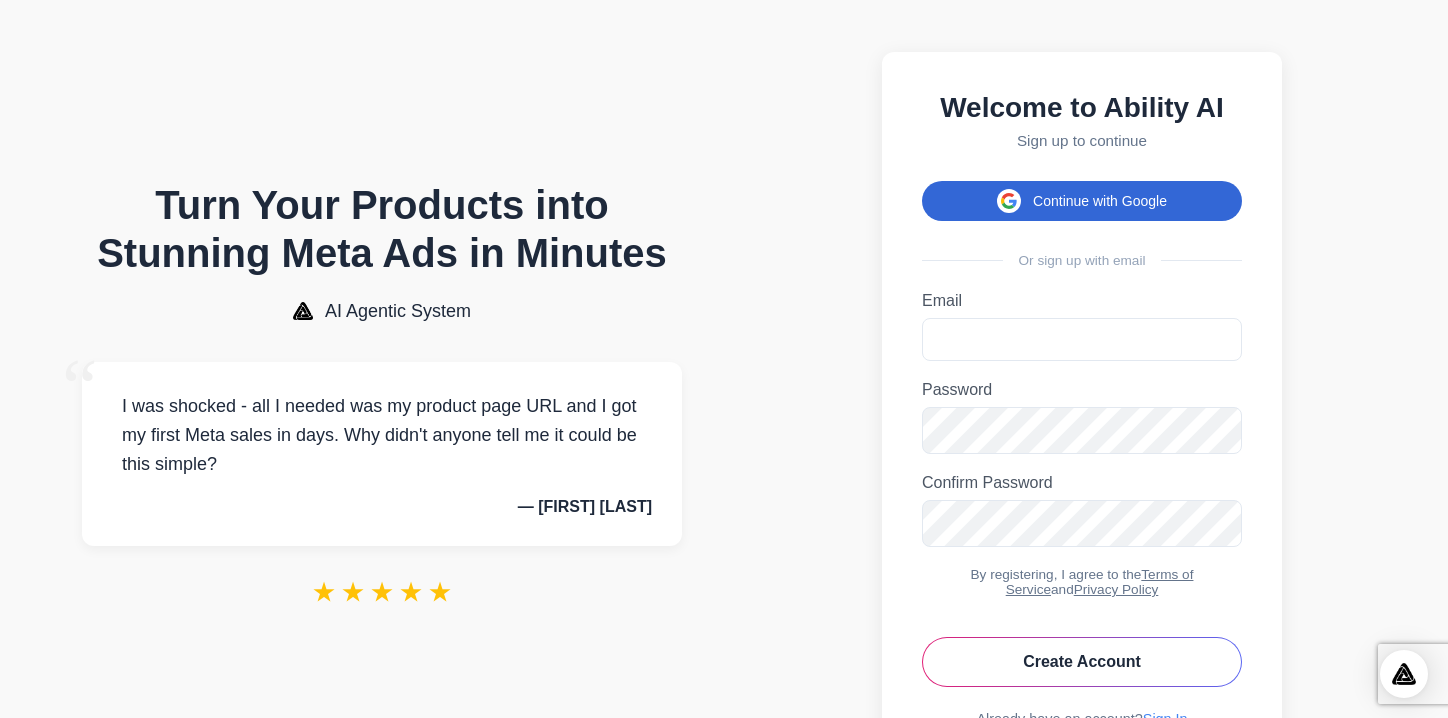 click on "Continue with Google" at bounding box center [1082, 201] 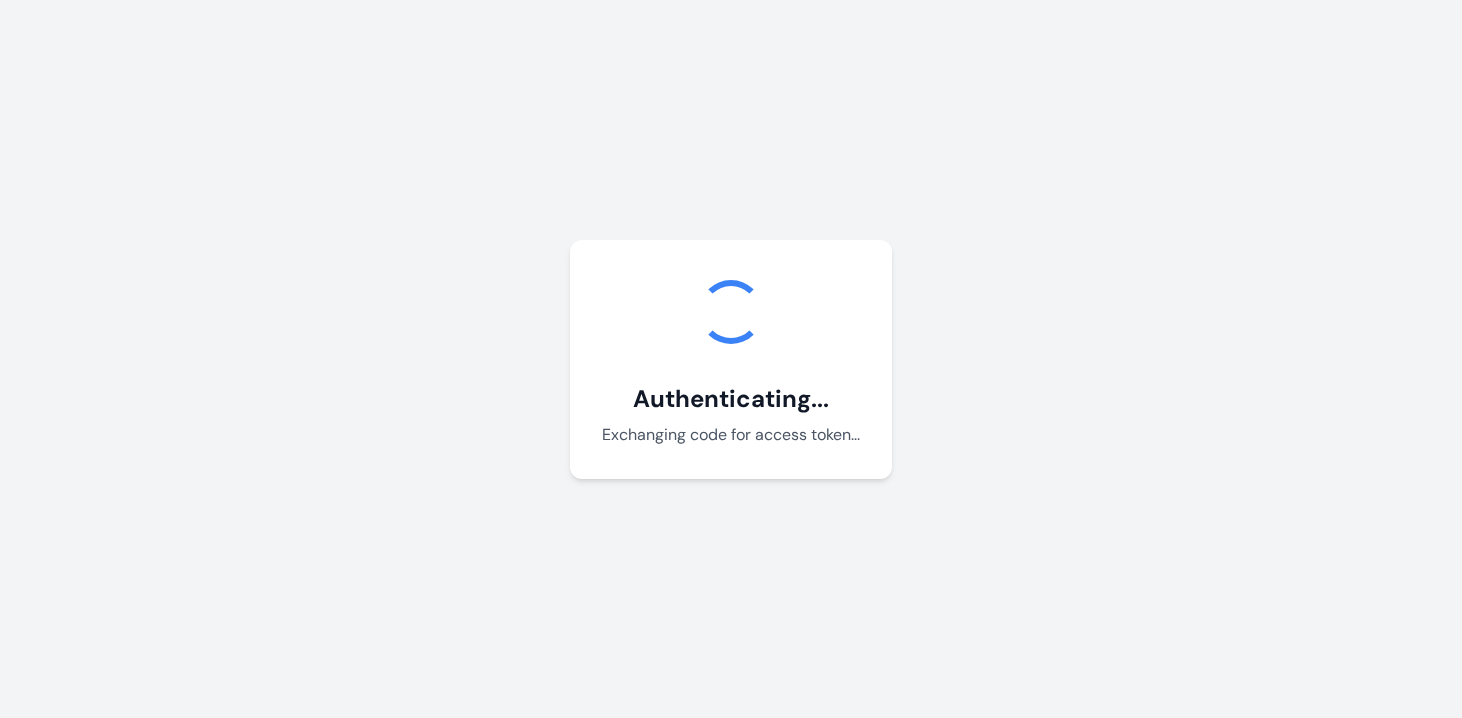 scroll, scrollTop: 0, scrollLeft: 0, axis: both 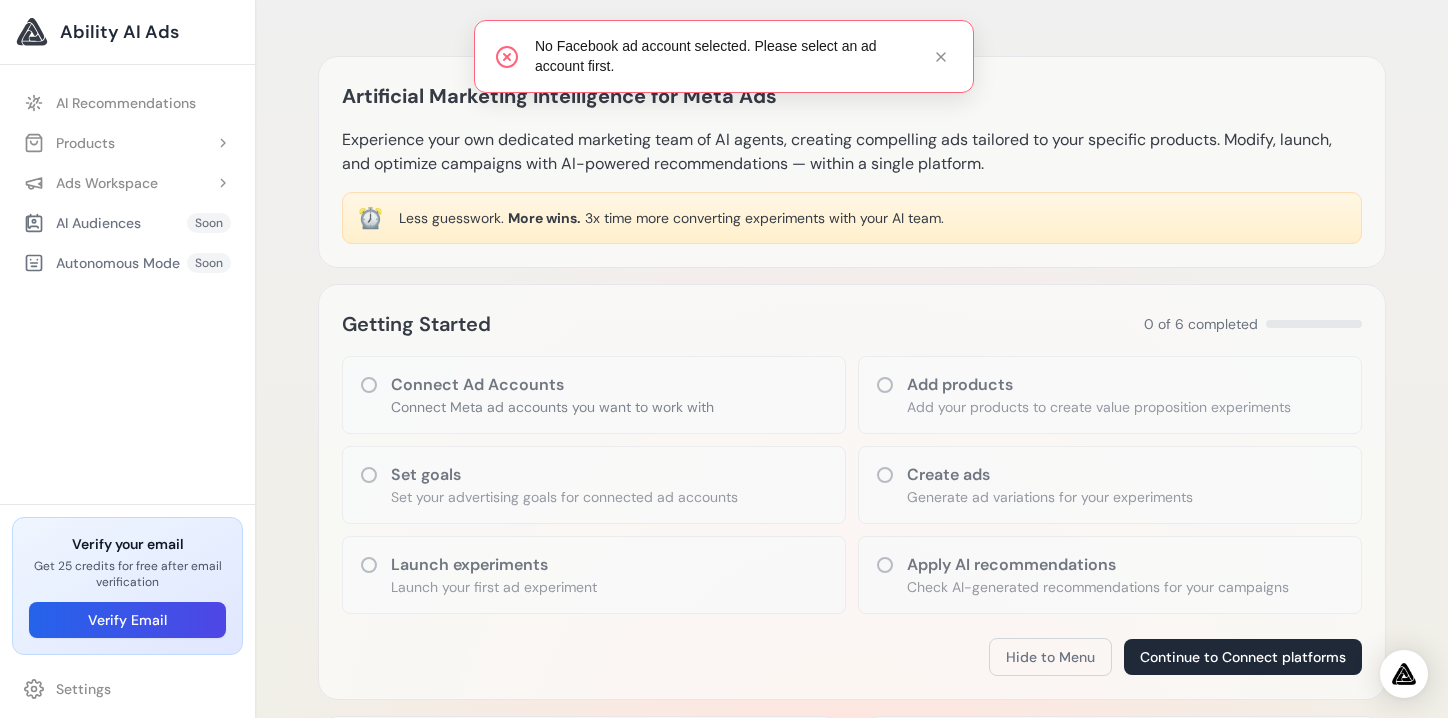 click on "Connect Ad Accounts" at bounding box center (552, 385) 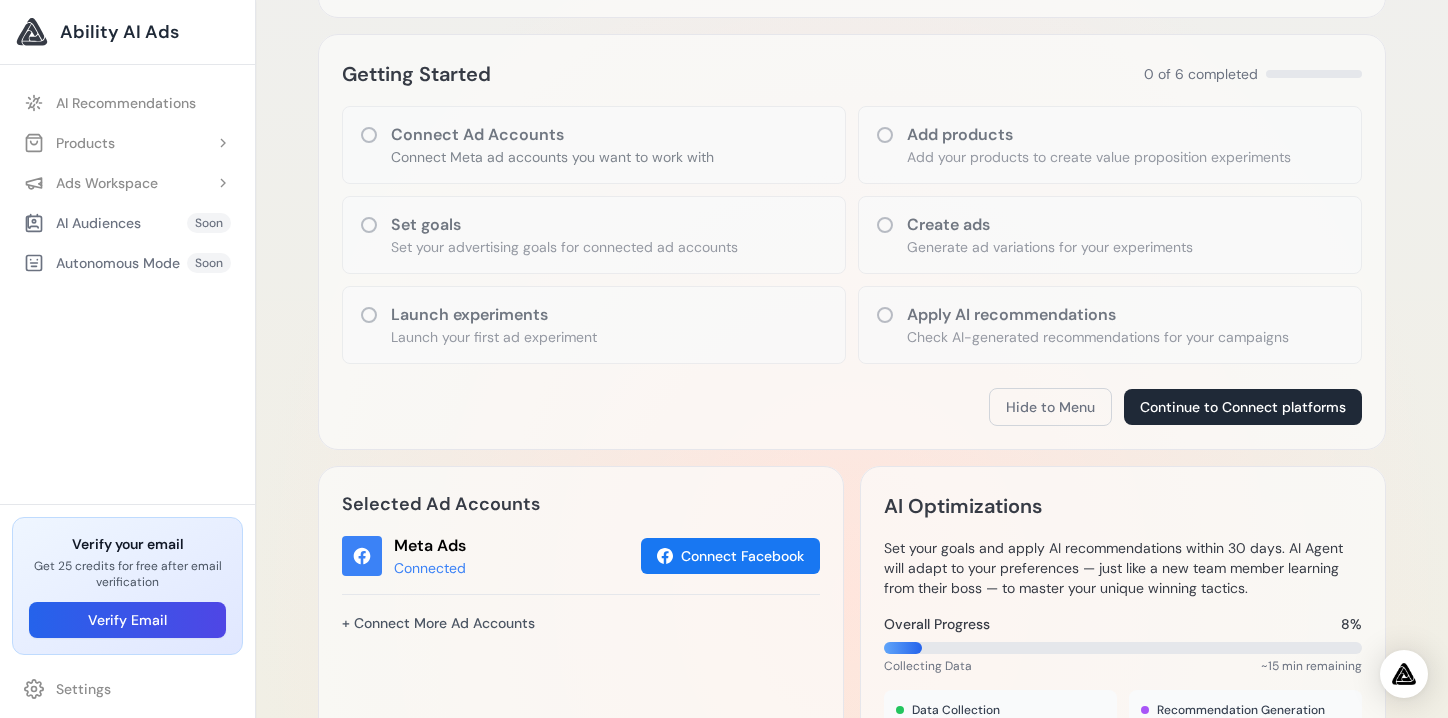 scroll, scrollTop: 251, scrollLeft: 0, axis: vertical 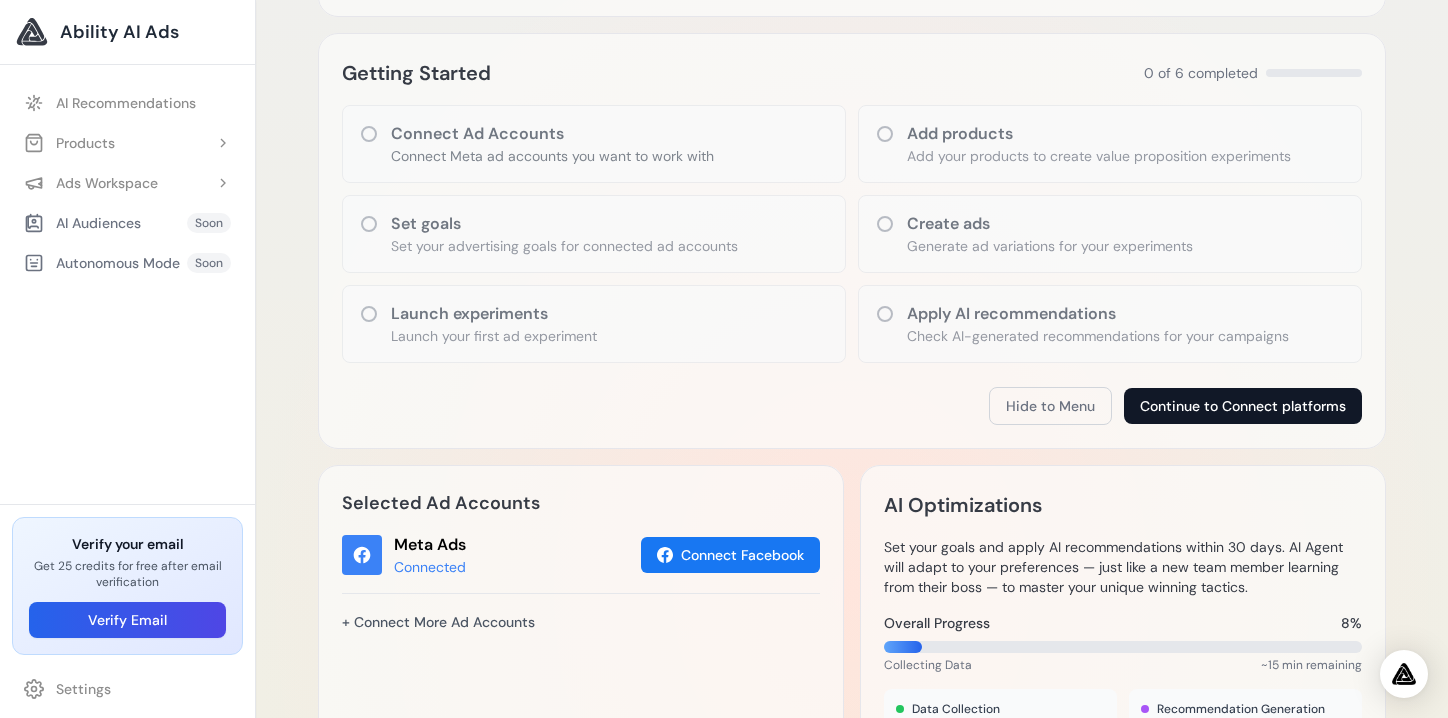 click on "Continue to Connect platforms" at bounding box center (1243, 406) 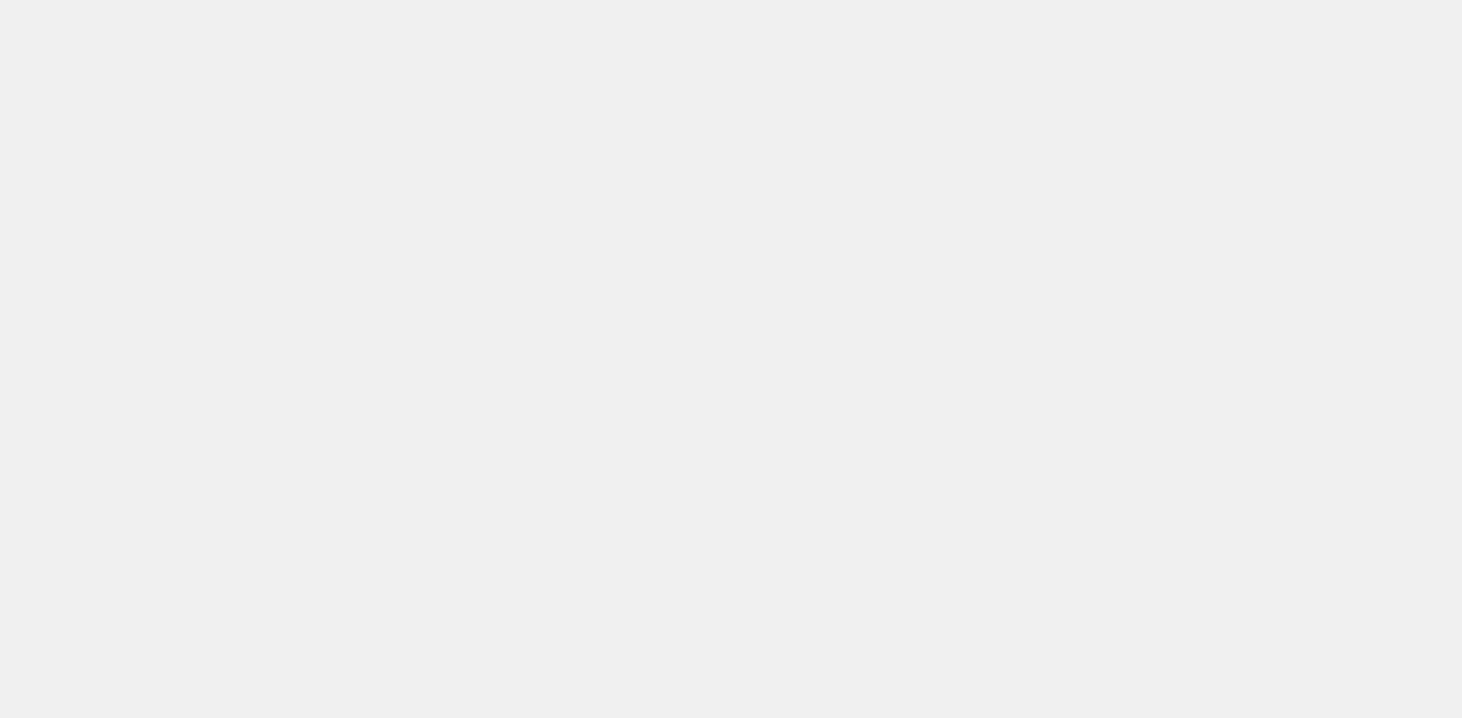 scroll, scrollTop: 0, scrollLeft: 0, axis: both 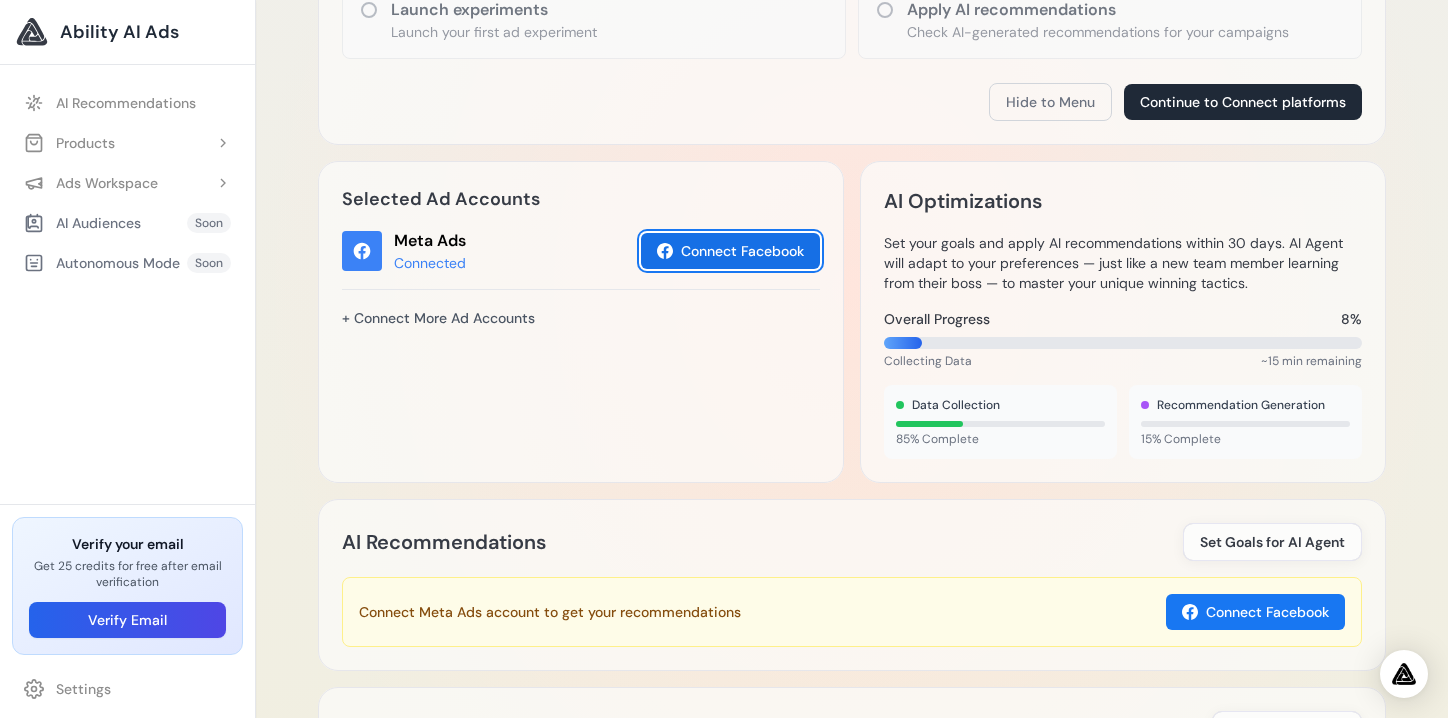 click on "Connect Facebook" at bounding box center [730, 251] 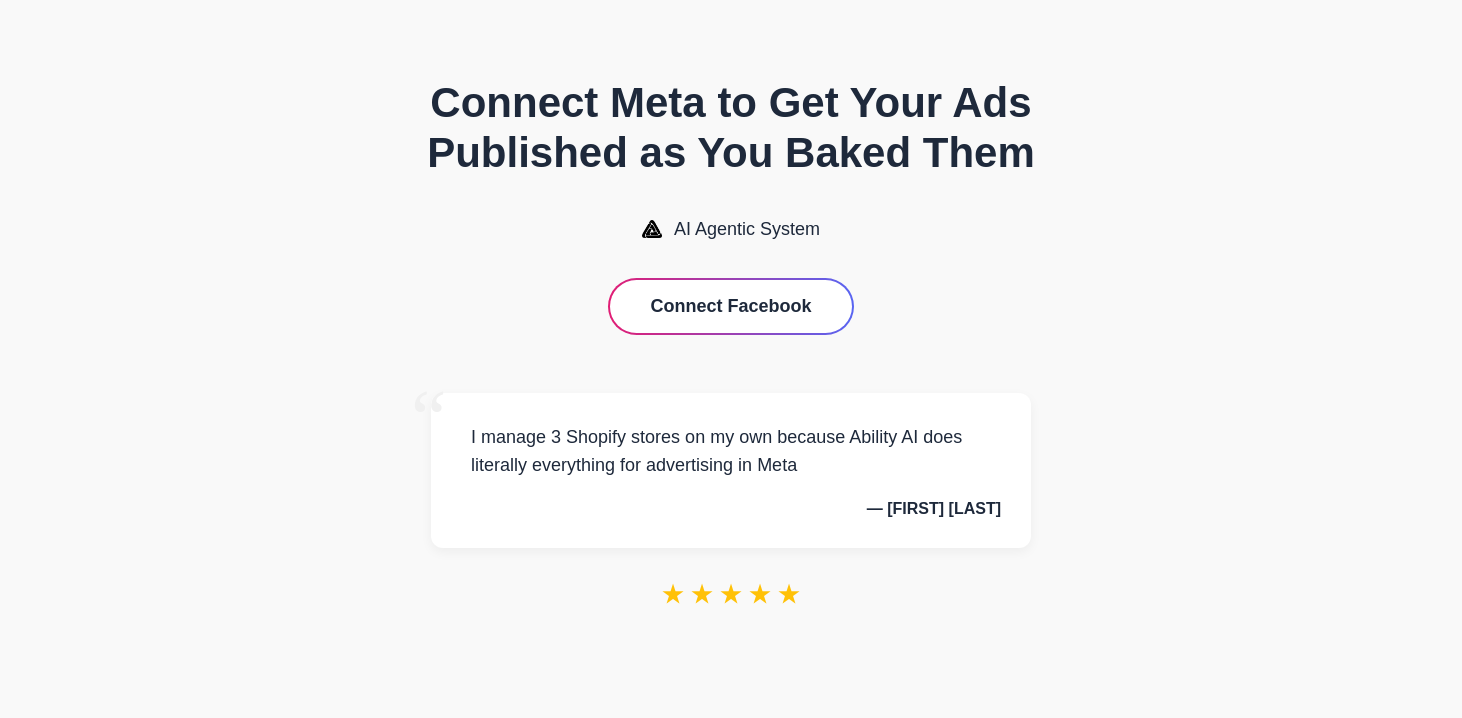 scroll, scrollTop: 0, scrollLeft: 0, axis: both 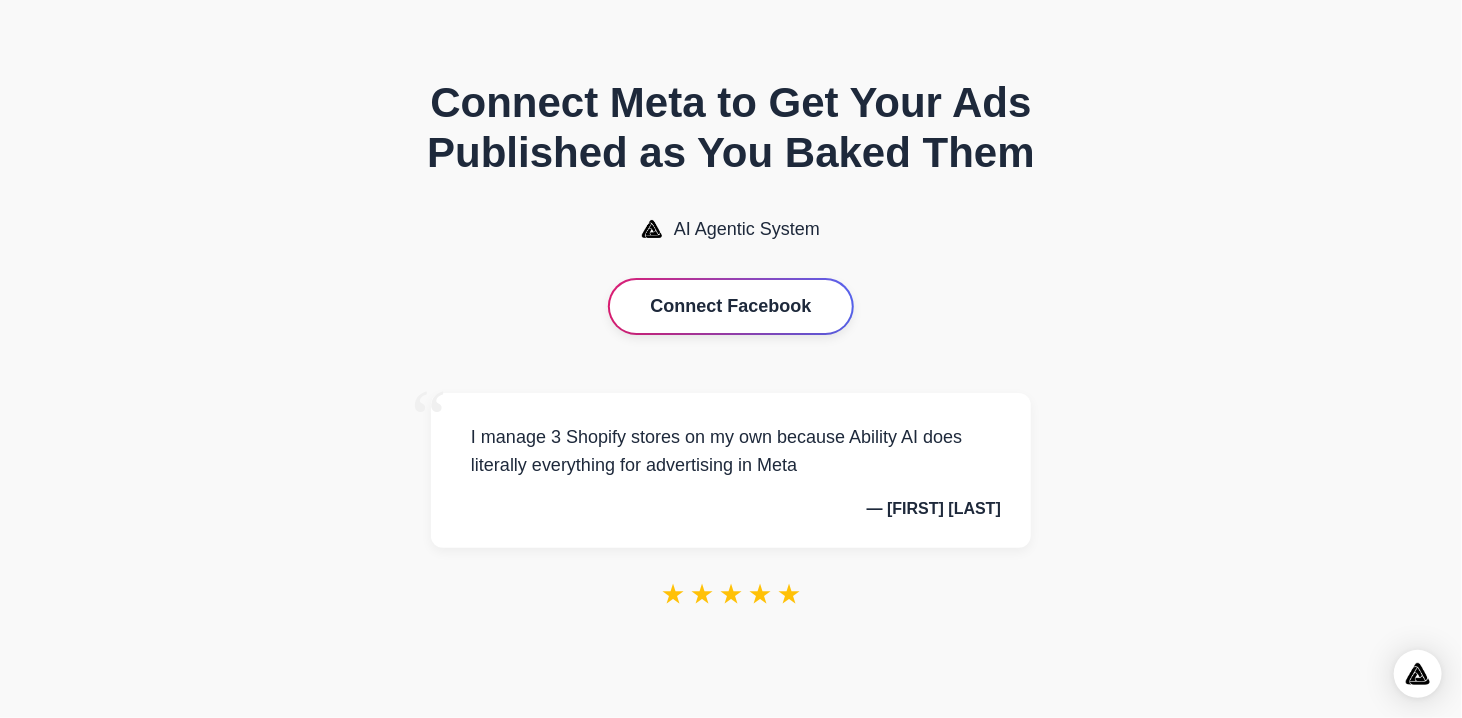 click on "Connect Facebook" at bounding box center (730, 306) 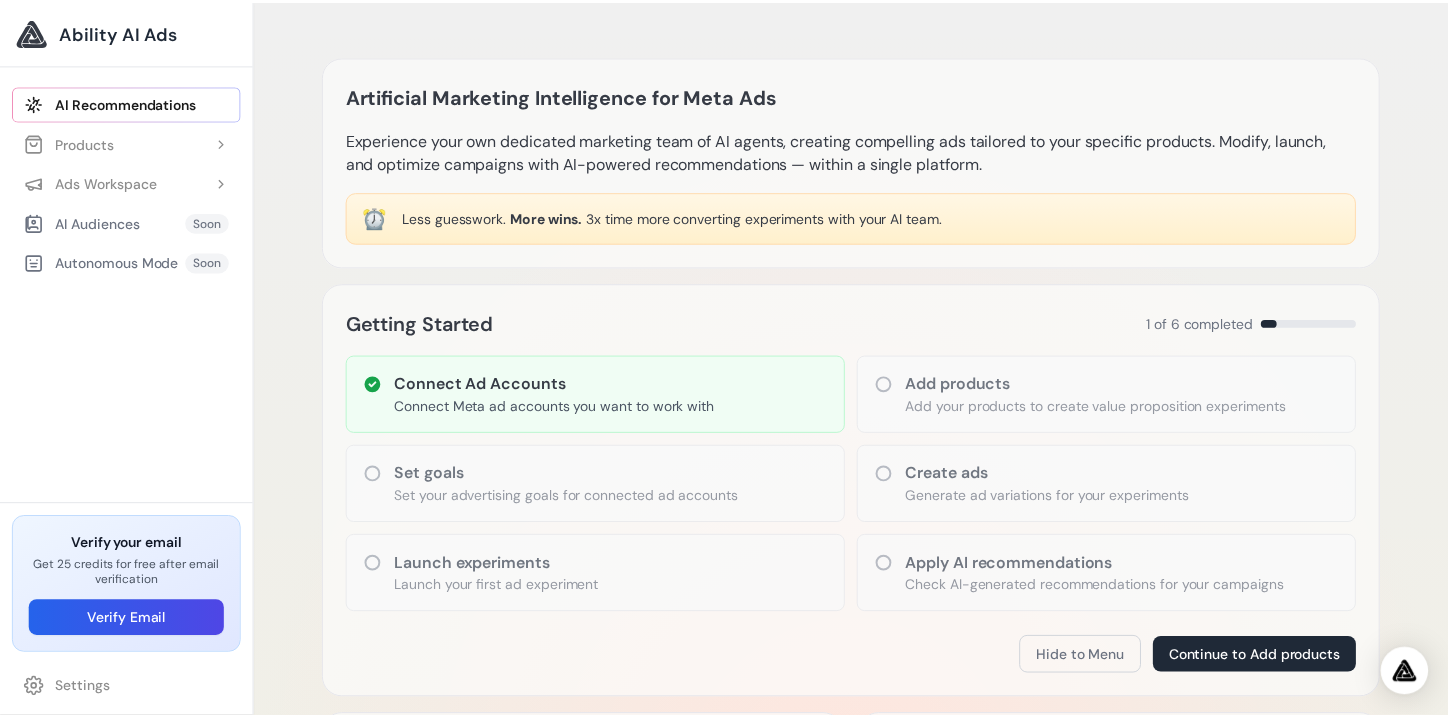 scroll, scrollTop: 0, scrollLeft: 0, axis: both 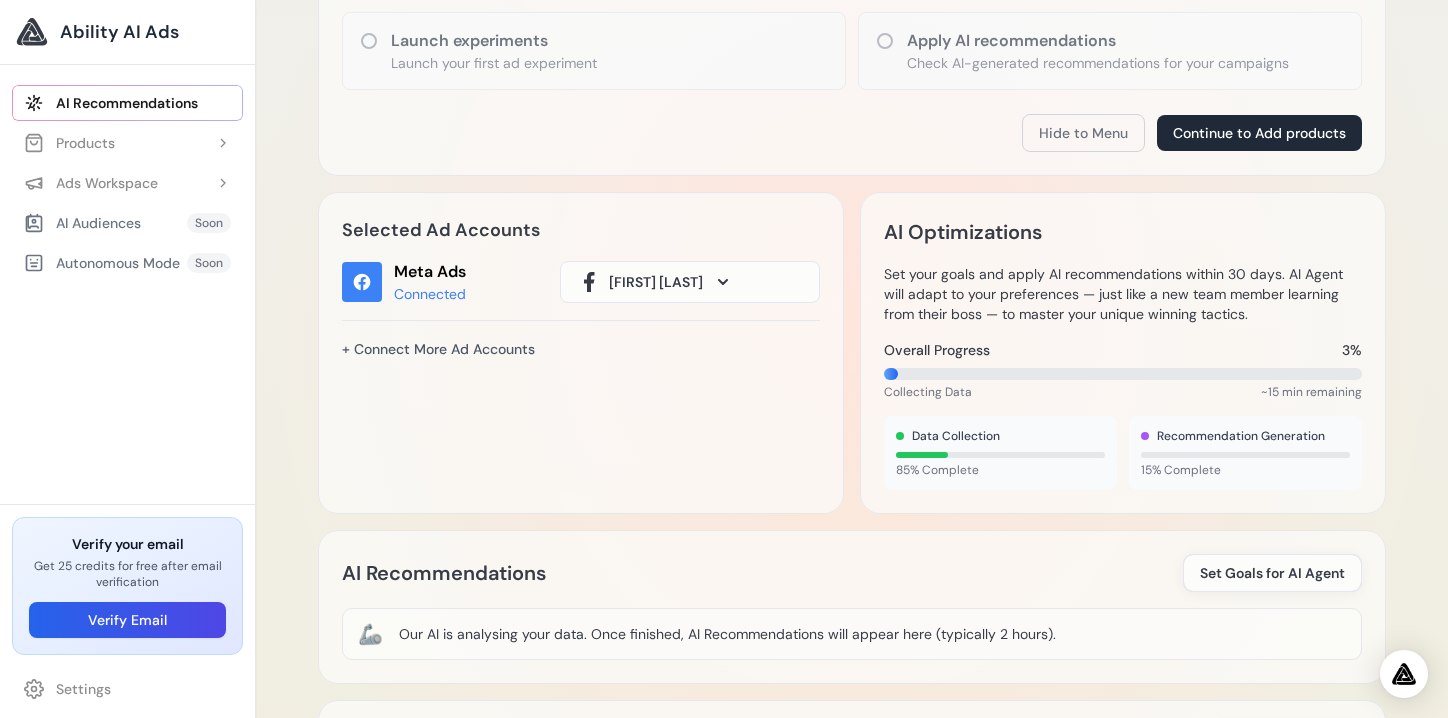 click on "Kristiyan Panayotov" at bounding box center [656, 282] 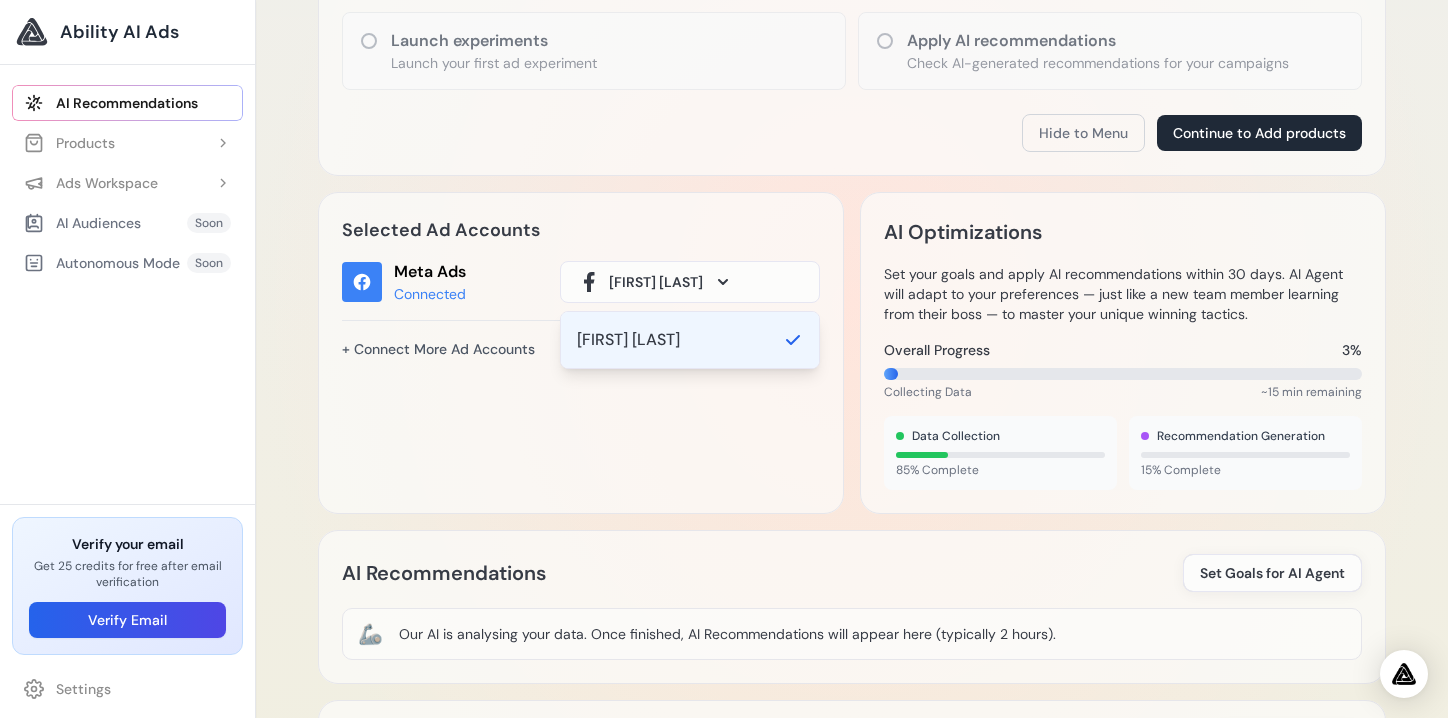 click on "Selected Ad Accounts
Meta Ads
Connected
Kristiyan Panayotov
Kristiyan Panayotov
+ Connect More Ad Accounts" at bounding box center (581, 353) 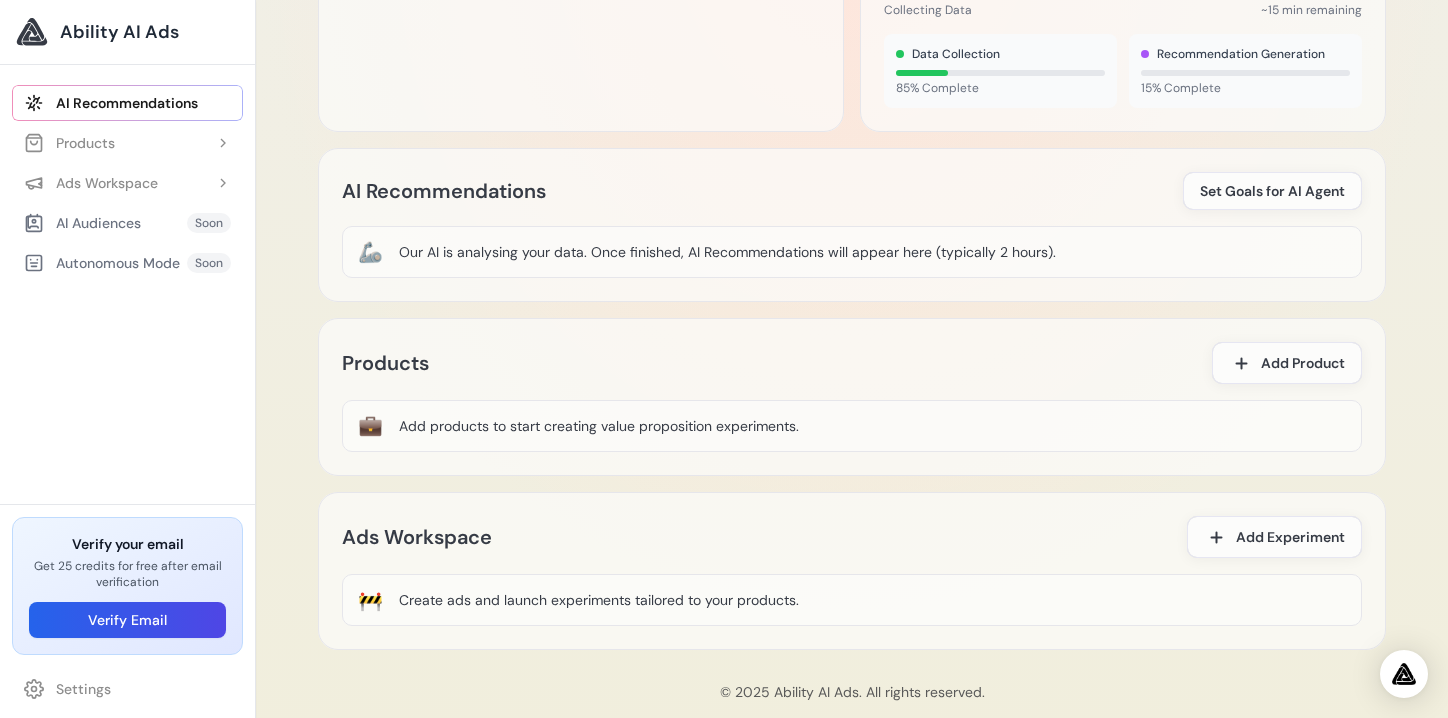 scroll, scrollTop: 924, scrollLeft: 0, axis: vertical 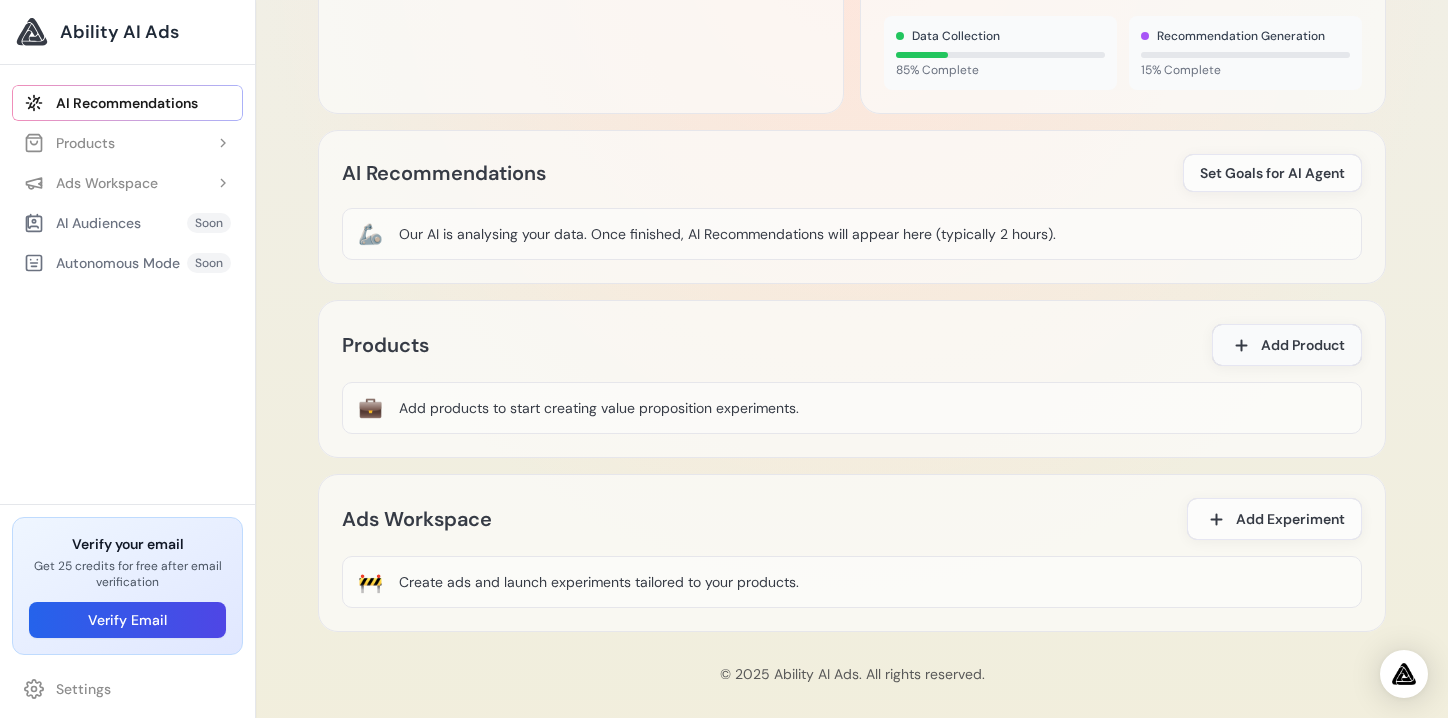click on "Add Product" at bounding box center (1287, 345) 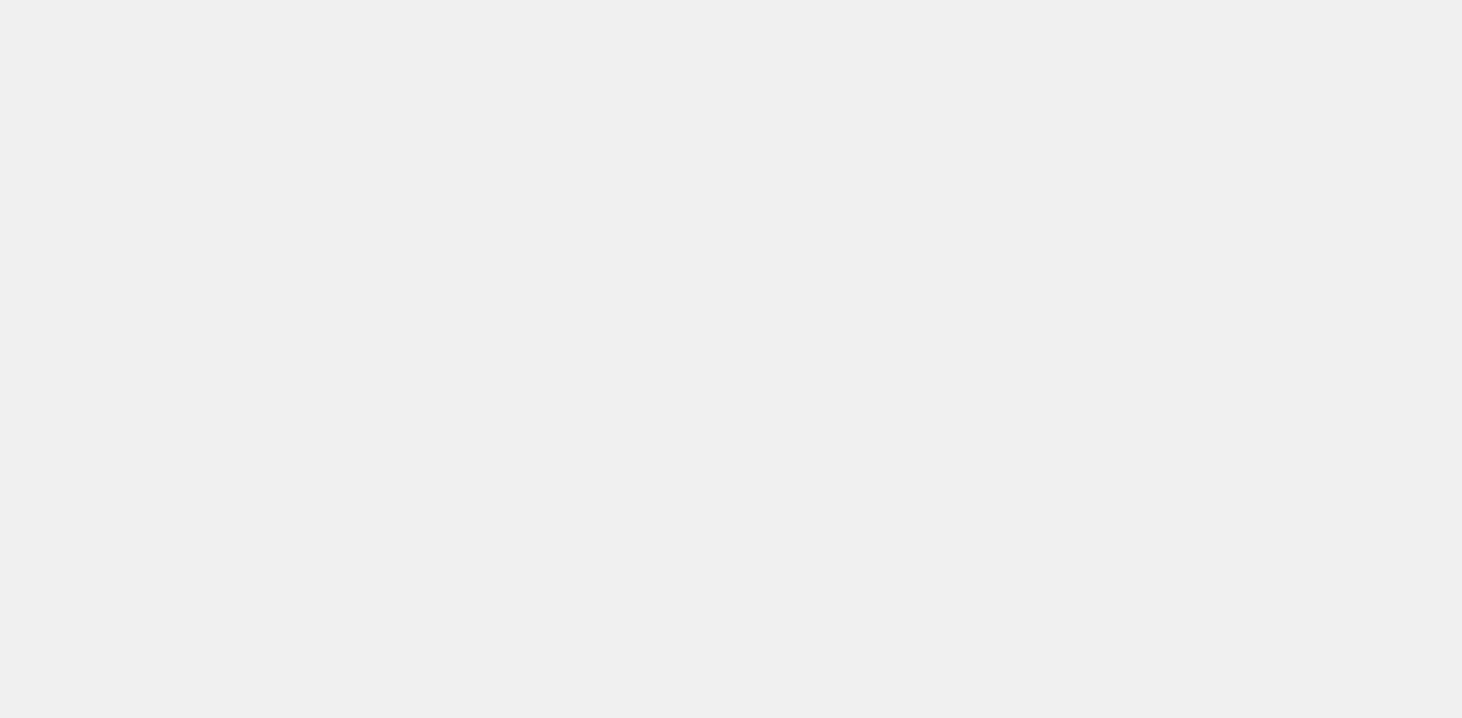 scroll, scrollTop: 0, scrollLeft: 0, axis: both 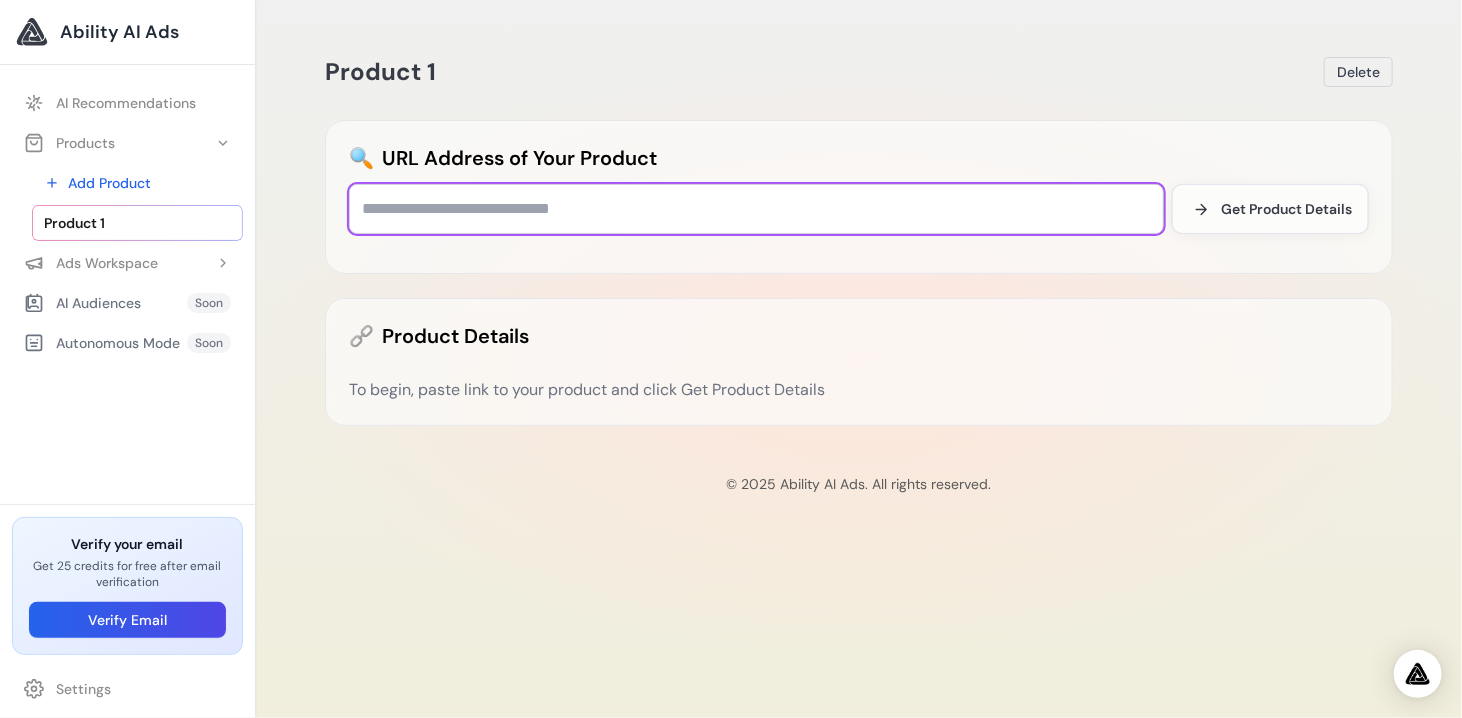click at bounding box center [756, 209] 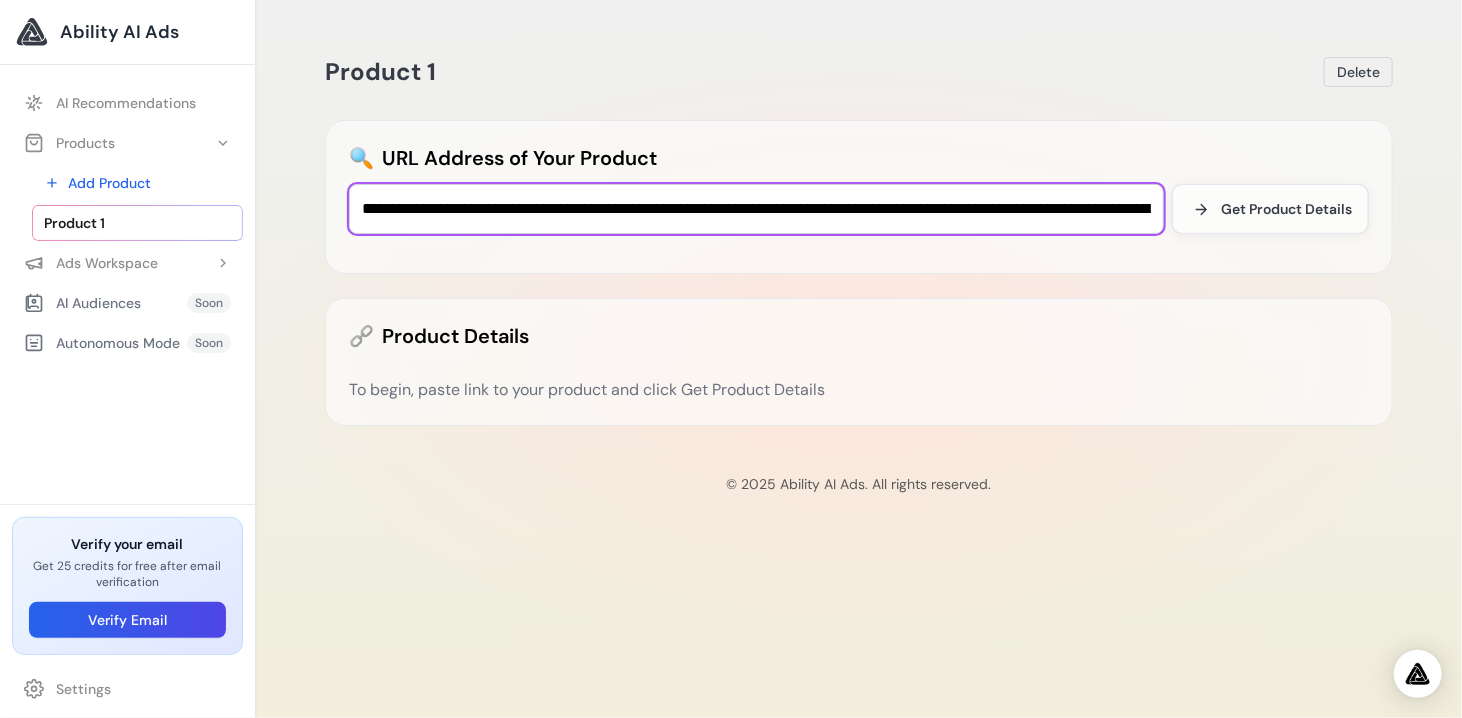 scroll, scrollTop: 0, scrollLeft: 1006, axis: horizontal 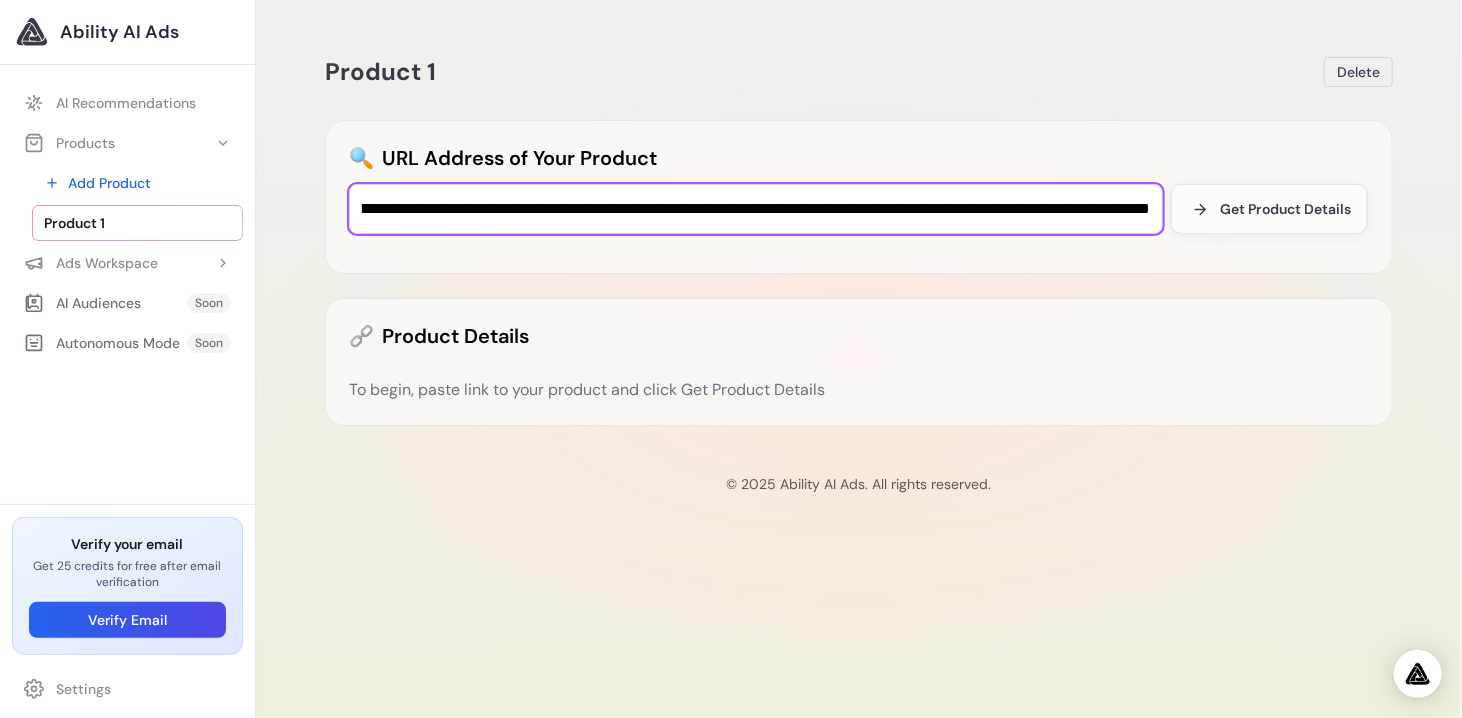 type on "**********" 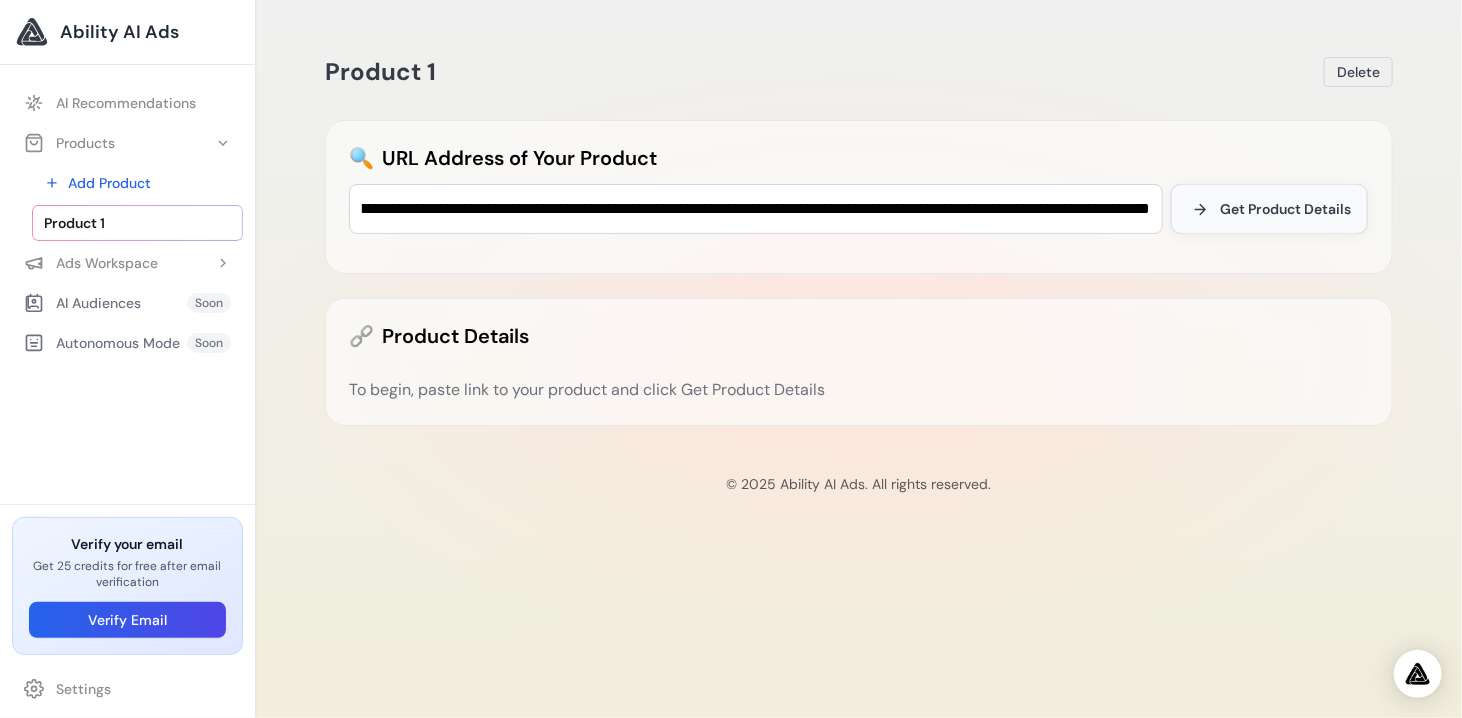 scroll, scrollTop: 0, scrollLeft: 0, axis: both 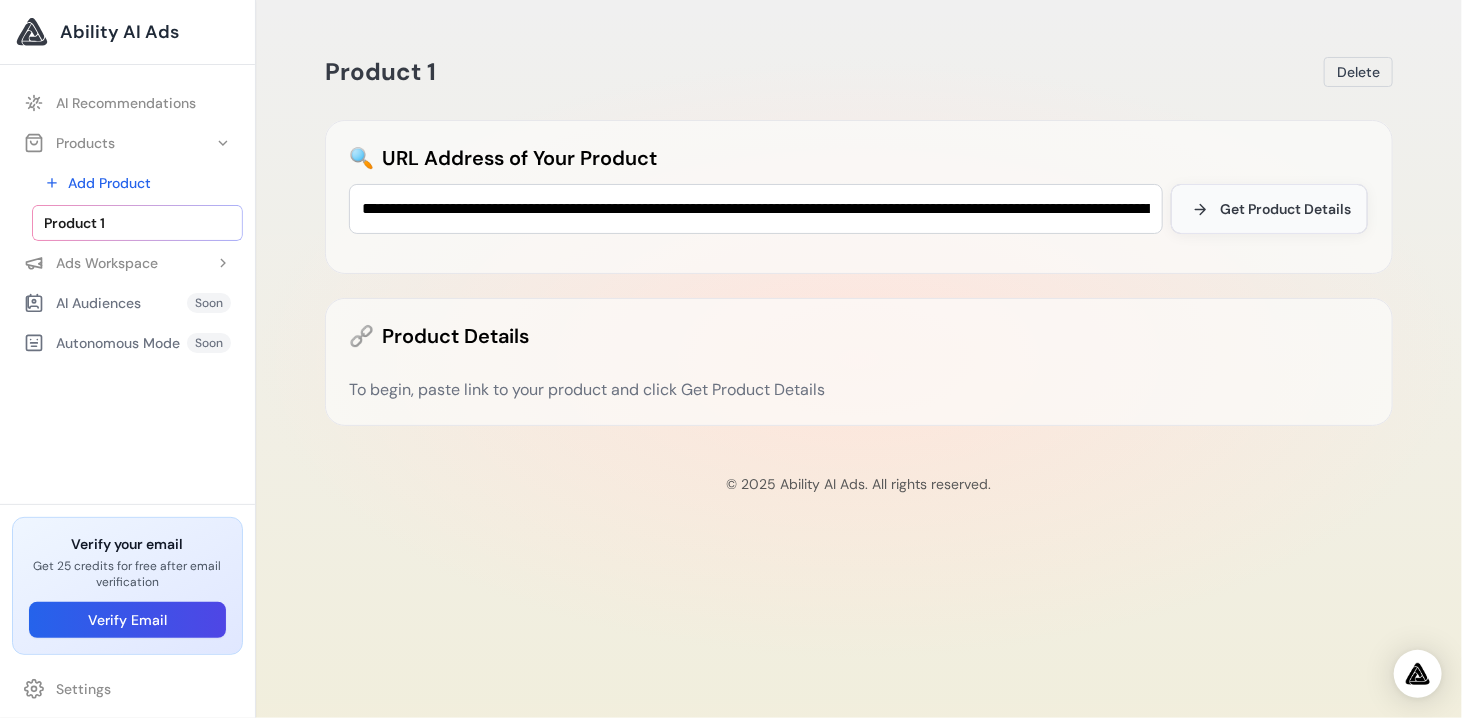 click on "Get Product Details" at bounding box center (1285, 209) 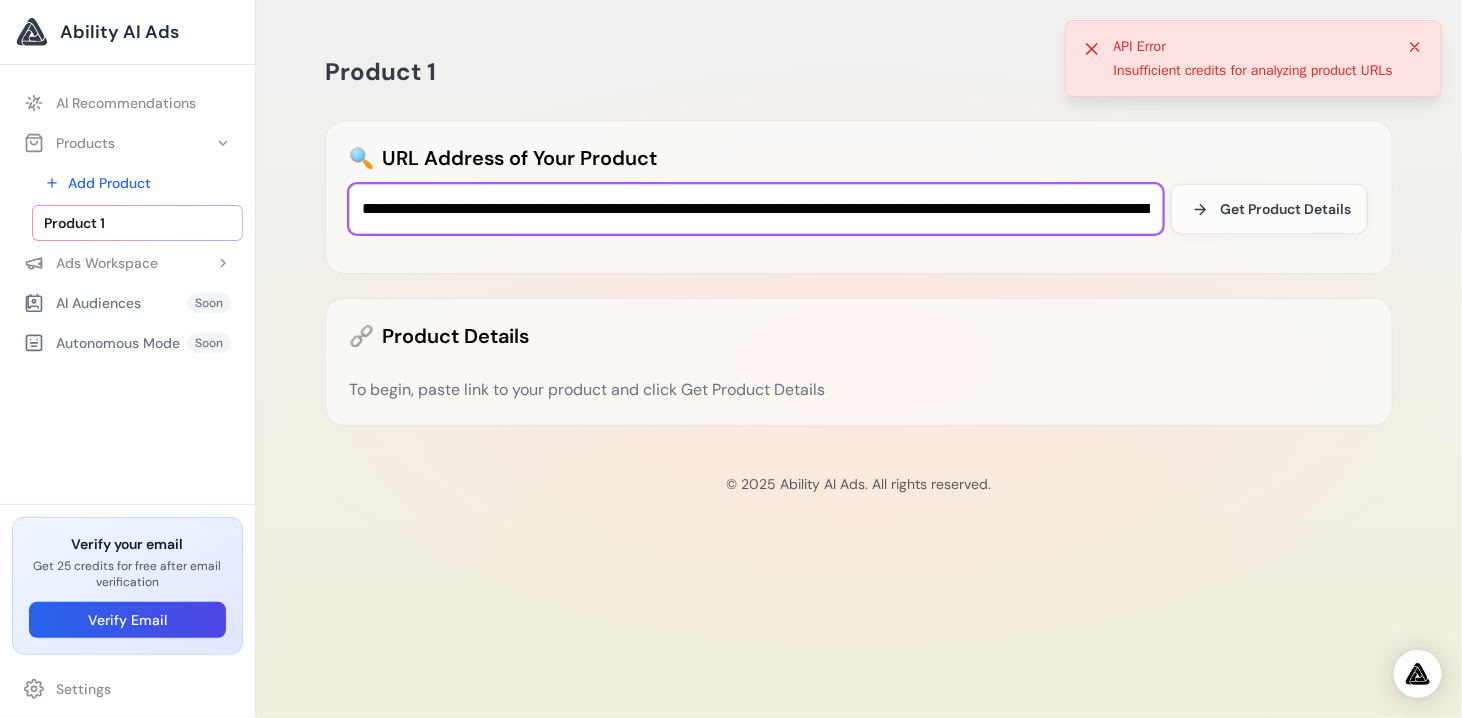 click on "**********" at bounding box center (756, 209) 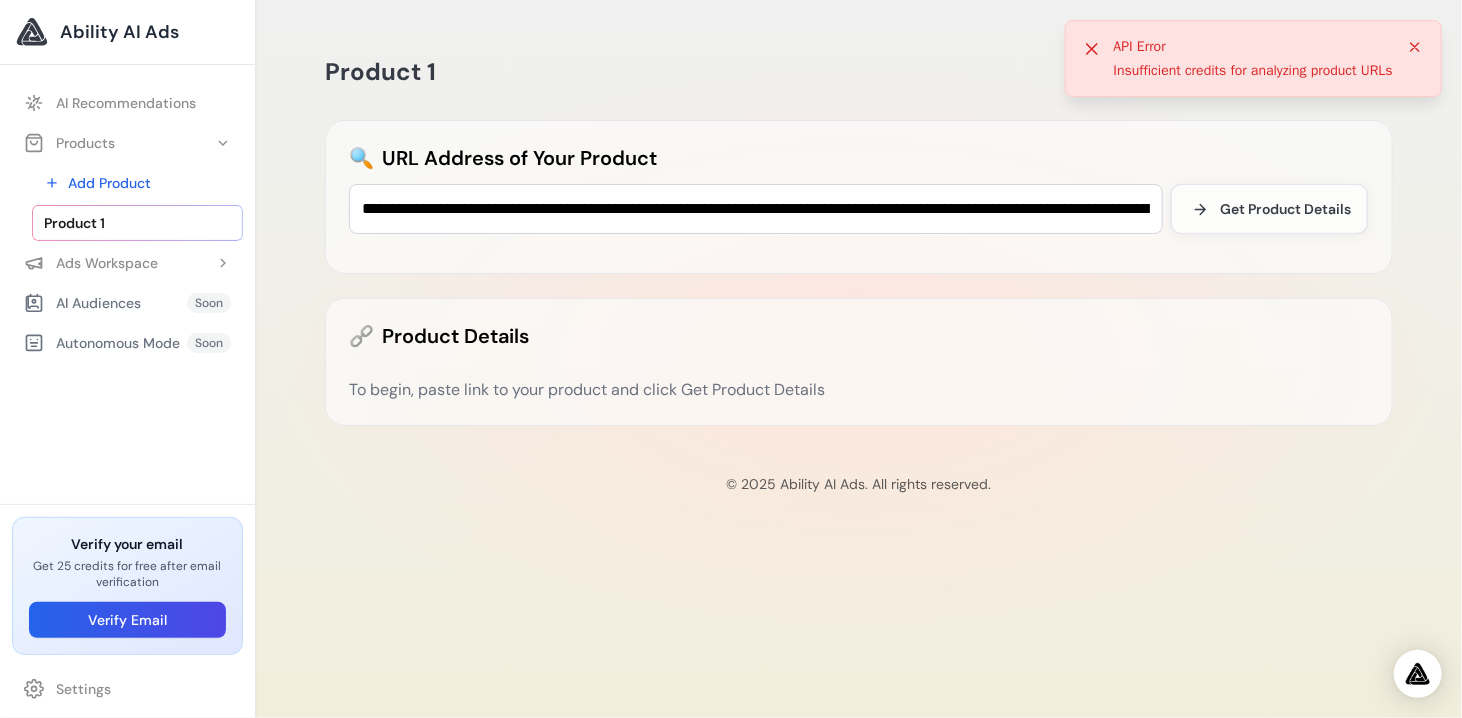 click on "**********" at bounding box center (859, 197) 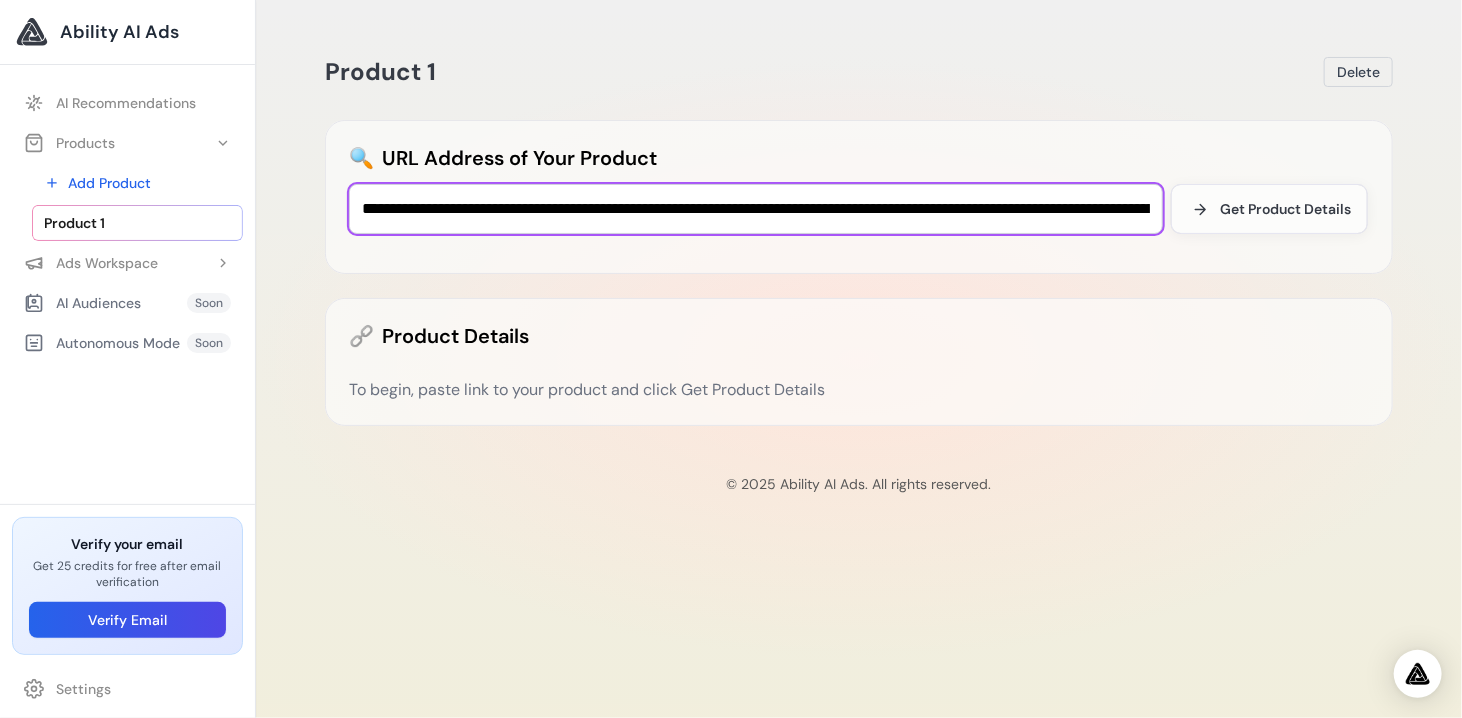 click on "**********" at bounding box center [756, 209] 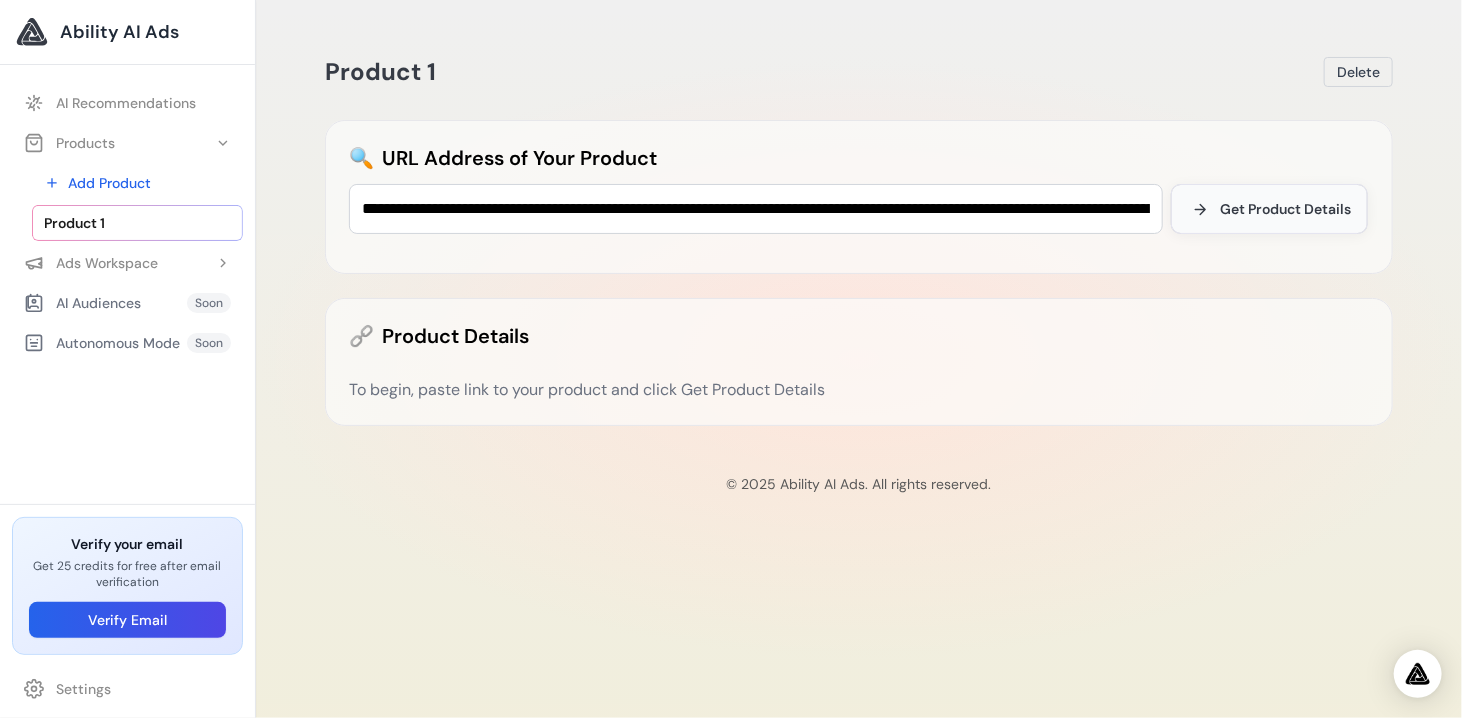 click on "Get Product Details" at bounding box center [1285, 209] 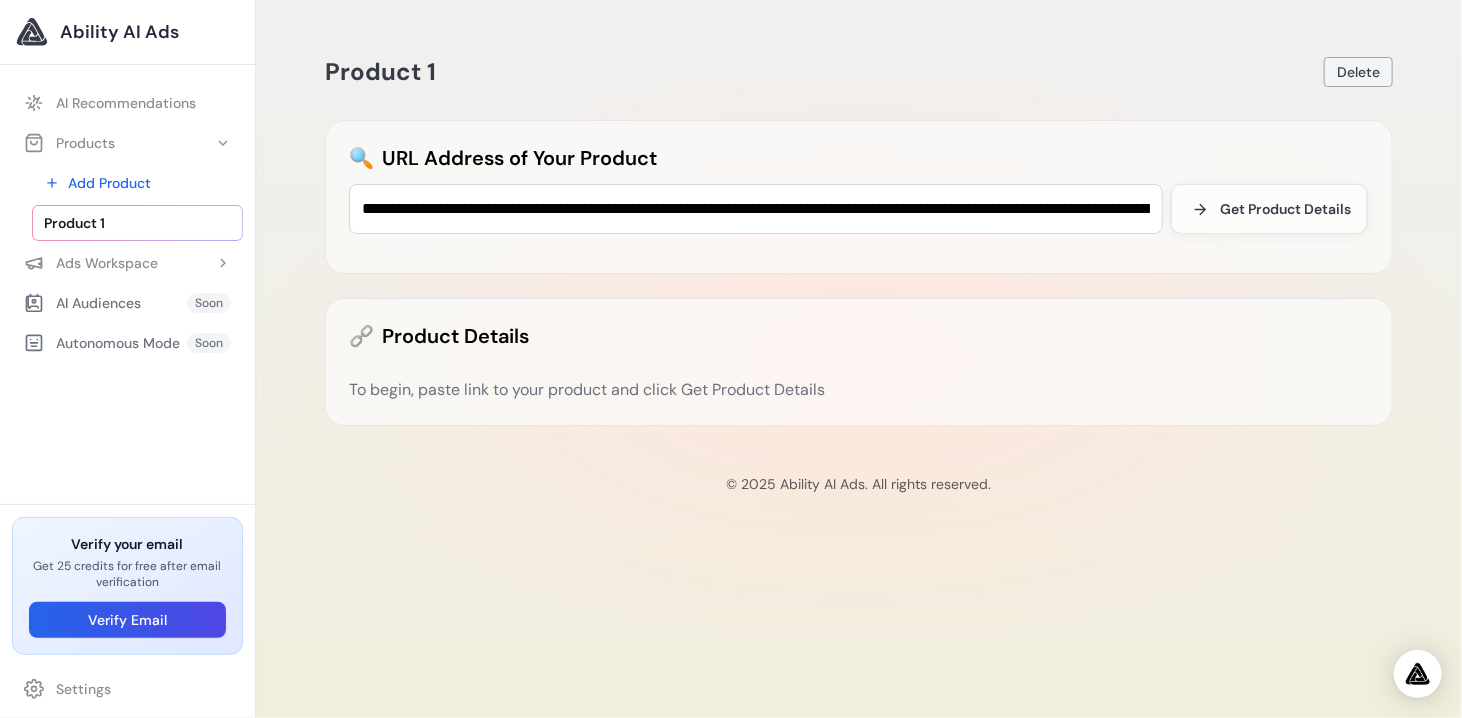 click on "Delete" at bounding box center [1358, 72] 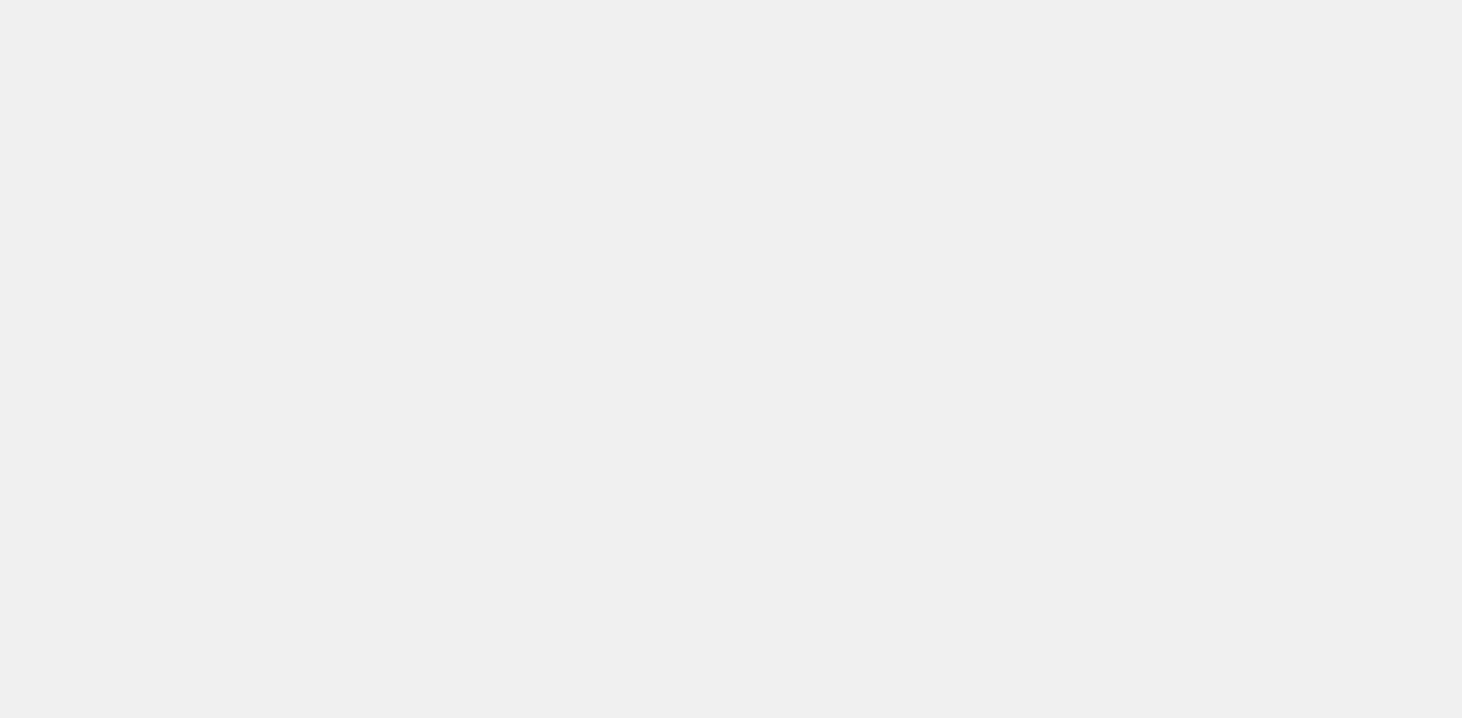 scroll, scrollTop: 0, scrollLeft: 0, axis: both 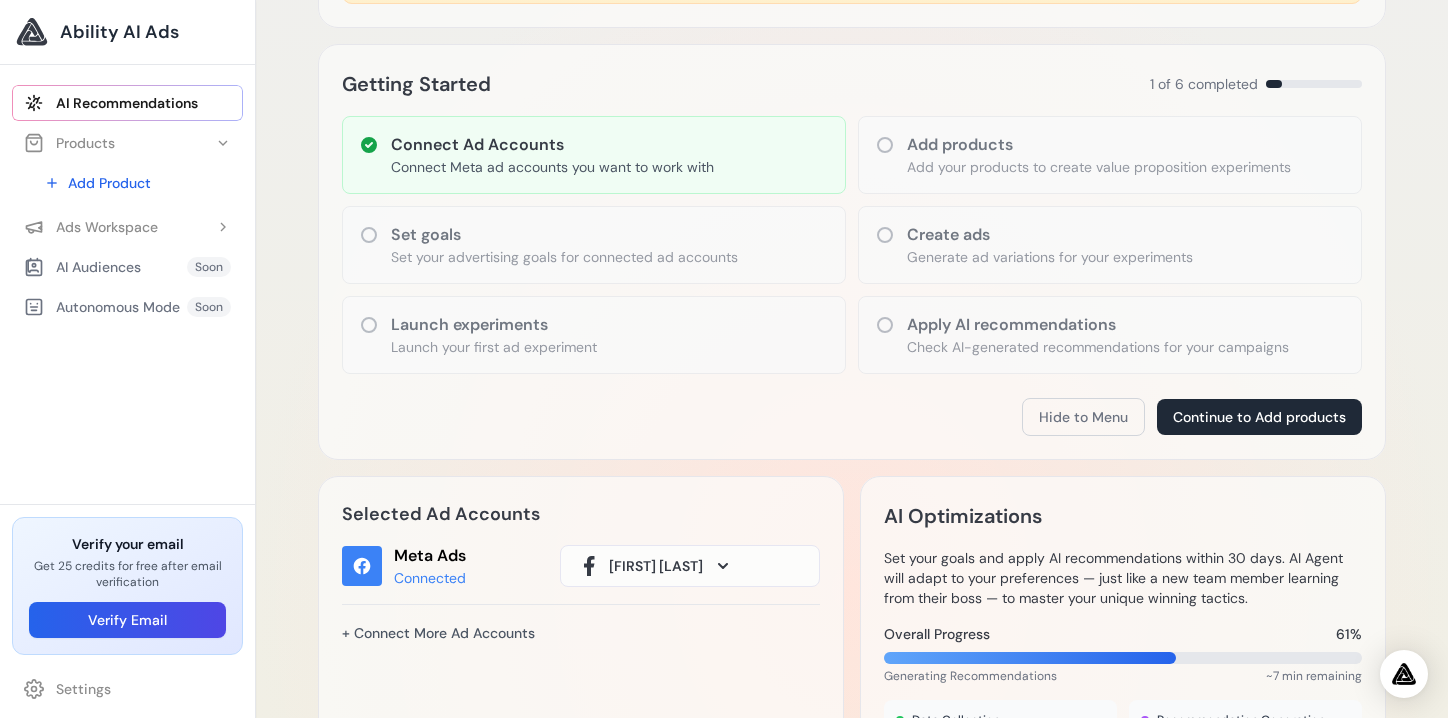 click on "Set goals" at bounding box center [564, 235] 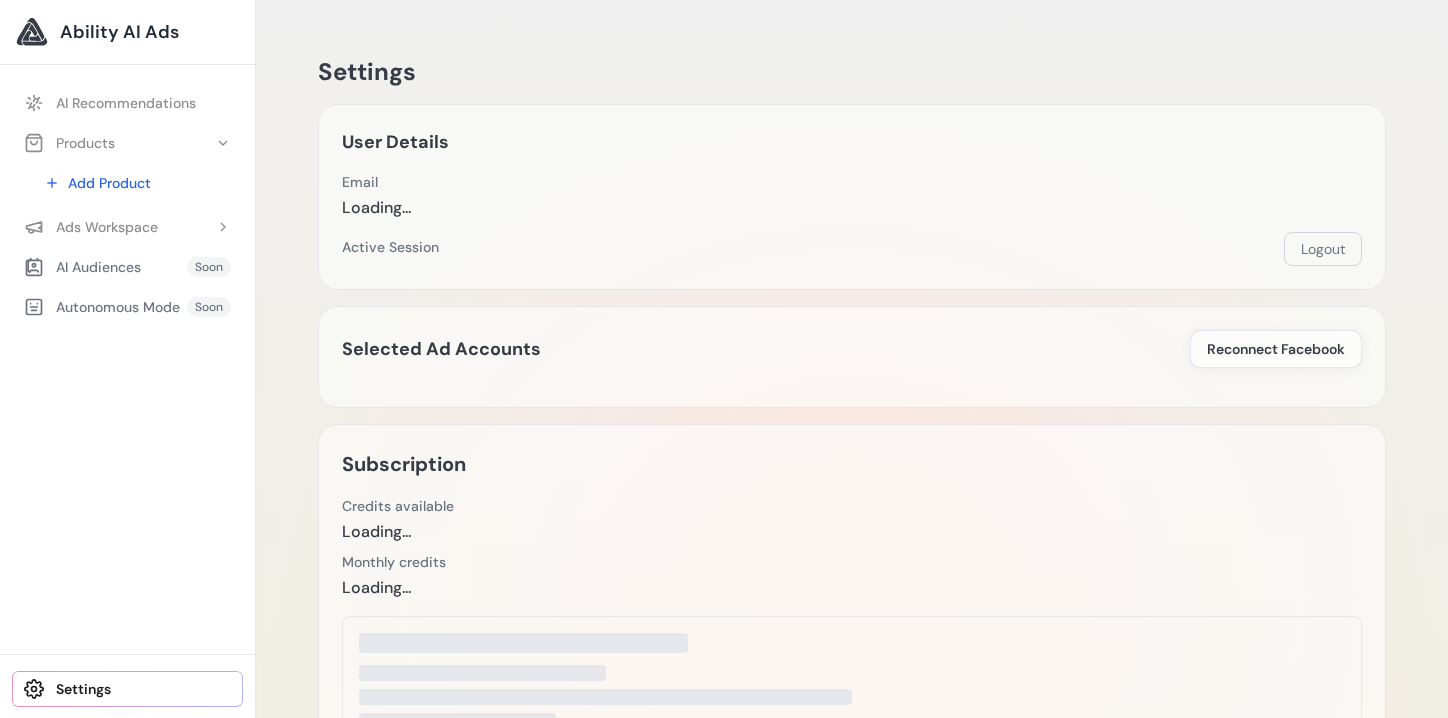 scroll, scrollTop: 0, scrollLeft: 0, axis: both 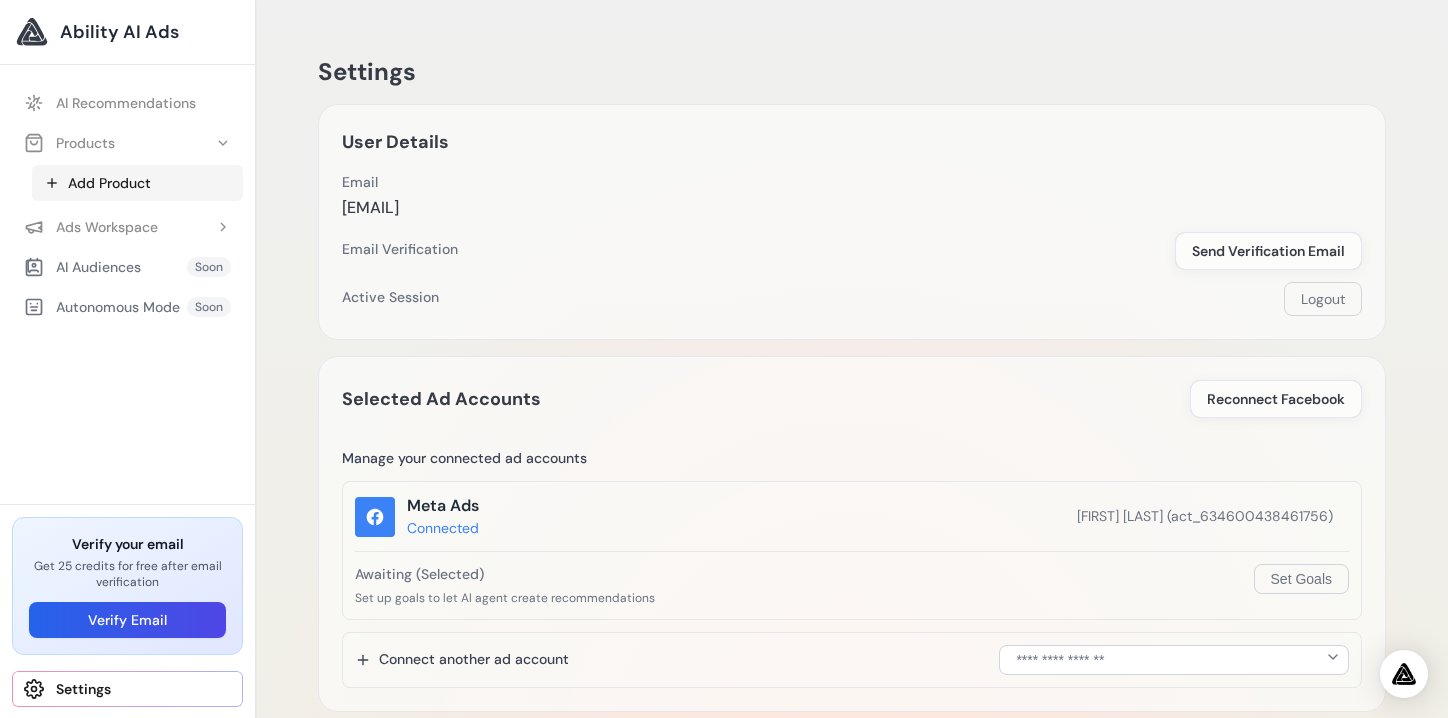 click on "Add Product" at bounding box center (137, 183) 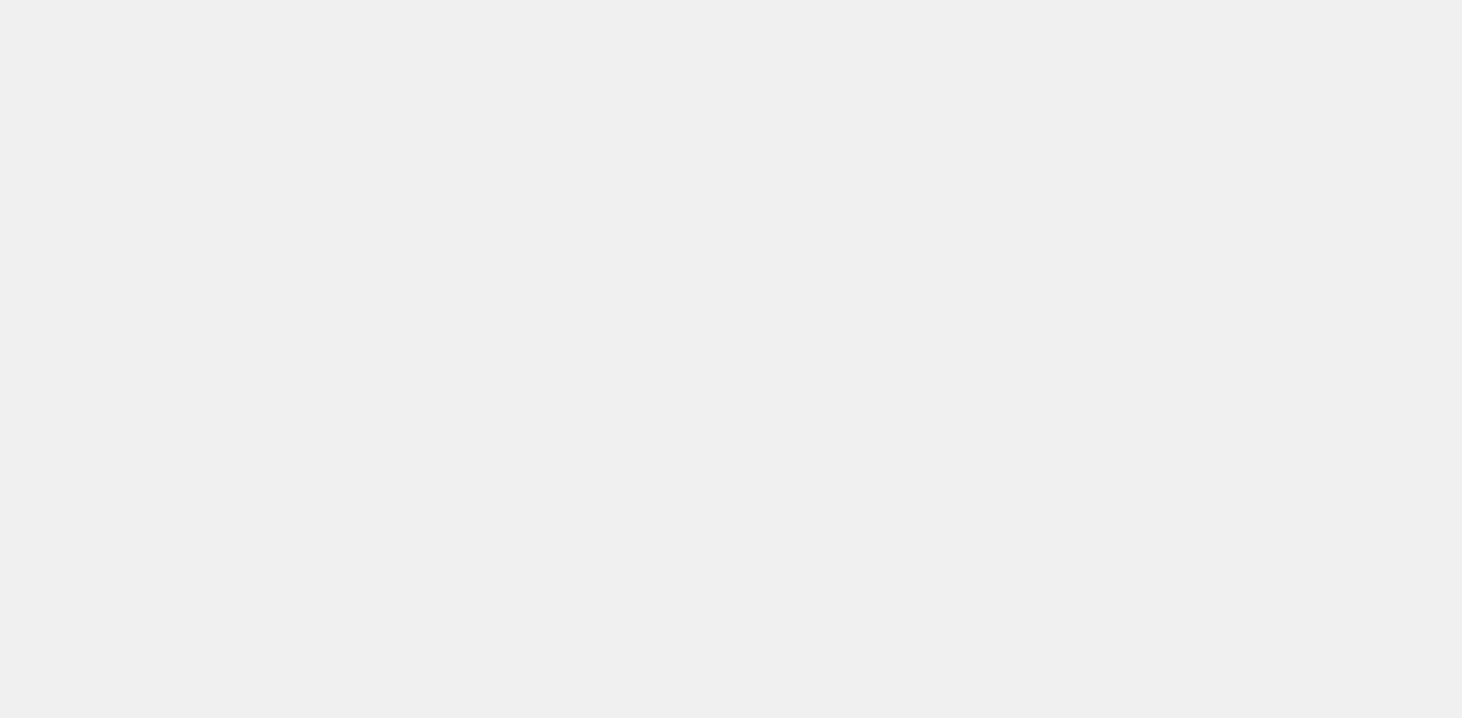 scroll, scrollTop: 0, scrollLeft: 0, axis: both 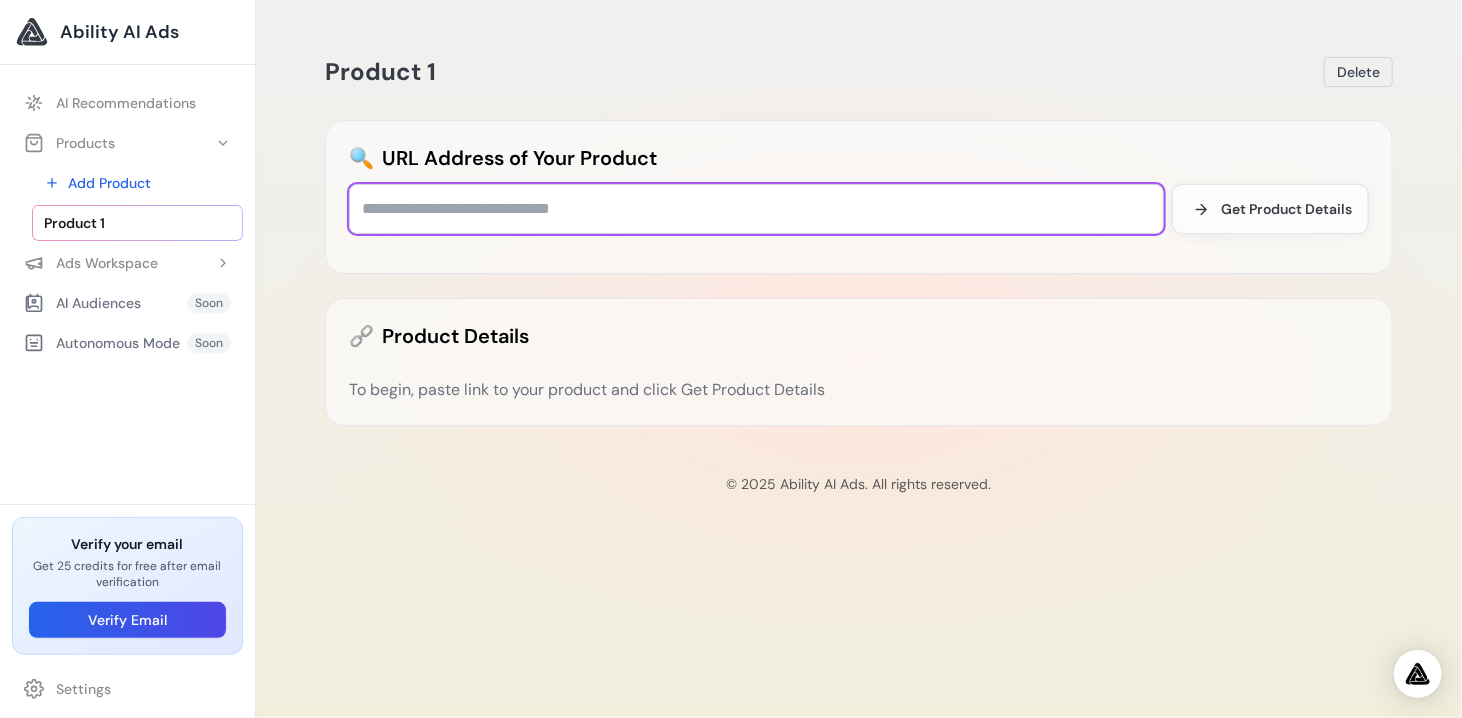 click at bounding box center [756, 209] 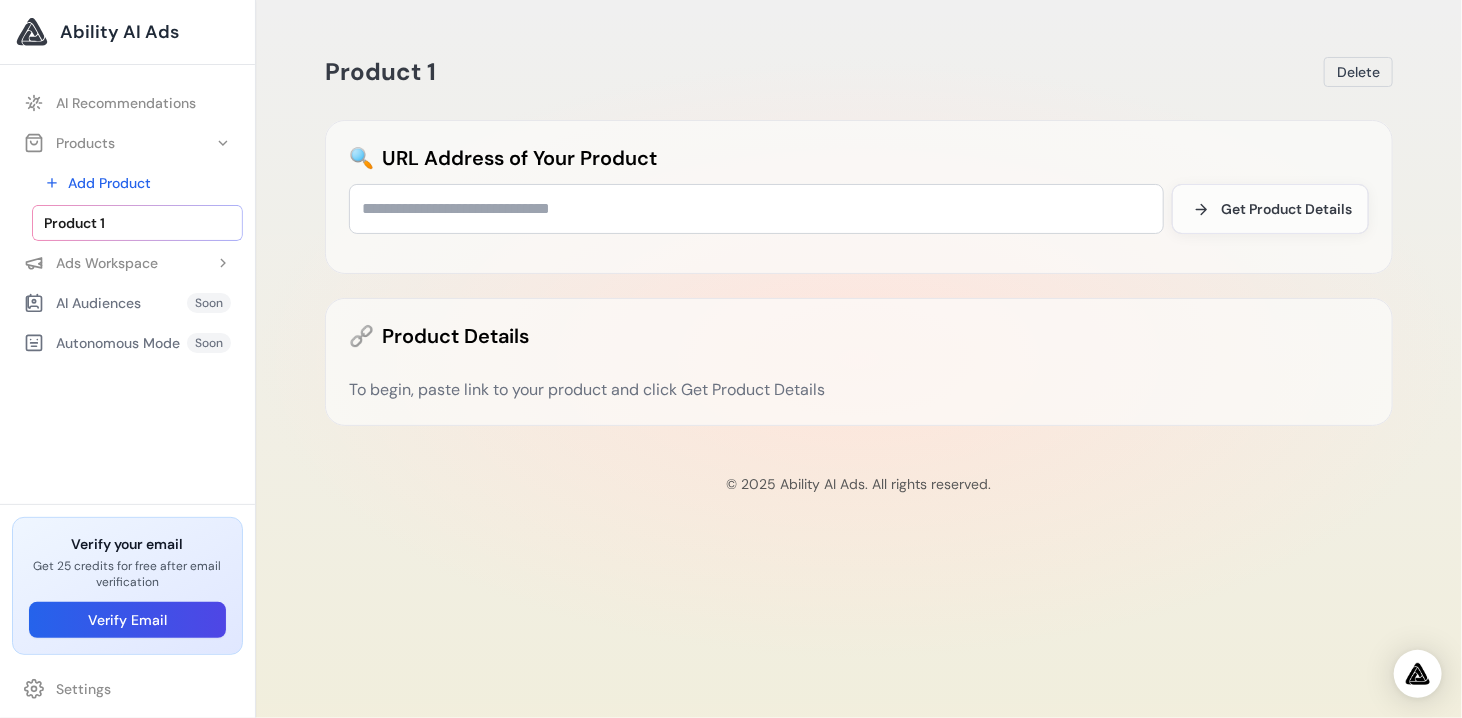 click on "To begin, paste link to your product and click Get Product Details" at bounding box center (859, 390) 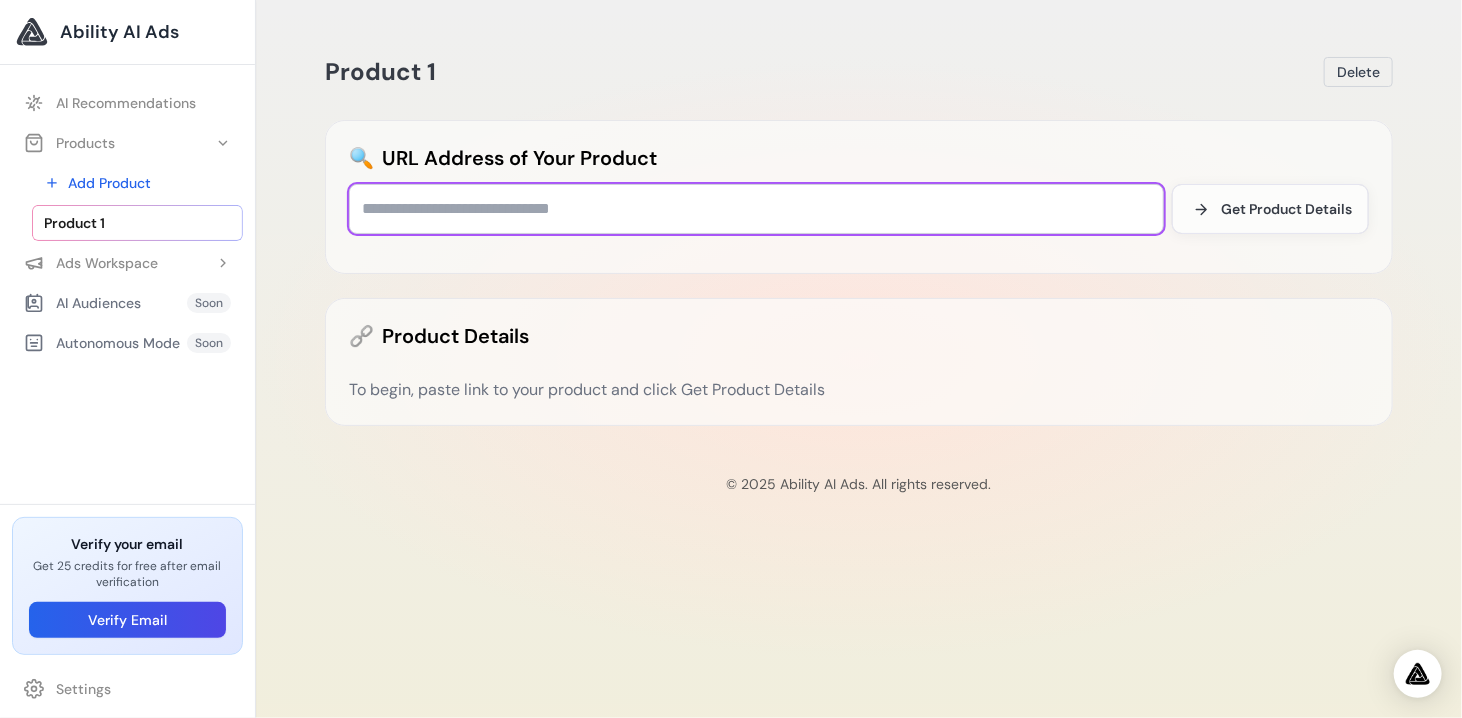 click at bounding box center (756, 209) 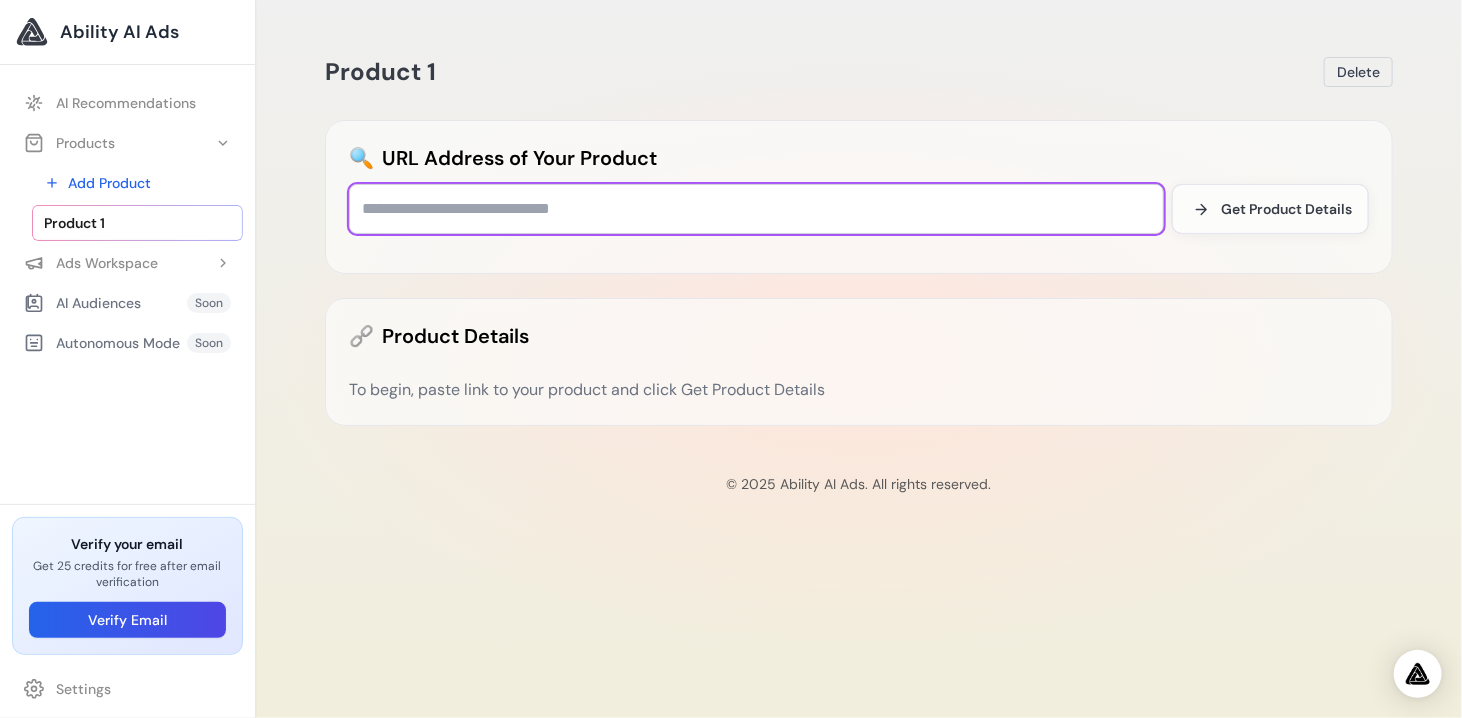 paste on "**********" 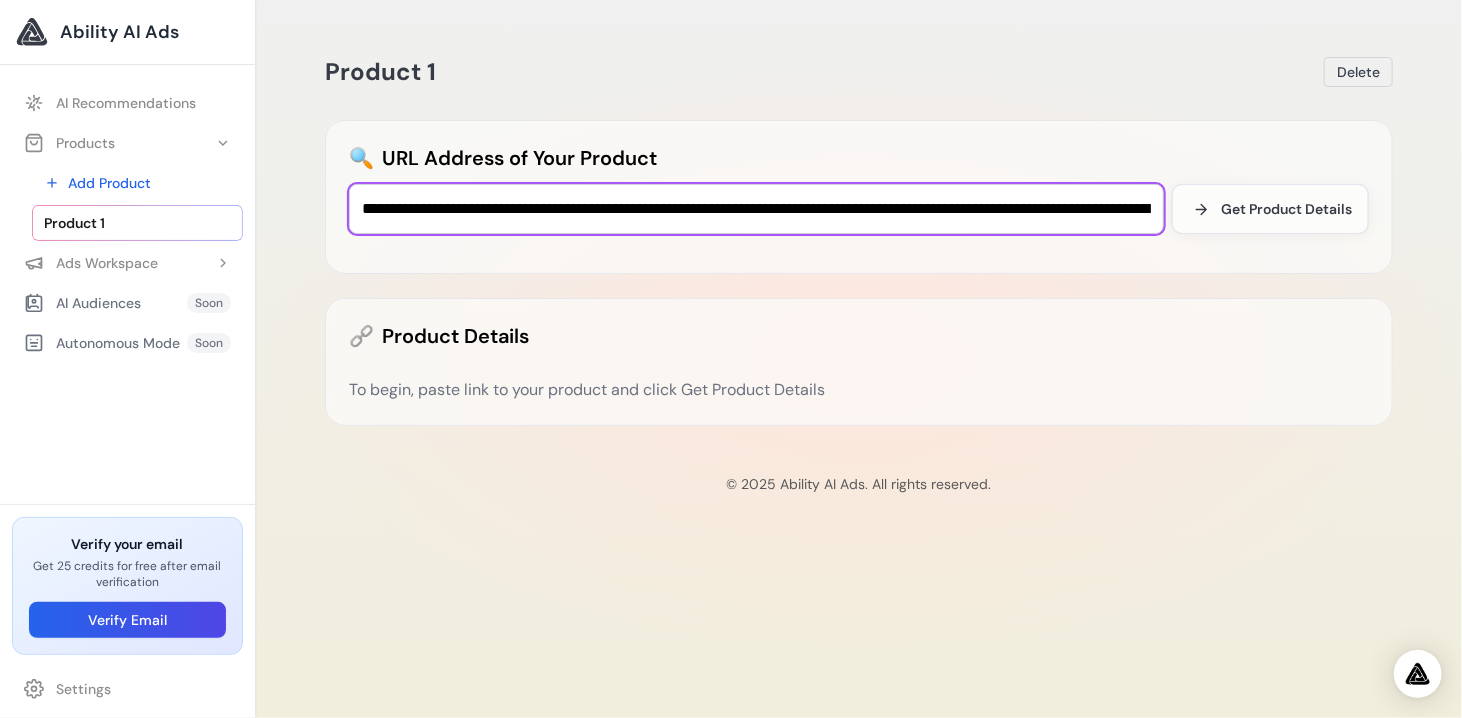 scroll, scrollTop: 0, scrollLeft: 1006, axis: horizontal 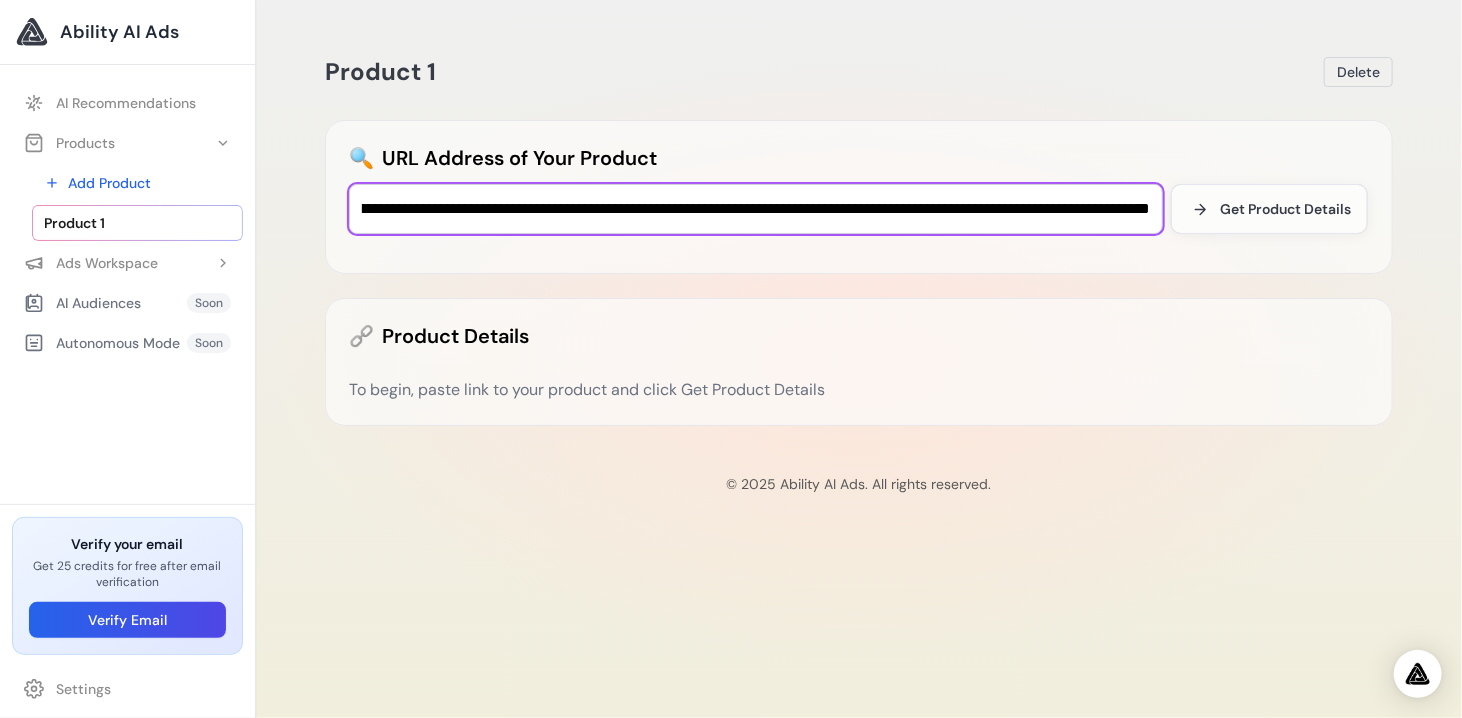 type on "**********" 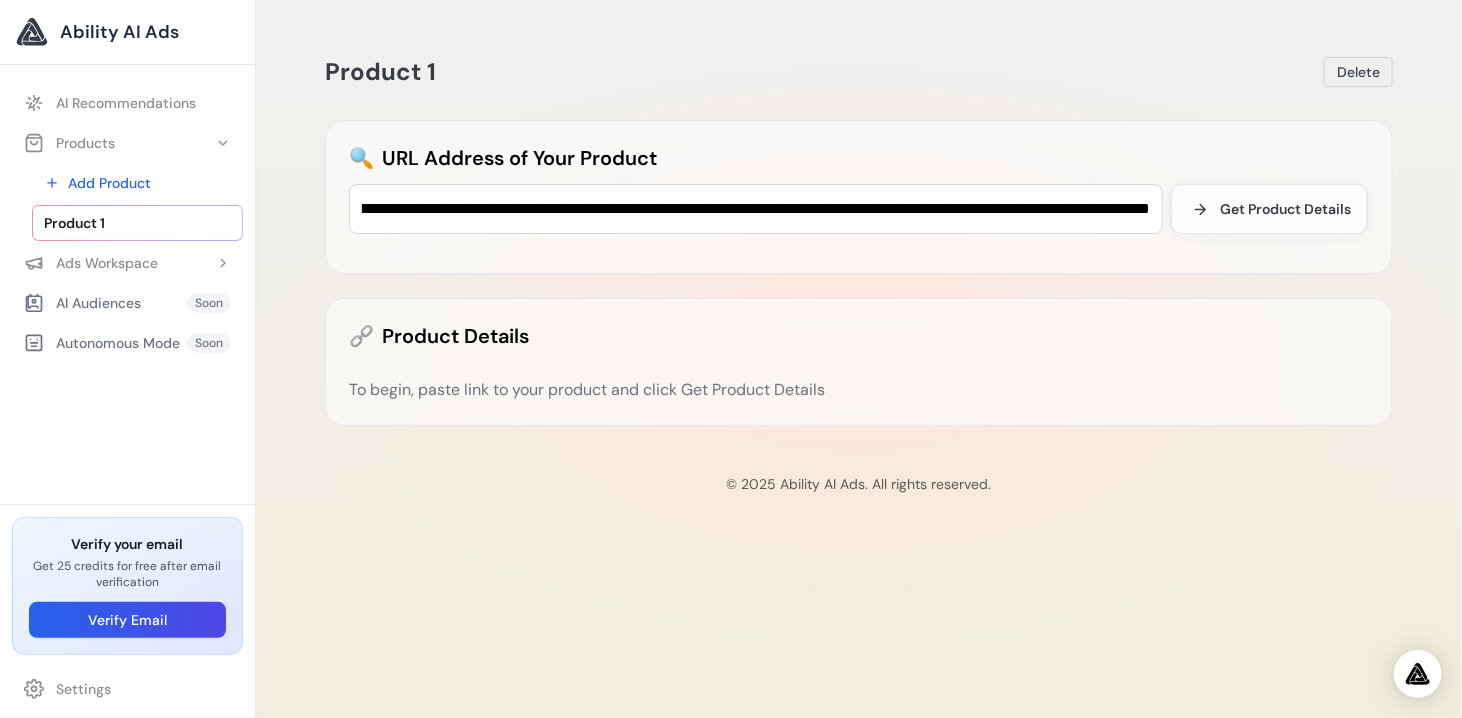 scroll, scrollTop: 0, scrollLeft: 0, axis: both 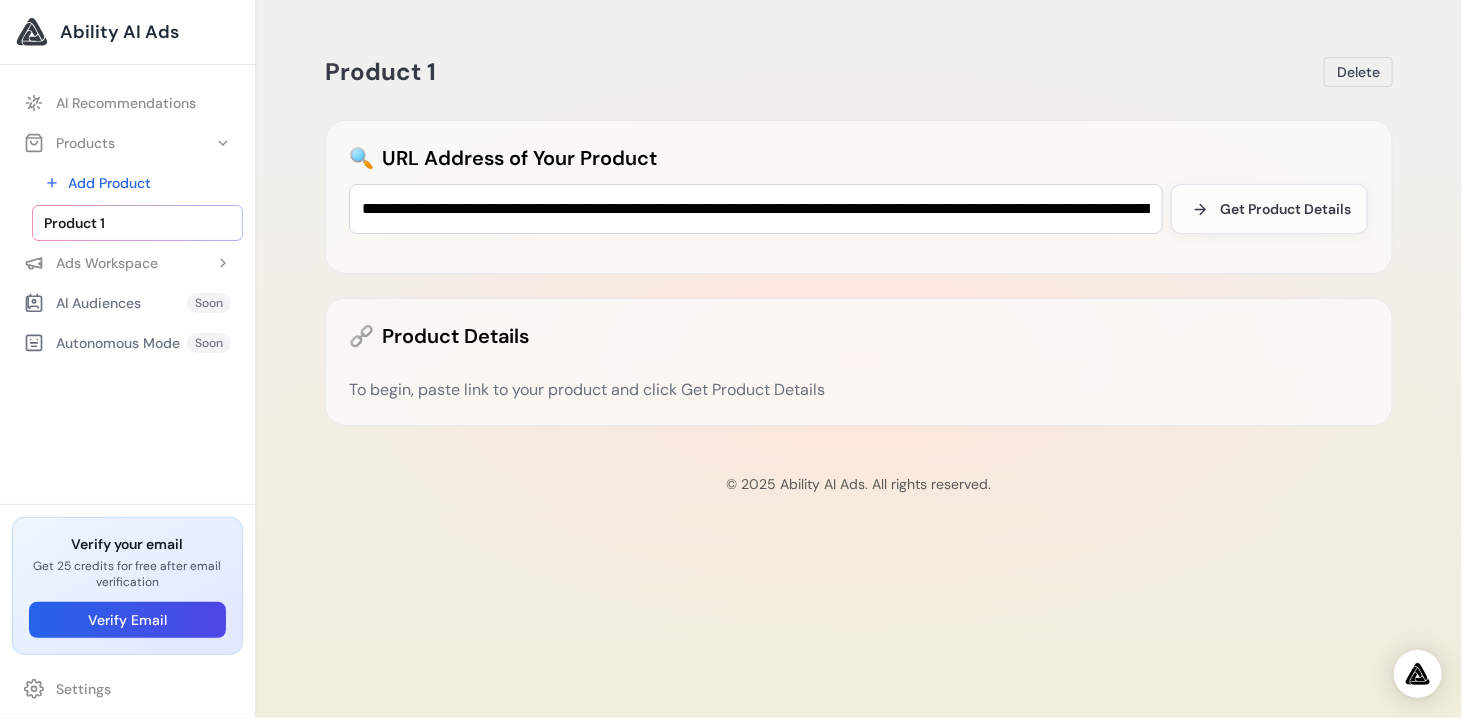 click on "**********" at bounding box center [859, 359] 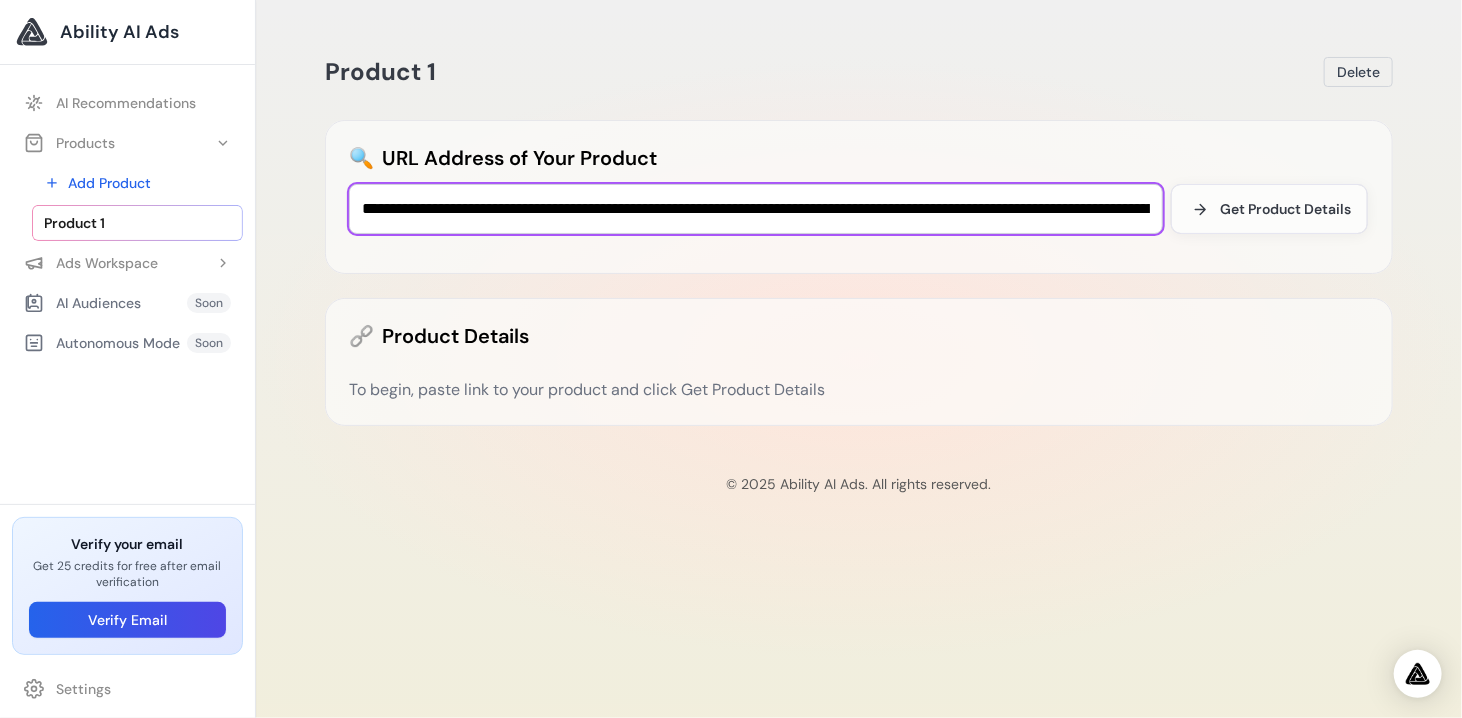 click on "**********" at bounding box center (756, 209) 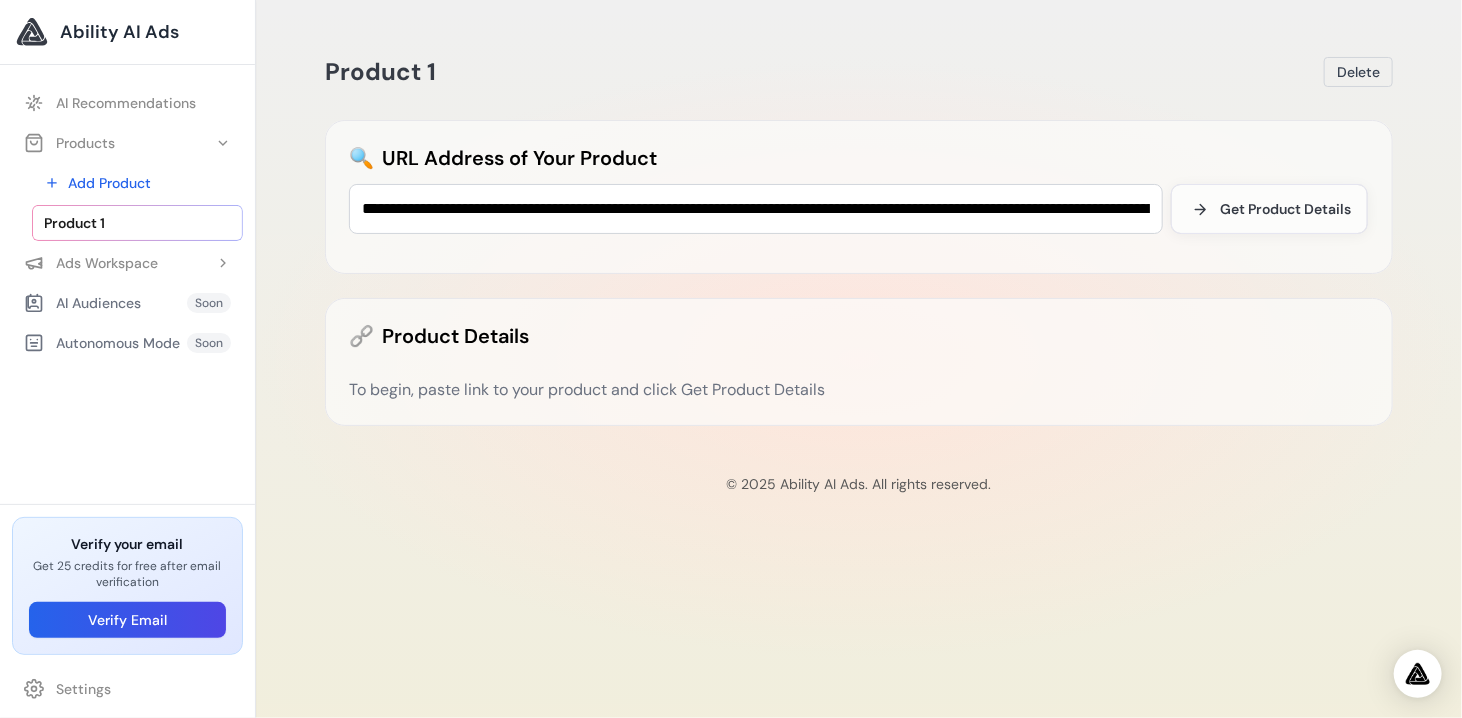 click on "Product 1" at bounding box center (137, 223) 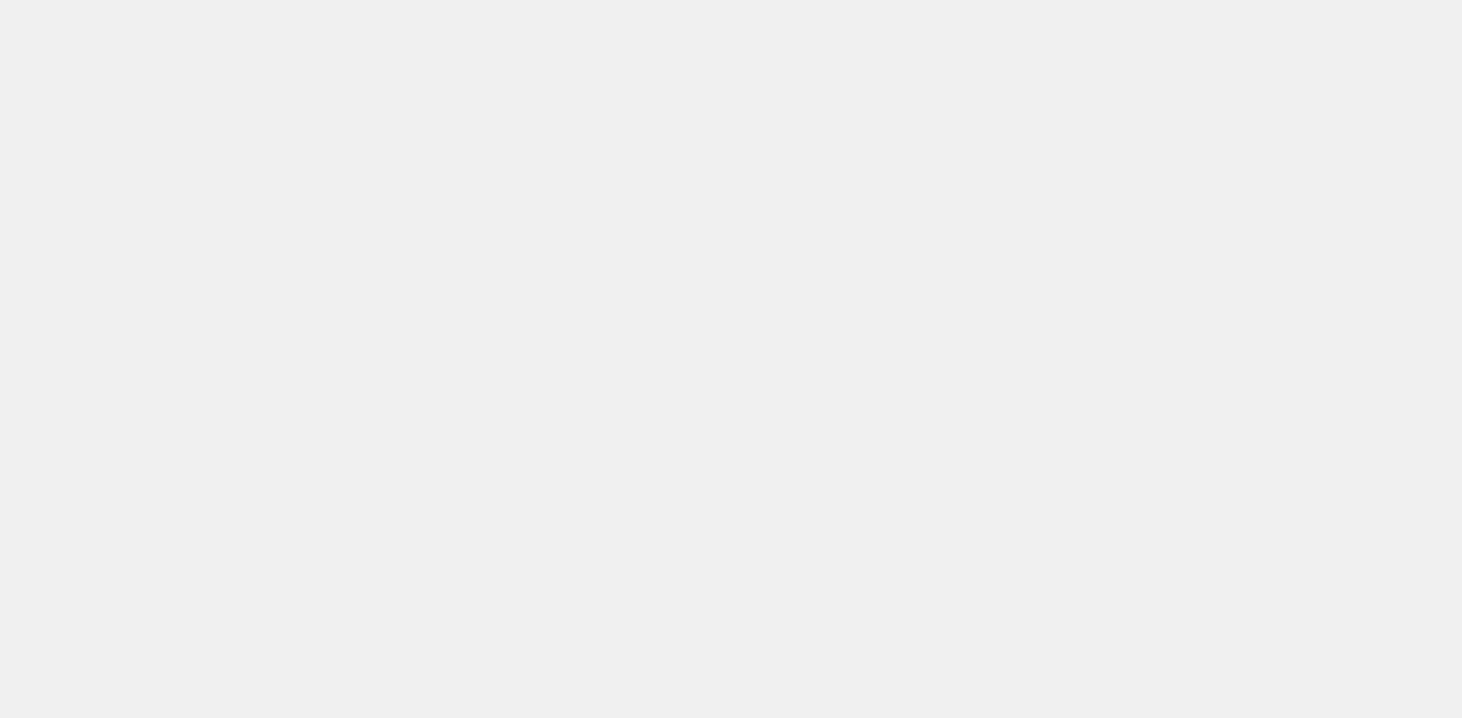 scroll, scrollTop: 0, scrollLeft: 0, axis: both 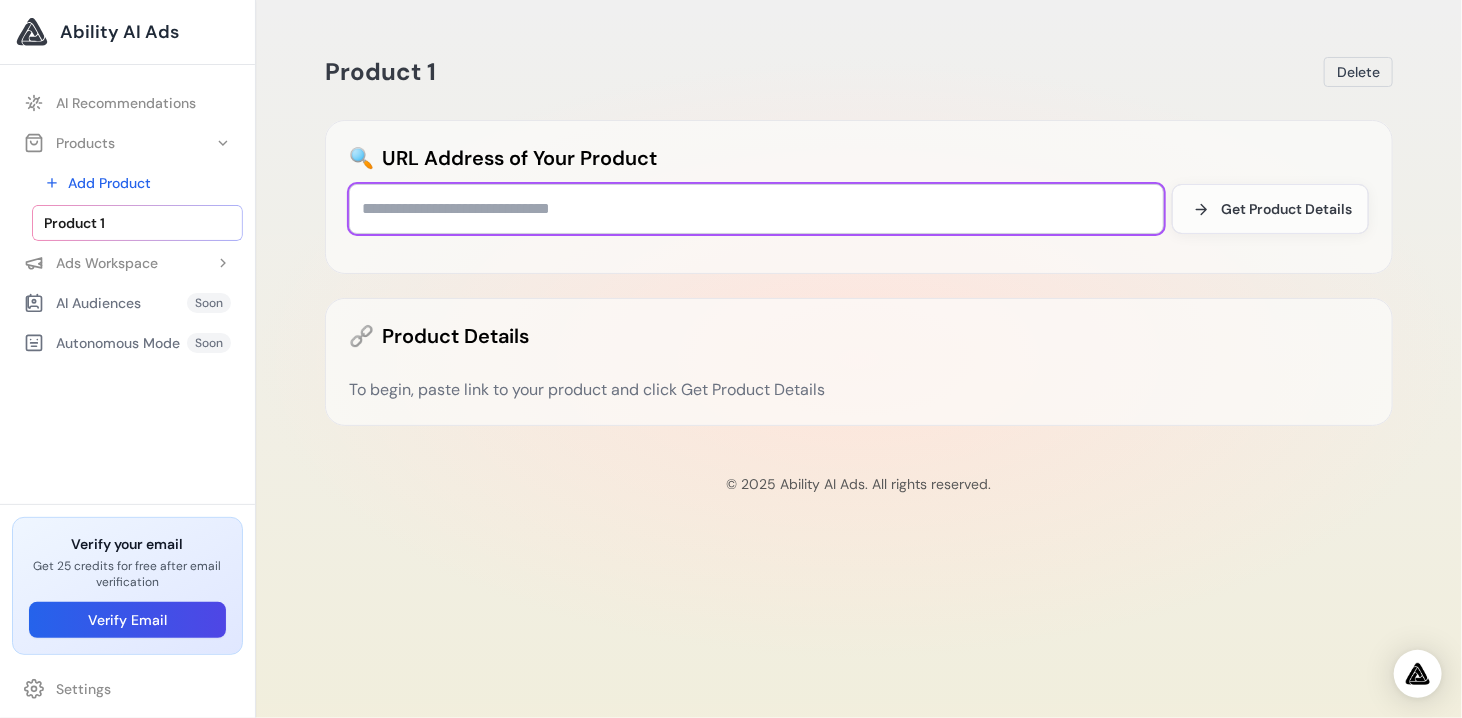 click at bounding box center (756, 209) 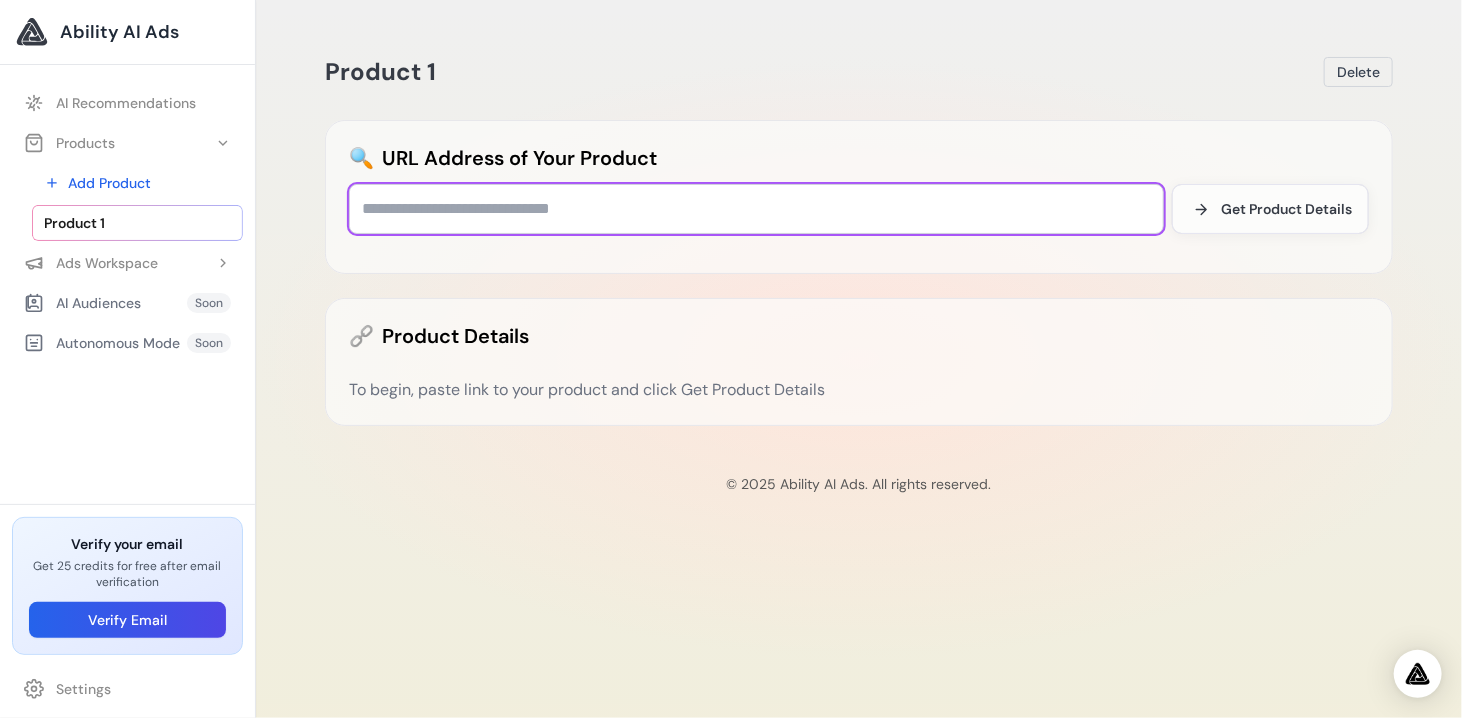 type on "**********" 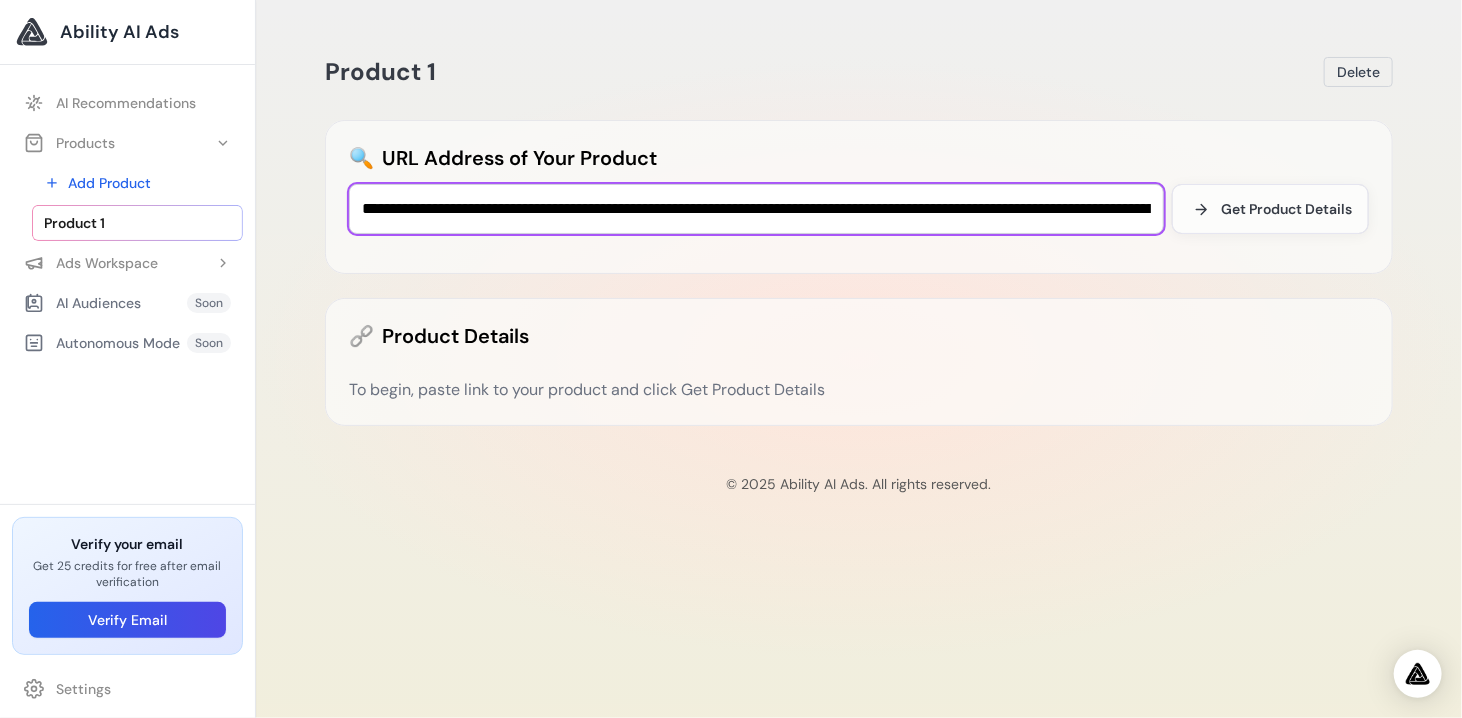 click on "**********" at bounding box center [756, 209] 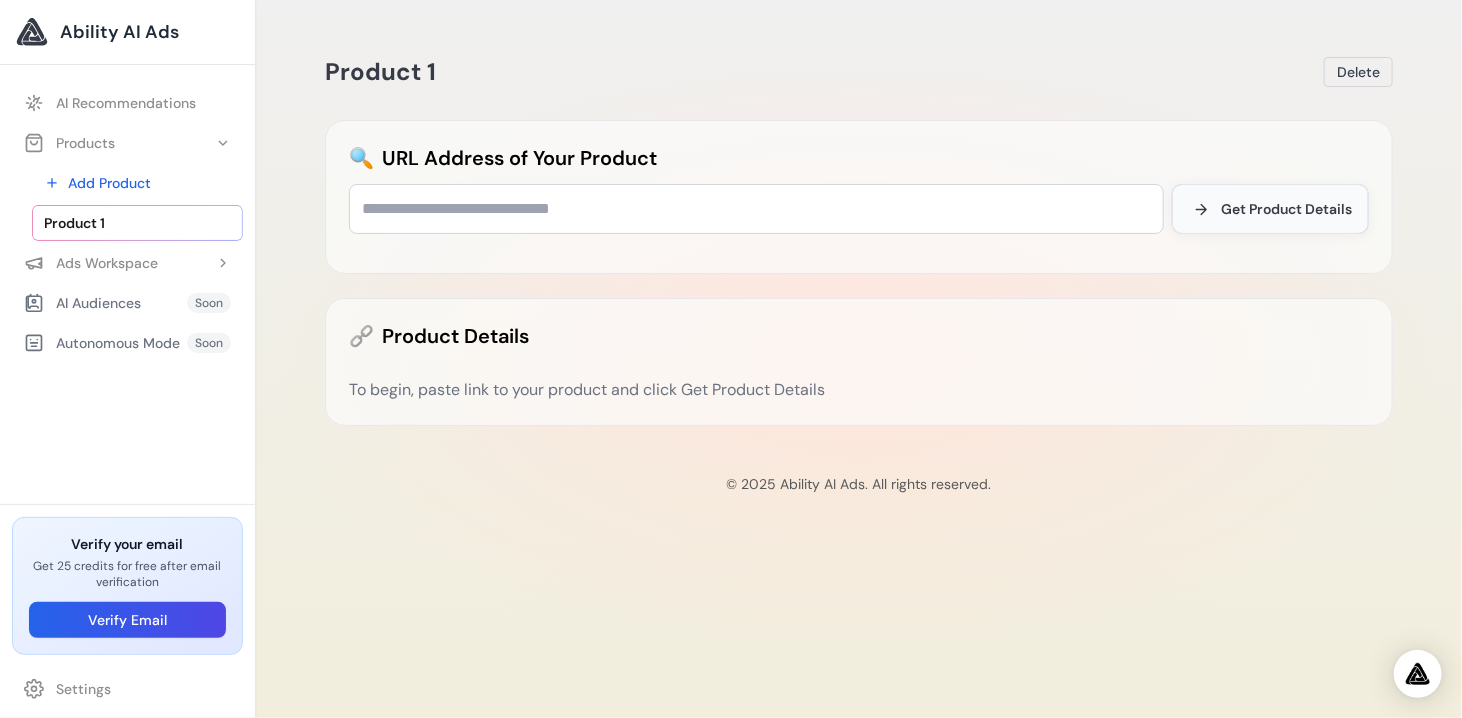 click on "Get Product Details" at bounding box center [1286, 209] 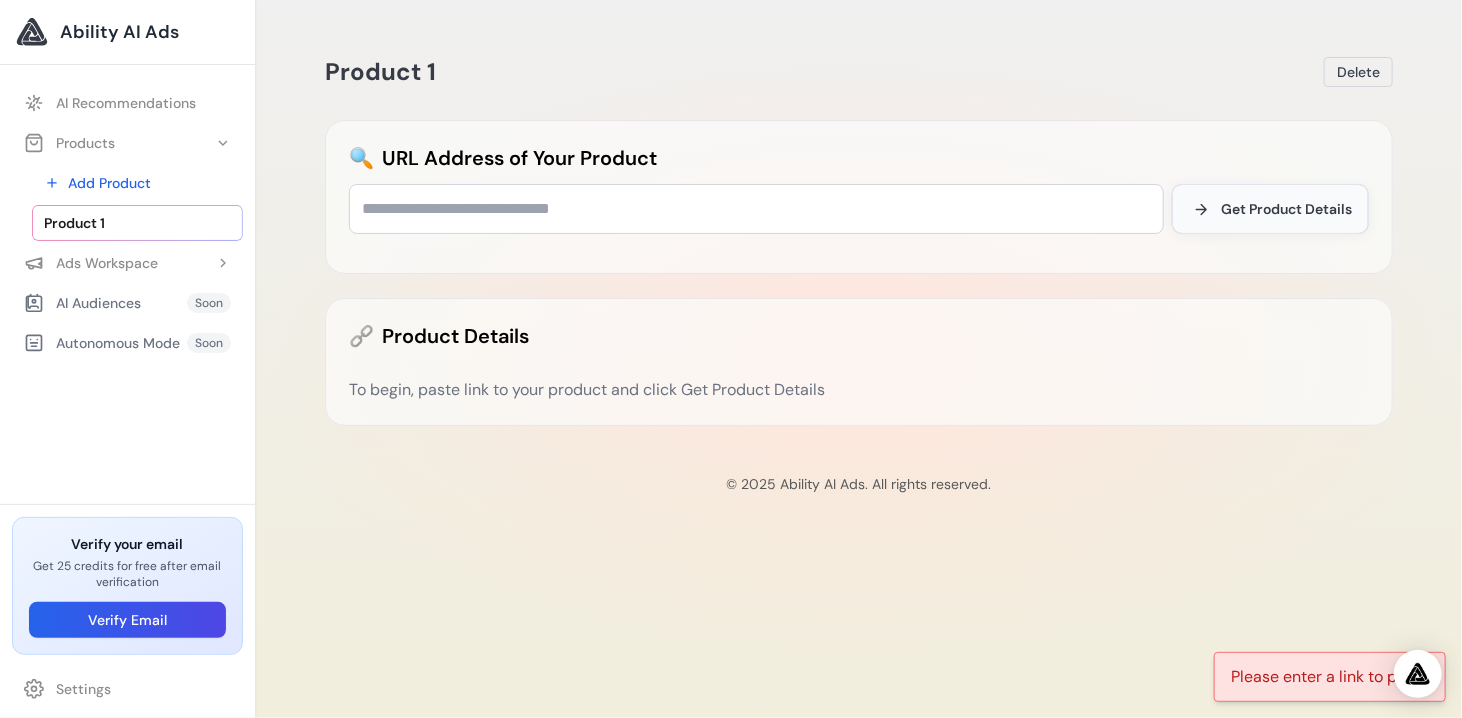 click on "Get Product Details" at bounding box center (1286, 209) 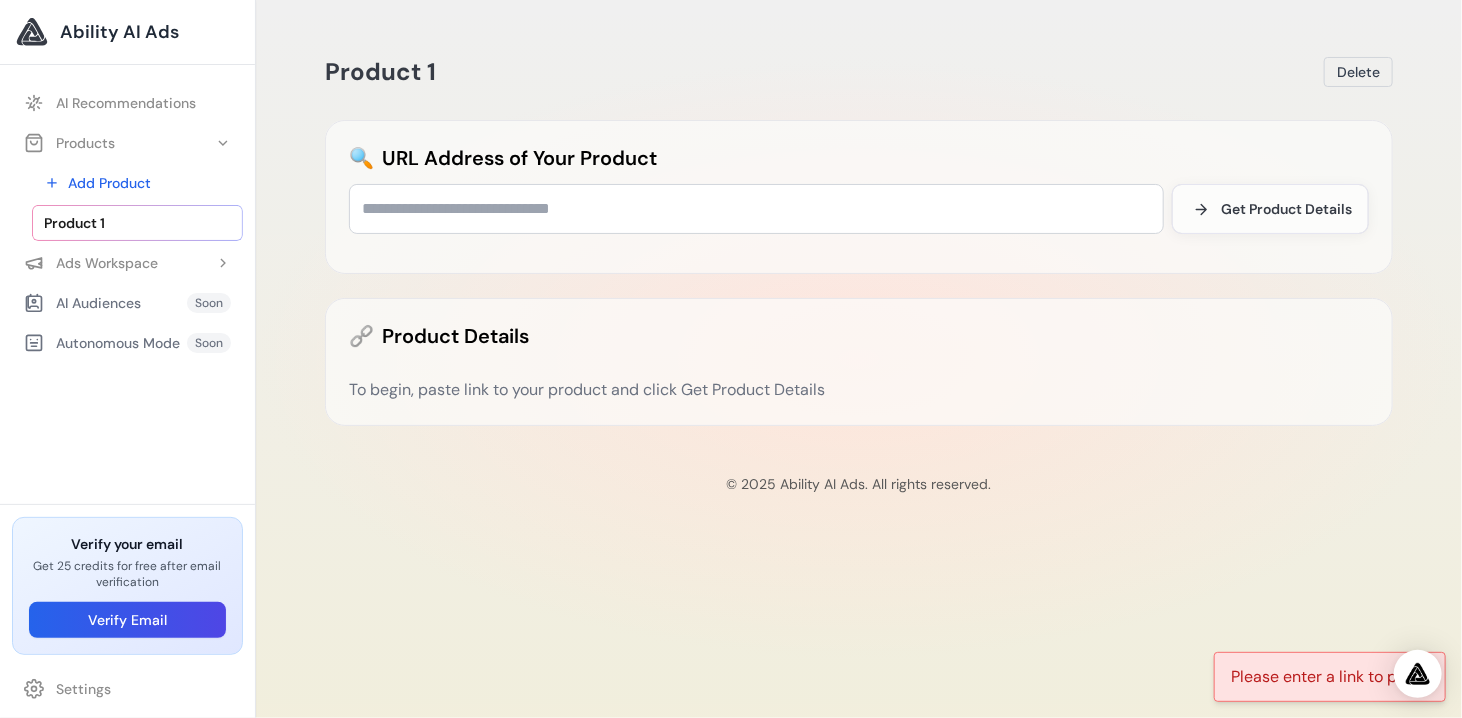 click on "🔍
URL Address of Your Product
Get Product Details" at bounding box center [859, 197] 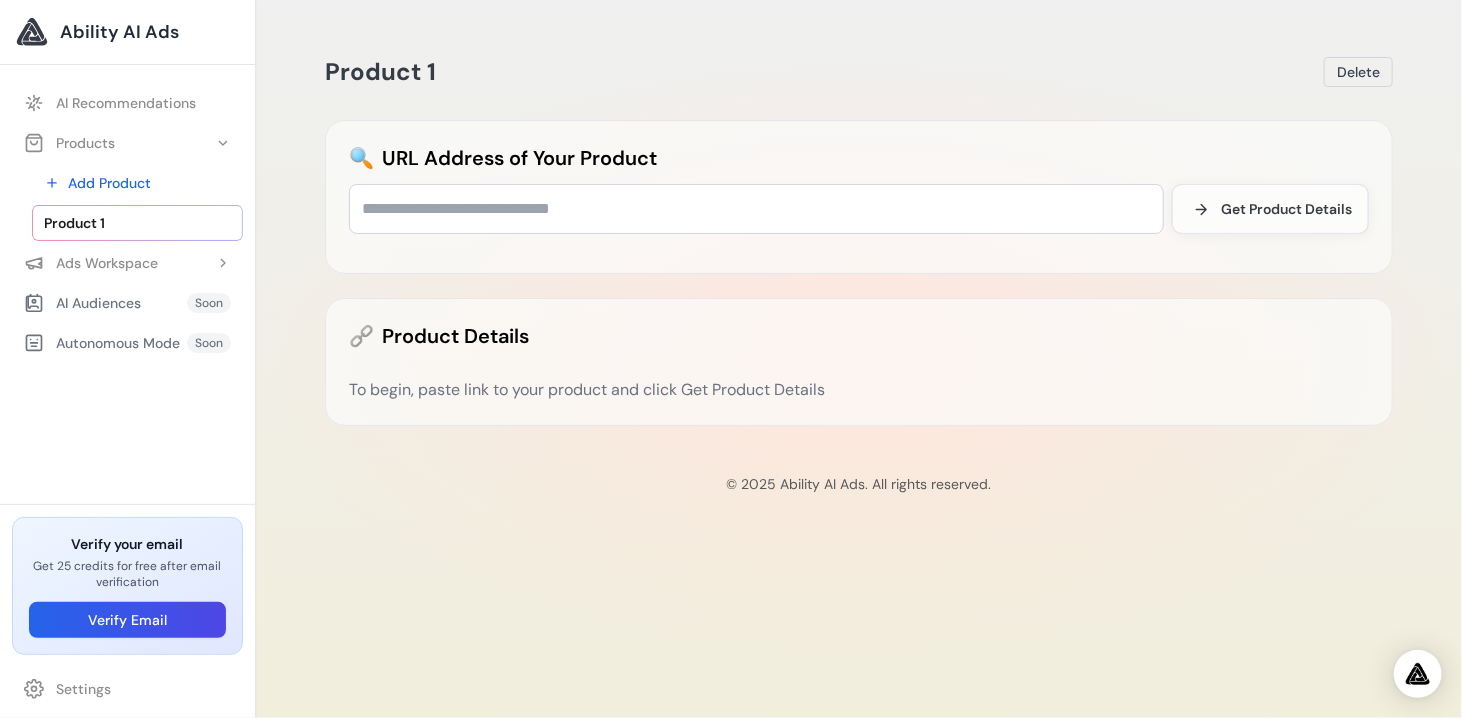 click on "To begin, paste link to your product and click Get Product Details" at bounding box center [859, 390] 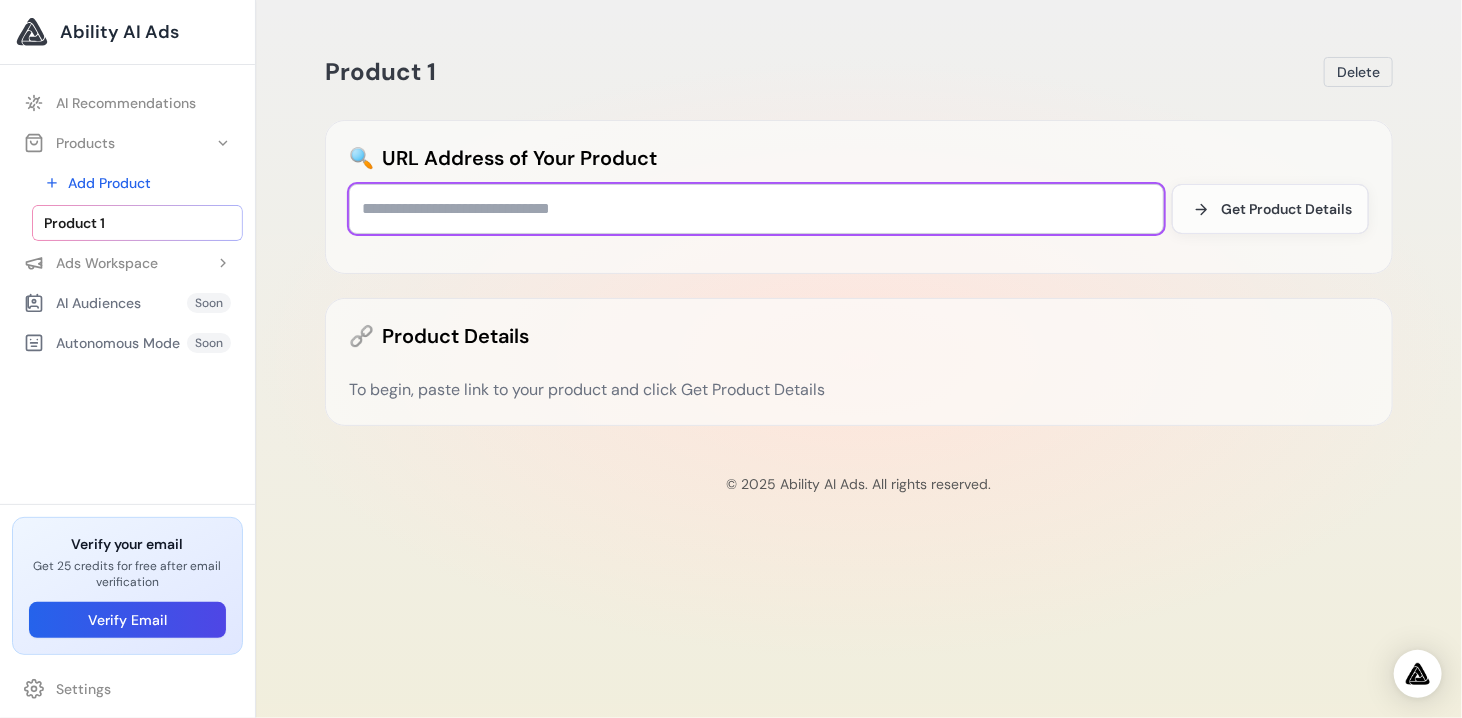 click at bounding box center [756, 209] 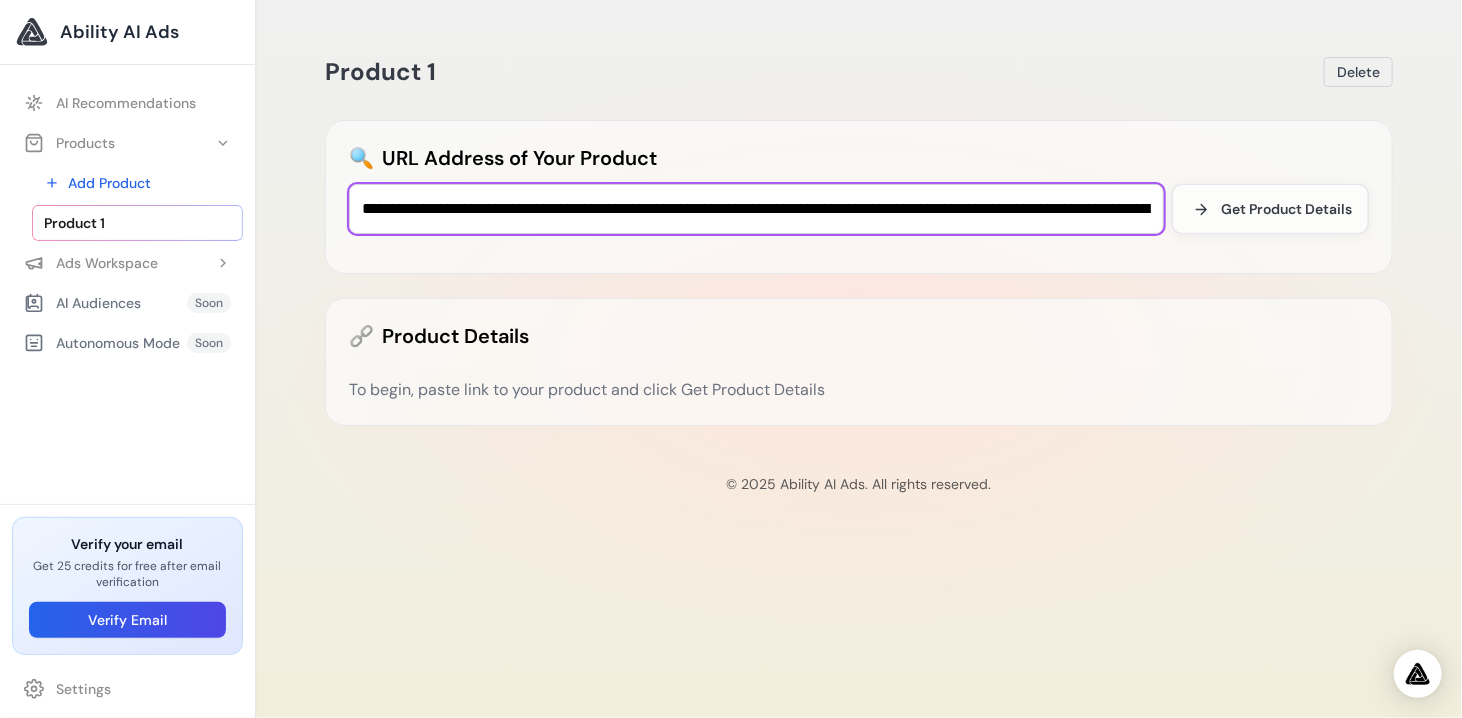 scroll, scrollTop: 0, scrollLeft: 1006, axis: horizontal 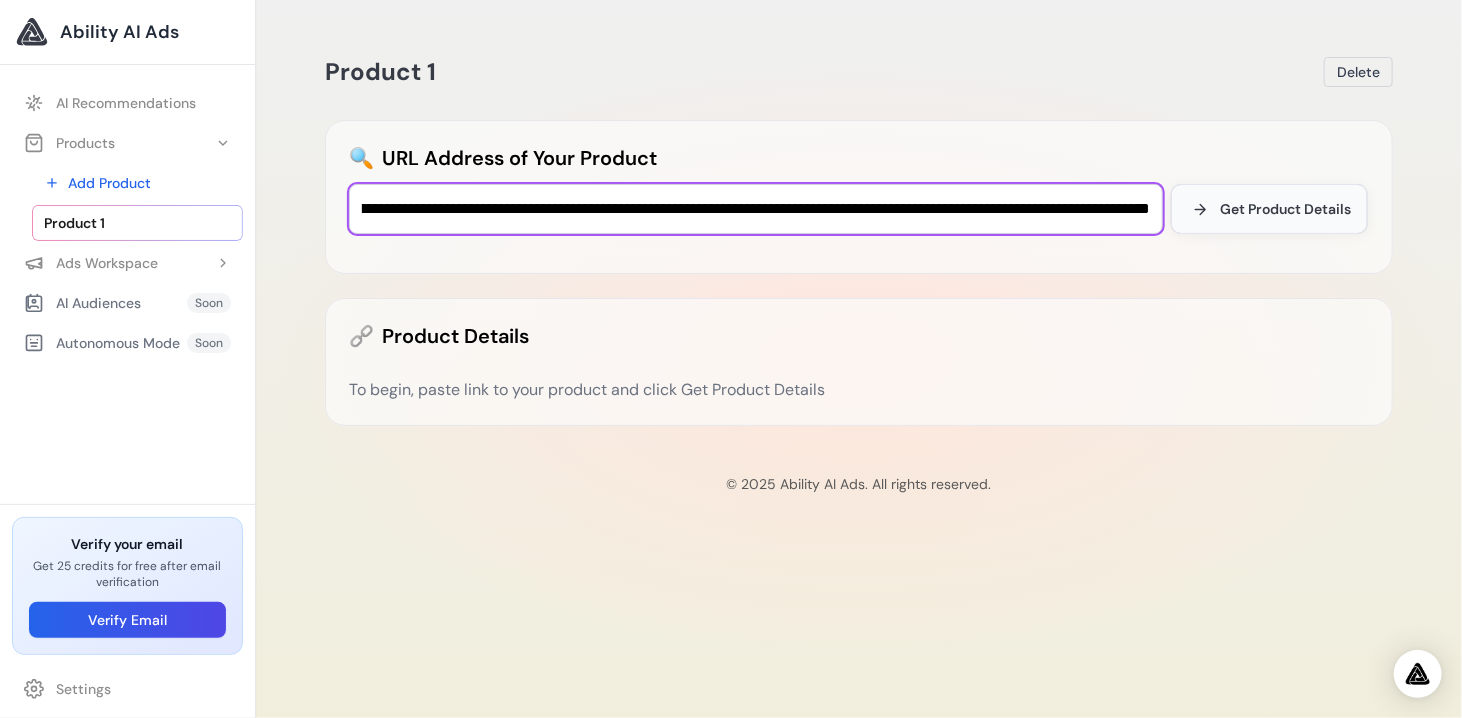 type on "**********" 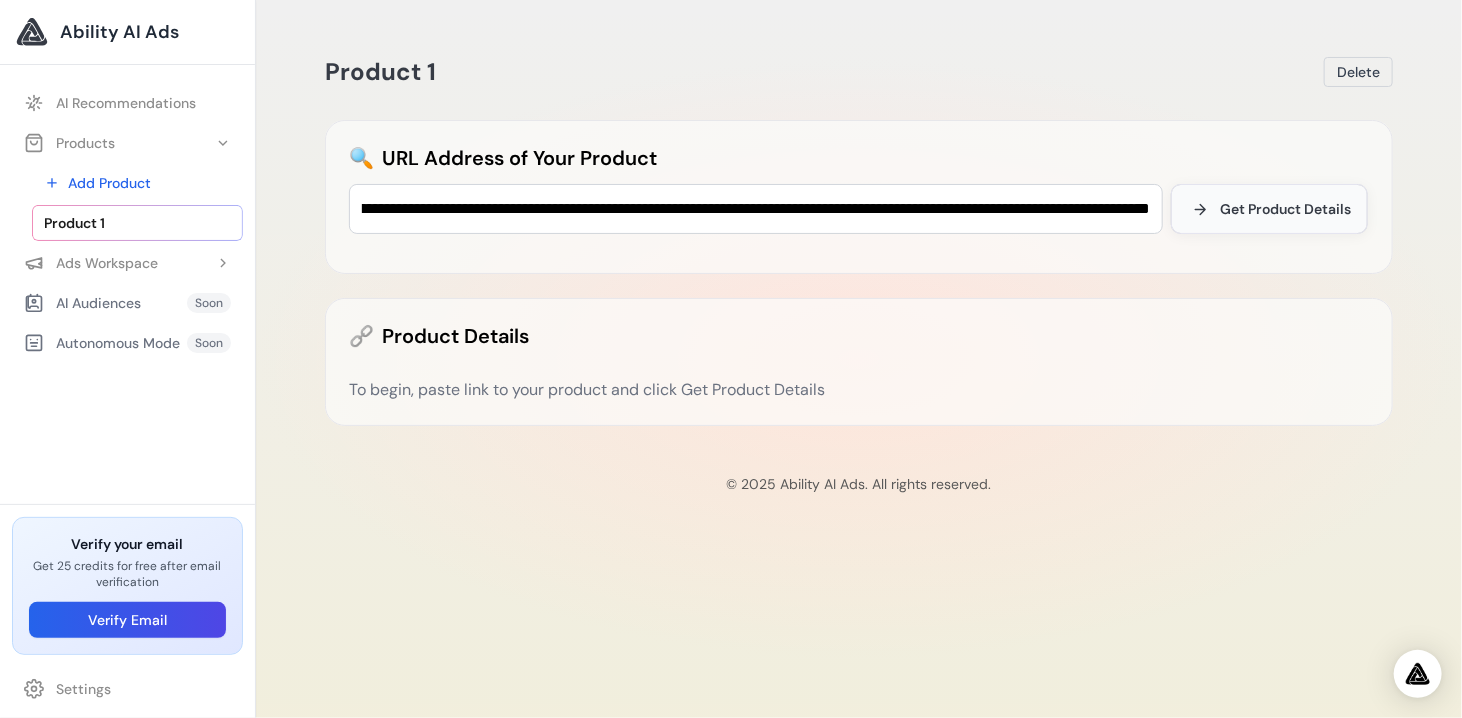 scroll, scrollTop: 0, scrollLeft: 0, axis: both 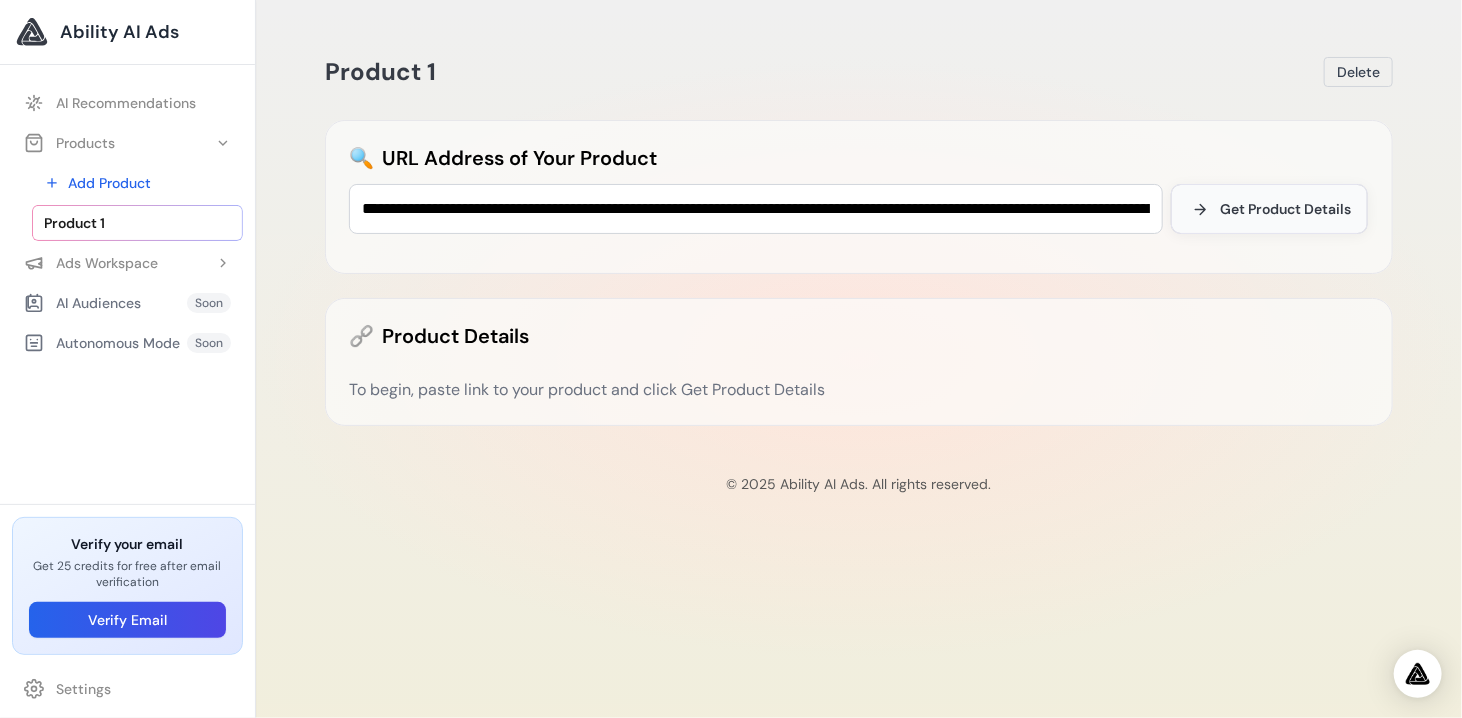 click on "Get Product Details" at bounding box center [1285, 209] 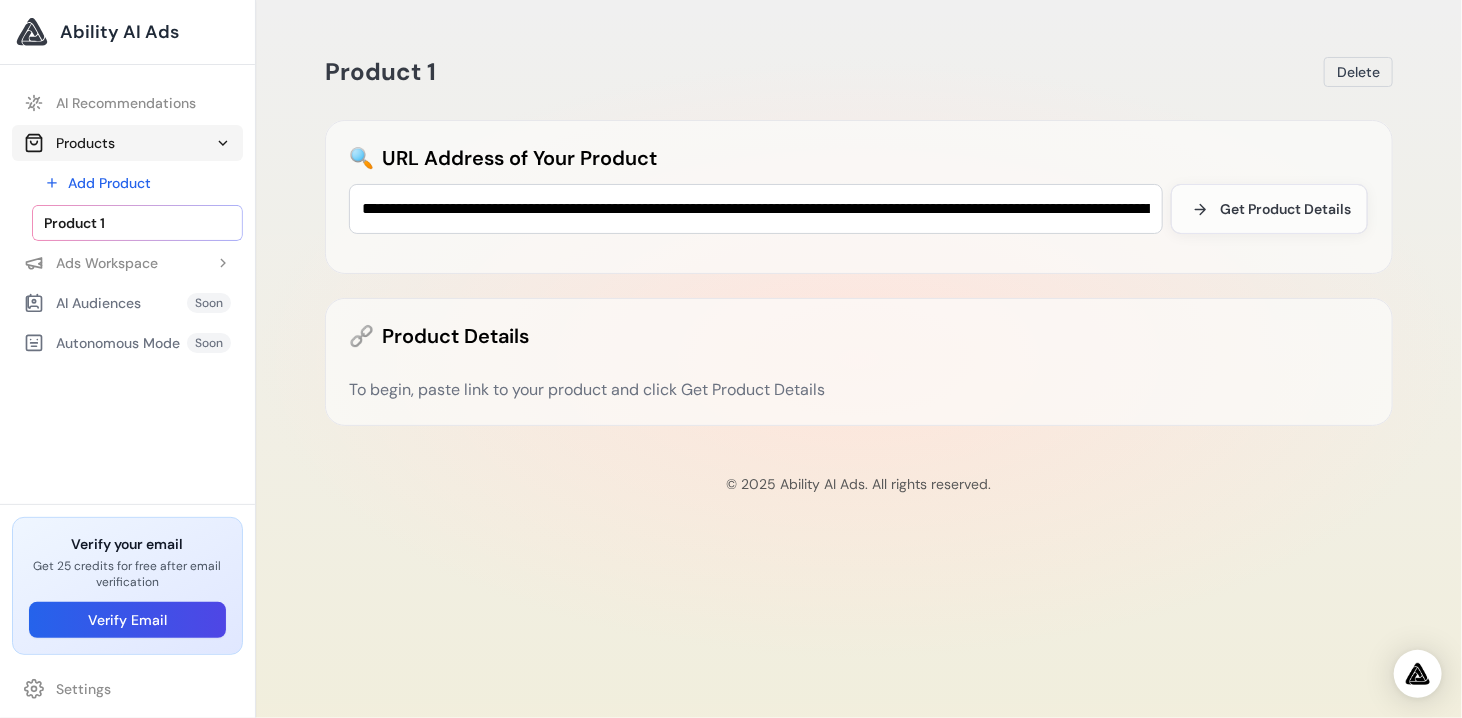 click on "Products" at bounding box center (69, 143) 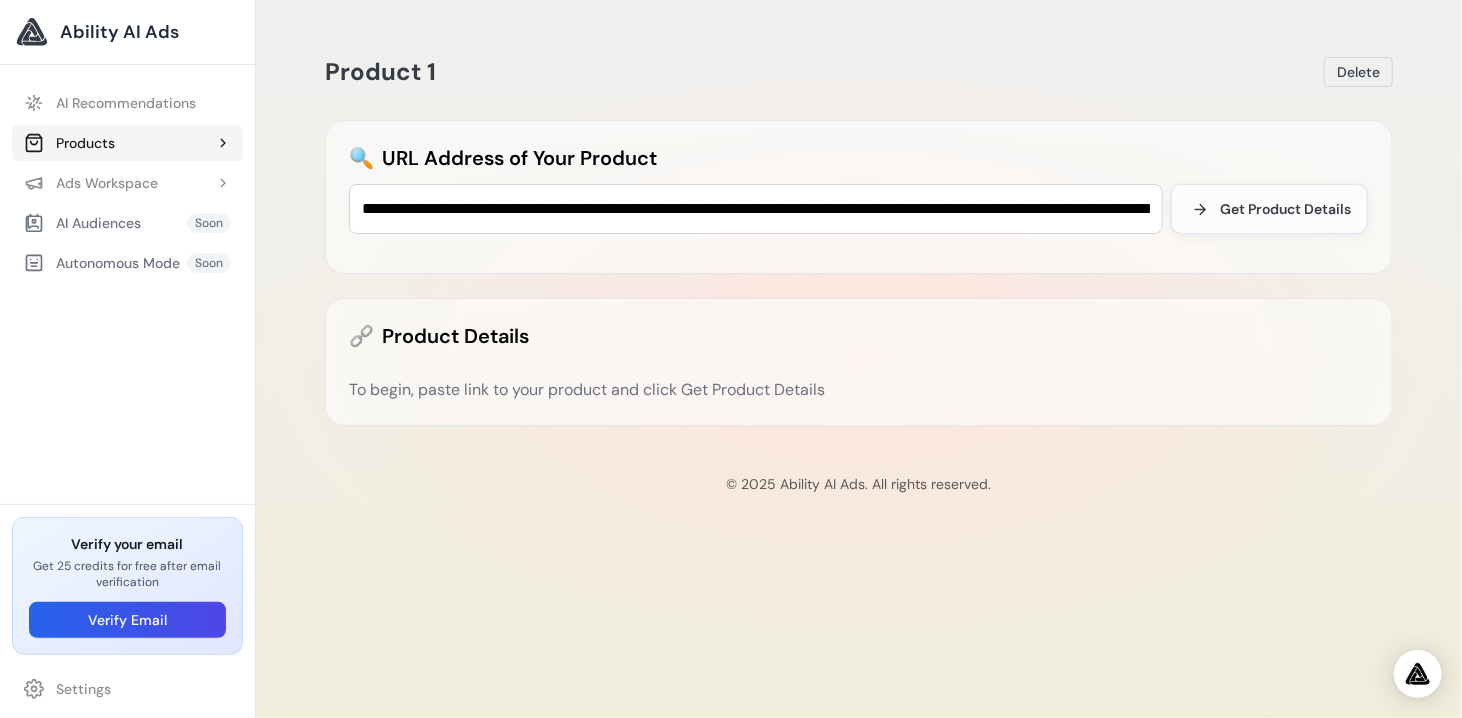 click on "Products" at bounding box center [69, 143] 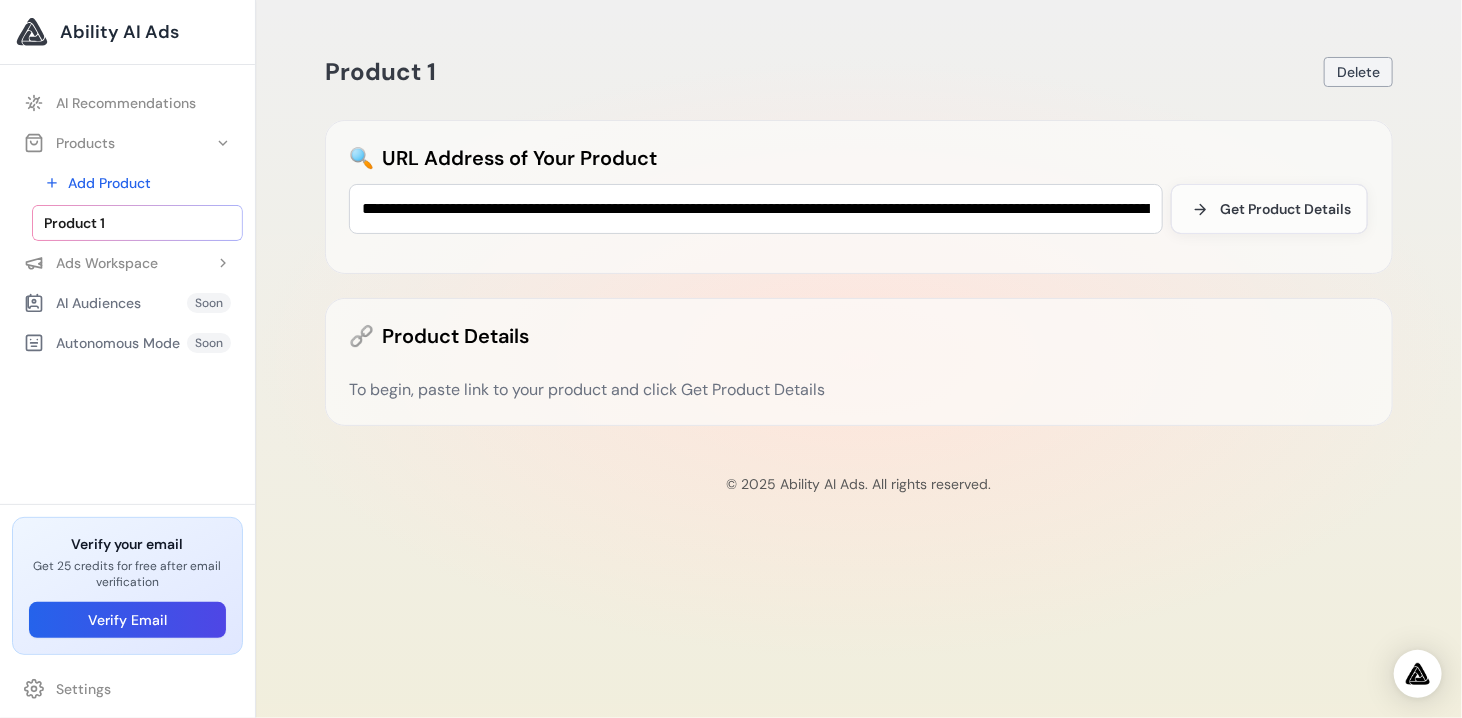 click on "Delete" at bounding box center (1358, 72) 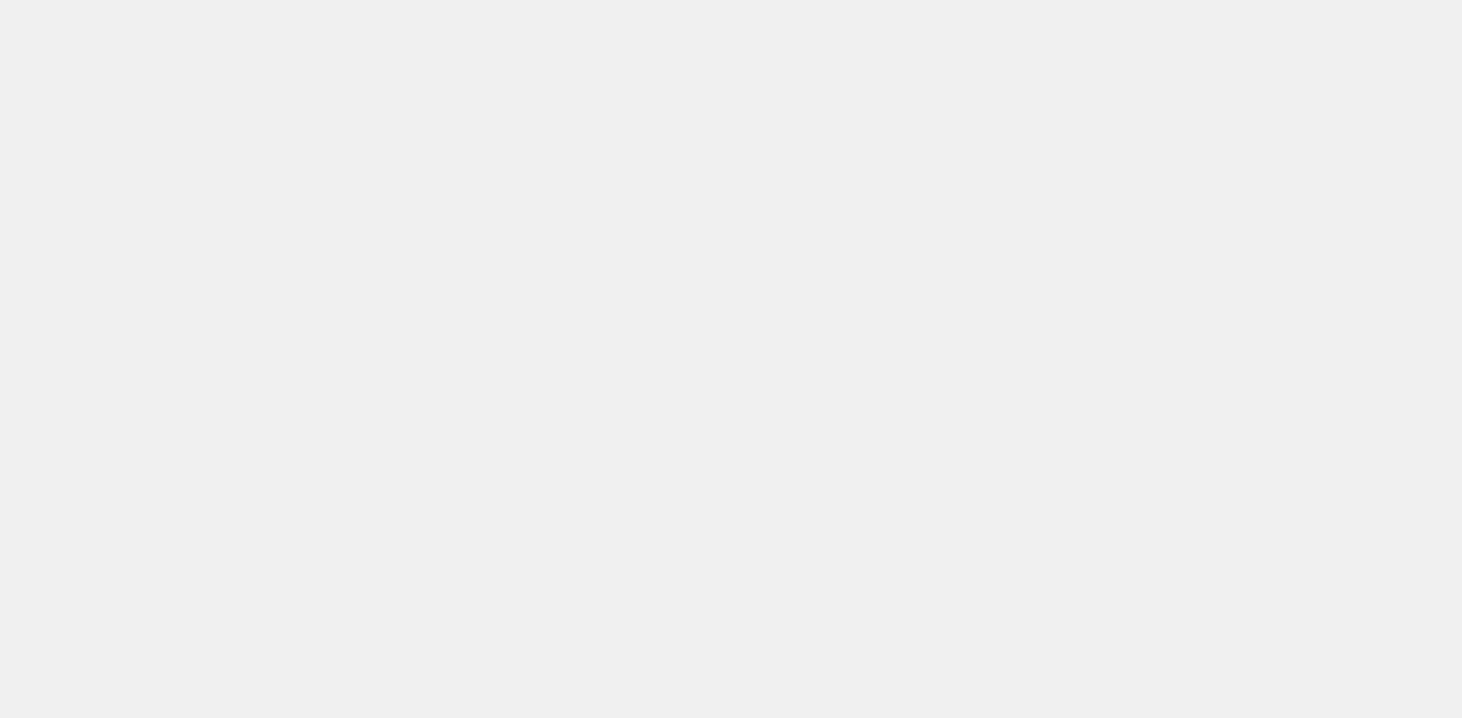 scroll, scrollTop: 0, scrollLeft: 0, axis: both 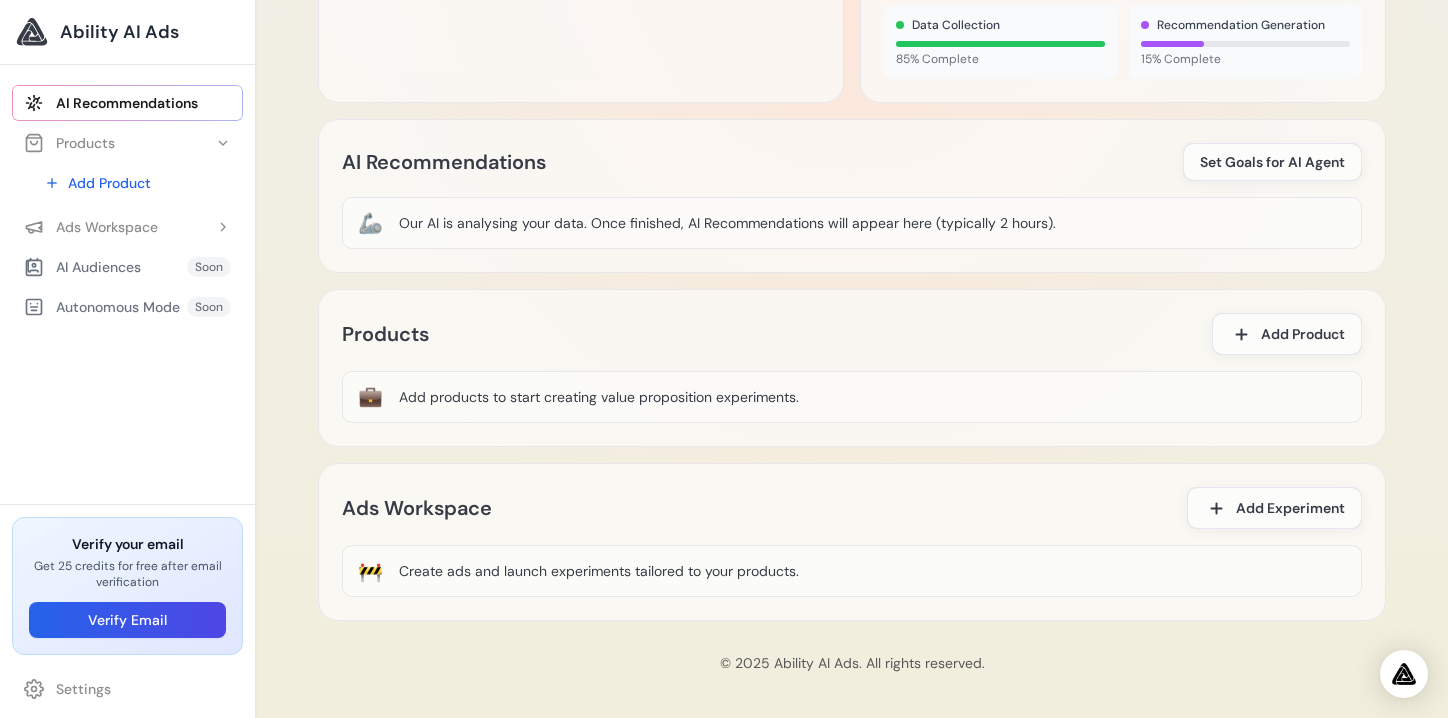 click on "AI Recommendations
Set Goals for AI Agent
🦾
Our AI is analysing your data. Once finished, AI Recommendations will appear here (typically 2 hours).
See All Recommendations" at bounding box center [852, 196] 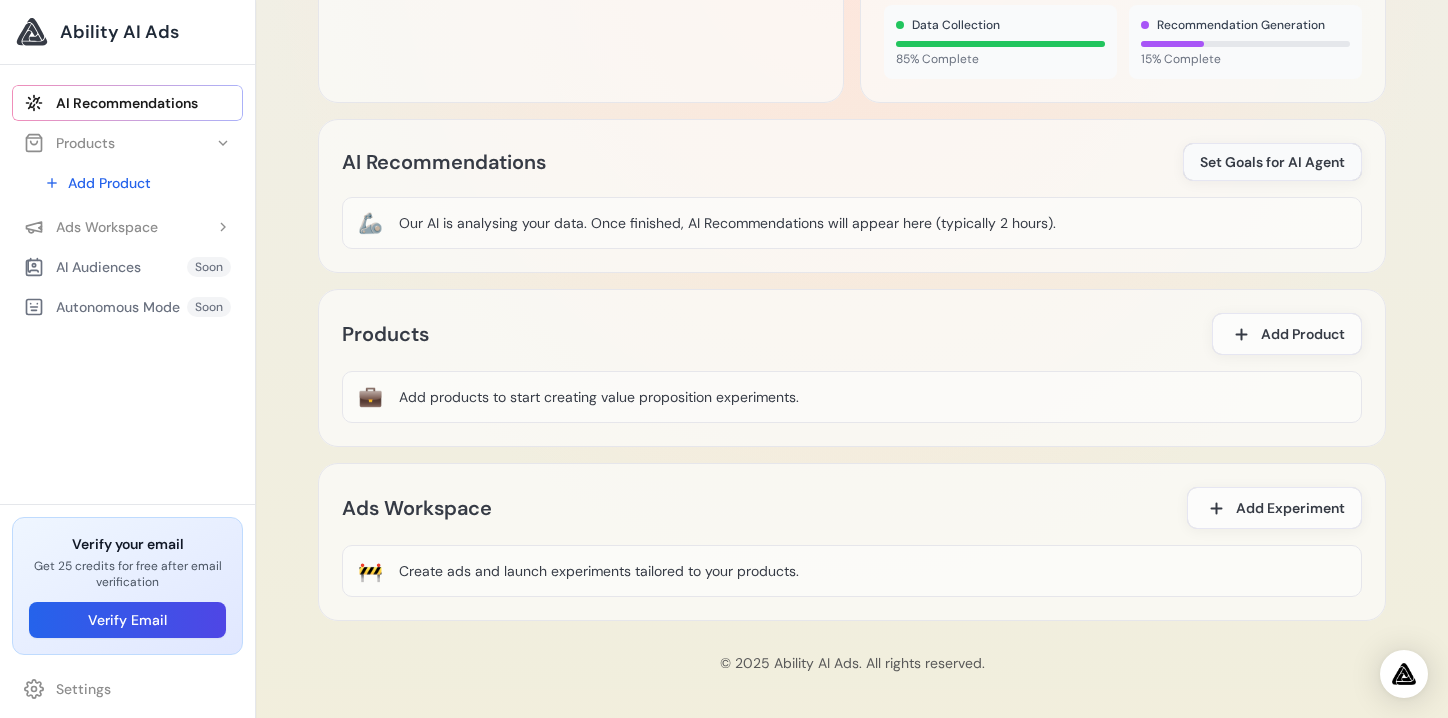 click on "Set Goals for AI Agent" at bounding box center [1272, 162] 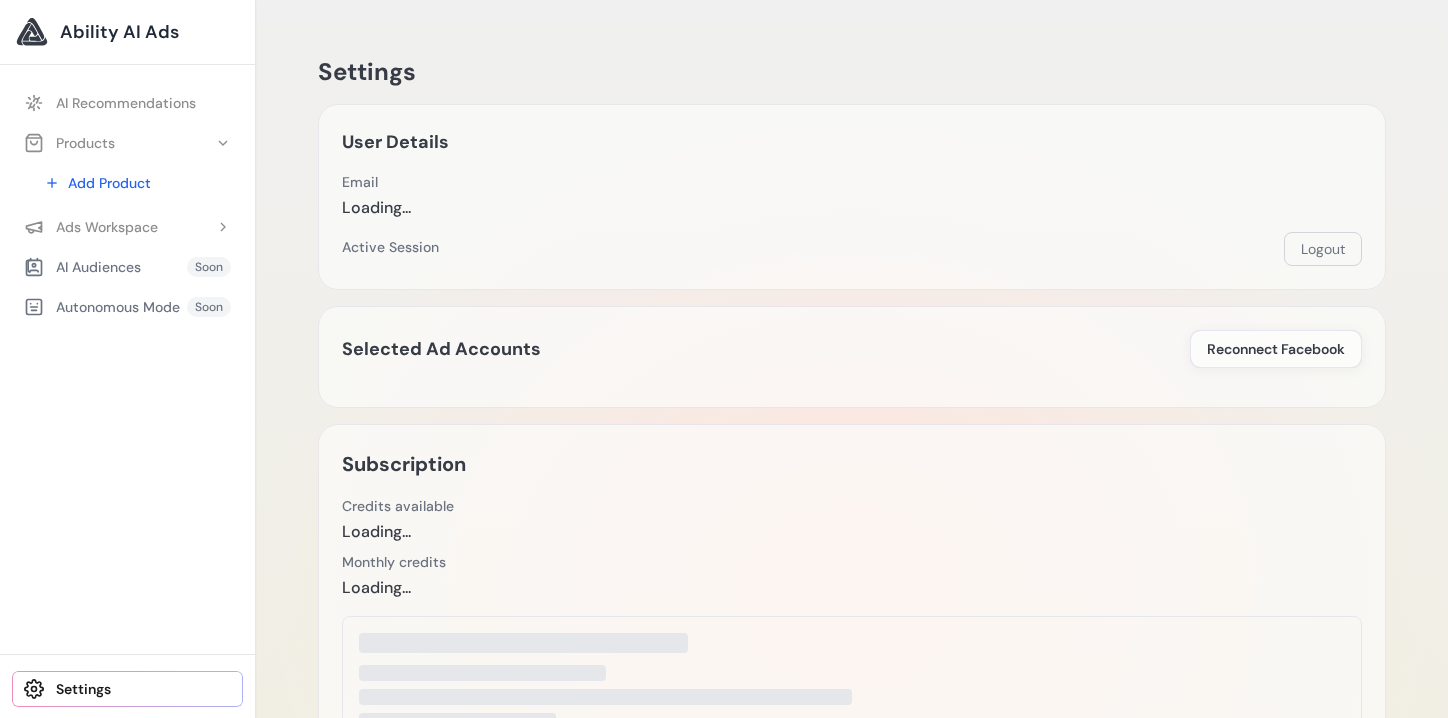 scroll, scrollTop: 0, scrollLeft: 0, axis: both 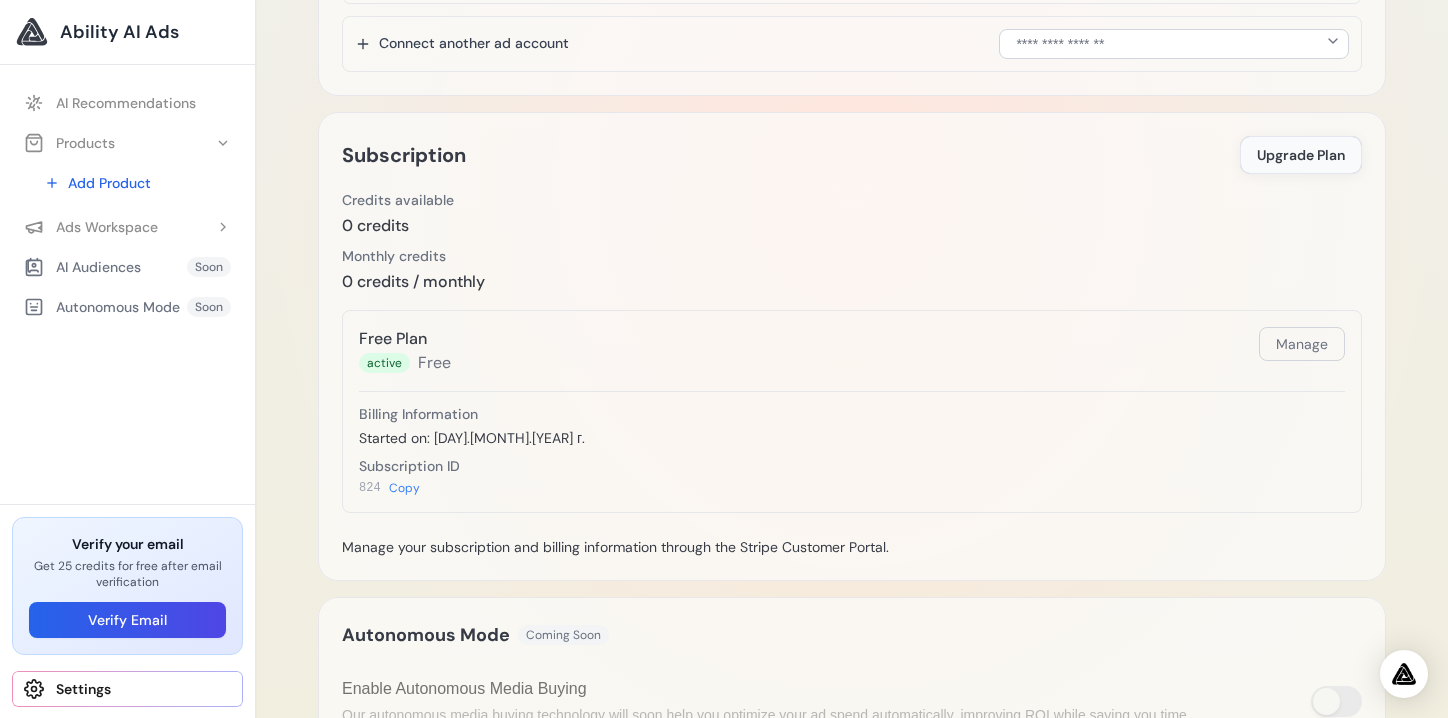click on "Upgrade Plan" at bounding box center [1301, 155] 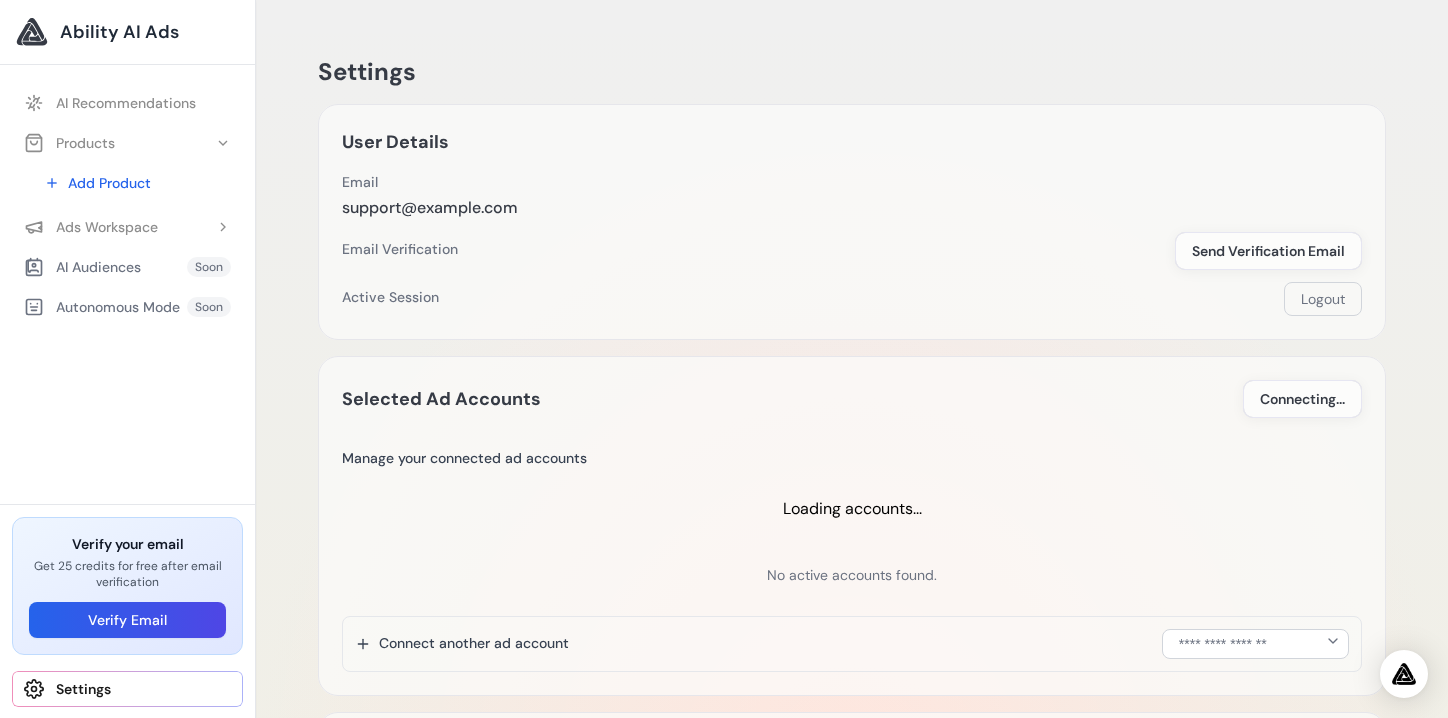 scroll, scrollTop: 616, scrollLeft: 0, axis: vertical 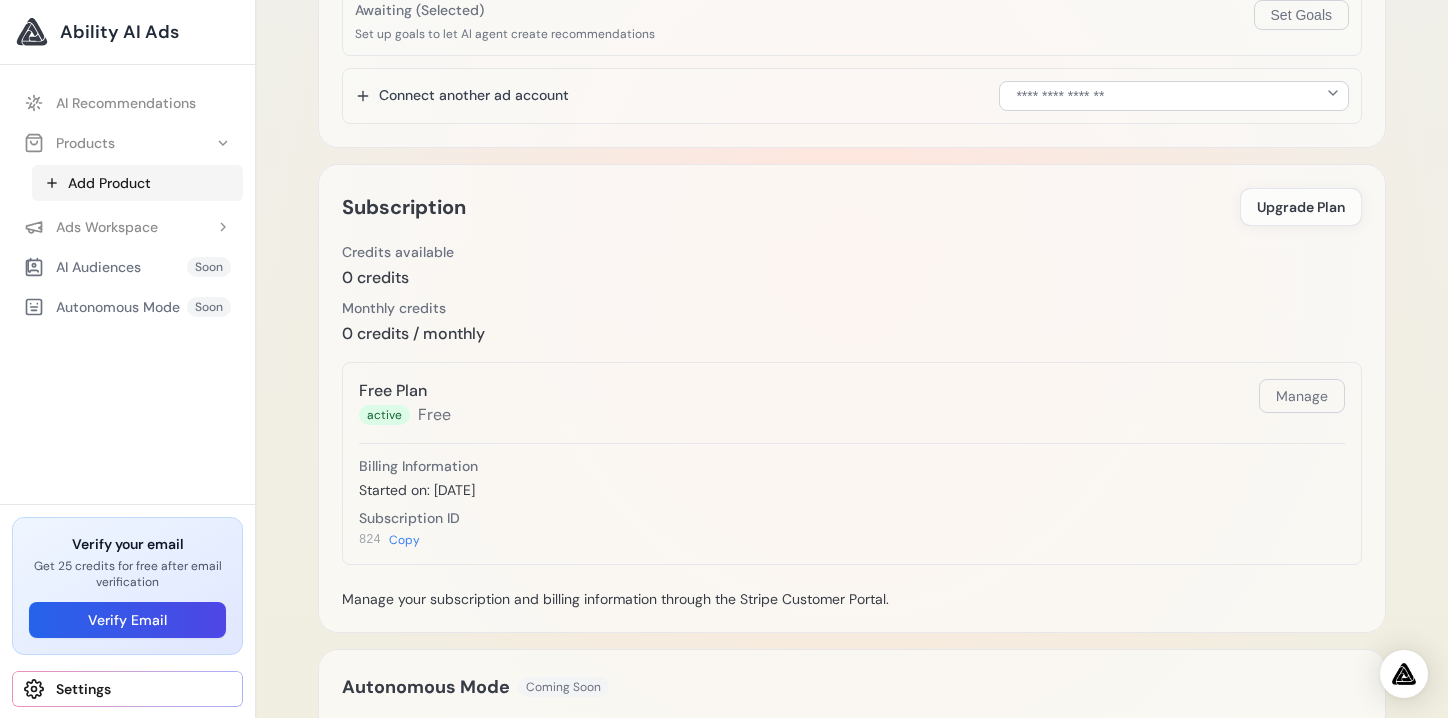 click on "Add Product" at bounding box center (137, 183) 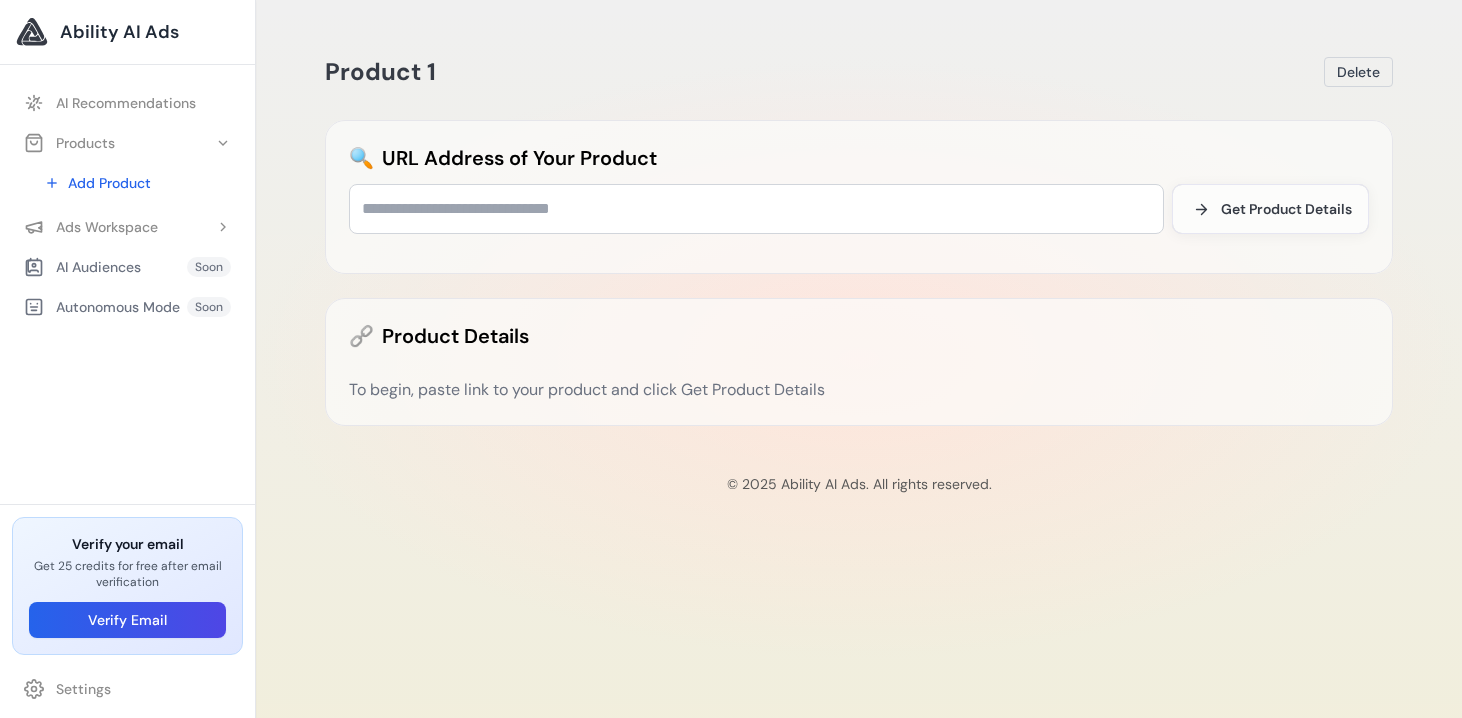 scroll, scrollTop: 0, scrollLeft: 0, axis: both 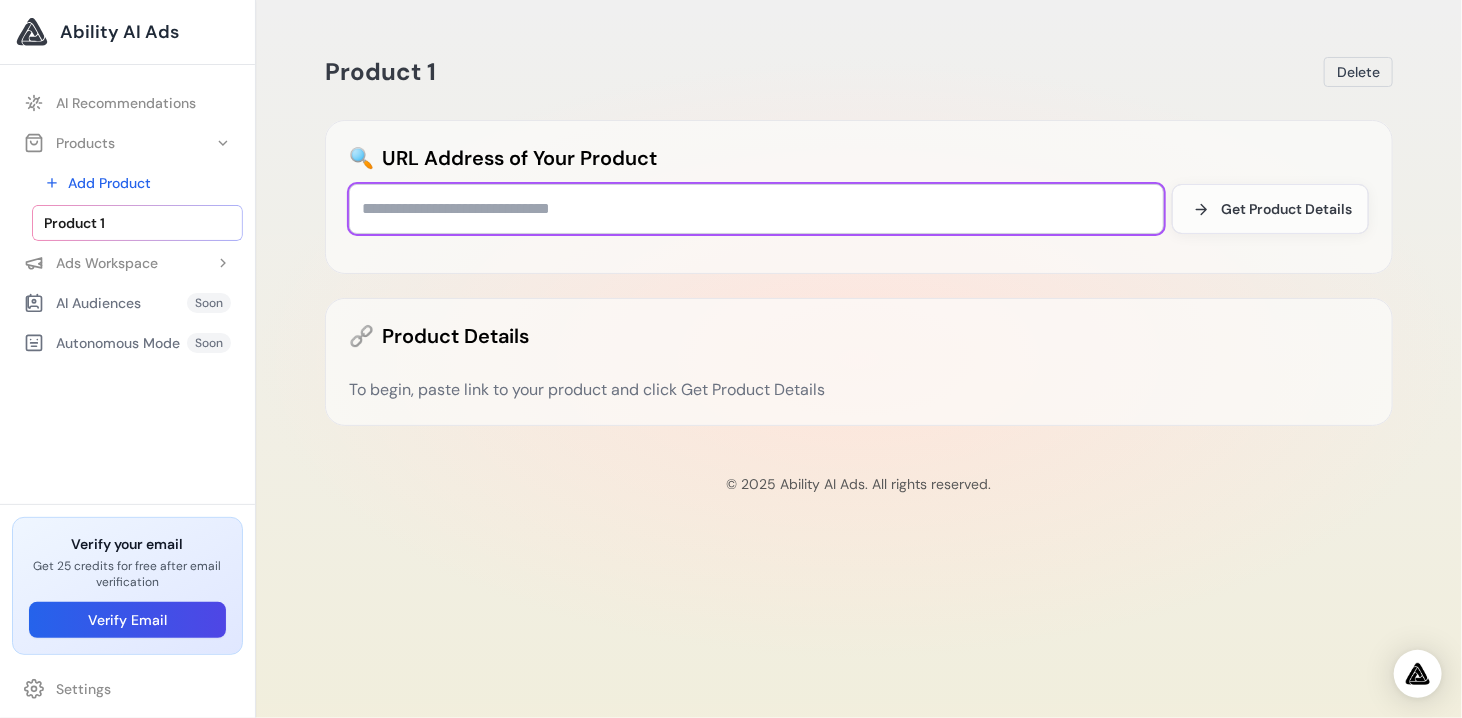 click at bounding box center (756, 209) 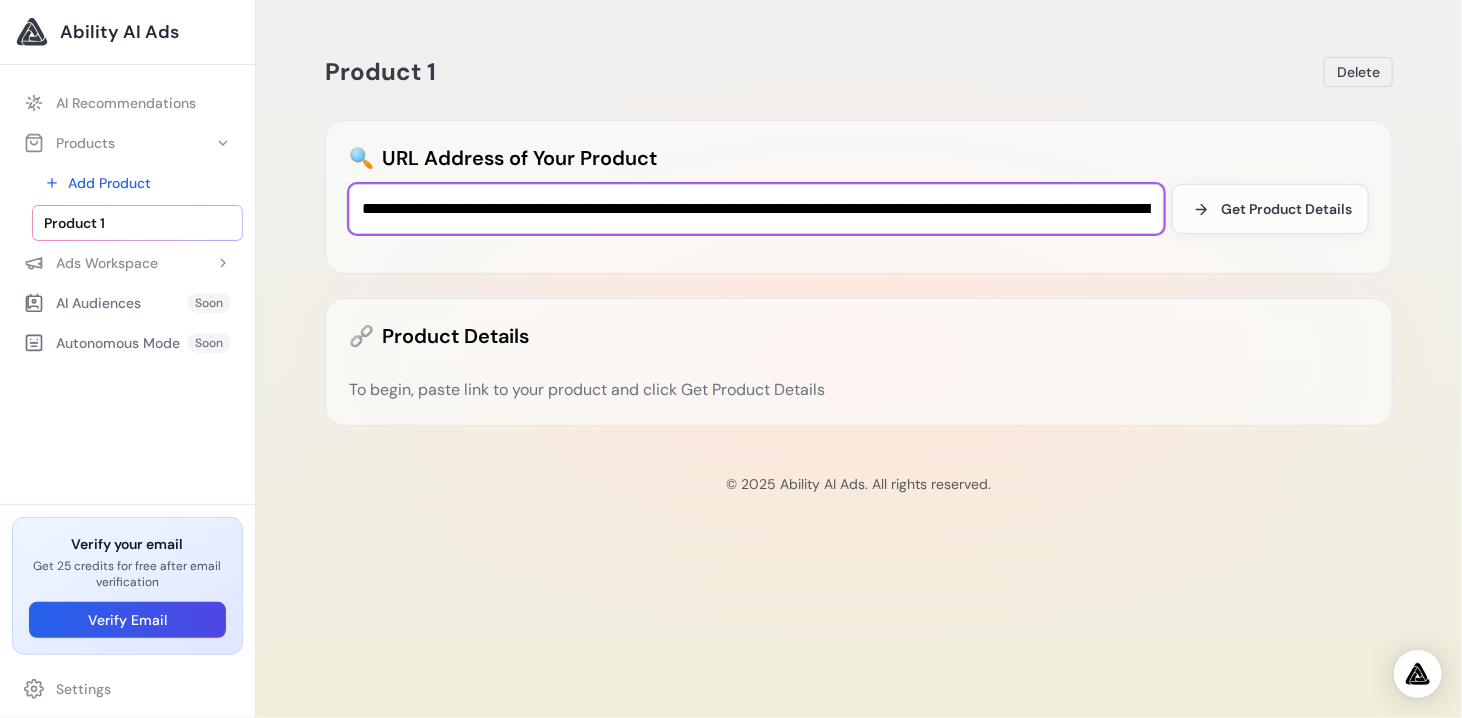 scroll, scrollTop: 0, scrollLeft: 1873, axis: horizontal 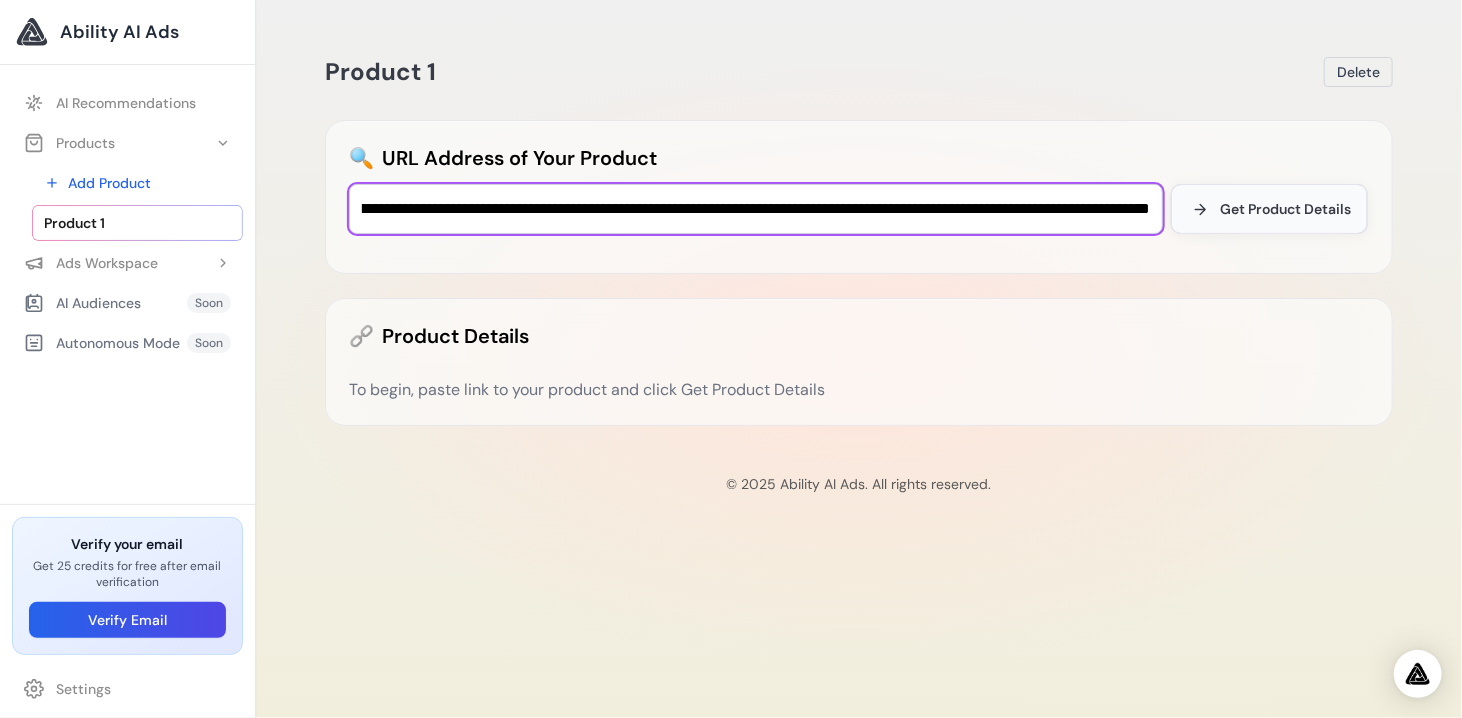 type on "**********" 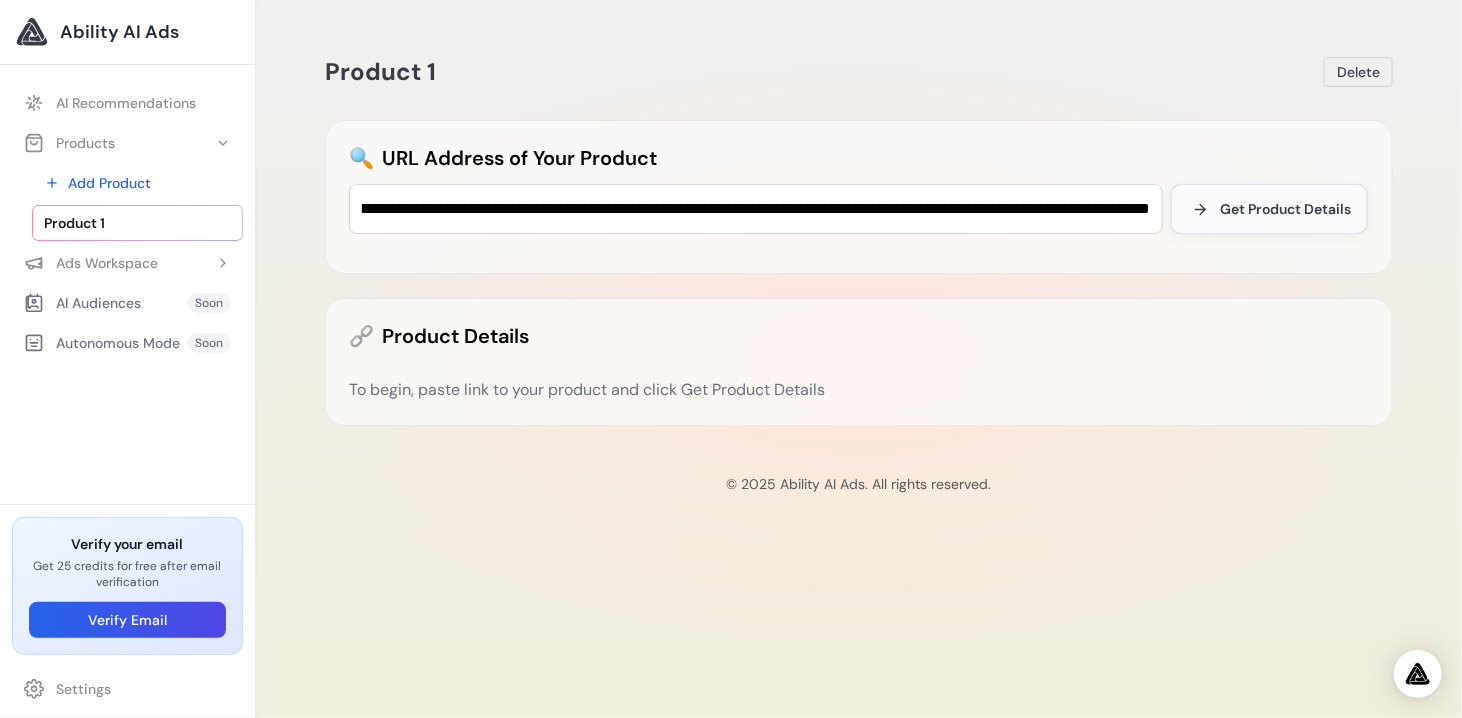 scroll, scrollTop: 0, scrollLeft: 0, axis: both 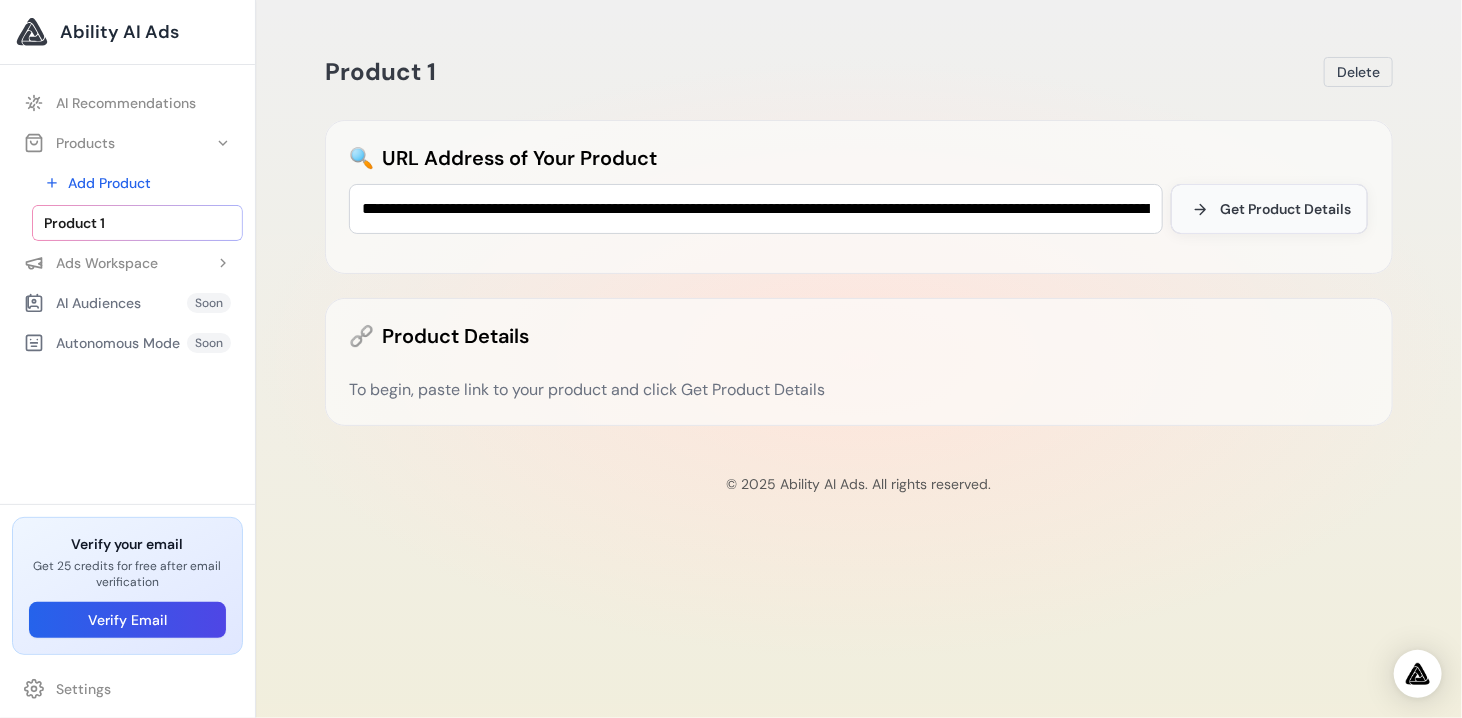 click on "Get Product Details" at bounding box center [1285, 209] 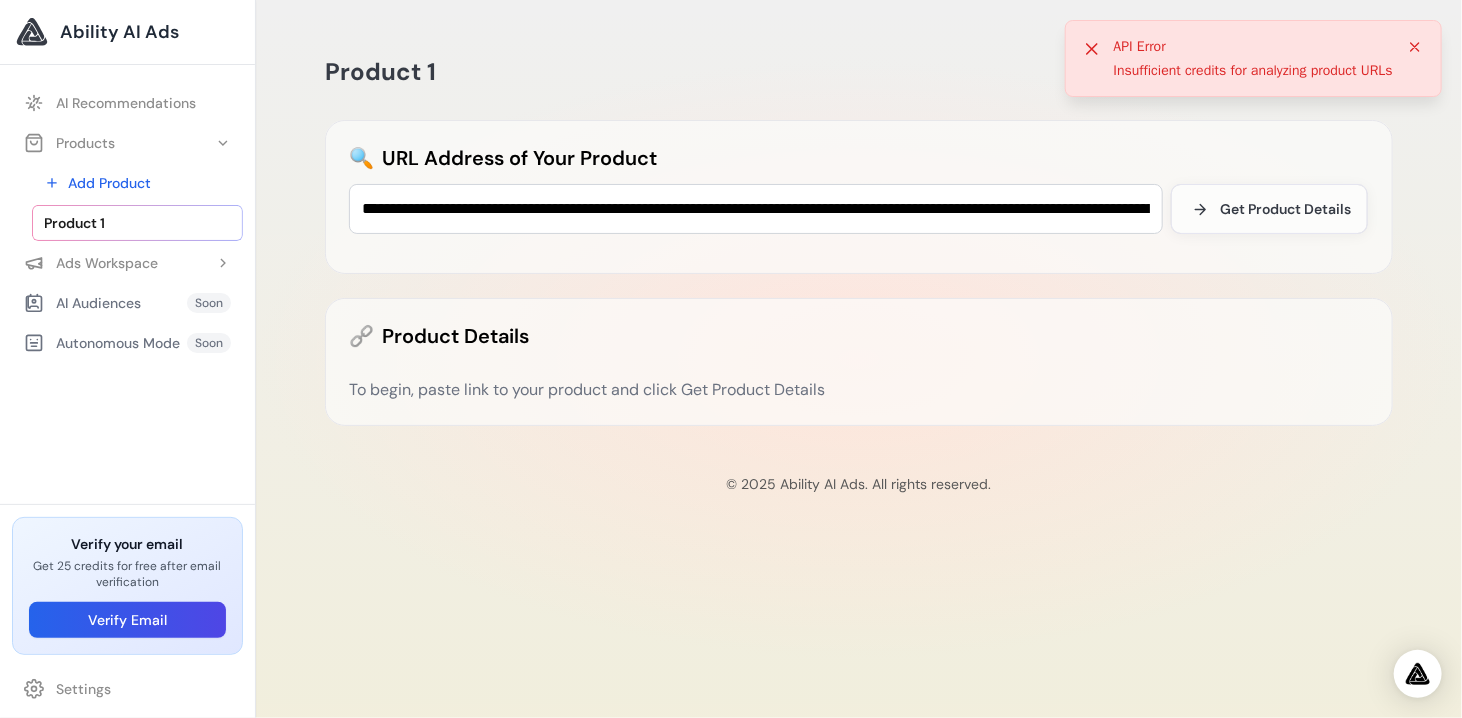 click 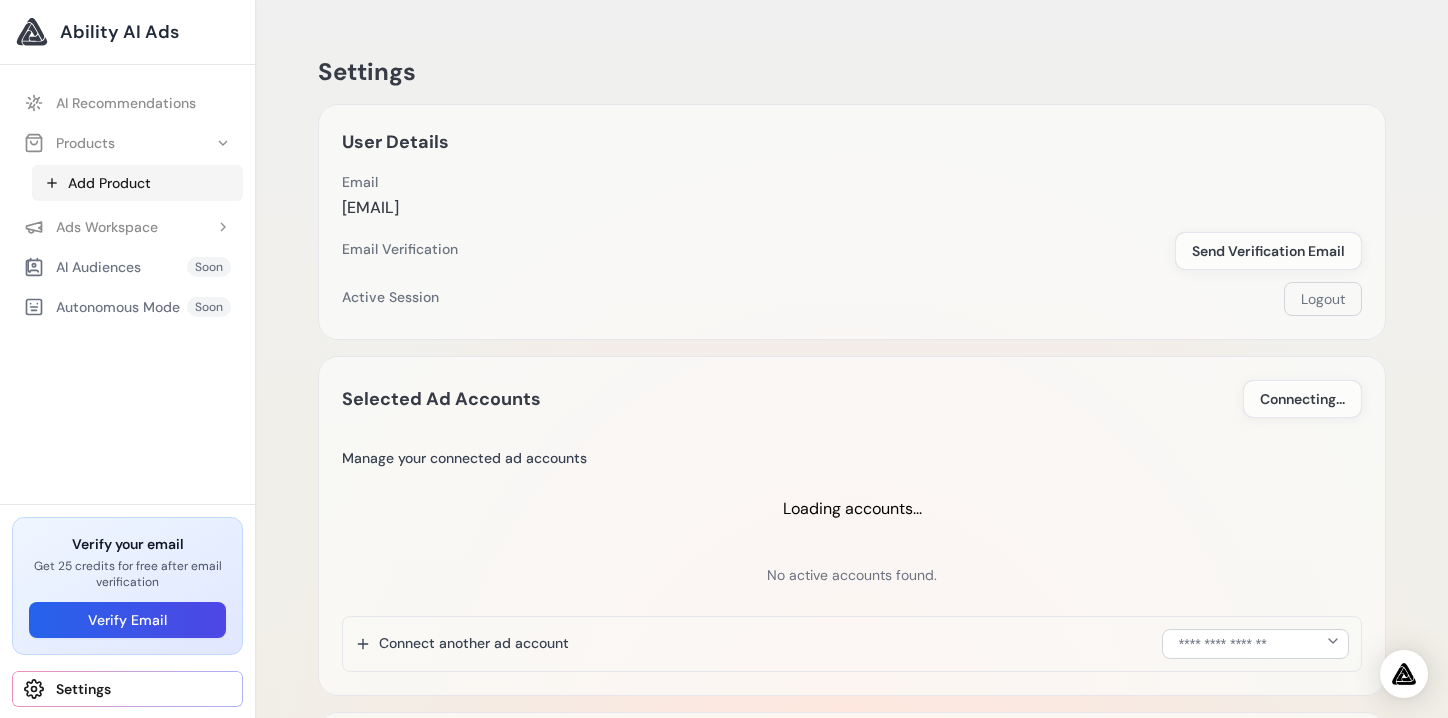 scroll, scrollTop: 564, scrollLeft: 0, axis: vertical 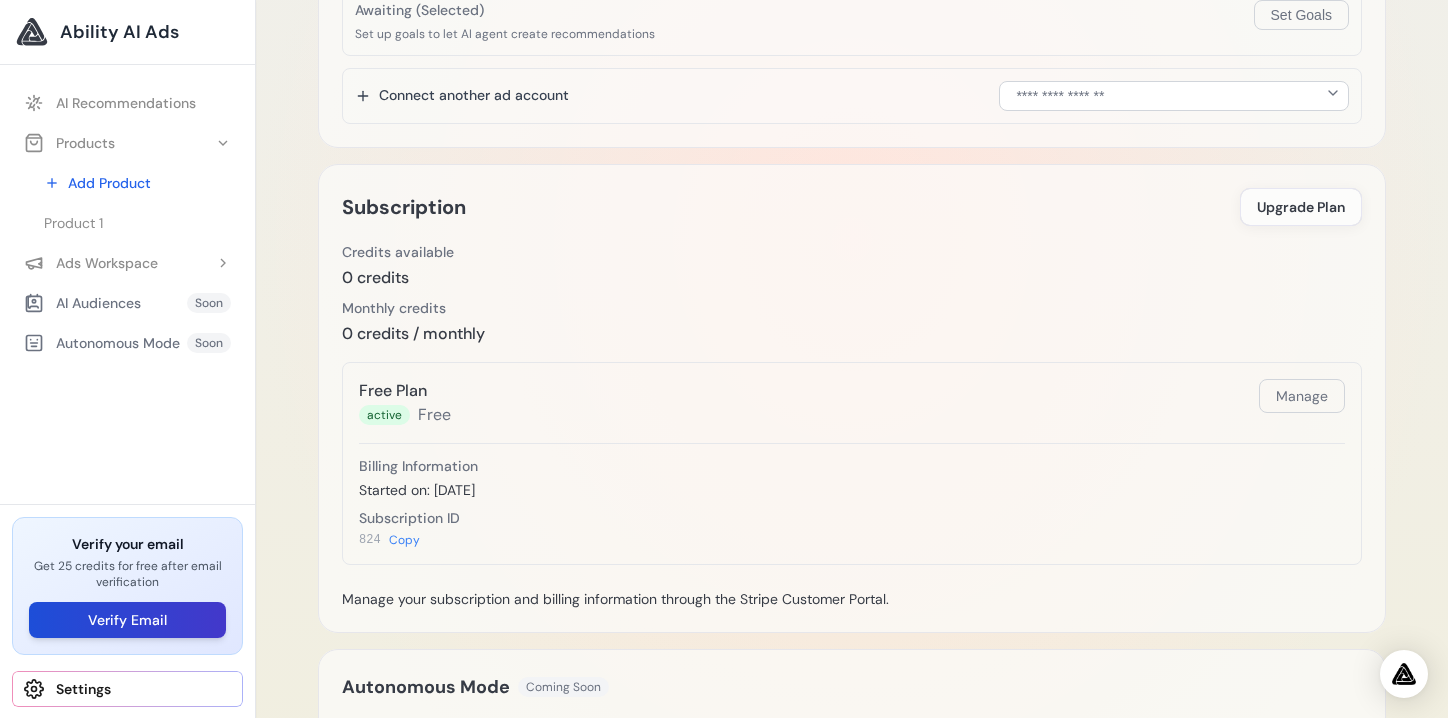 click on "Verify Email" at bounding box center [127, 620] 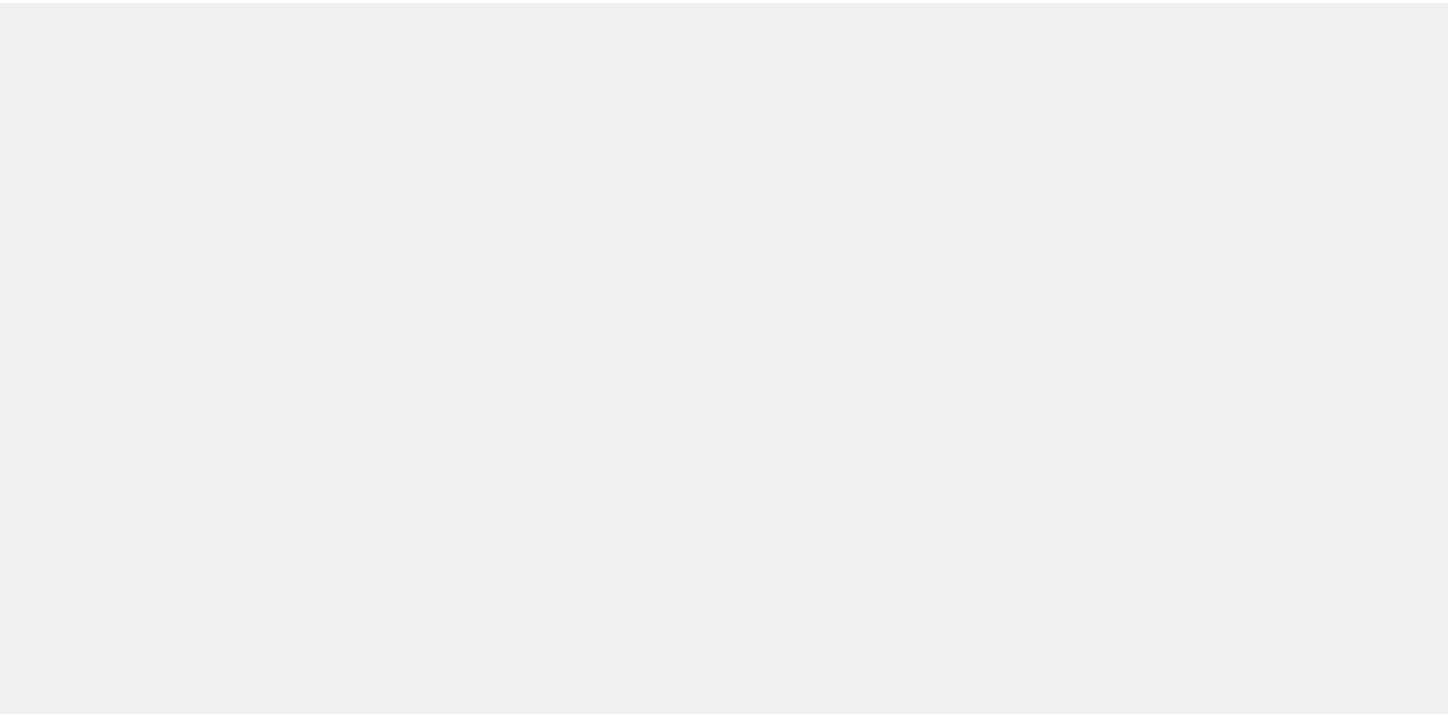 scroll, scrollTop: 0, scrollLeft: 0, axis: both 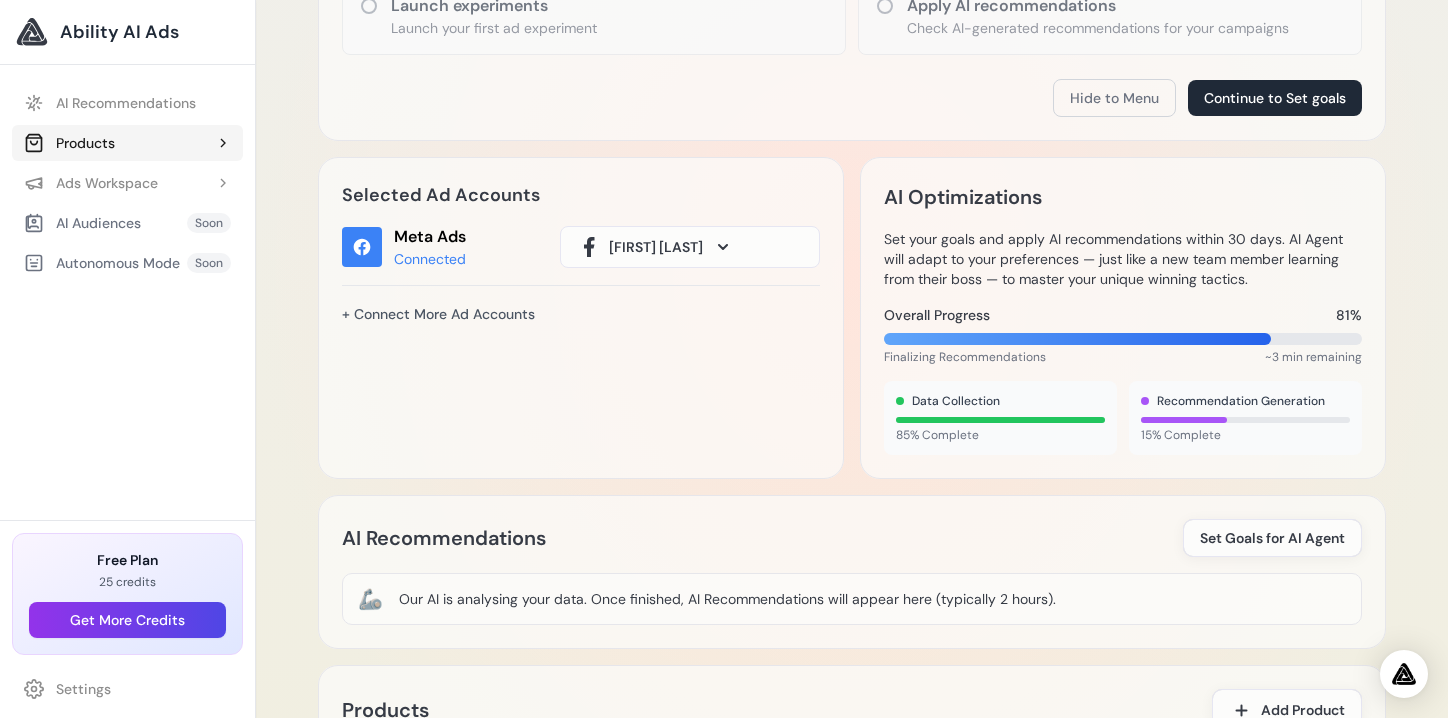 click on "Products" at bounding box center [127, 143] 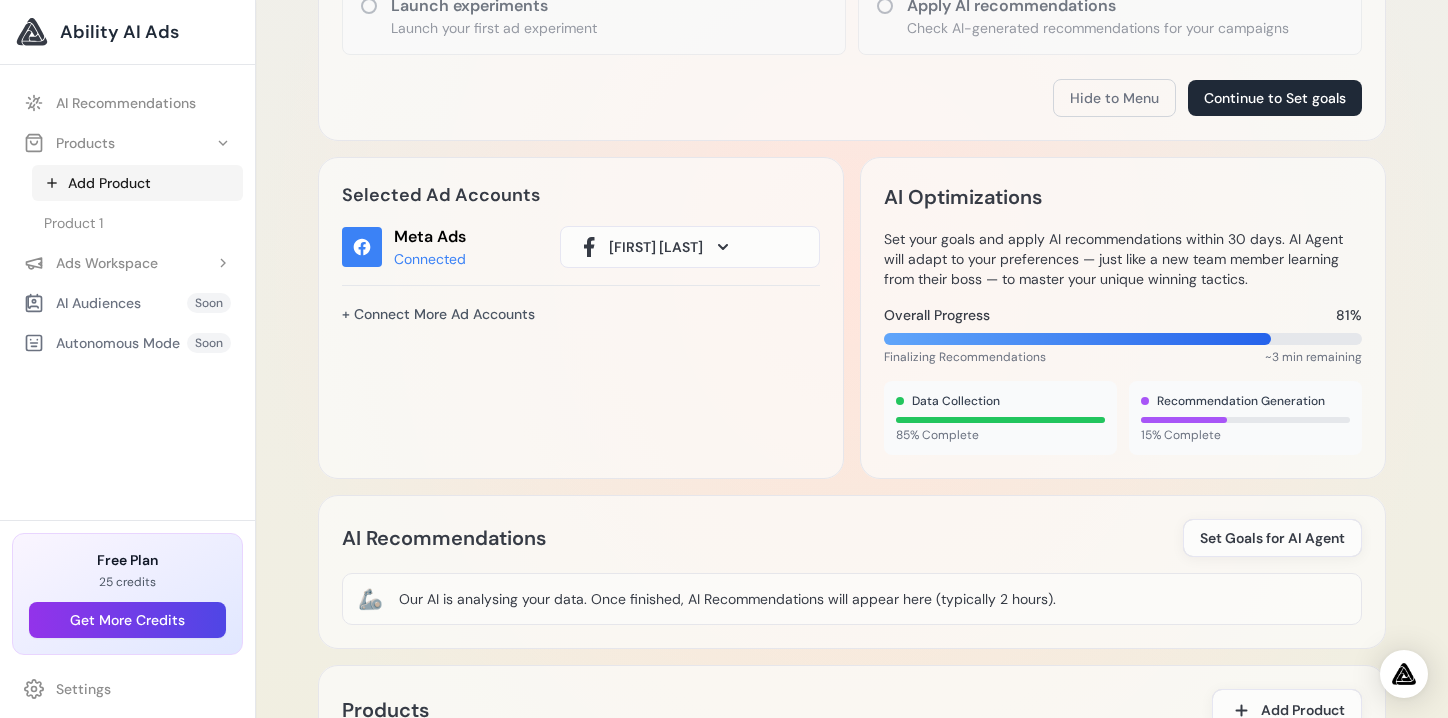 click on "Add Product" at bounding box center [137, 183] 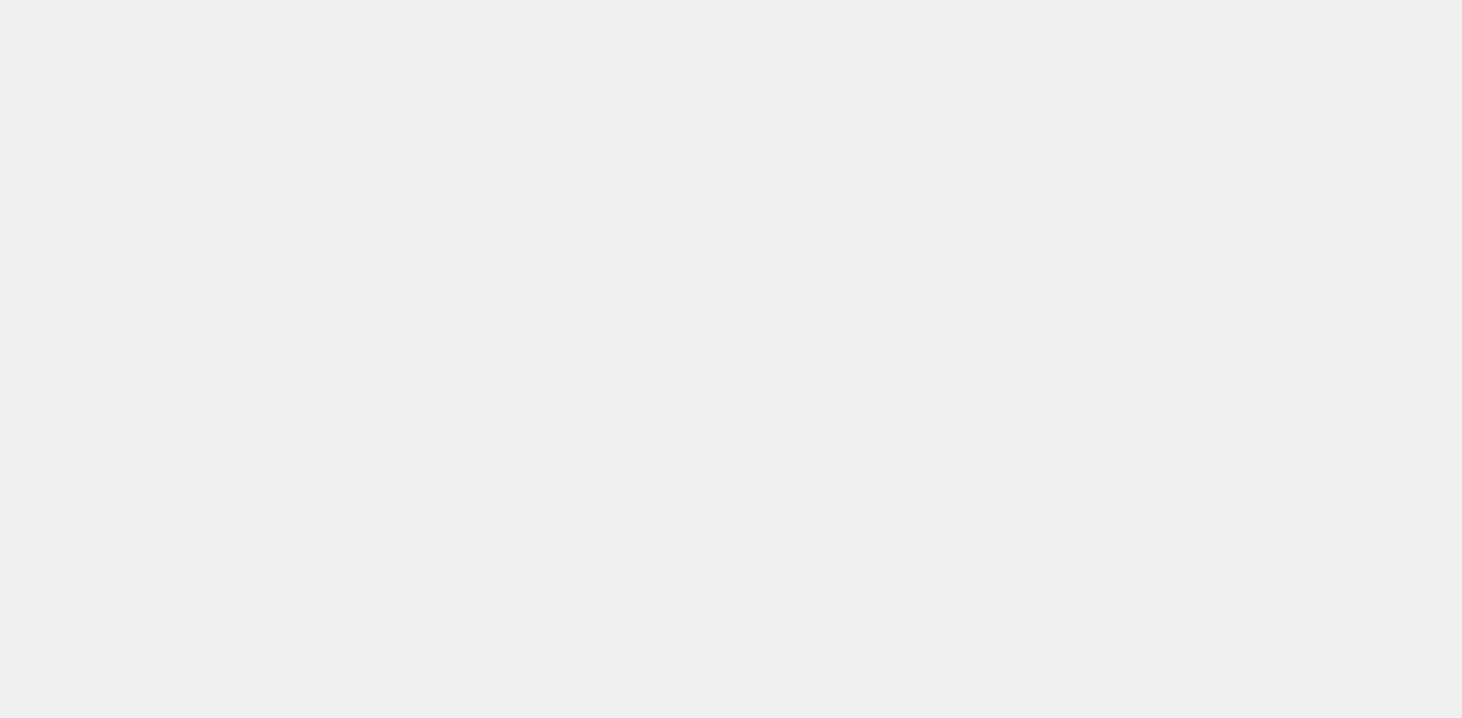 scroll, scrollTop: 0, scrollLeft: 0, axis: both 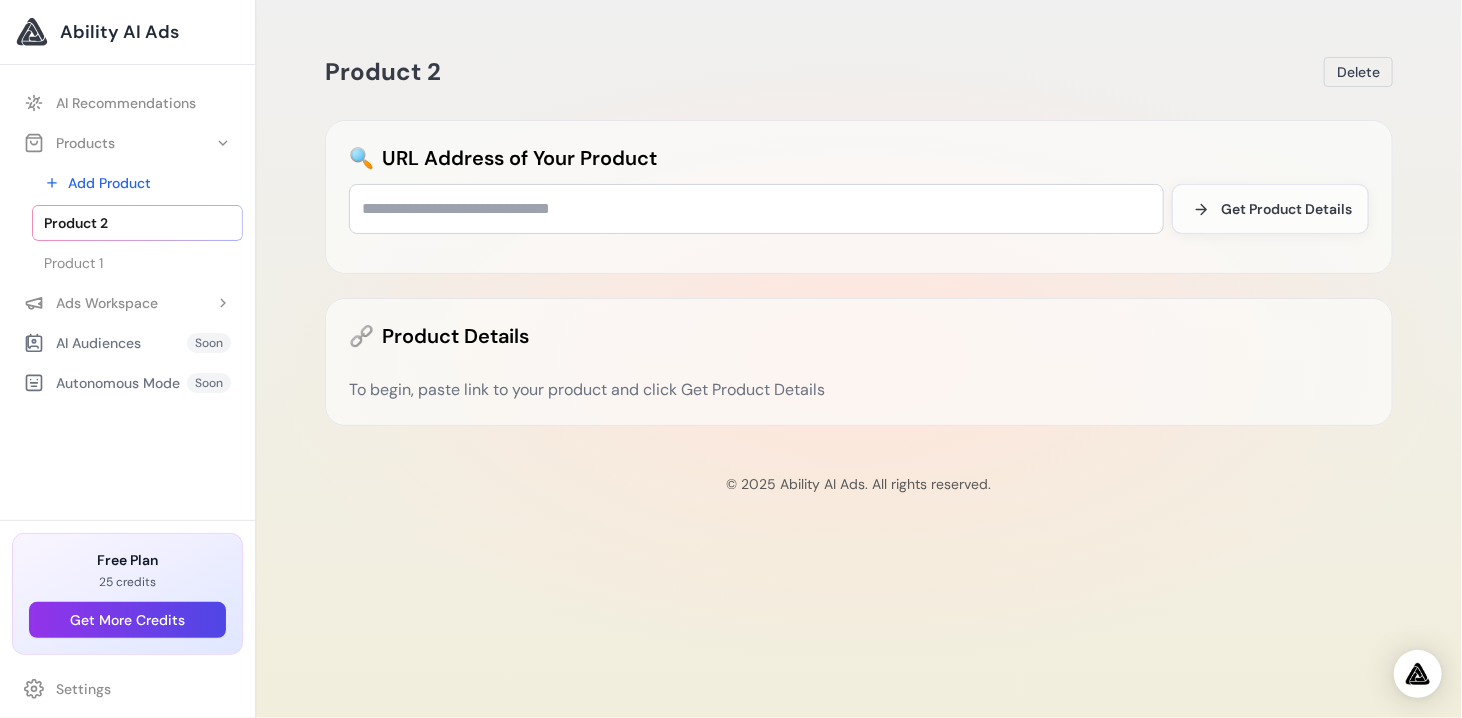 click on "Product 2" at bounding box center (137, 223) 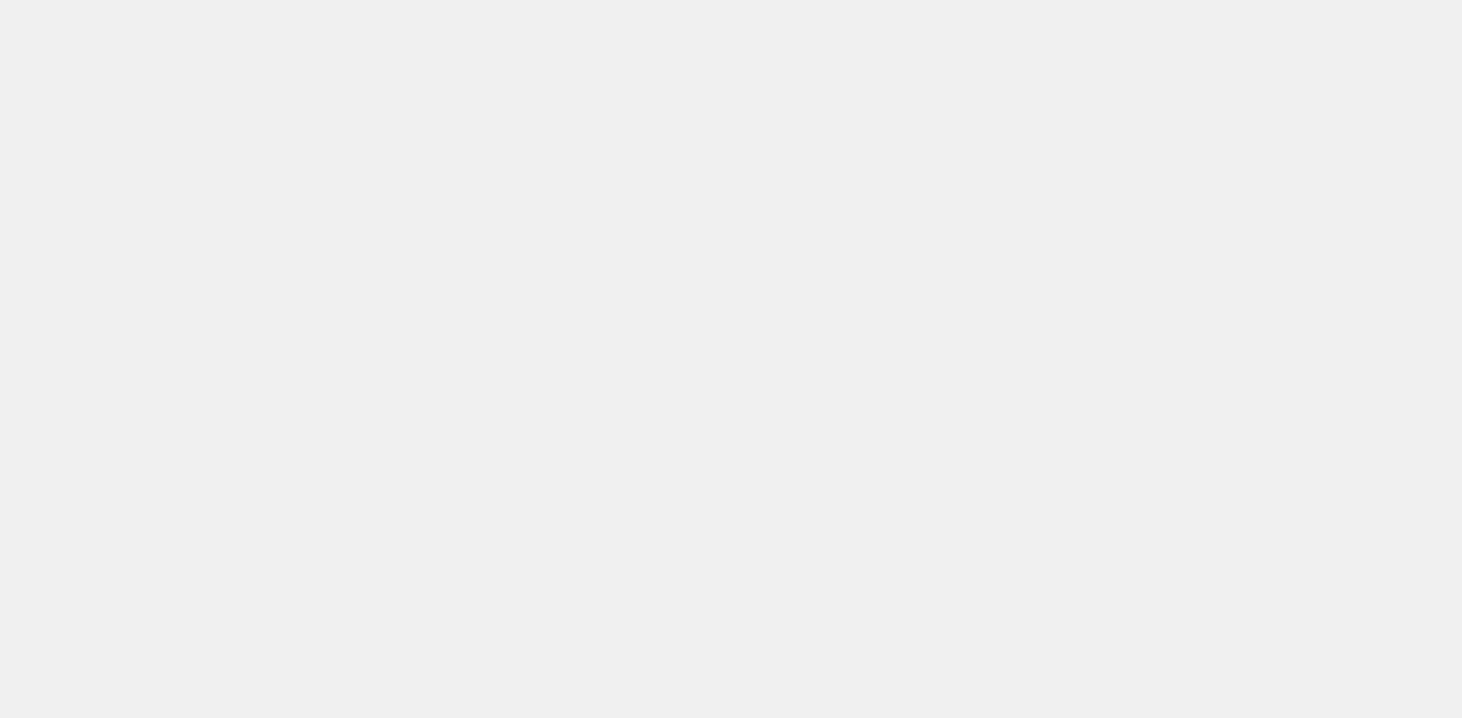 scroll, scrollTop: 0, scrollLeft: 0, axis: both 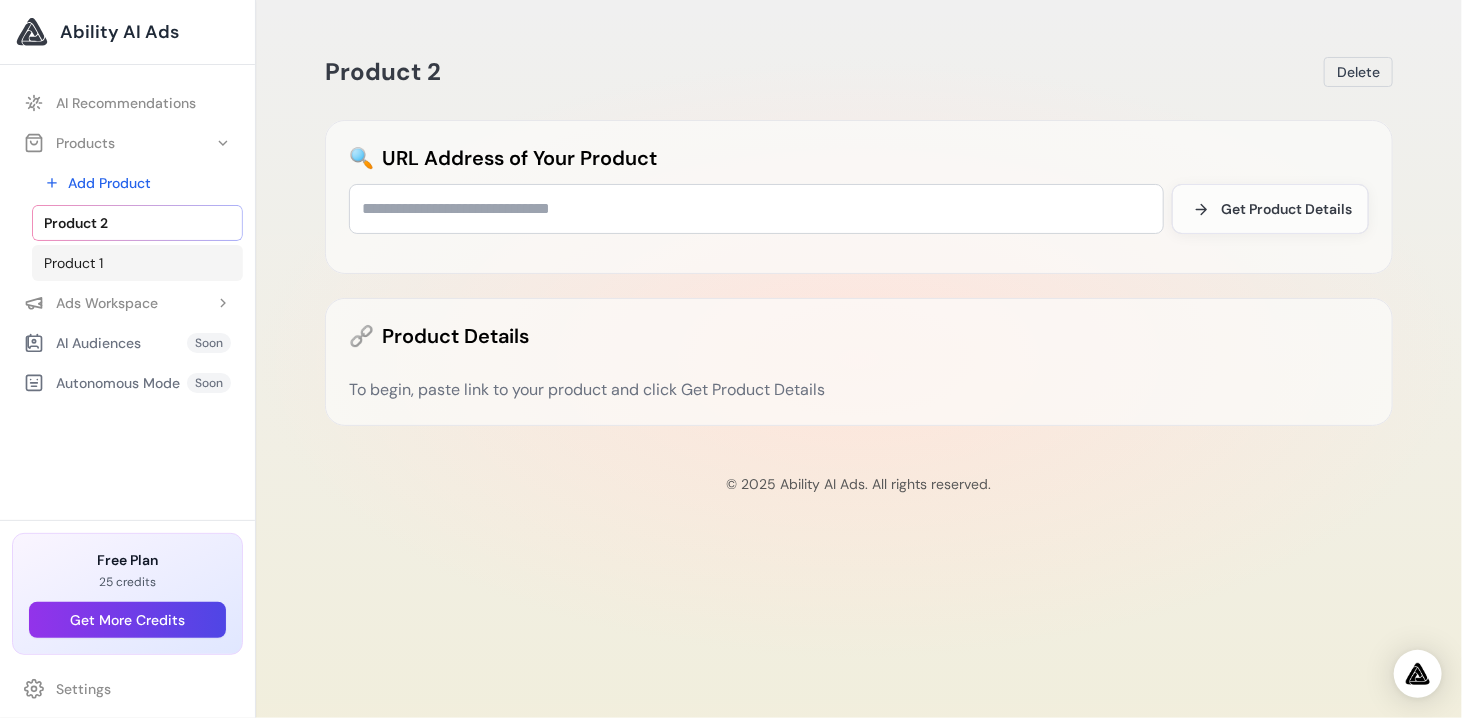 click on "Product 1" at bounding box center [137, 263] 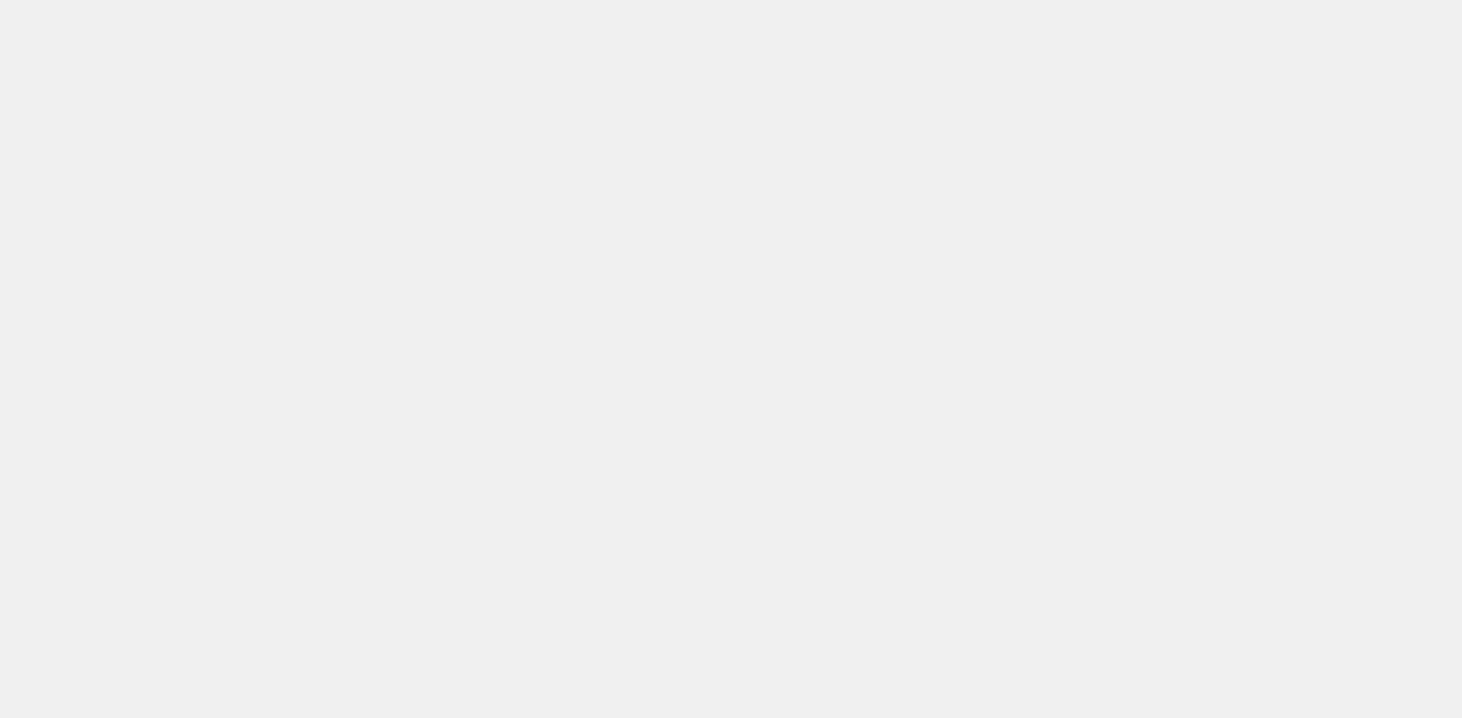 scroll, scrollTop: 0, scrollLeft: 0, axis: both 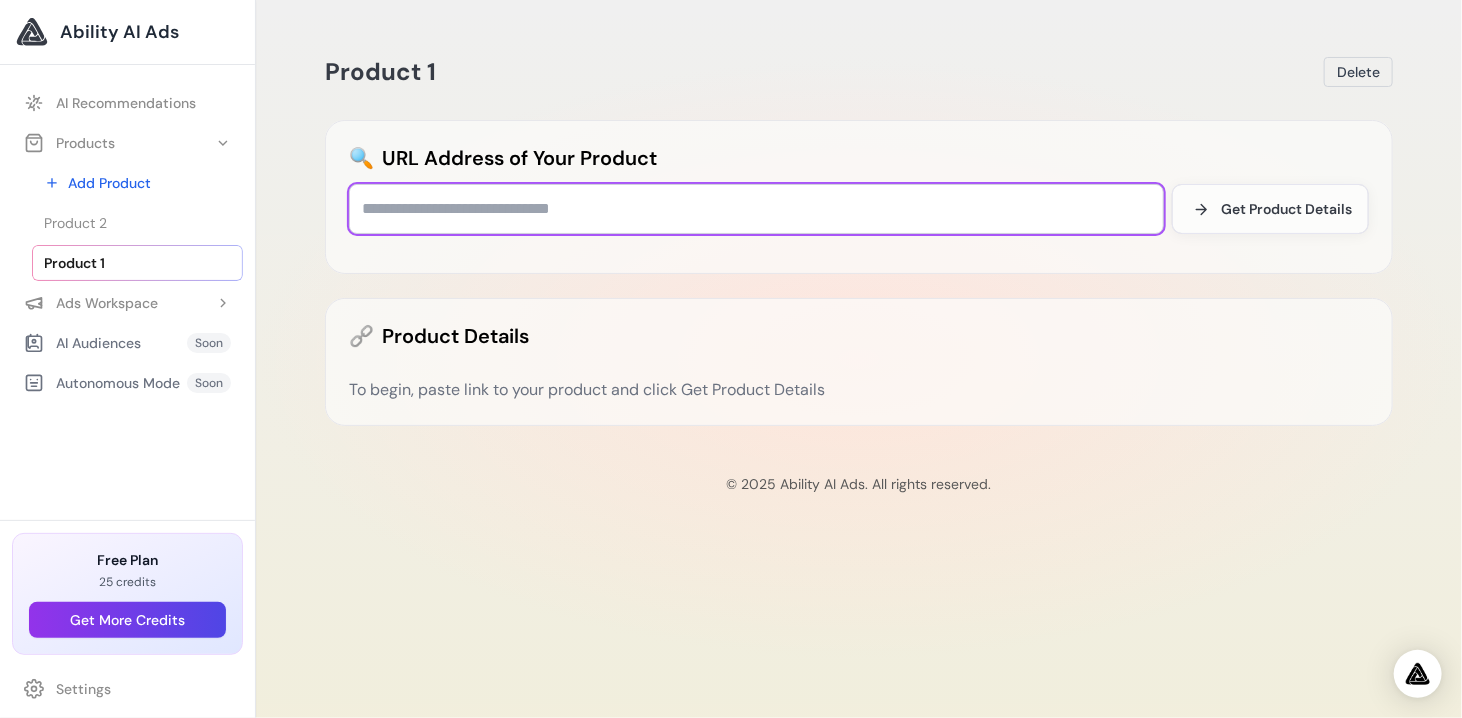 click at bounding box center (756, 209) 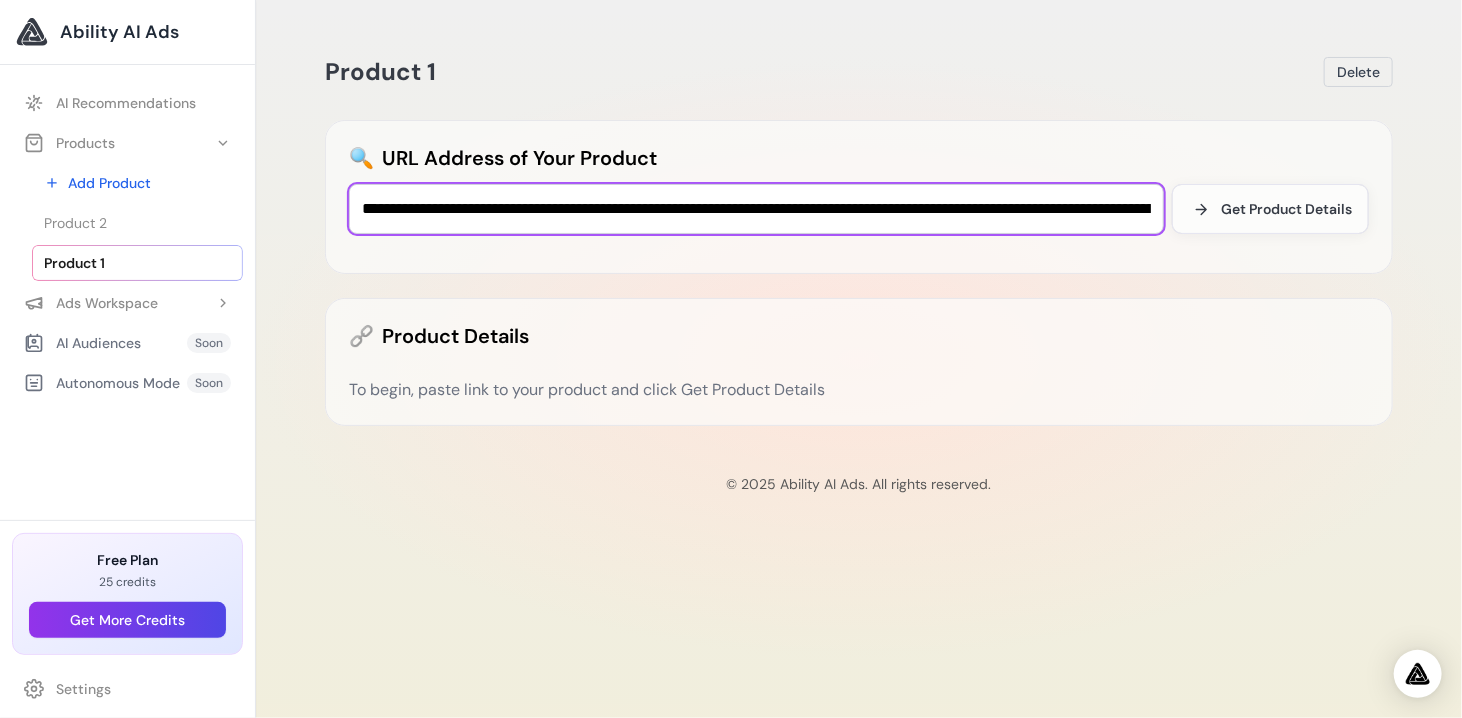 scroll, scrollTop: 0, scrollLeft: 1006, axis: horizontal 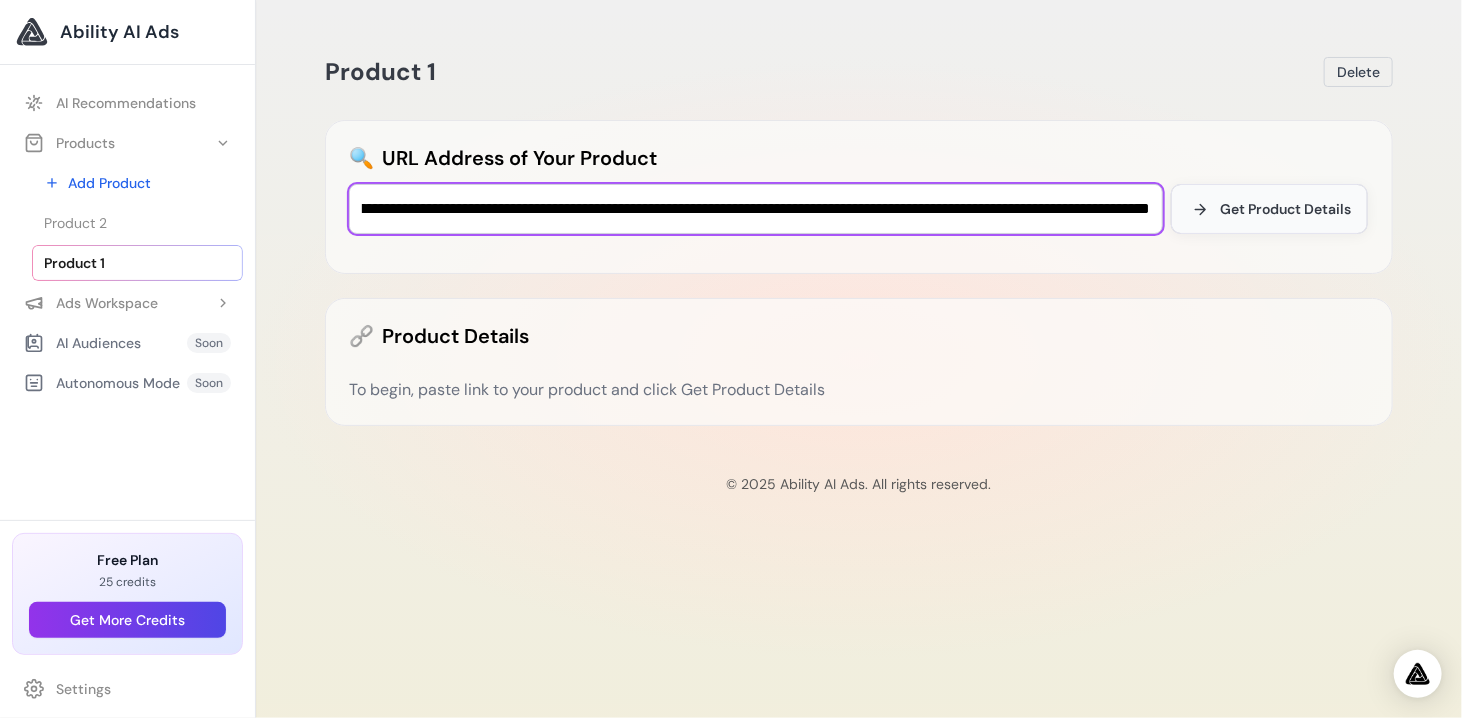type on "**********" 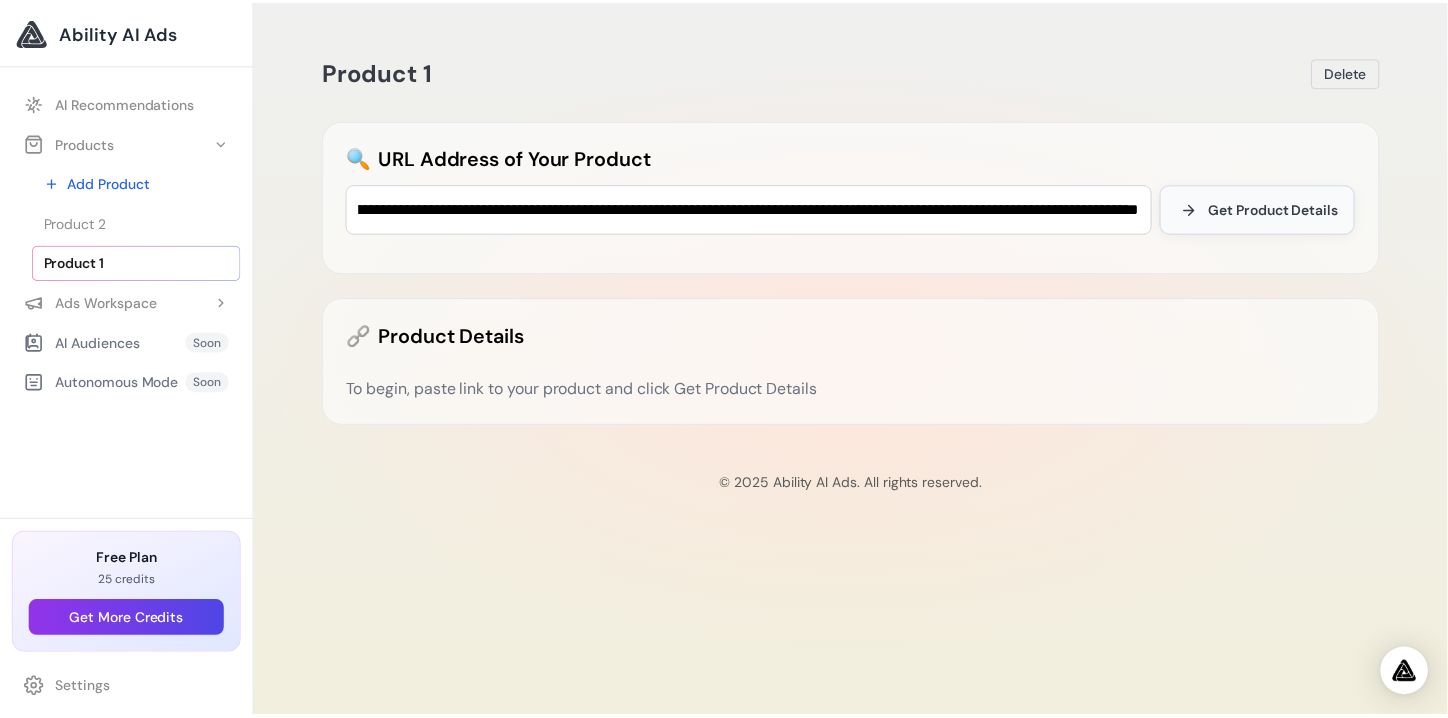 scroll, scrollTop: 0, scrollLeft: 0, axis: both 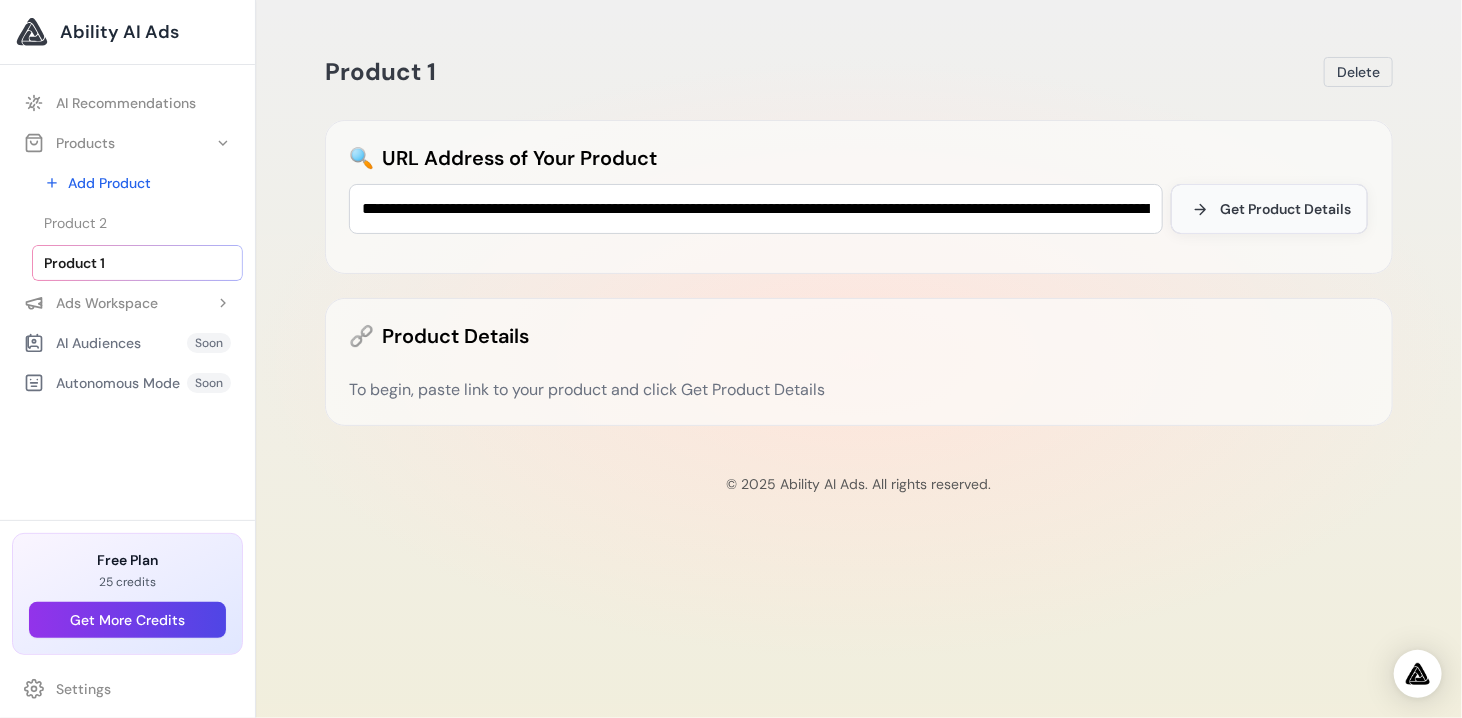 click on "Get Product Details" at bounding box center [1285, 209] 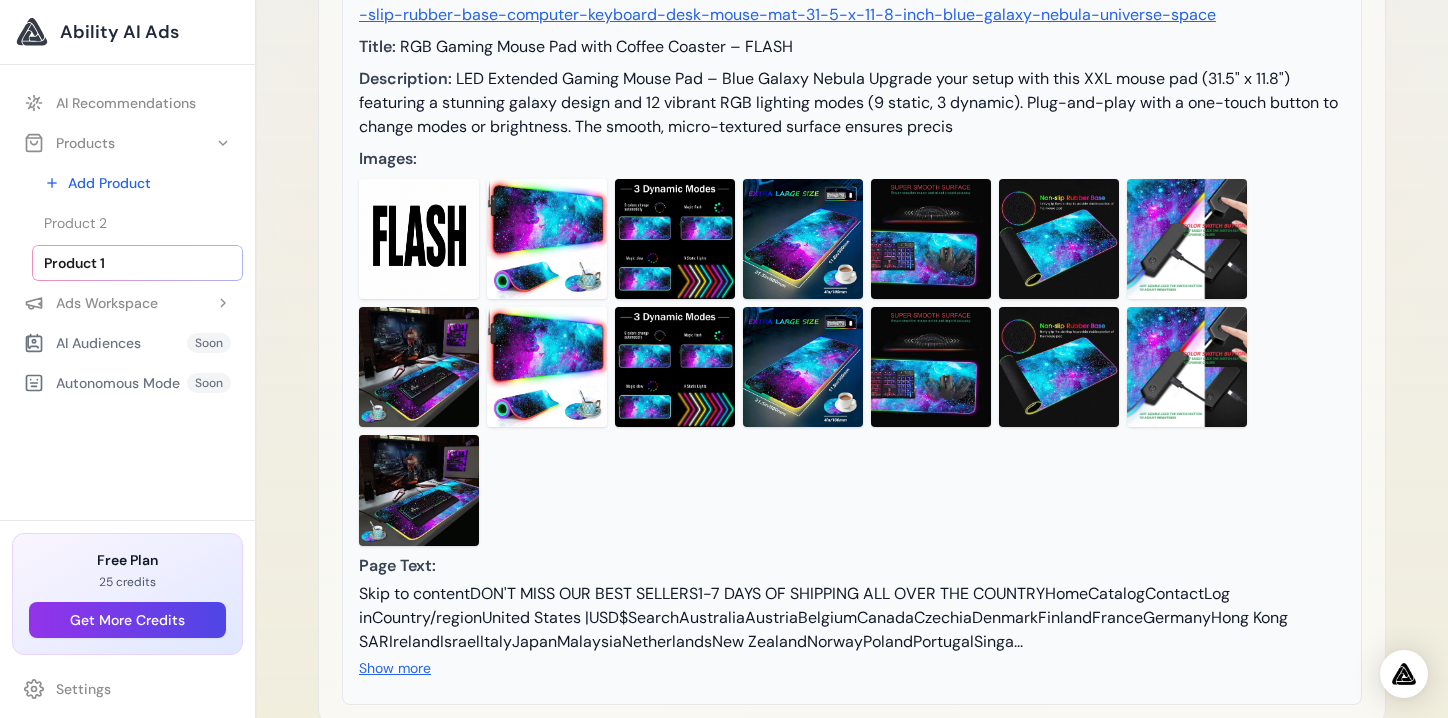 scroll, scrollTop: 588, scrollLeft: 0, axis: vertical 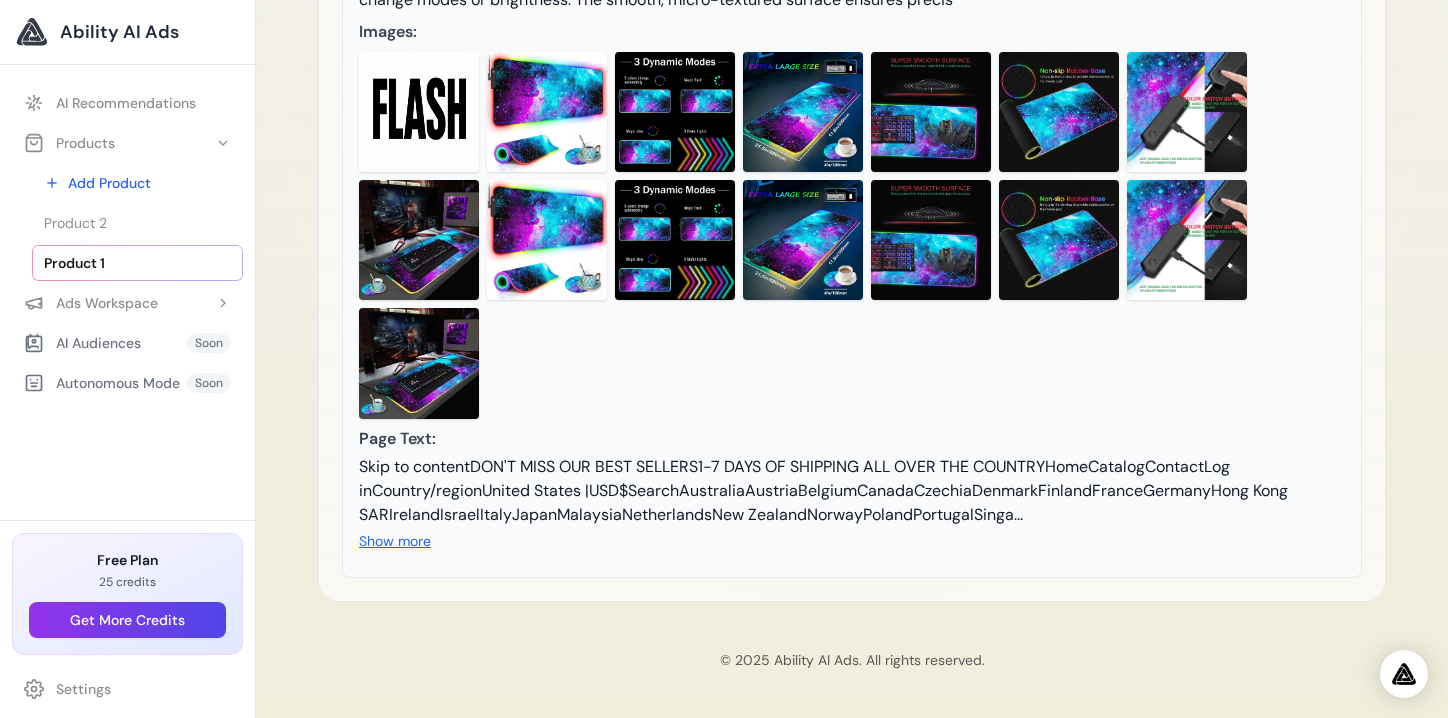 drag, startPoint x: 452, startPoint y: 441, endPoint x: 1067, endPoint y: 493, distance: 617.19446 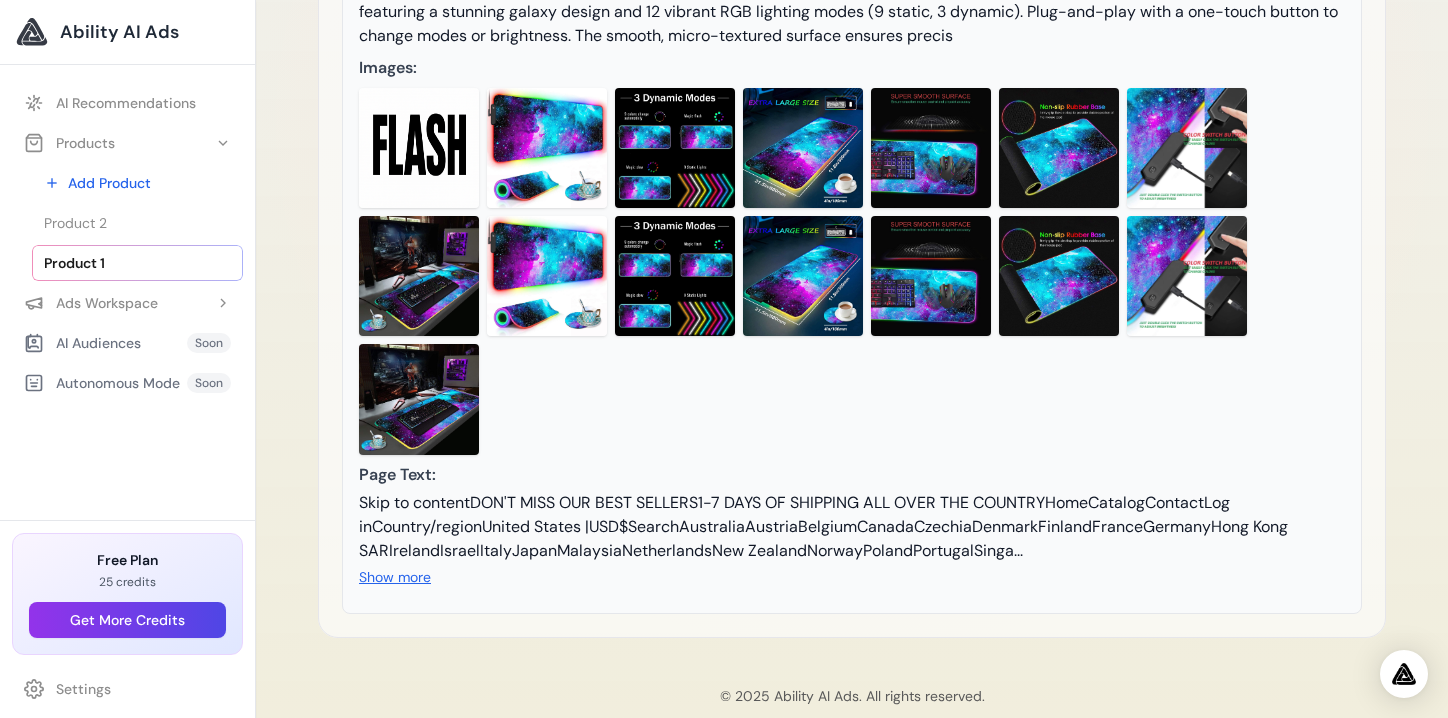 scroll, scrollTop: 588, scrollLeft: 0, axis: vertical 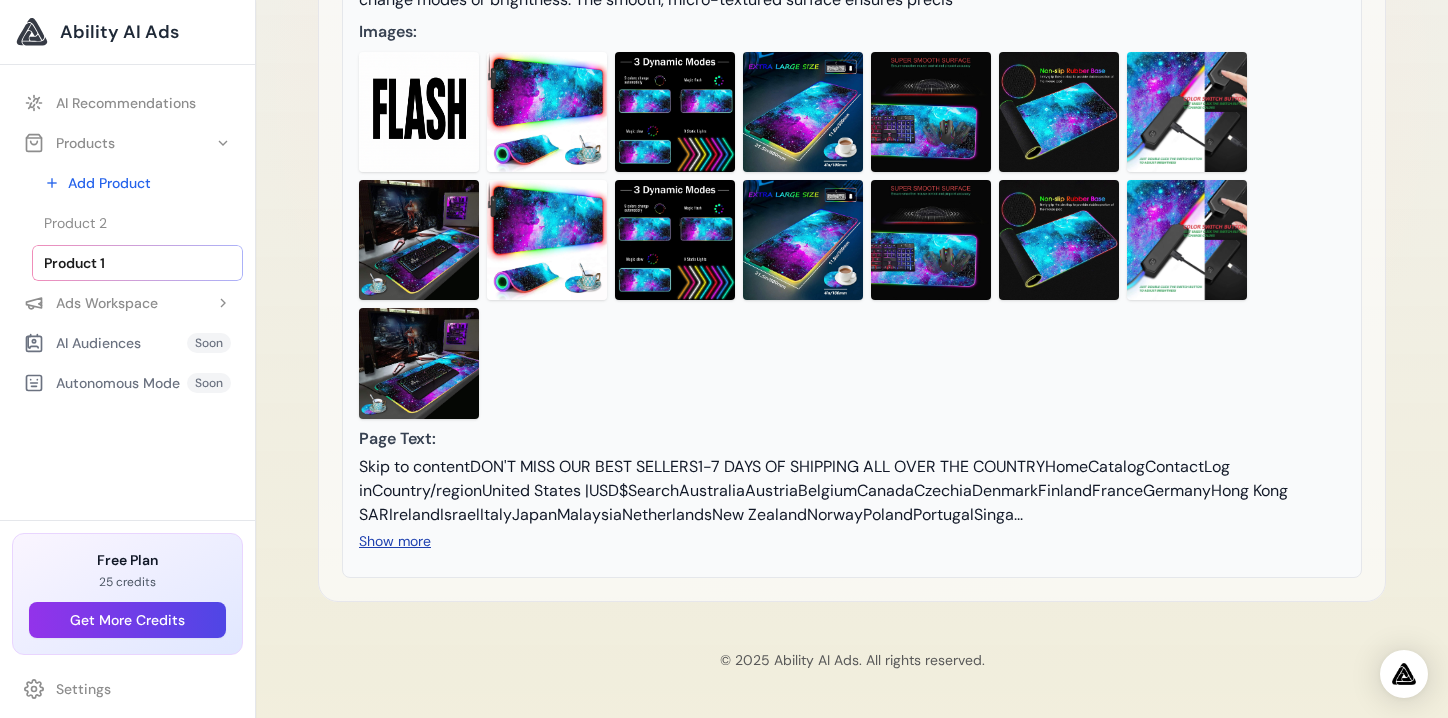 click on "Show more" at bounding box center [395, 541] 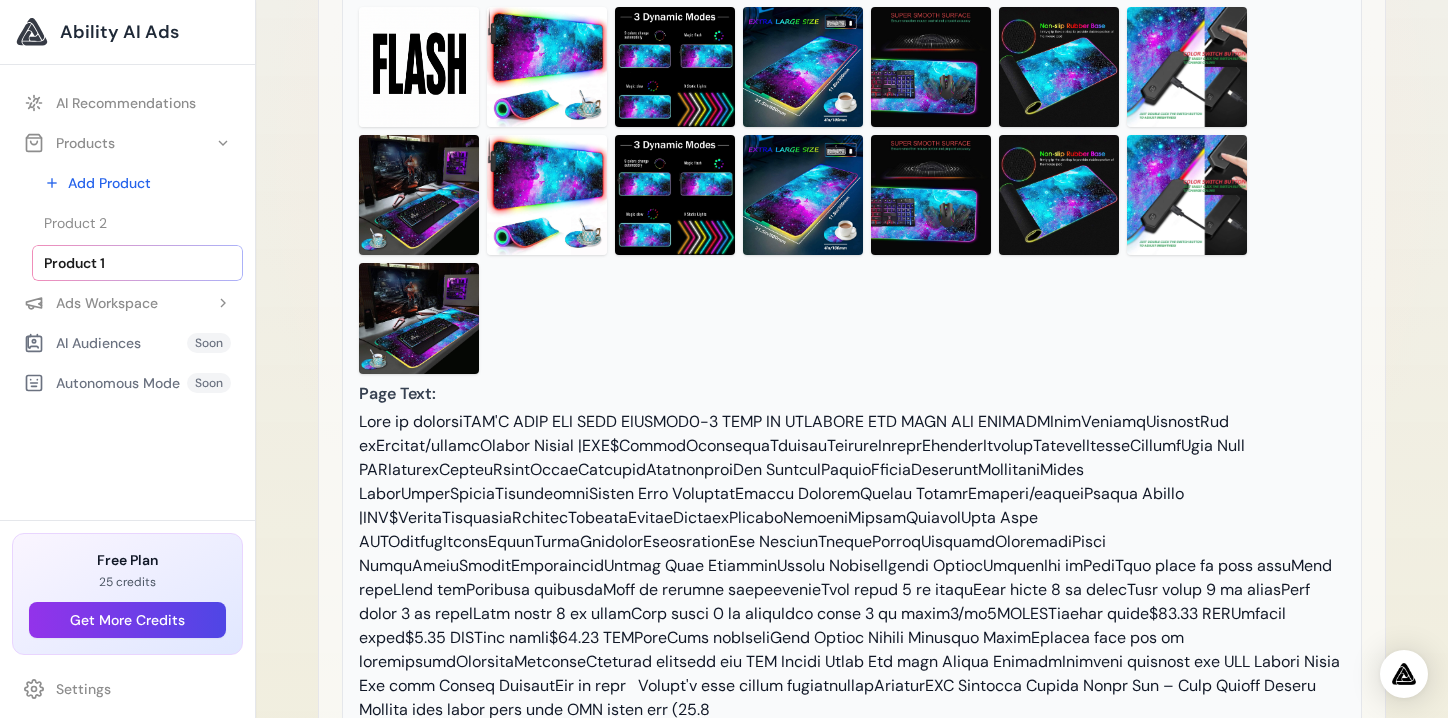 scroll, scrollTop: 804, scrollLeft: 0, axis: vertical 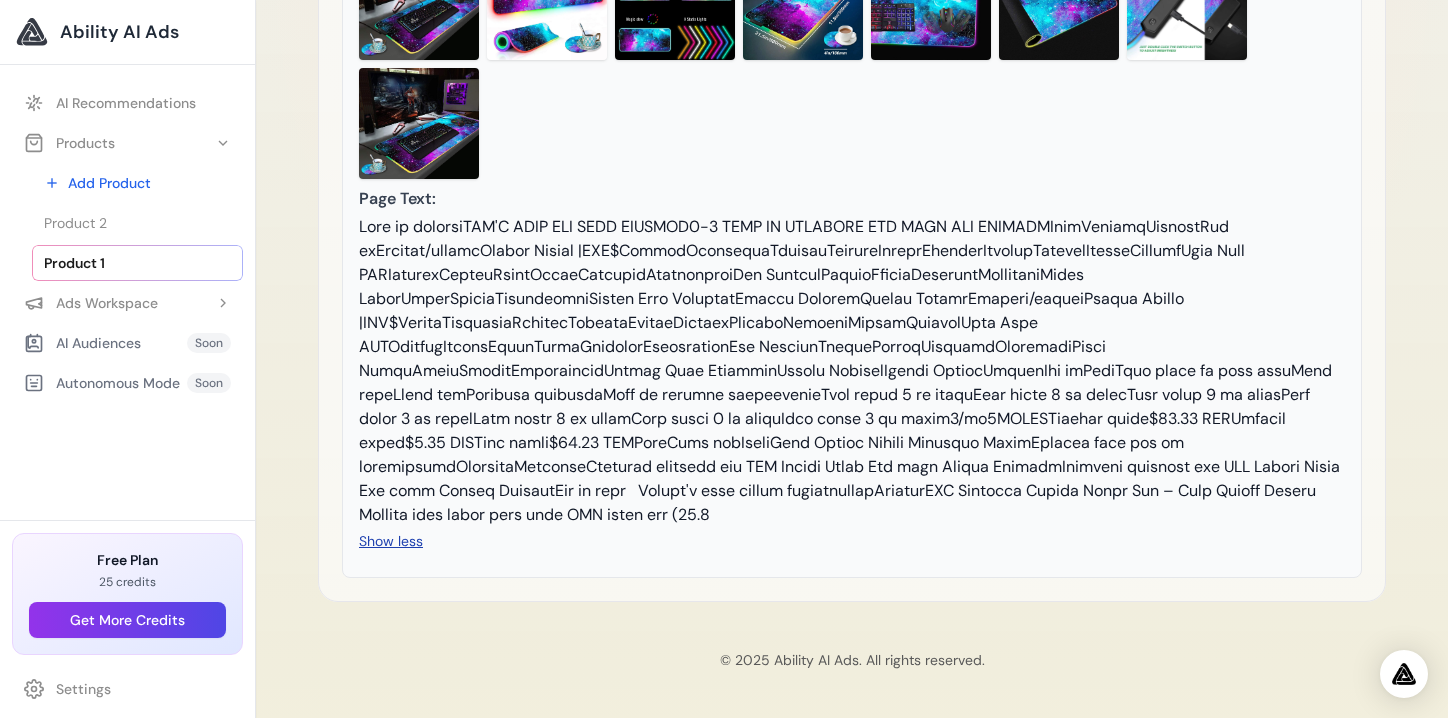 click on "Show less" at bounding box center (391, 541) 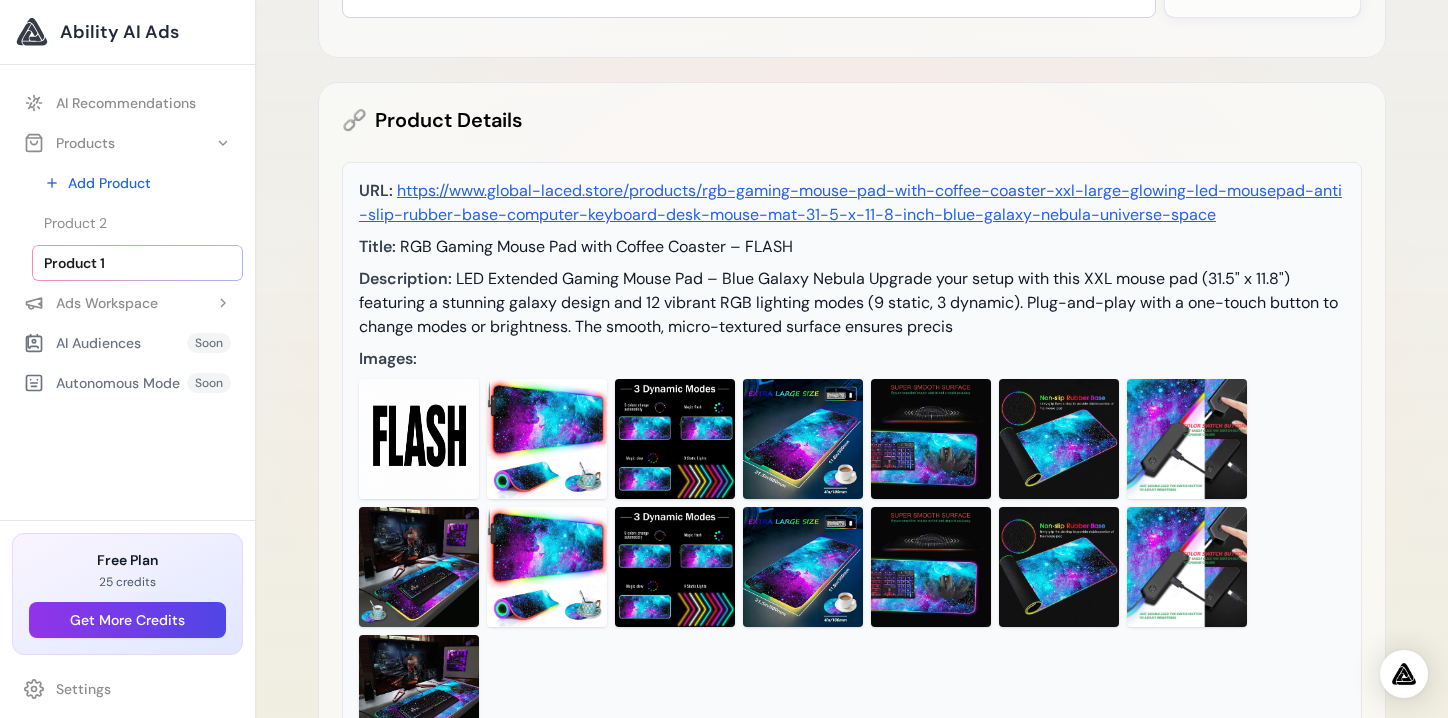 scroll, scrollTop: 0, scrollLeft: 0, axis: both 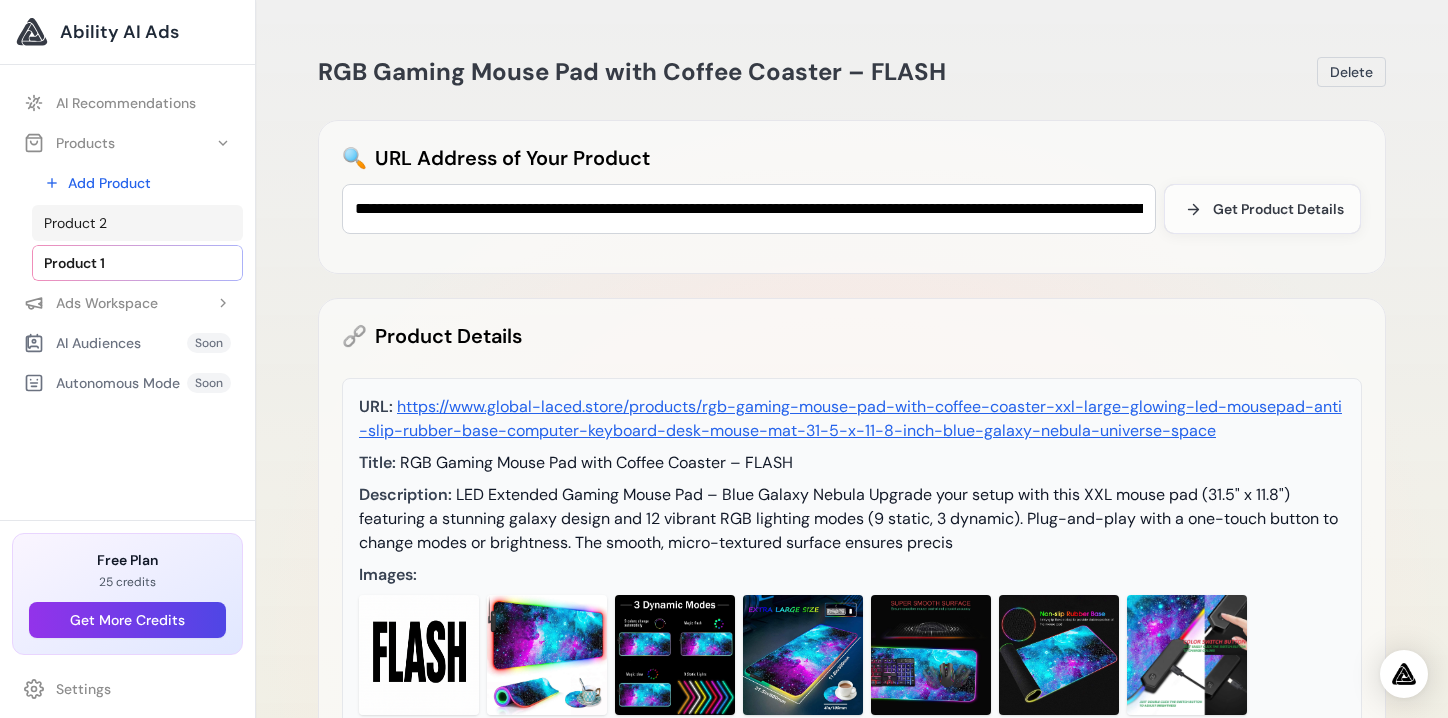 click on "Product 2" at bounding box center (137, 223) 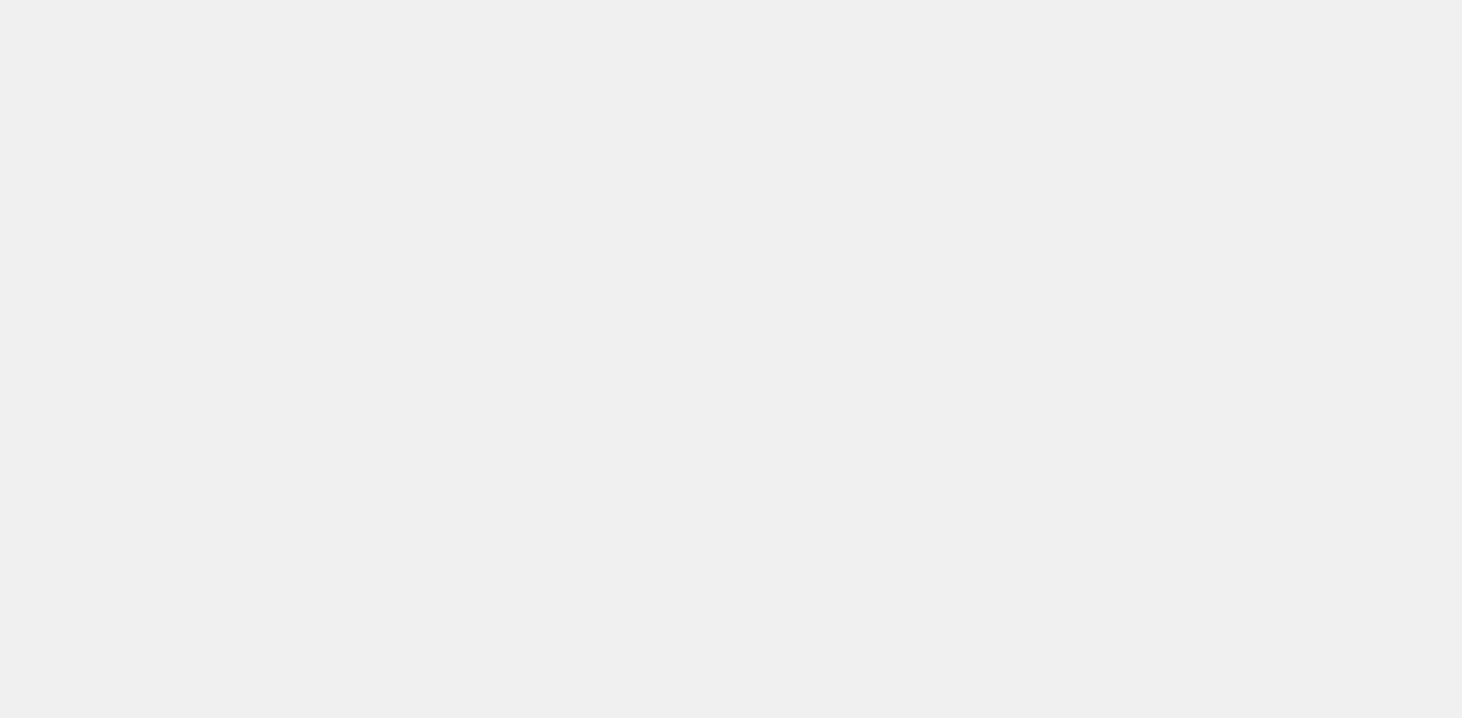 scroll, scrollTop: 0, scrollLeft: 0, axis: both 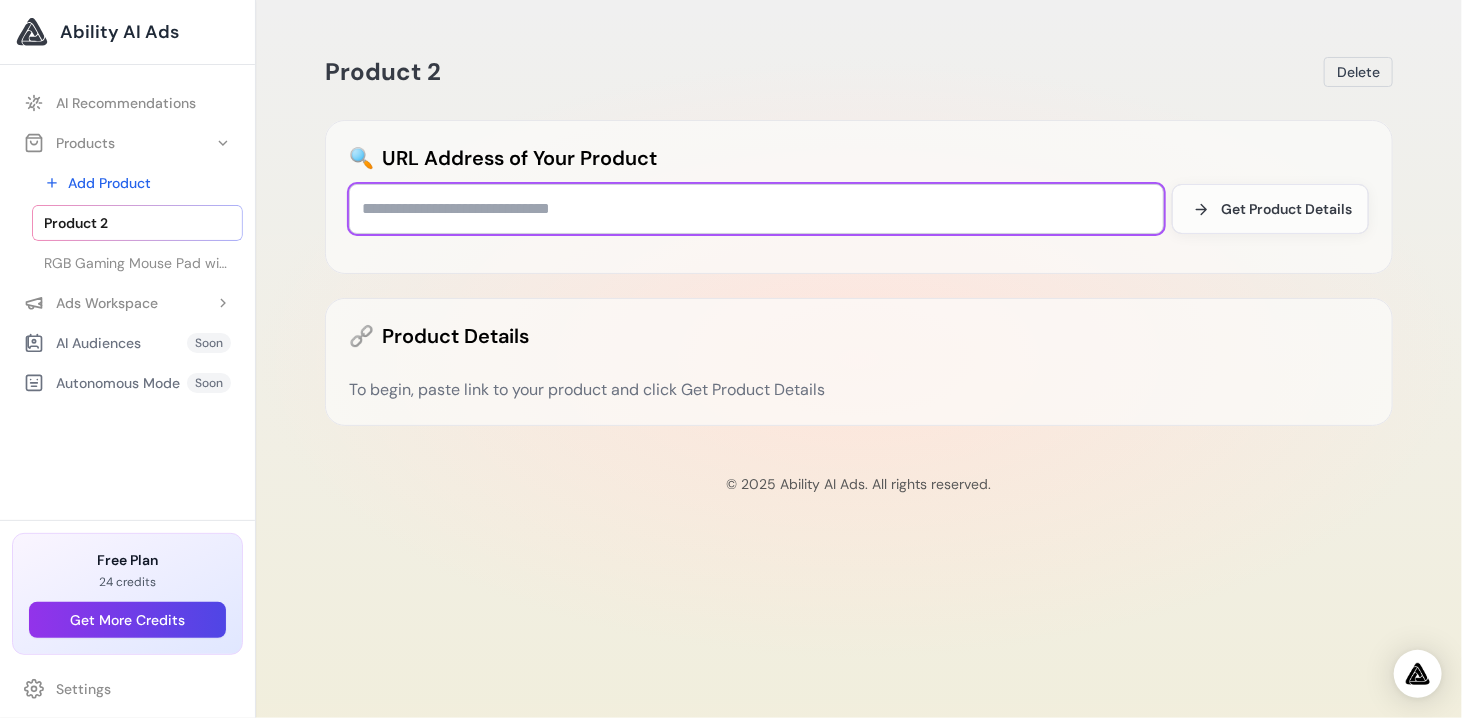 click at bounding box center (756, 209) 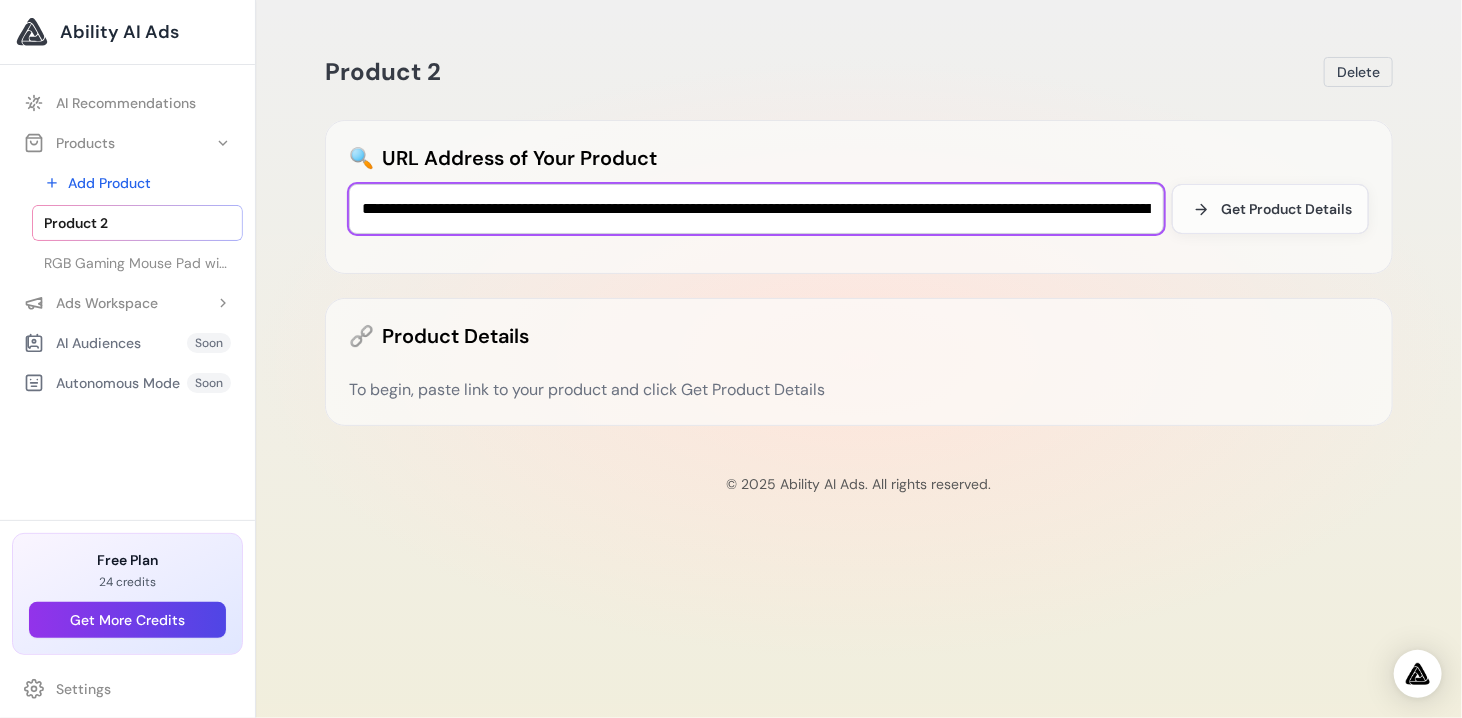 scroll, scrollTop: 0, scrollLeft: 1873, axis: horizontal 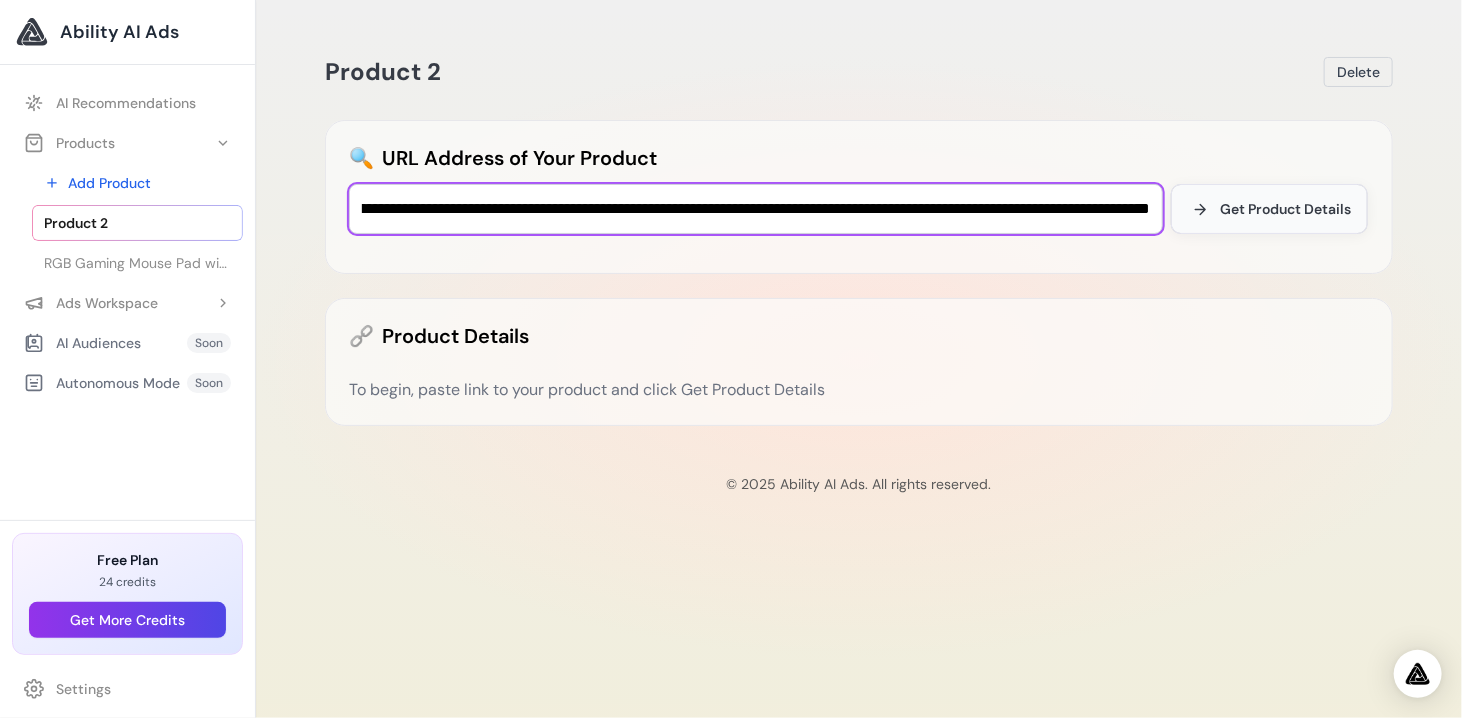 type on "**********" 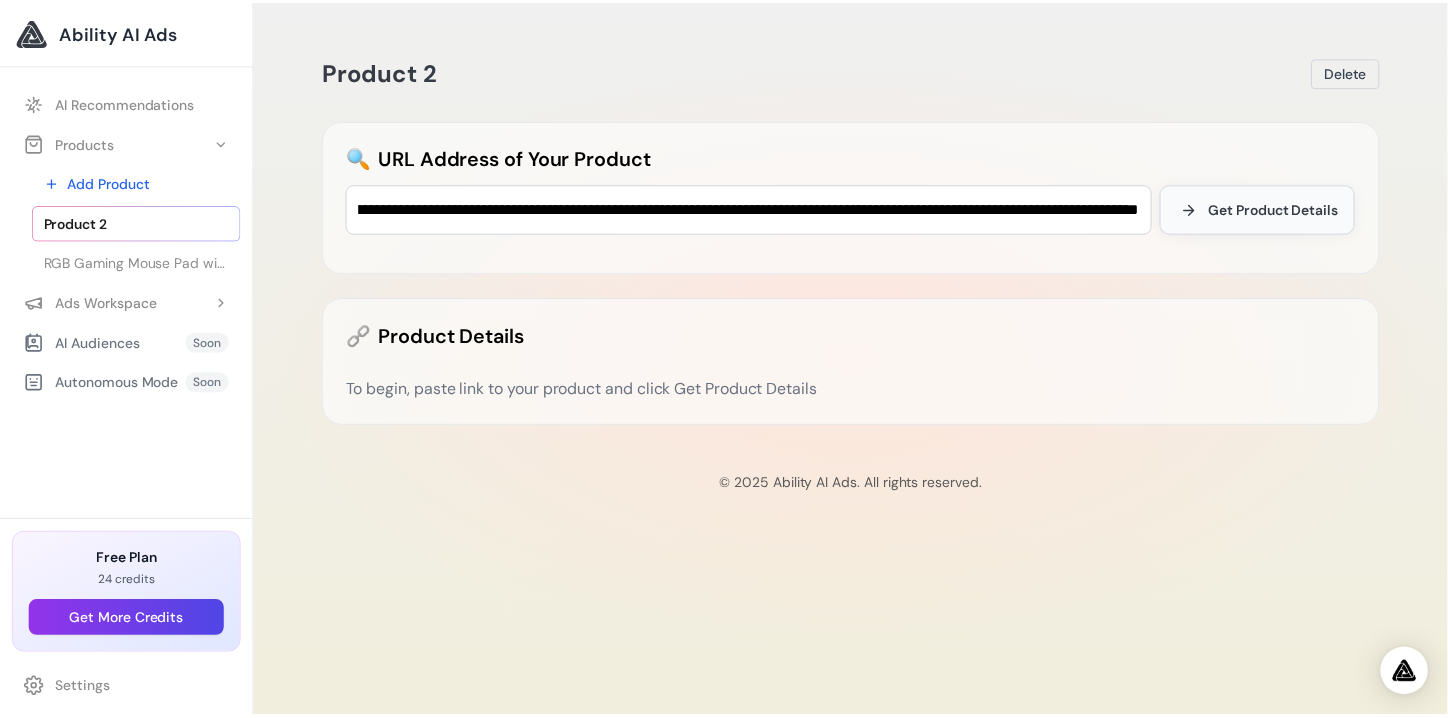 scroll, scrollTop: 0, scrollLeft: 0, axis: both 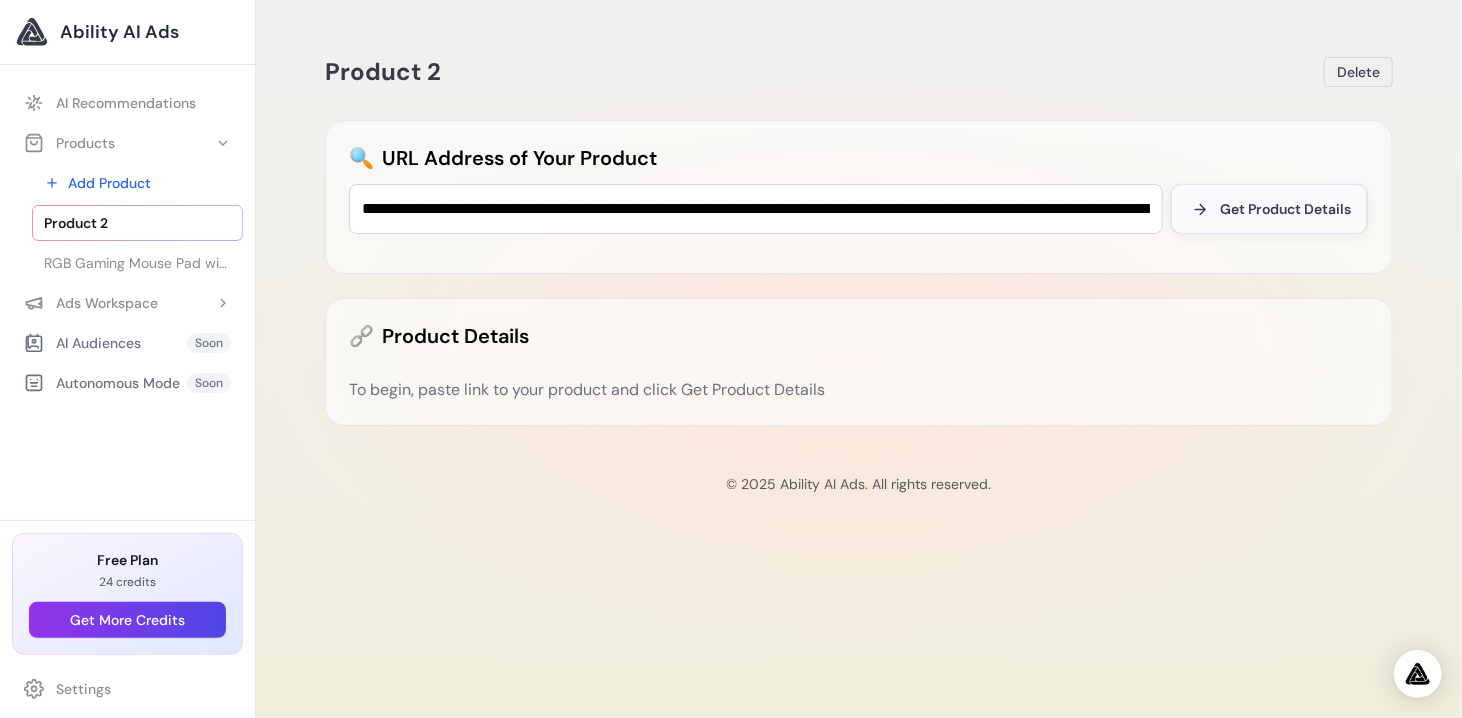 click on "Get Product Details" at bounding box center [1285, 209] 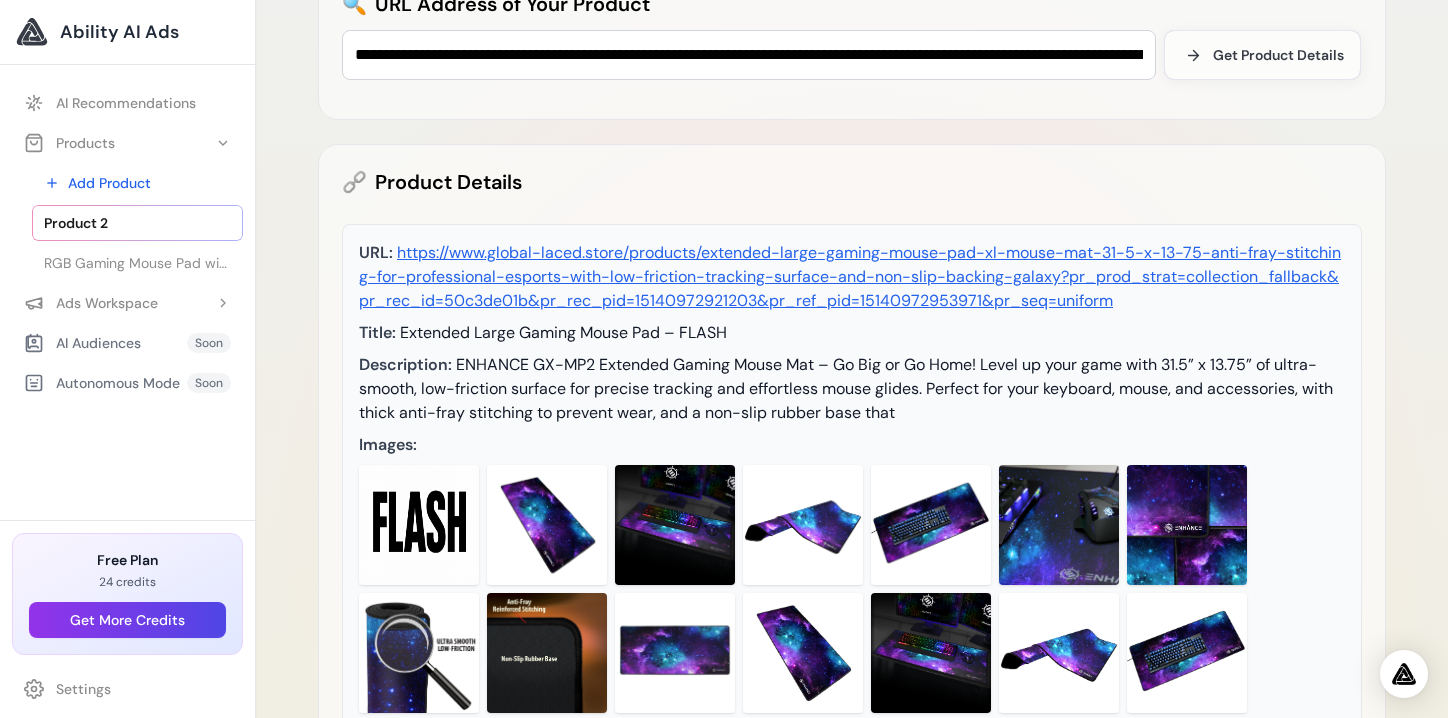 scroll, scrollTop: 0, scrollLeft: 0, axis: both 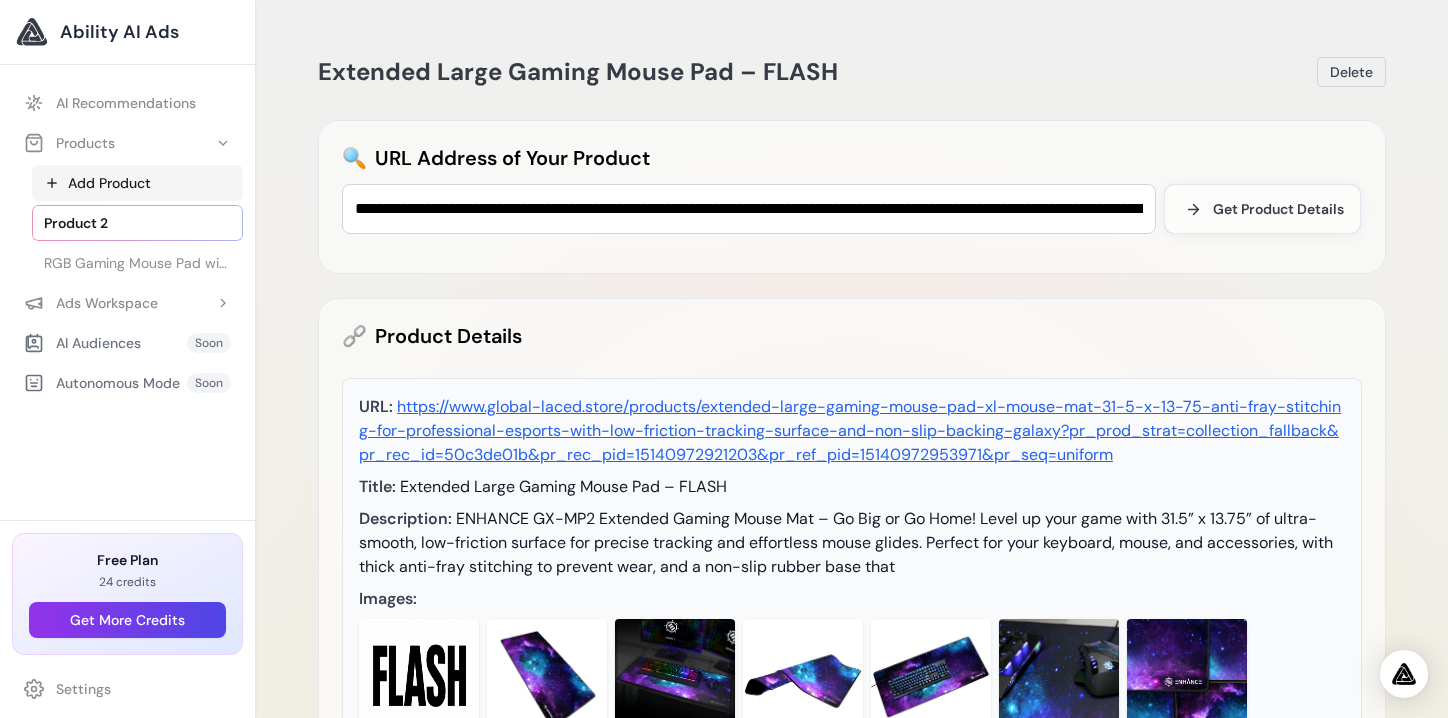 click on "Add Product" at bounding box center [137, 183] 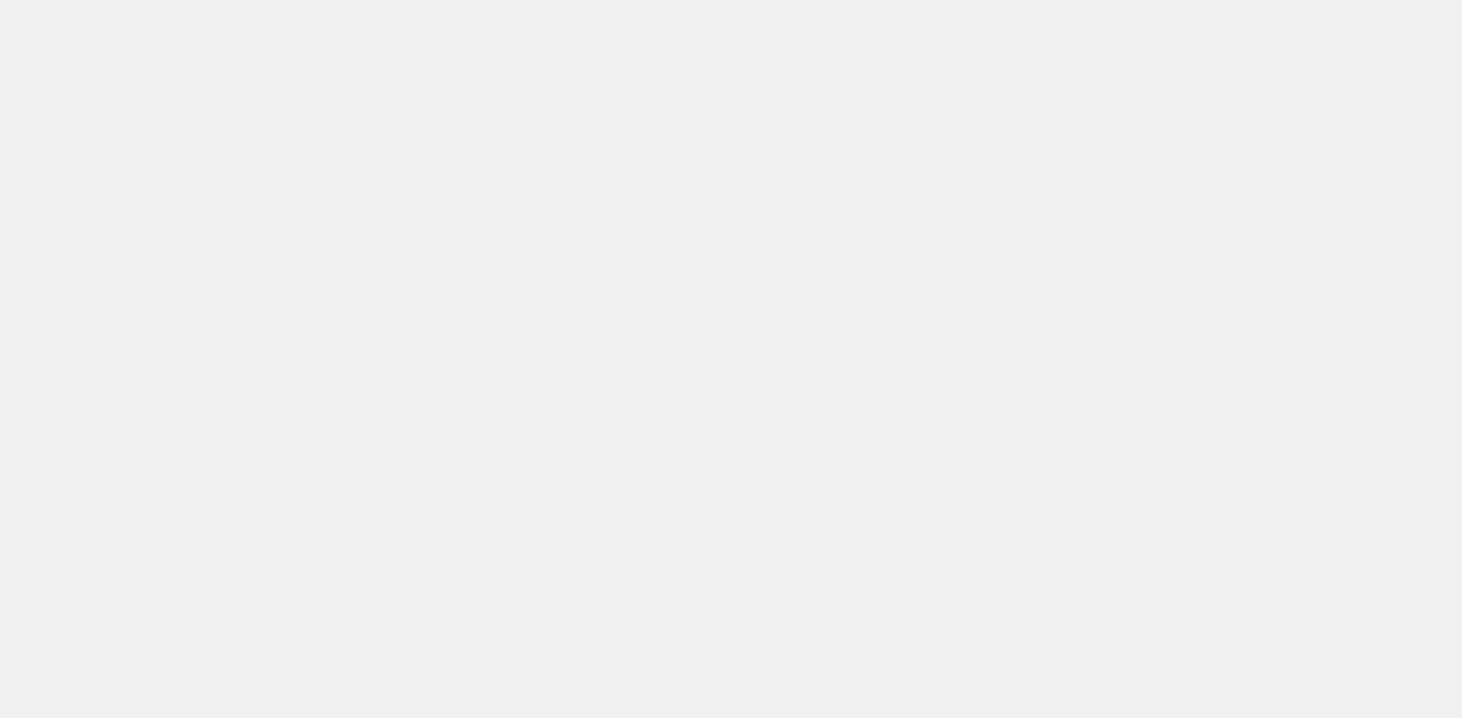 scroll, scrollTop: 0, scrollLeft: 0, axis: both 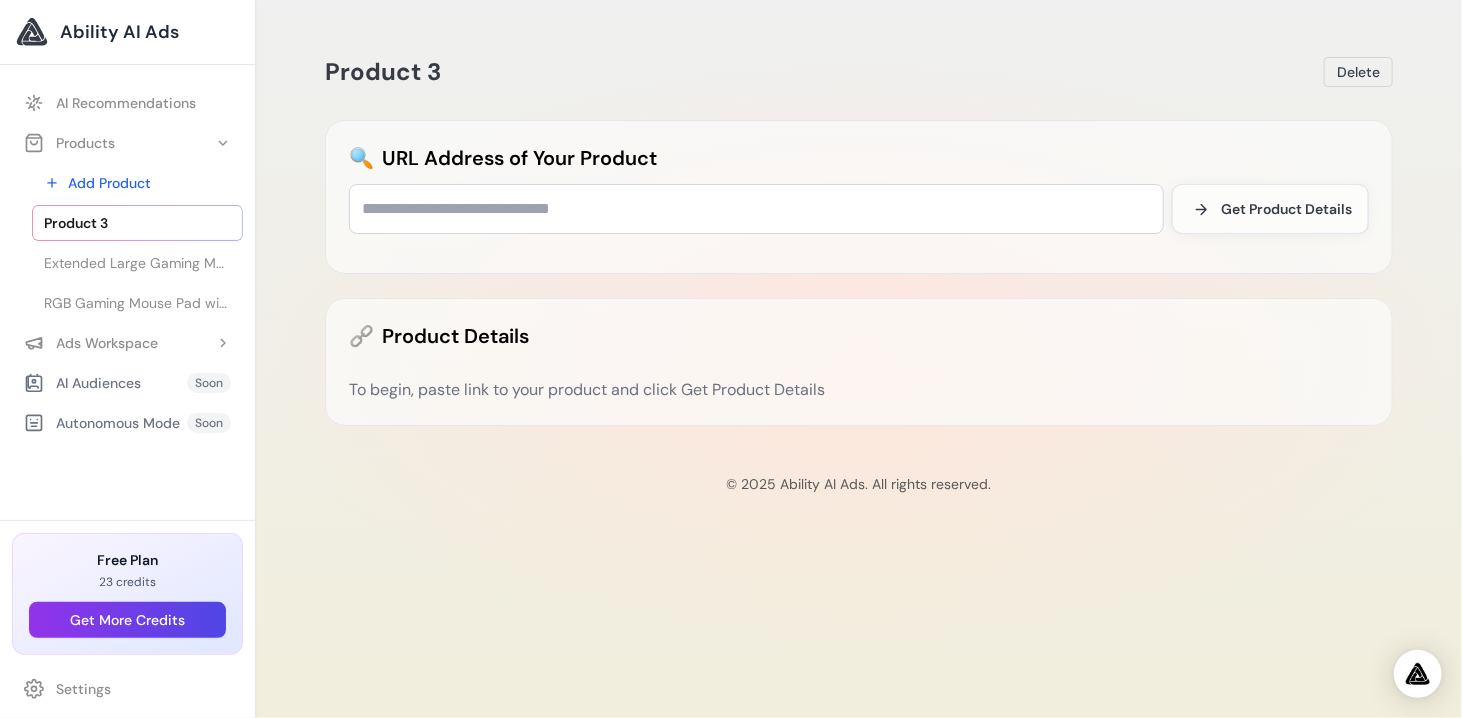 click on "🔍
URL Address of Your Product
Get Product Details" at bounding box center [859, 197] 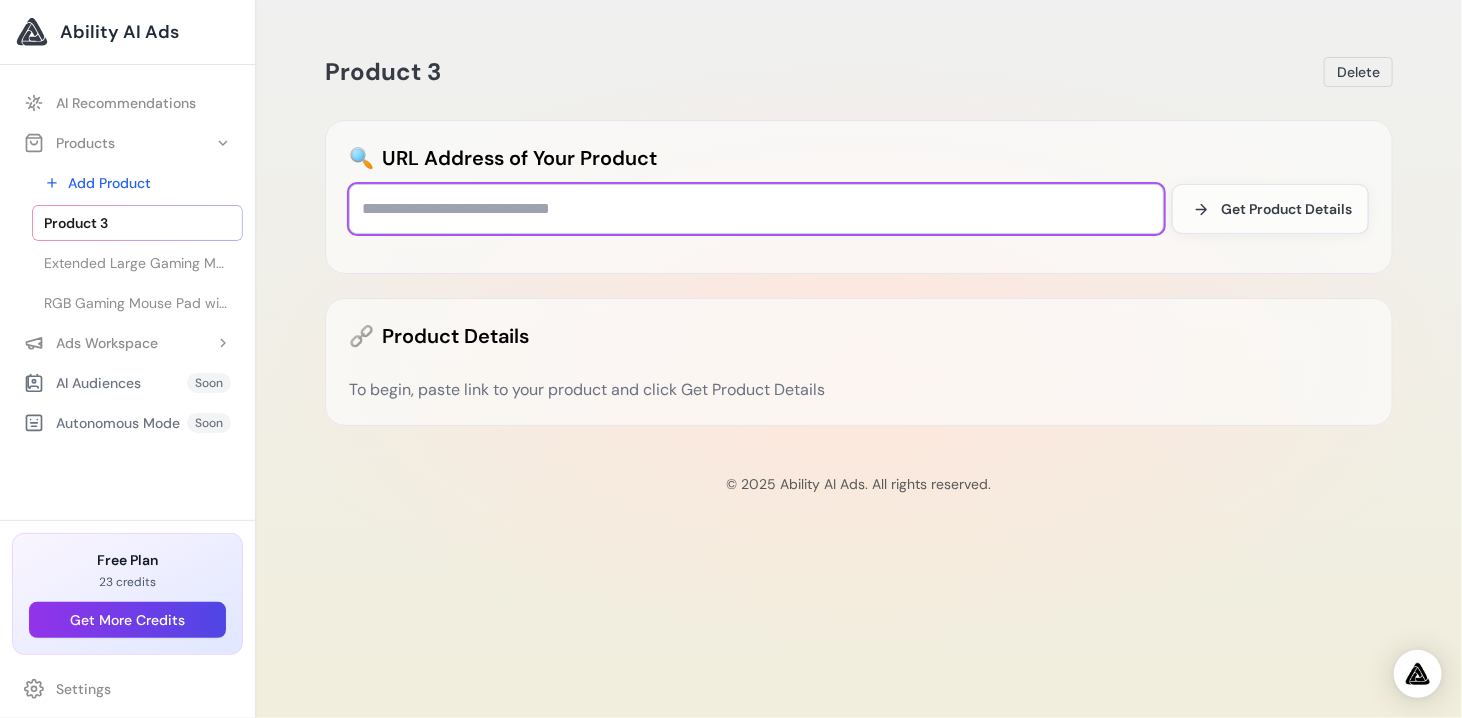 click at bounding box center [756, 209] 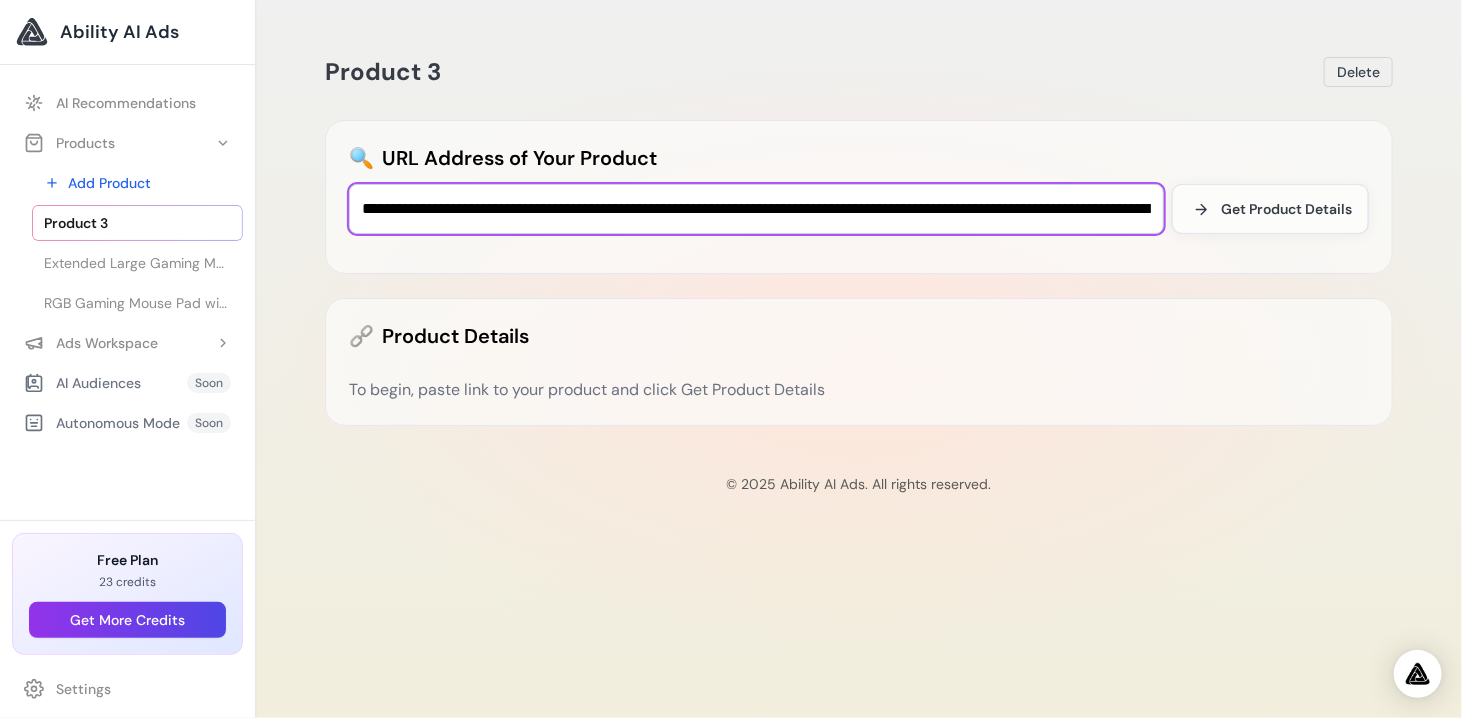 scroll, scrollTop: 0, scrollLeft: 363, axis: horizontal 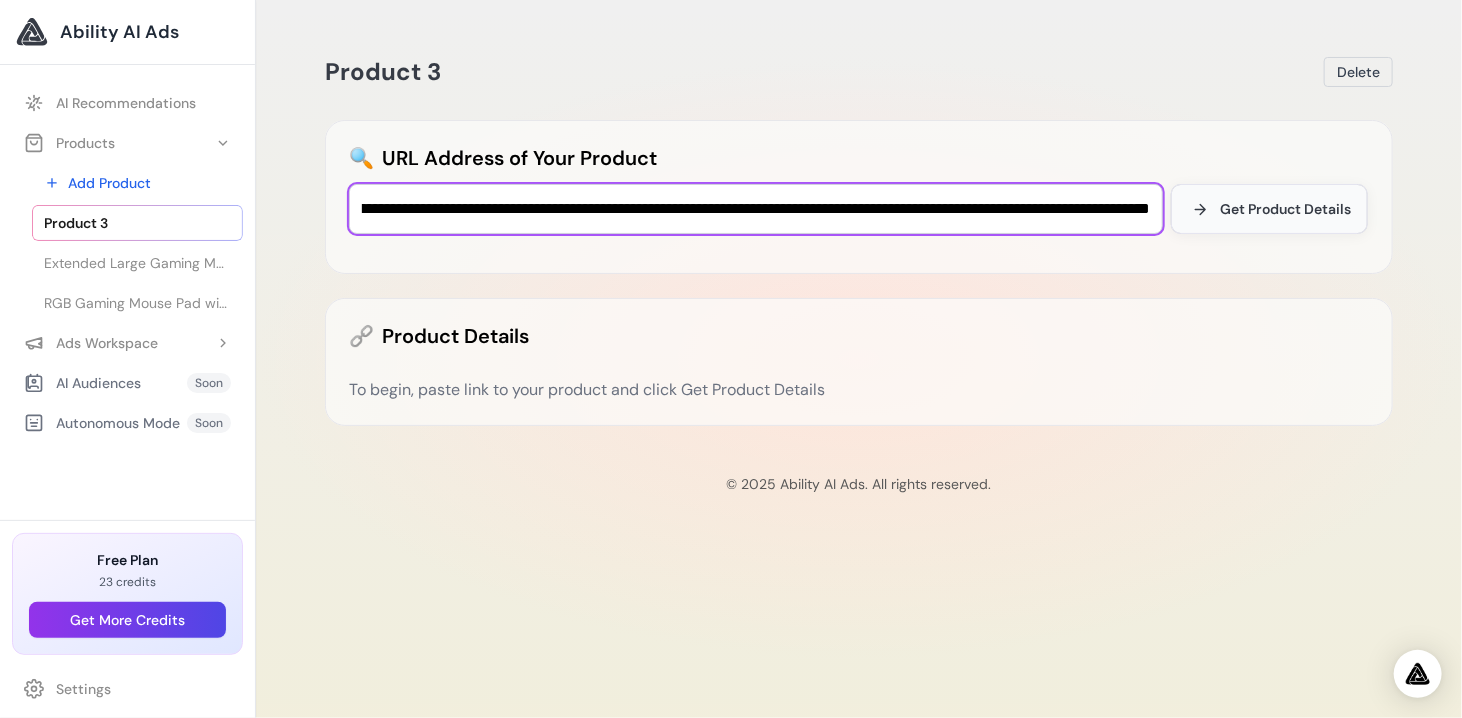 type on "**********" 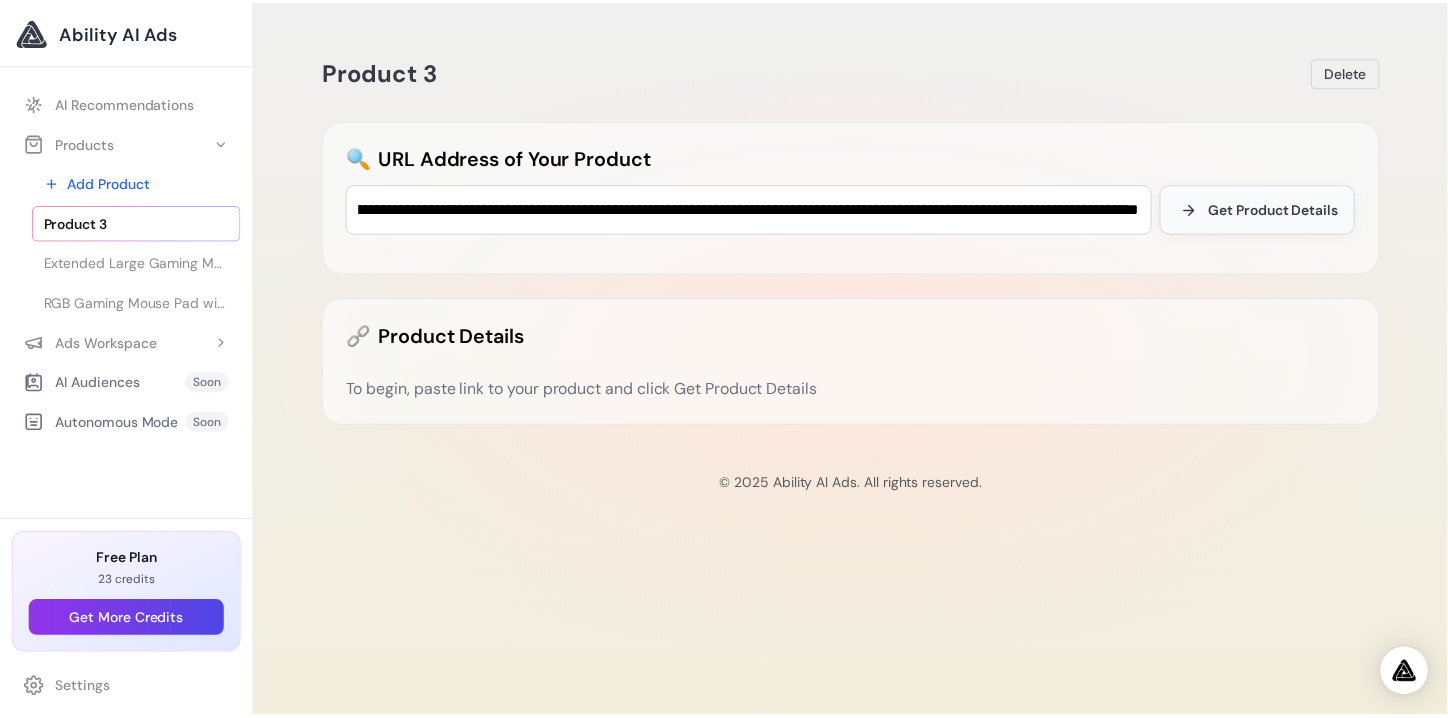 scroll, scrollTop: 0, scrollLeft: 0, axis: both 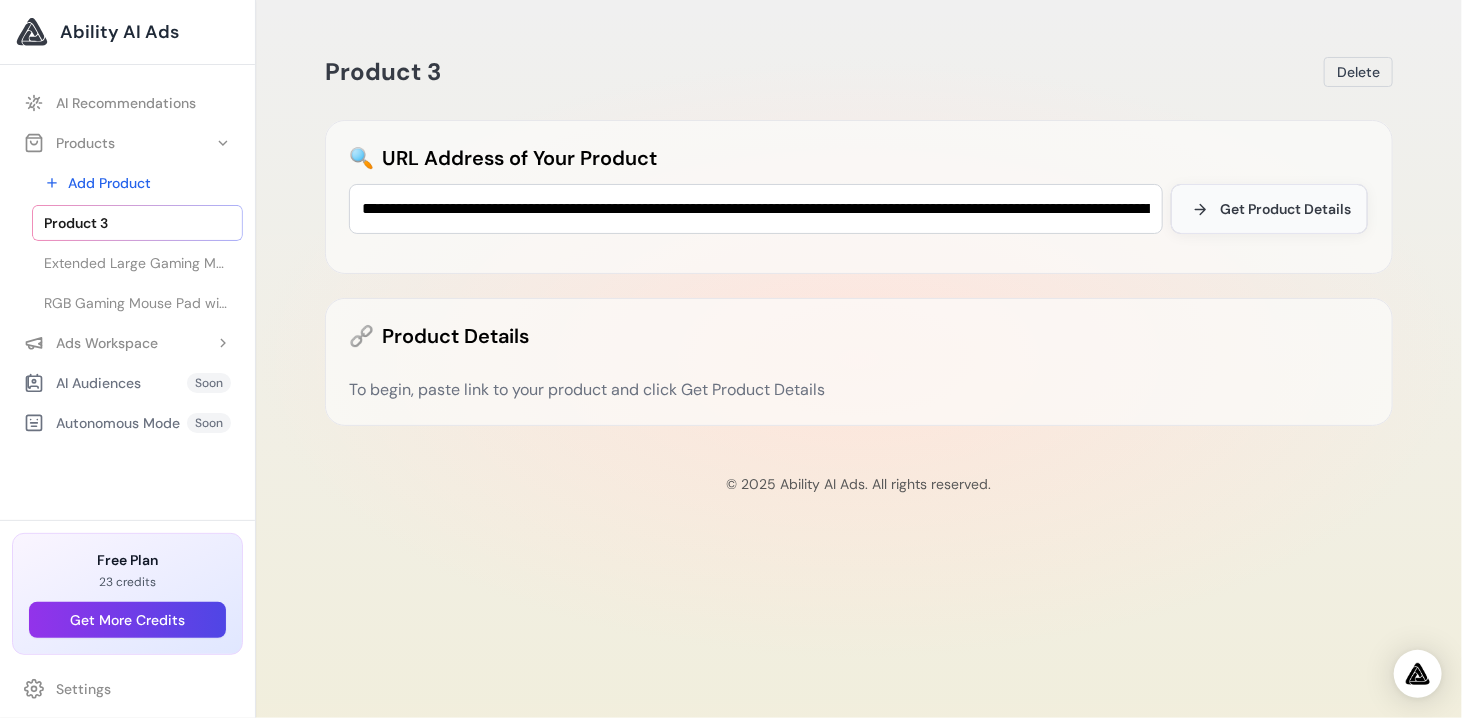 click on "Get Product Details" at bounding box center (1285, 209) 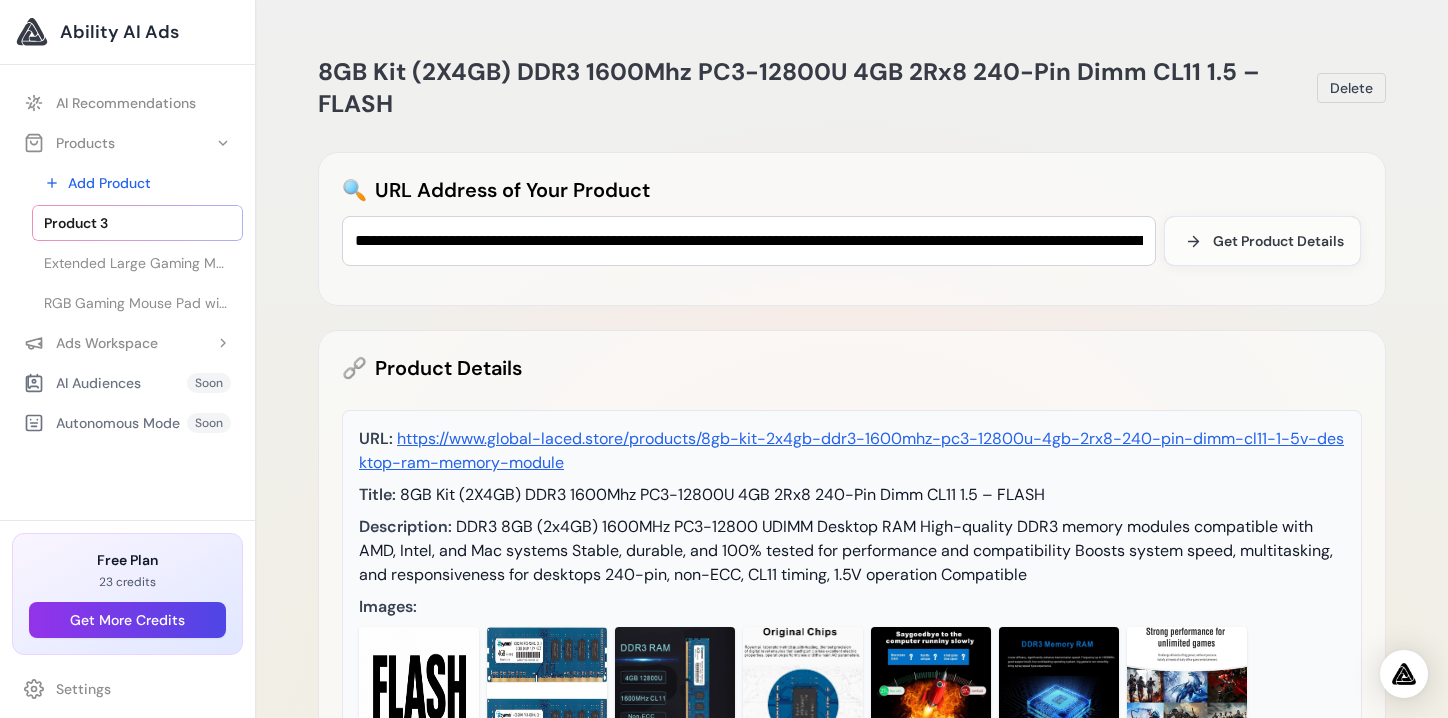 scroll, scrollTop: 0, scrollLeft: 0, axis: both 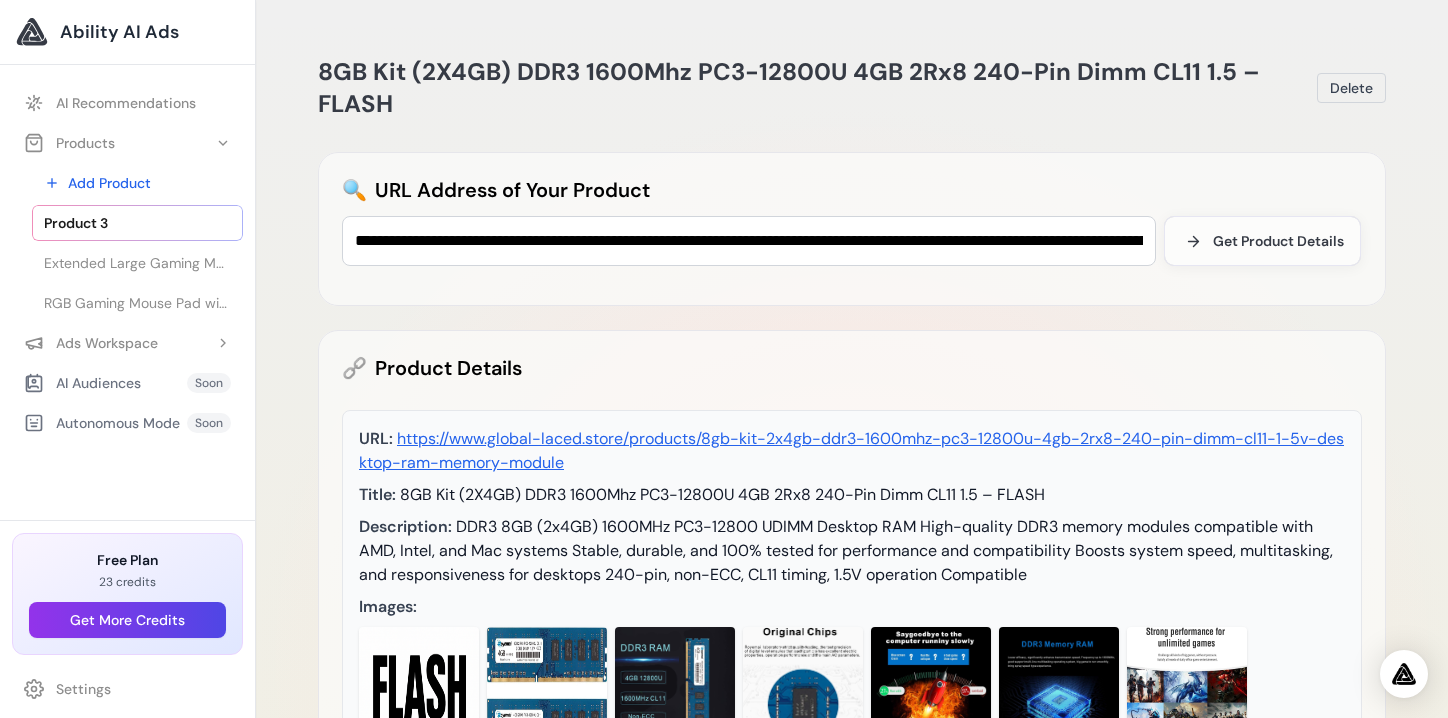 click on "Product 3" at bounding box center [137, 223] 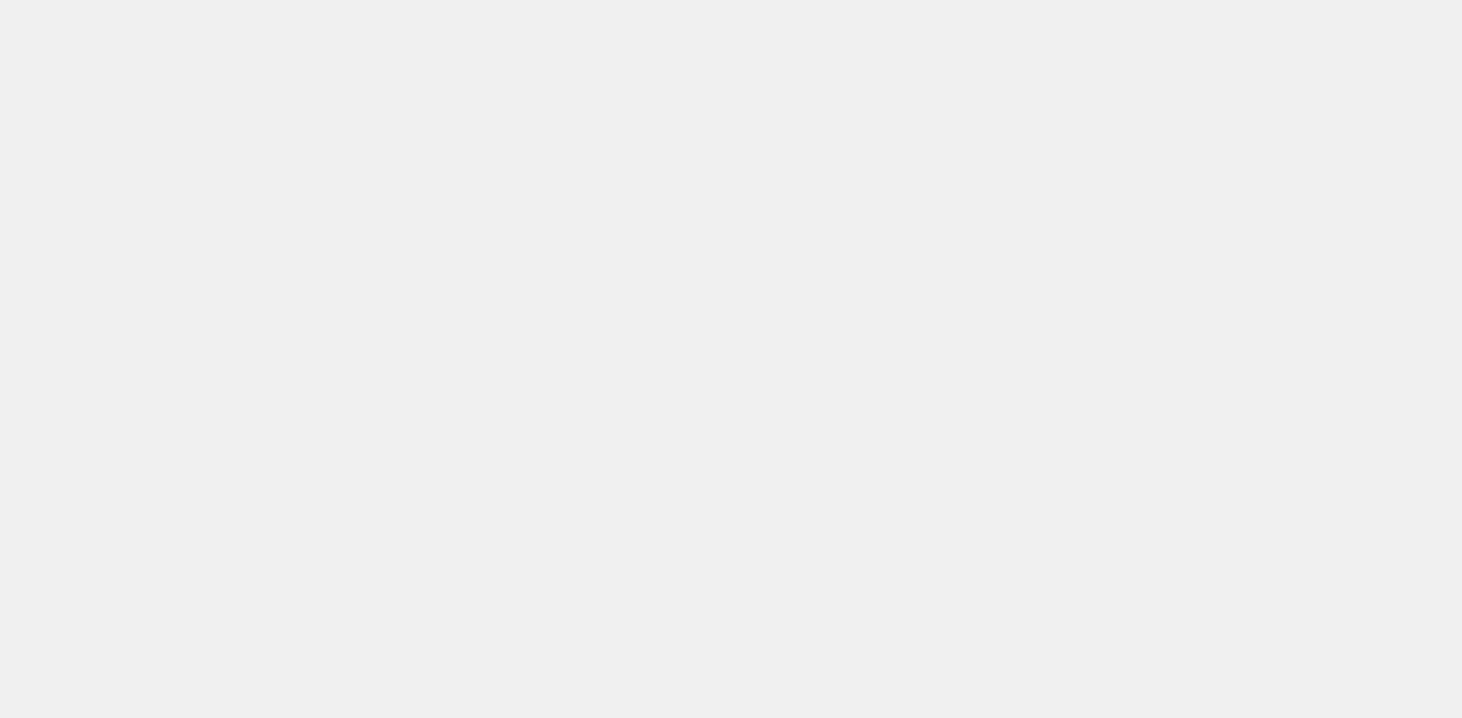 scroll, scrollTop: 0, scrollLeft: 0, axis: both 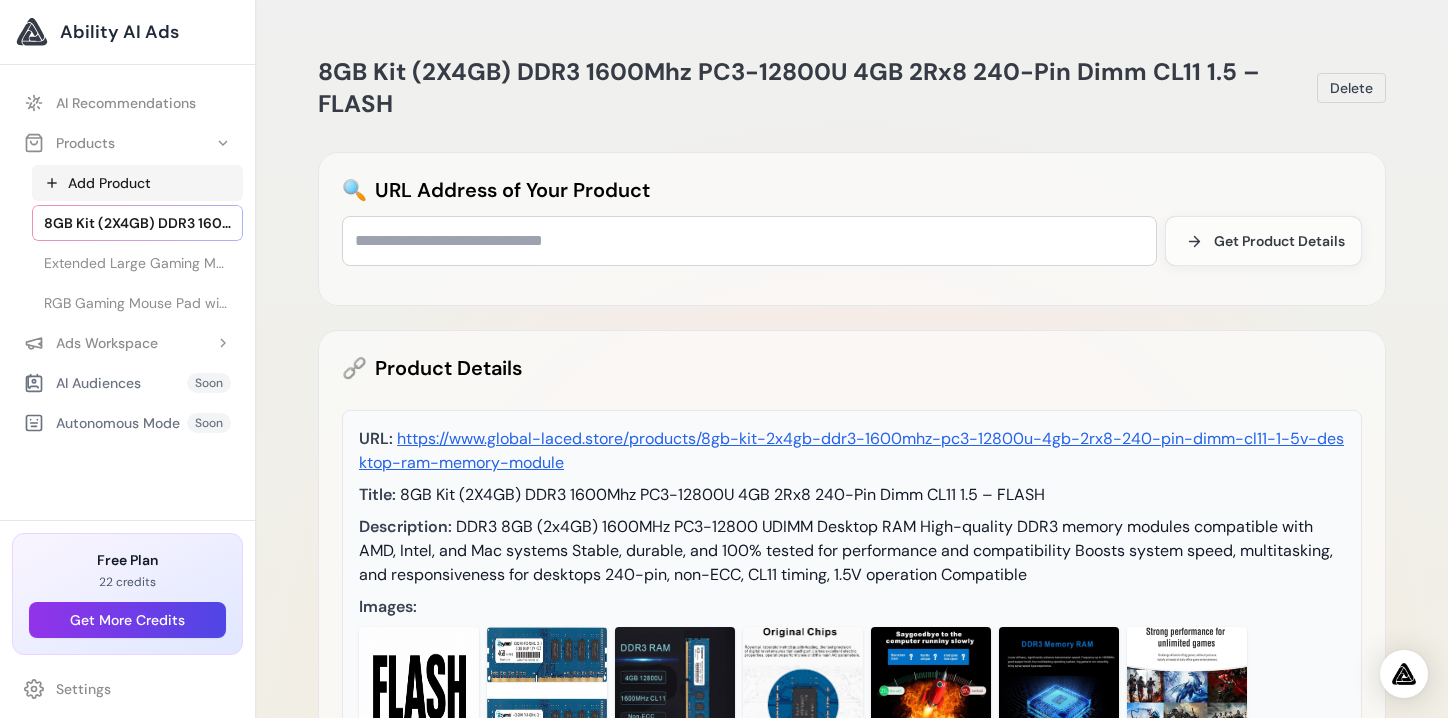 click on "Add Product" at bounding box center [137, 183] 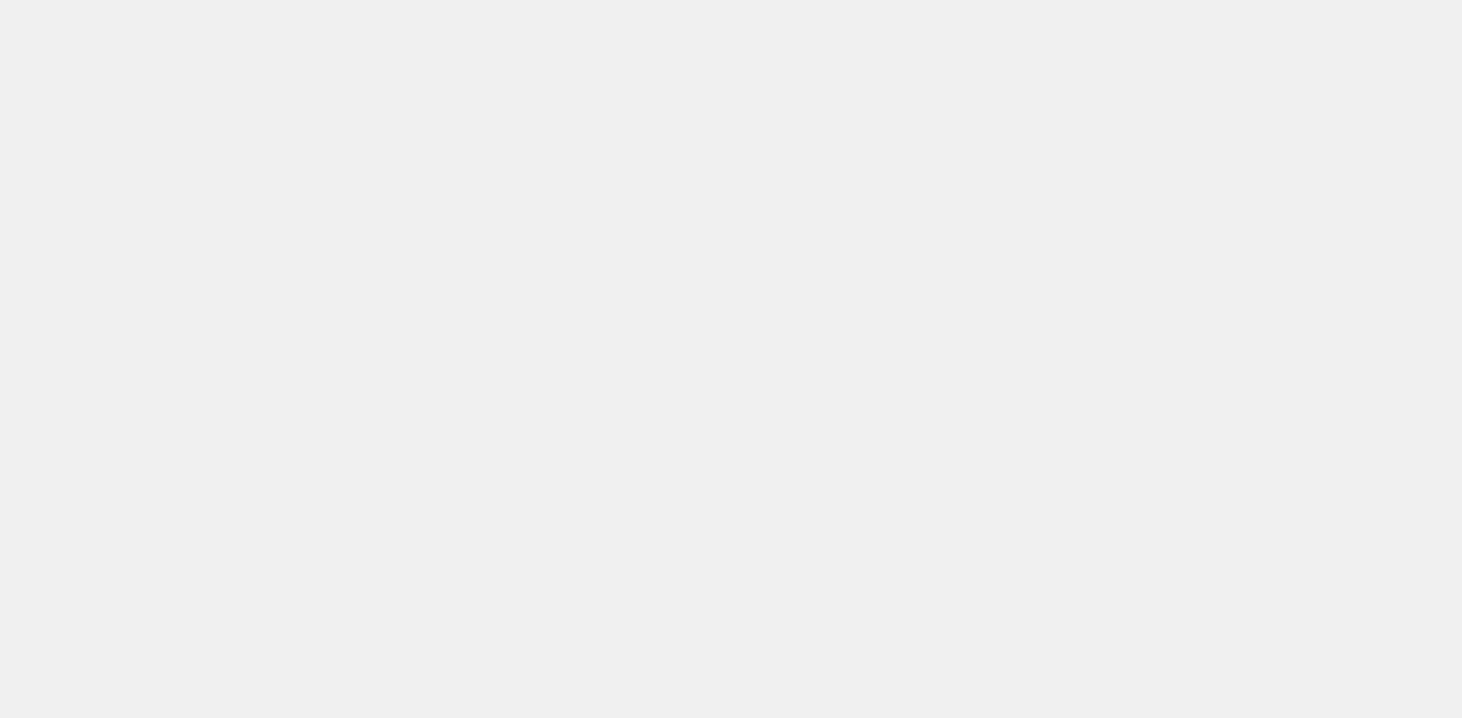 scroll, scrollTop: 0, scrollLeft: 0, axis: both 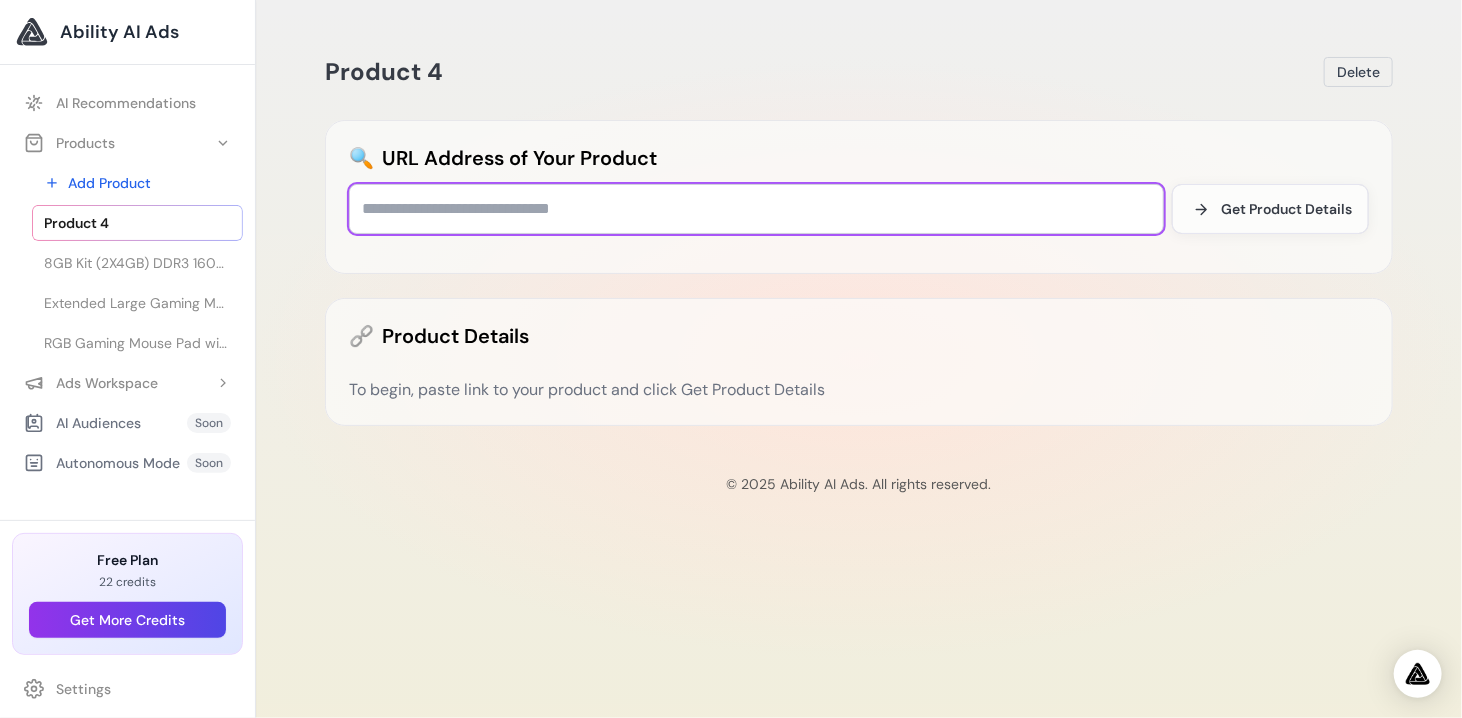 click at bounding box center [756, 209] 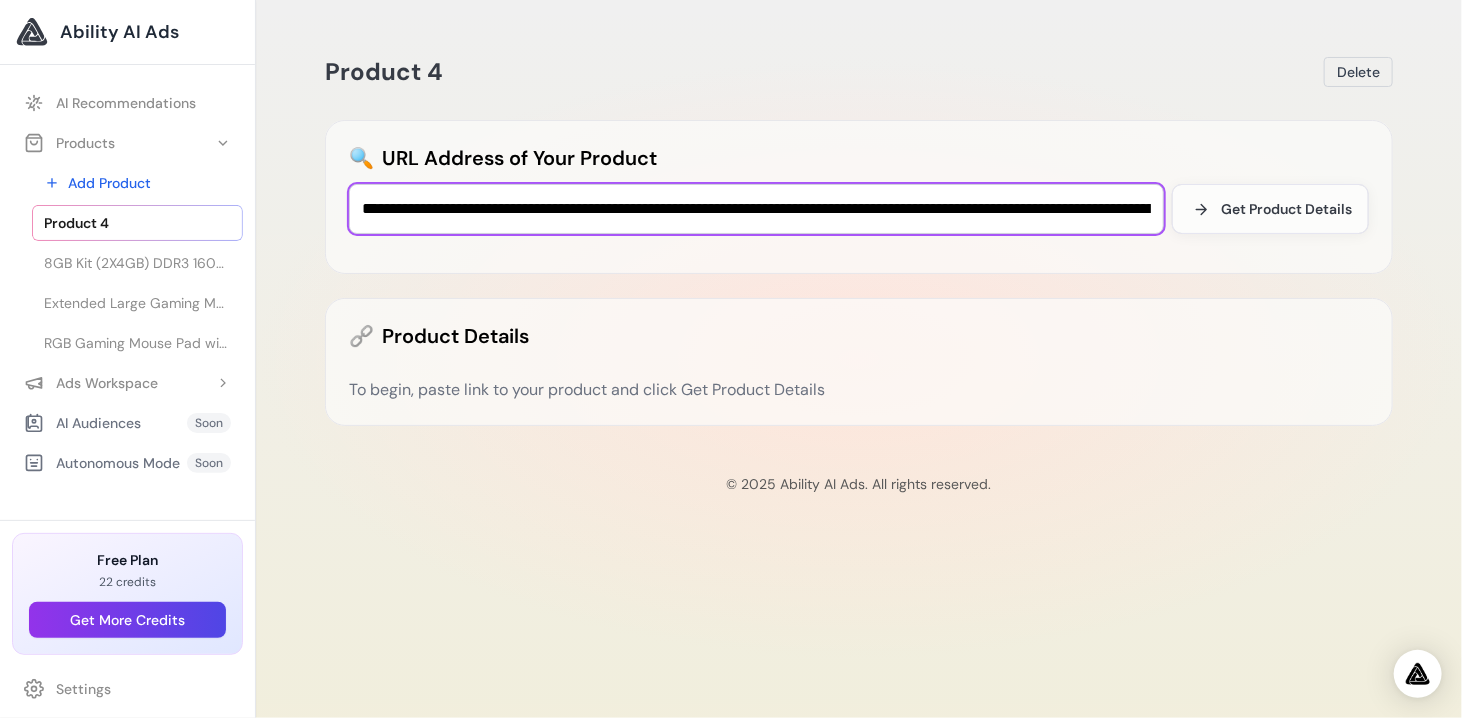 scroll, scrollTop: 0, scrollLeft: 1036, axis: horizontal 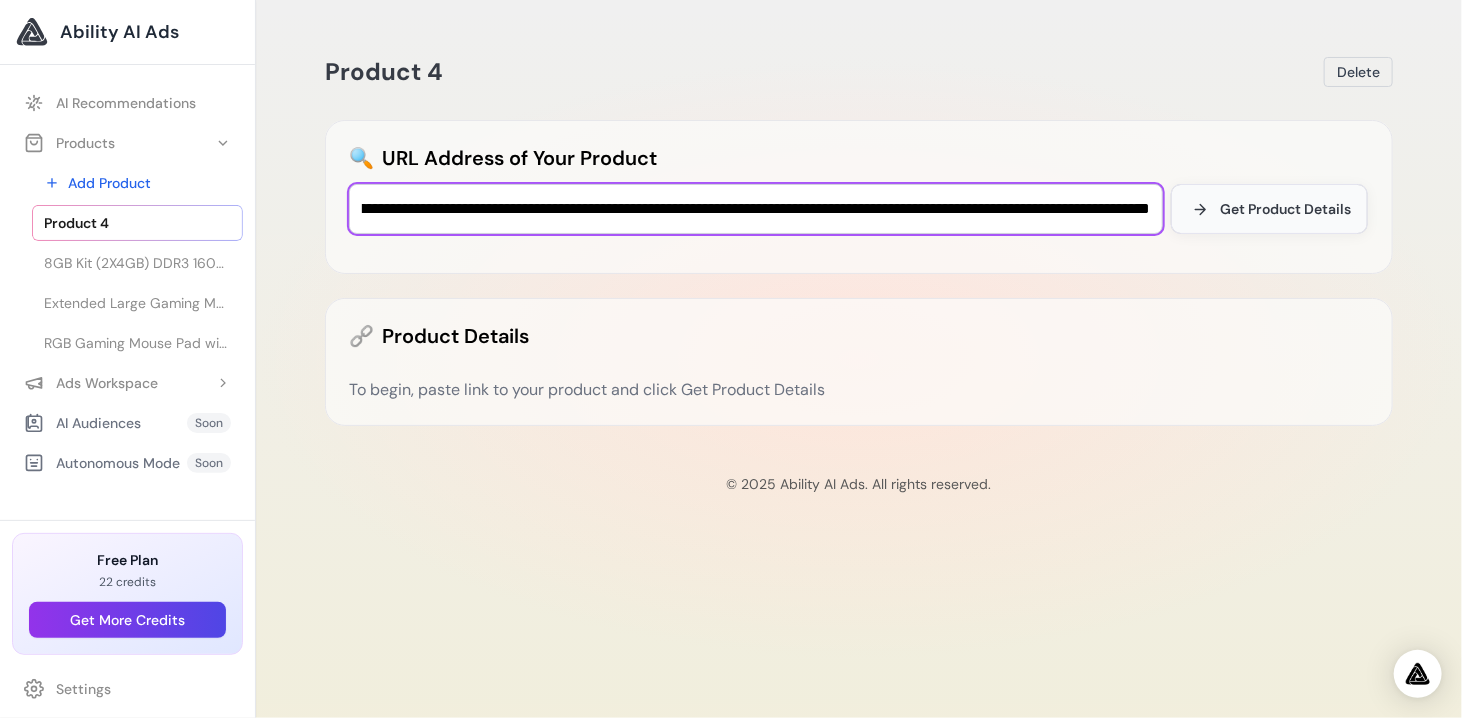 type on "**********" 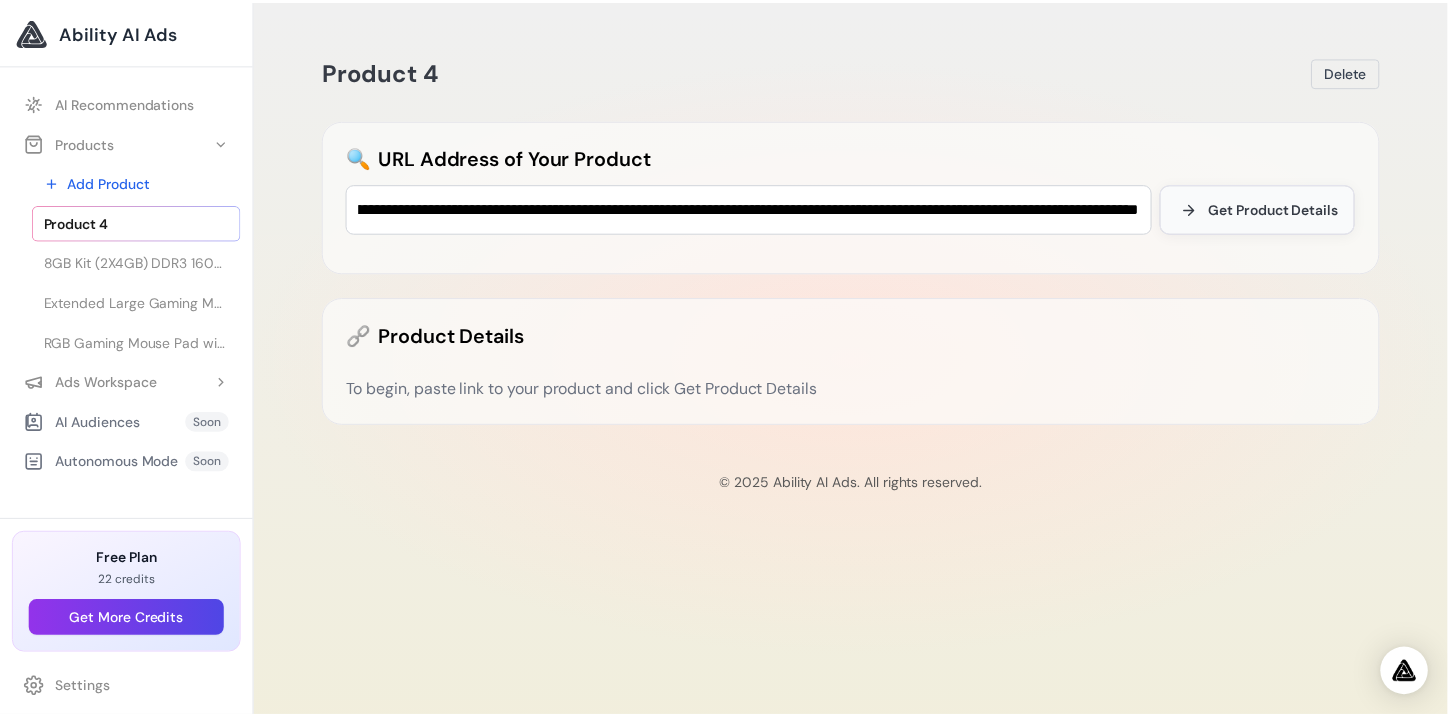 scroll, scrollTop: 0, scrollLeft: 0, axis: both 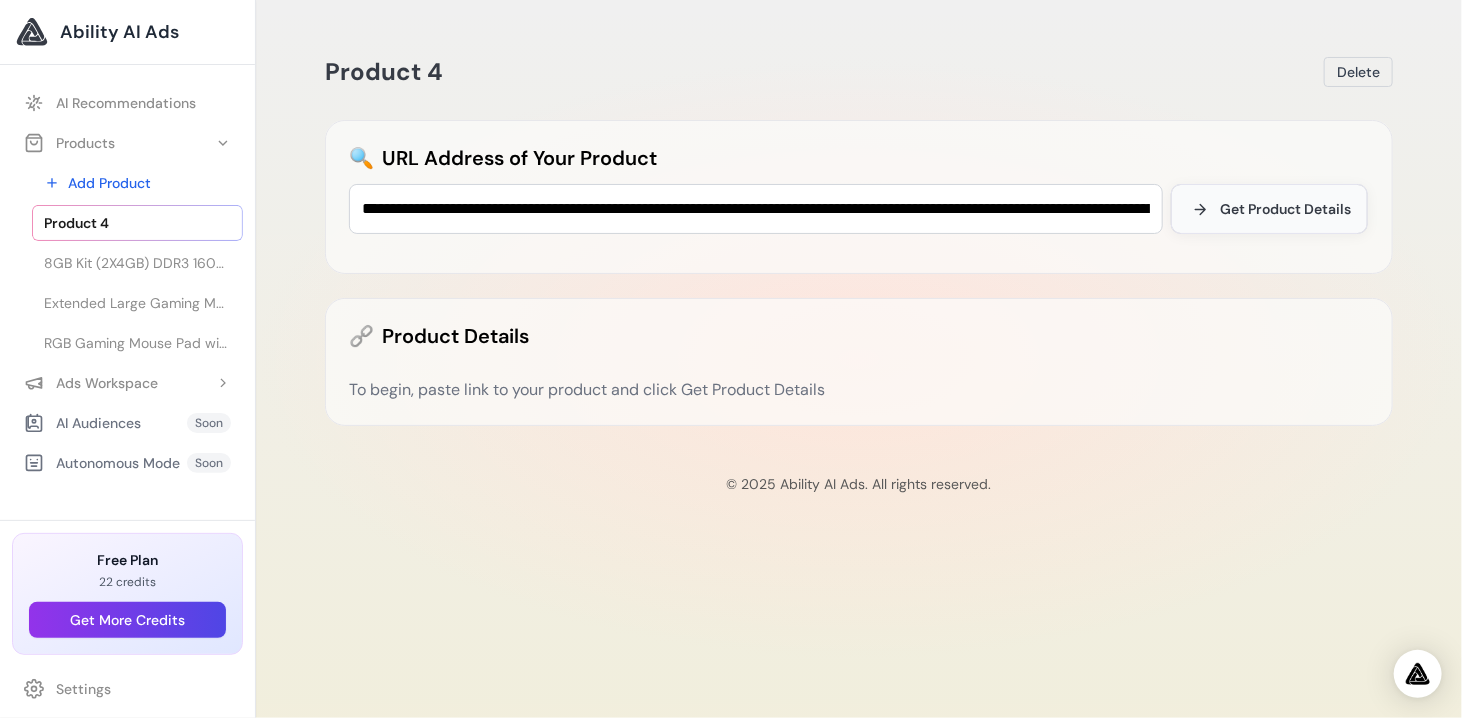 click on "Get Product Details" at bounding box center (1269, 209) 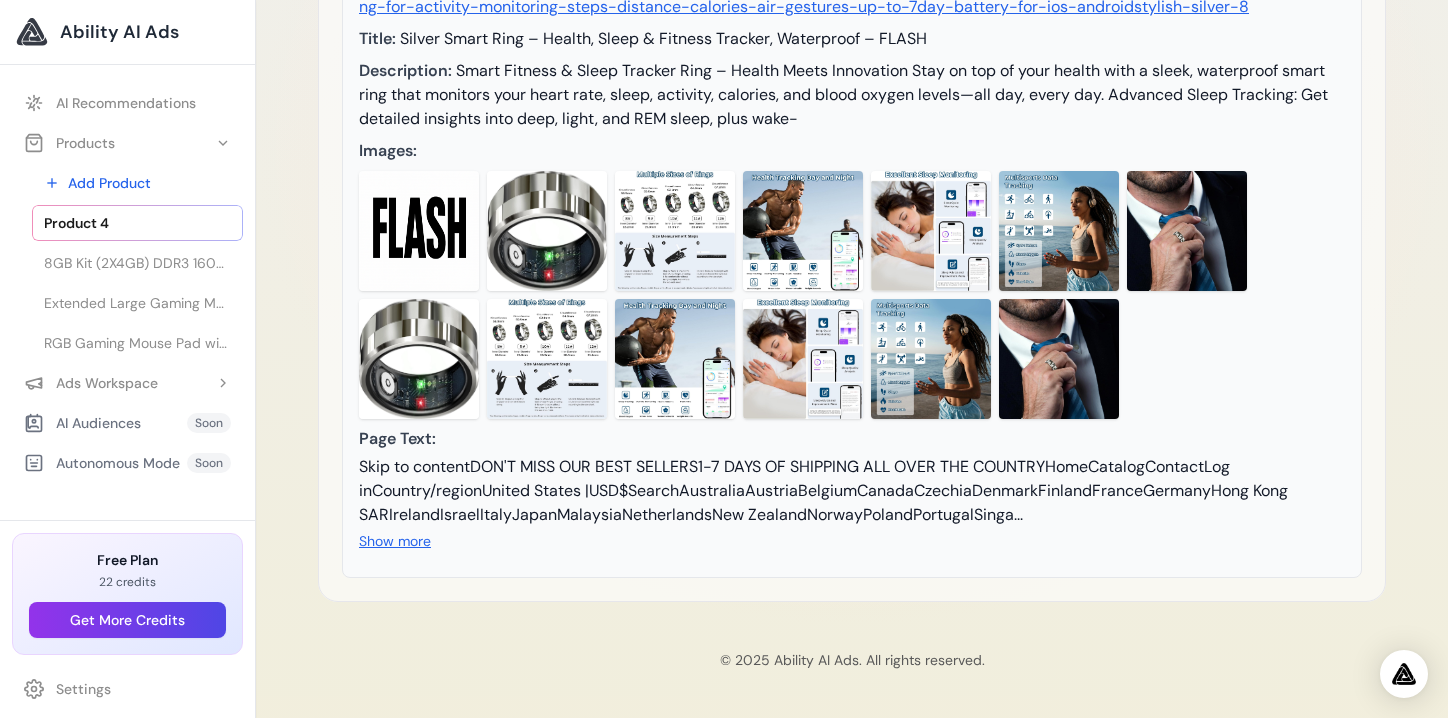 scroll, scrollTop: 0, scrollLeft: 0, axis: both 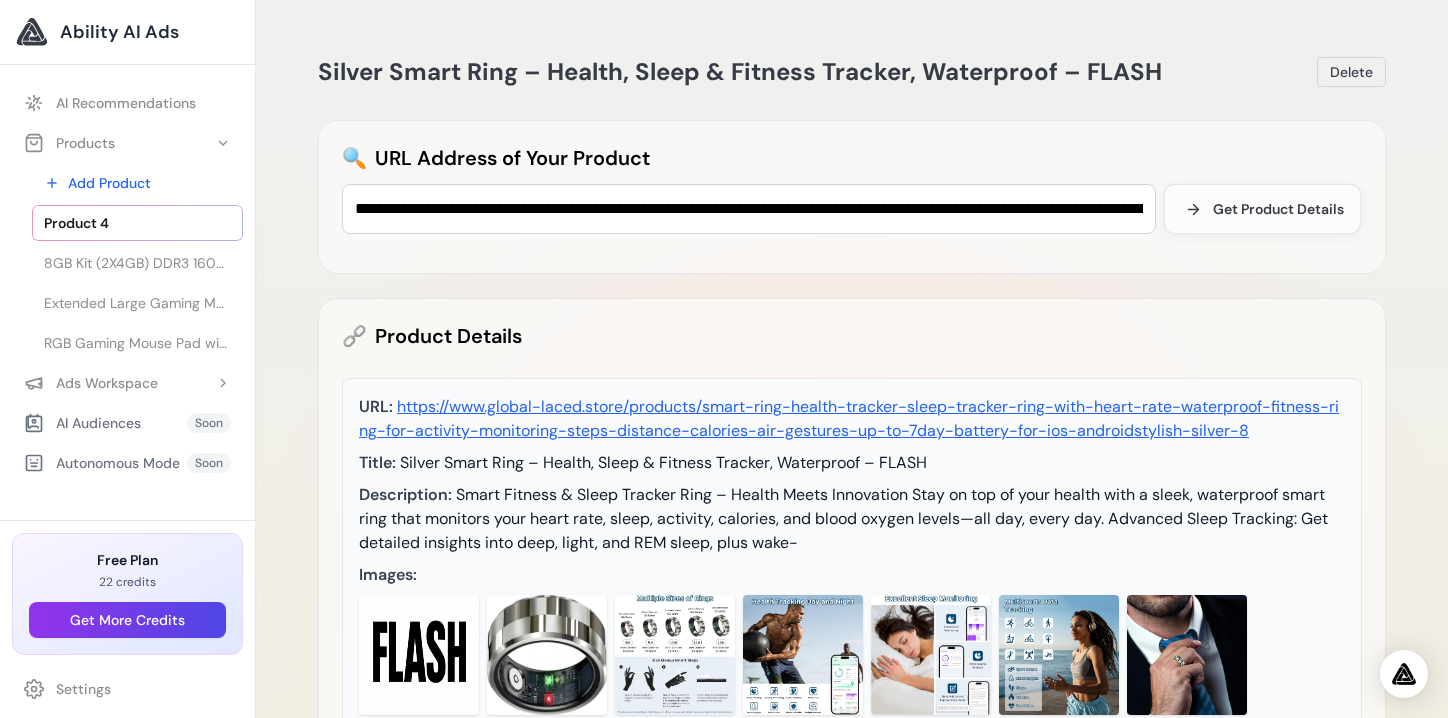 click on "Ability AI Ads" at bounding box center [119, 32] 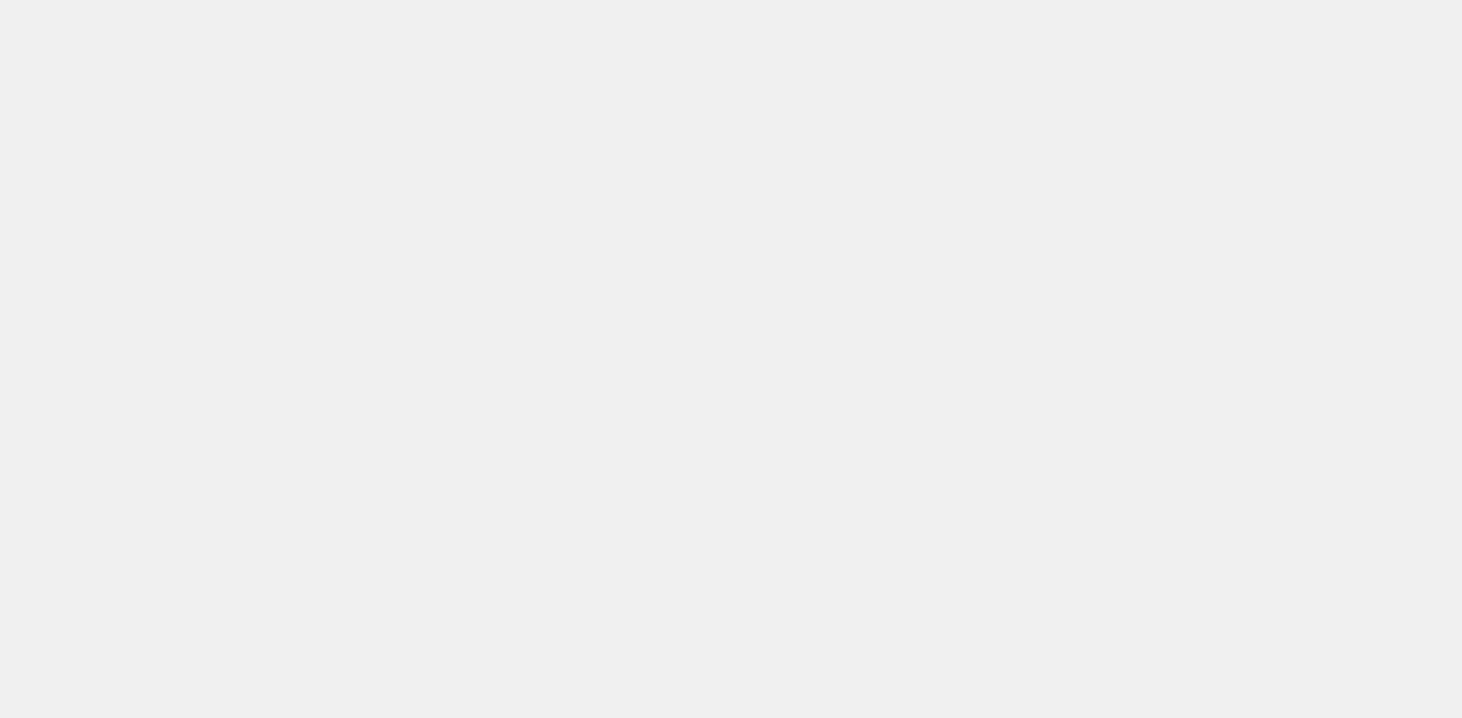 scroll, scrollTop: 0, scrollLeft: 0, axis: both 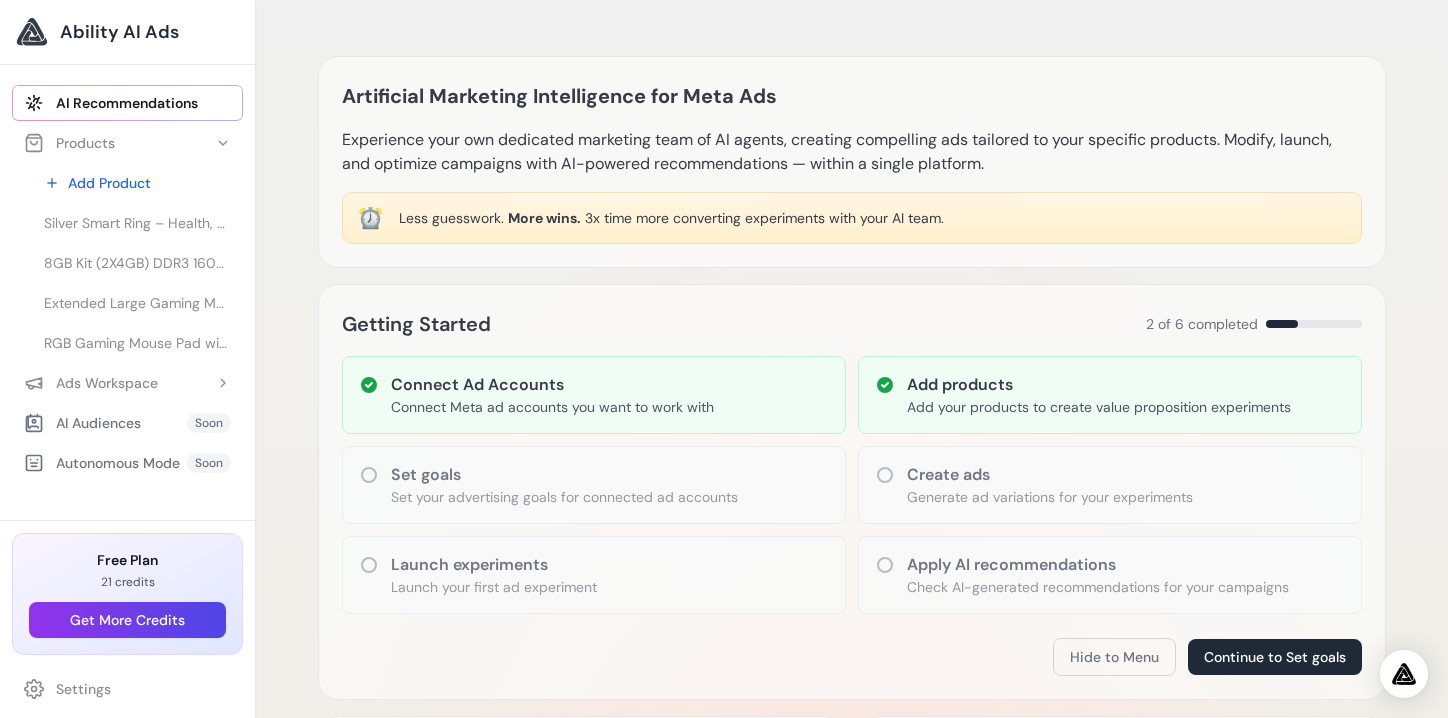 click on "AI Audiences" at bounding box center (82, 423) 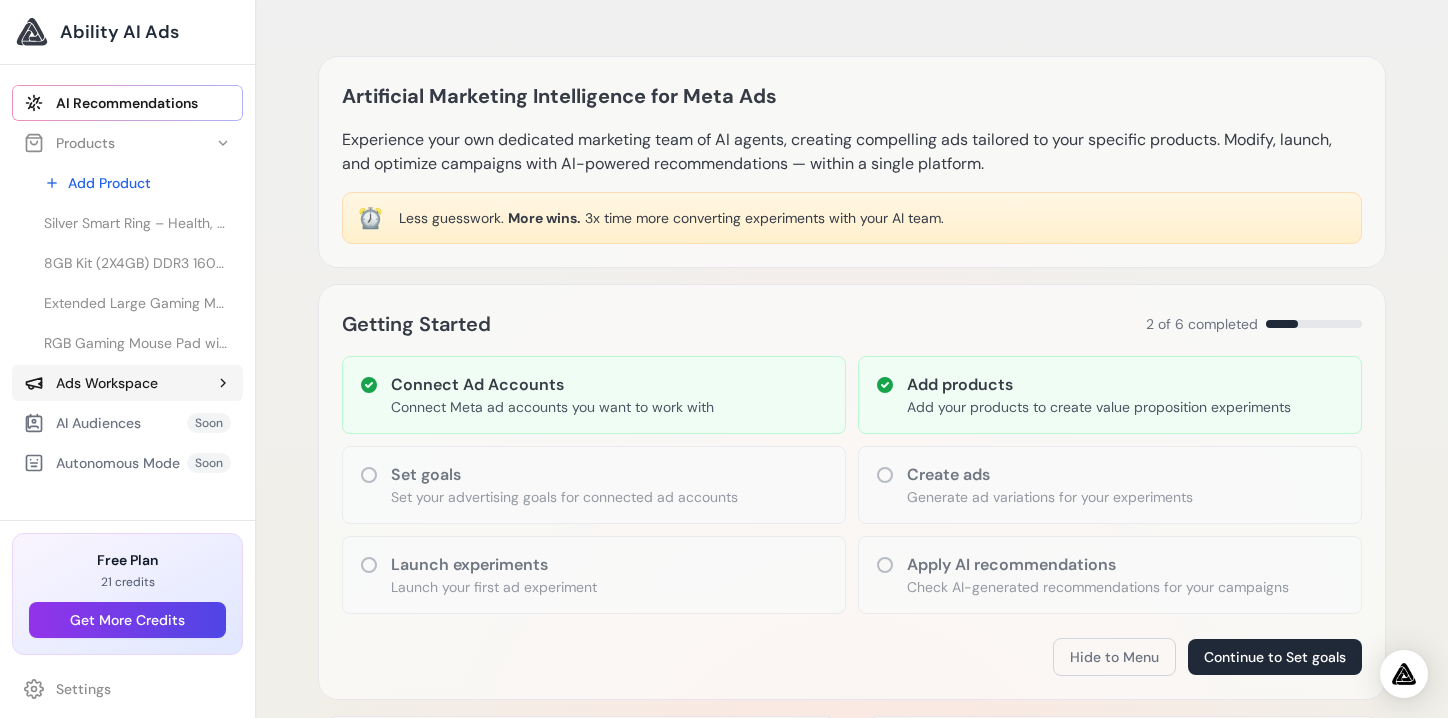 click on "Ads Workspace" at bounding box center (127, 383) 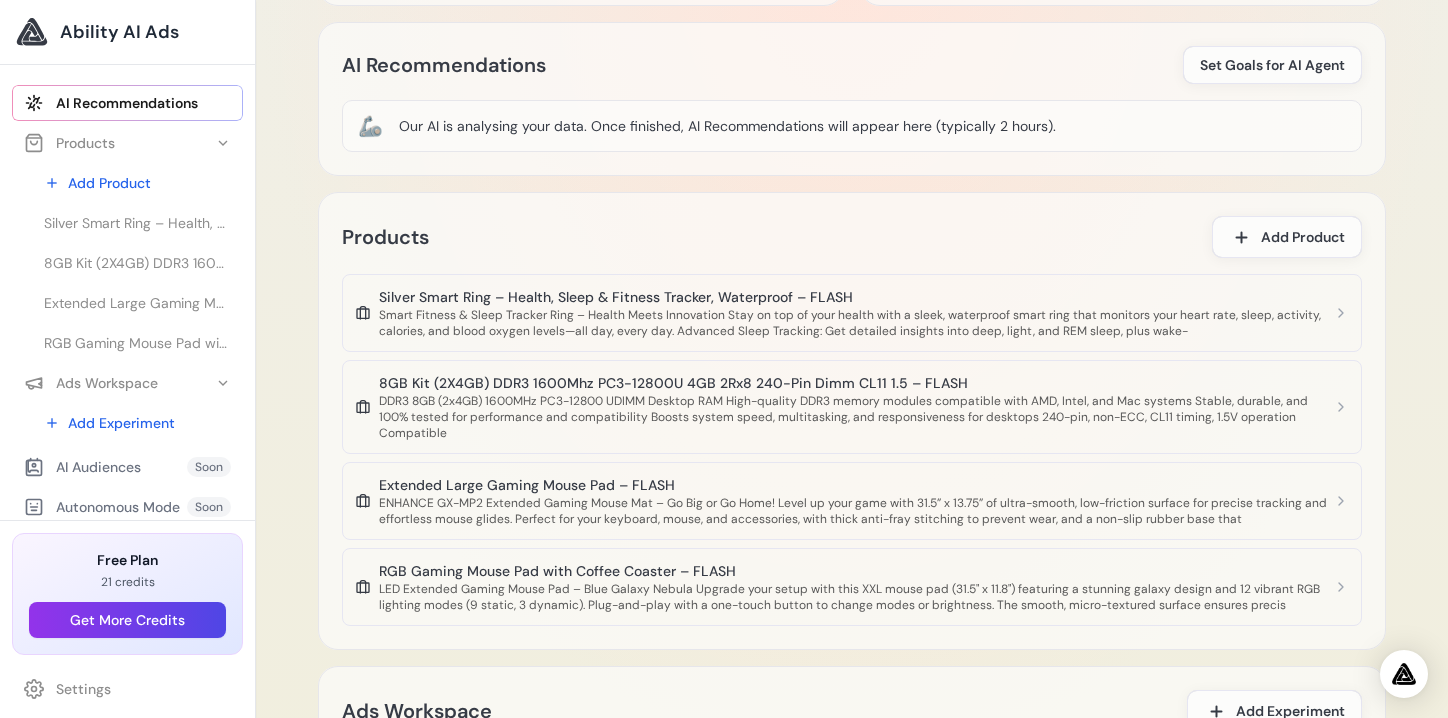 scroll, scrollTop: 1217, scrollLeft: 0, axis: vertical 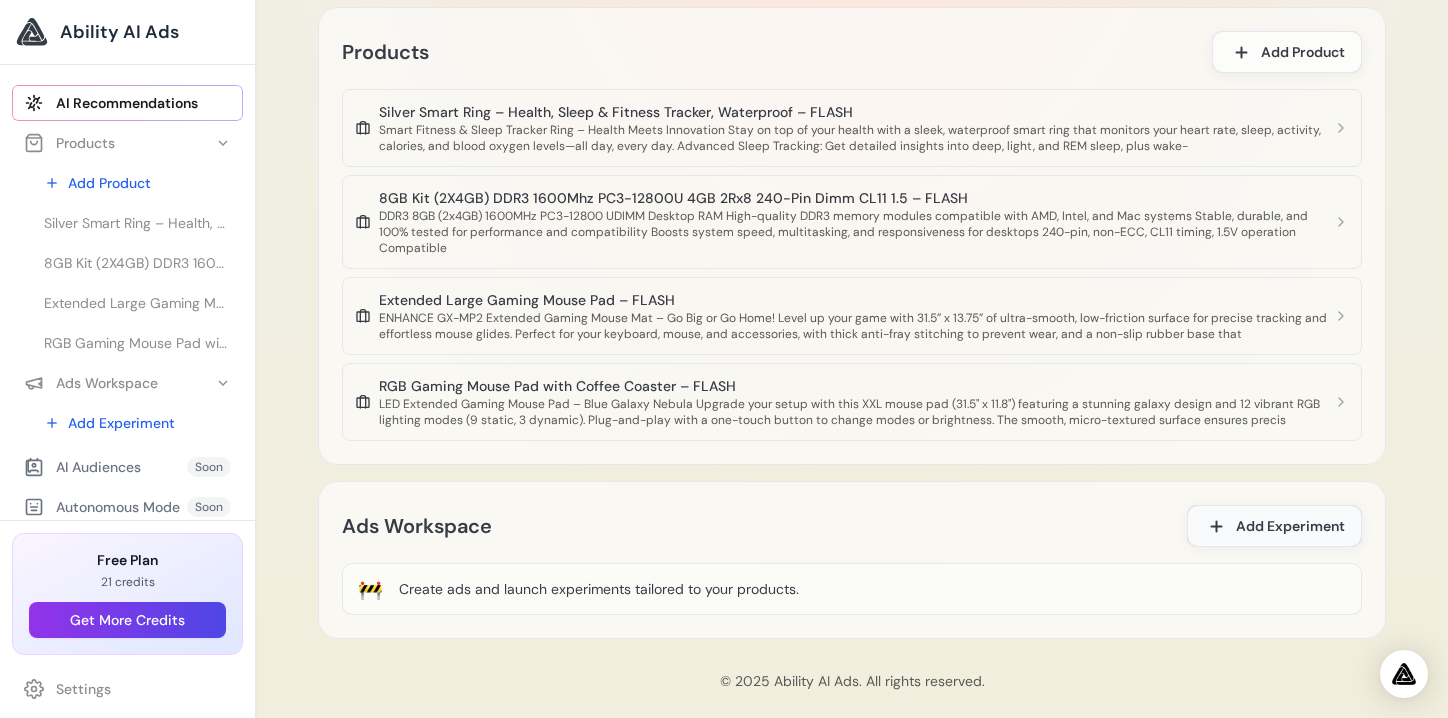 click on "Add Experiment" 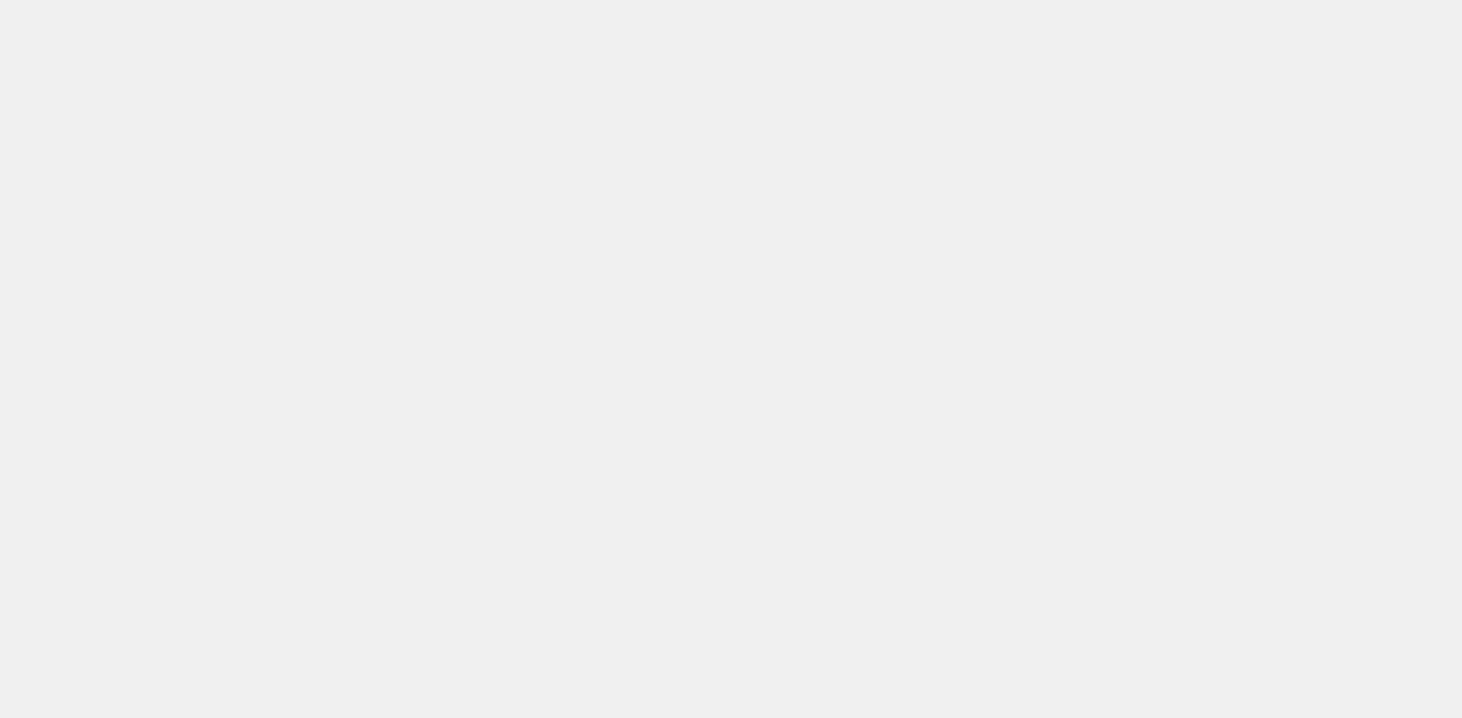 scroll, scrollTop: 0, scrollLeft: 0, axis: both 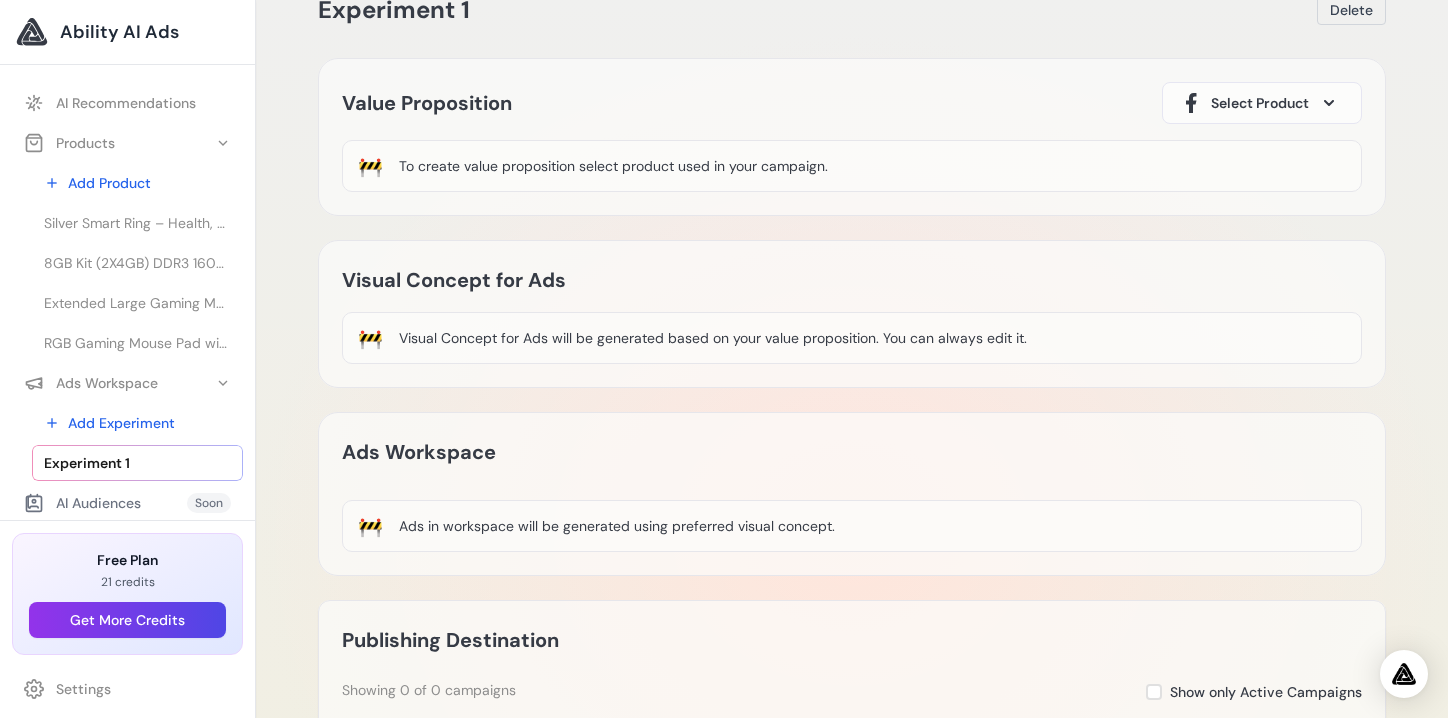 click on "To create value proposition select product used in your campaign." at bounding box center (613, 166) 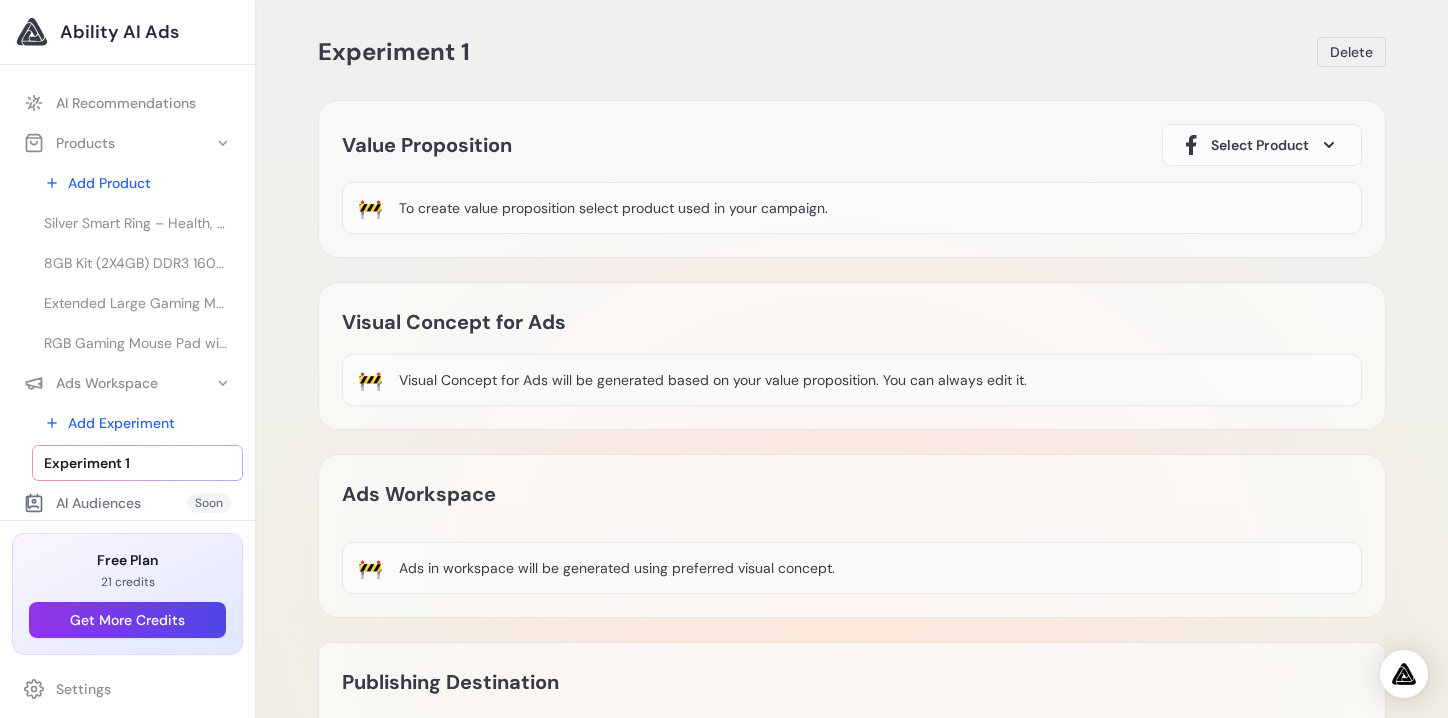 scroll, scrollTop: 23, scrollLeft: 0, axis: vertical 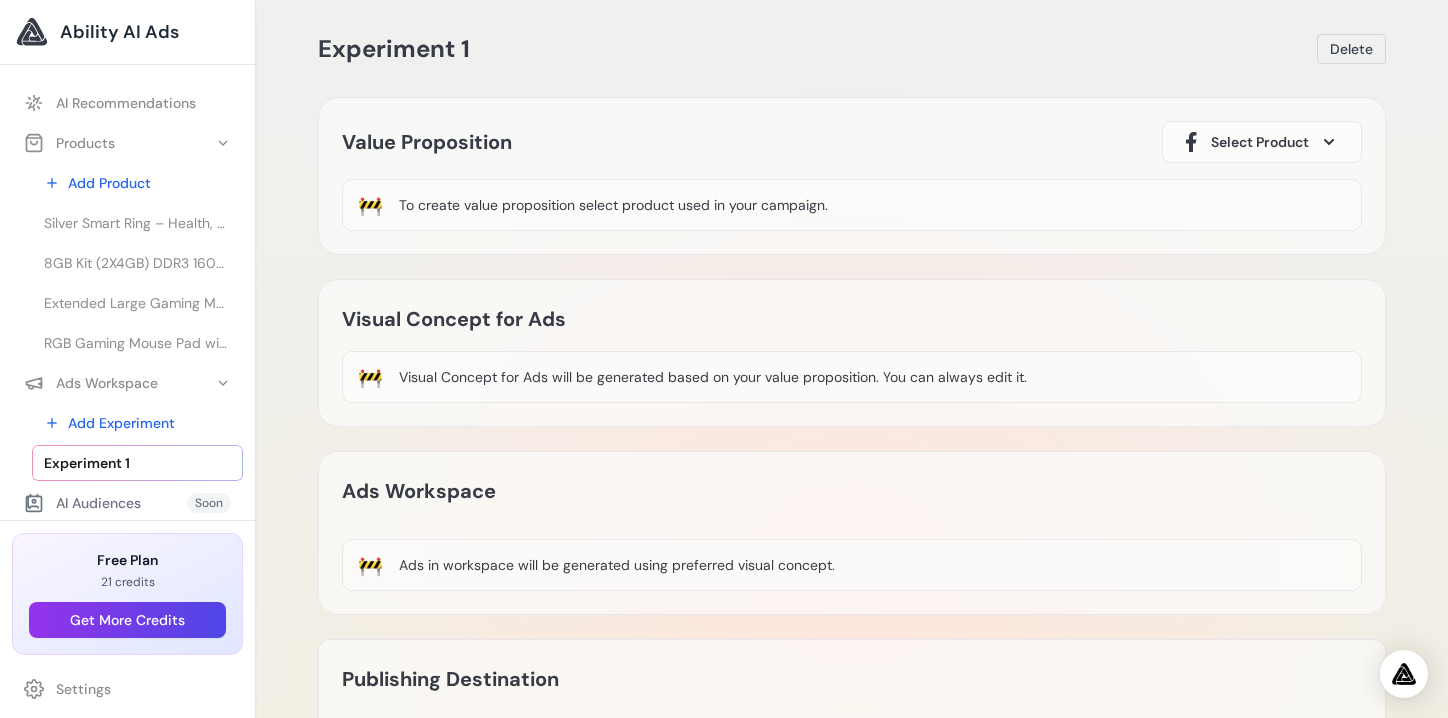 click on "Select Product" at bounding box center (1260, 142) 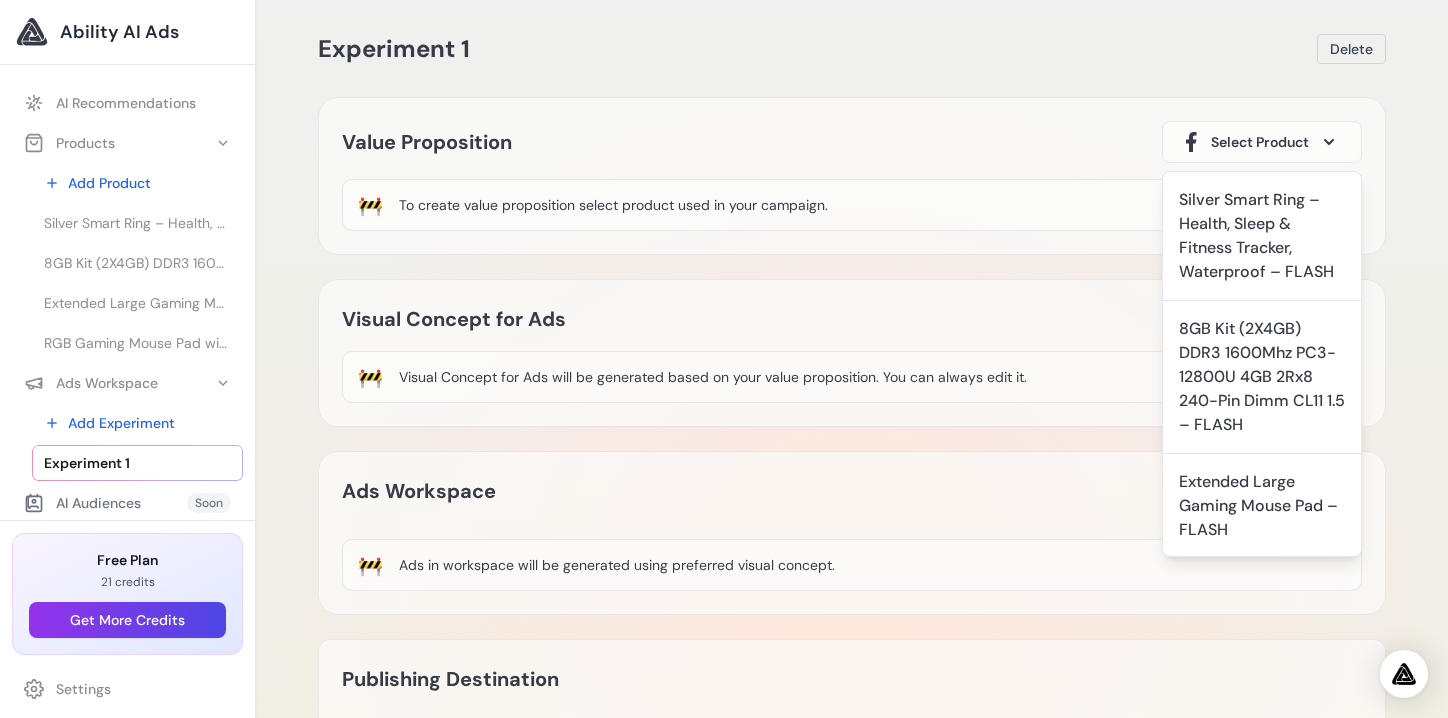 click on "Visual Concept for Ads
Image
Video
Regenerate" at bounding box center (852, 319) 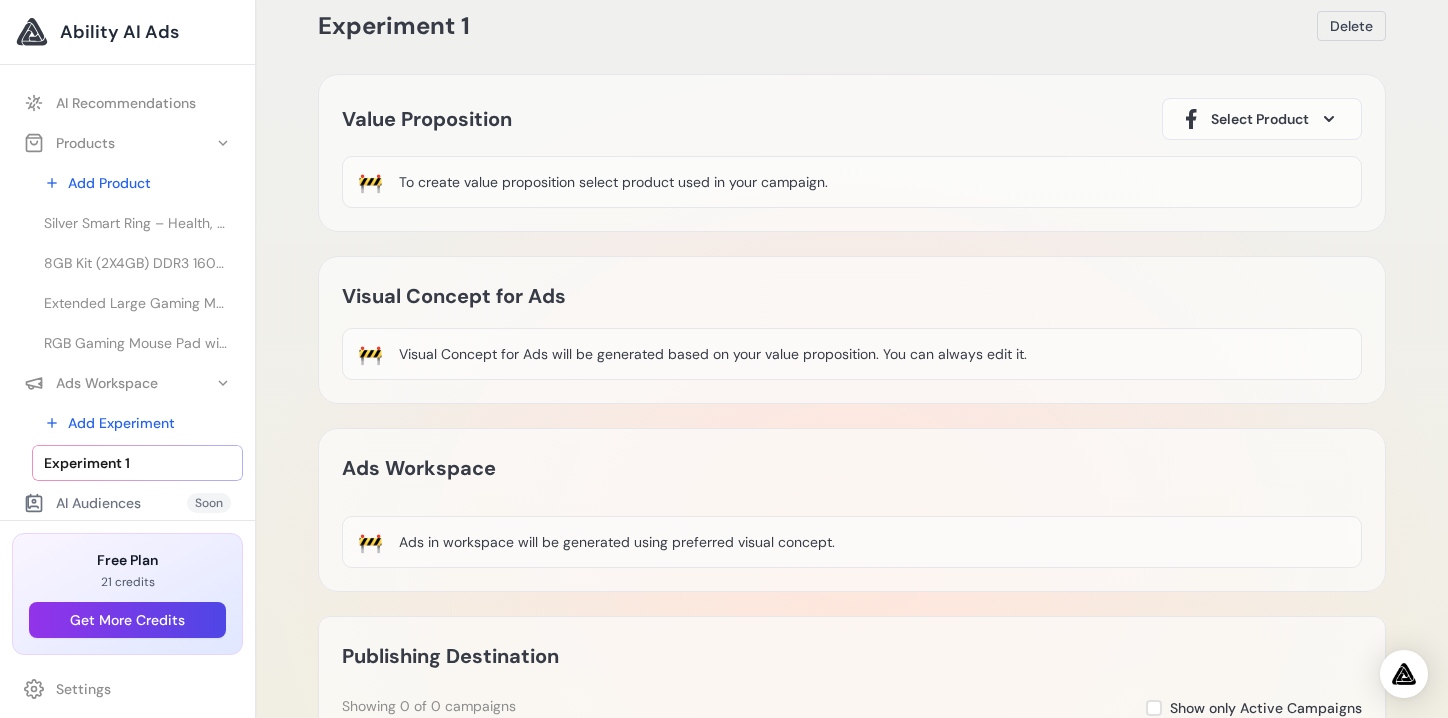 scroll, scrollTop: 0, scrollLeft: 0, axis: both 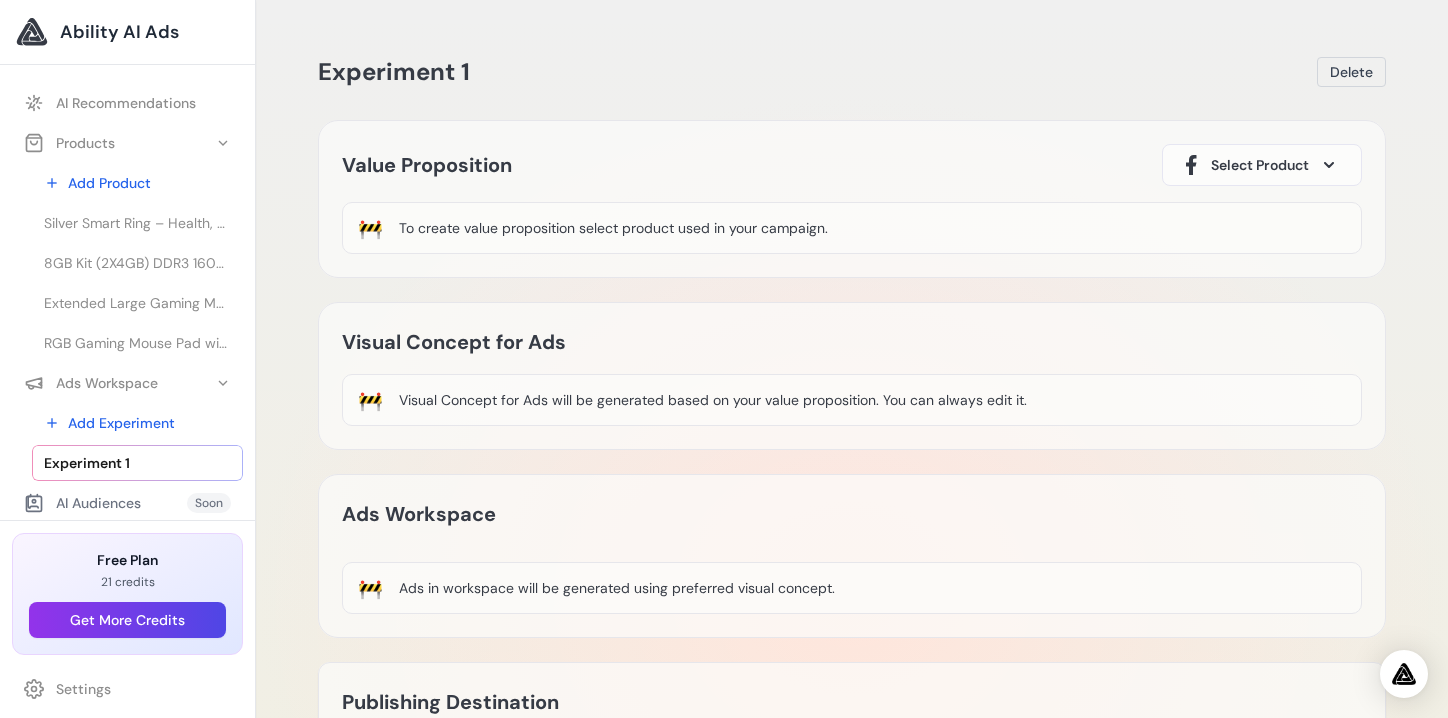 click on "Select Product" at bounding box center (1262, 165) 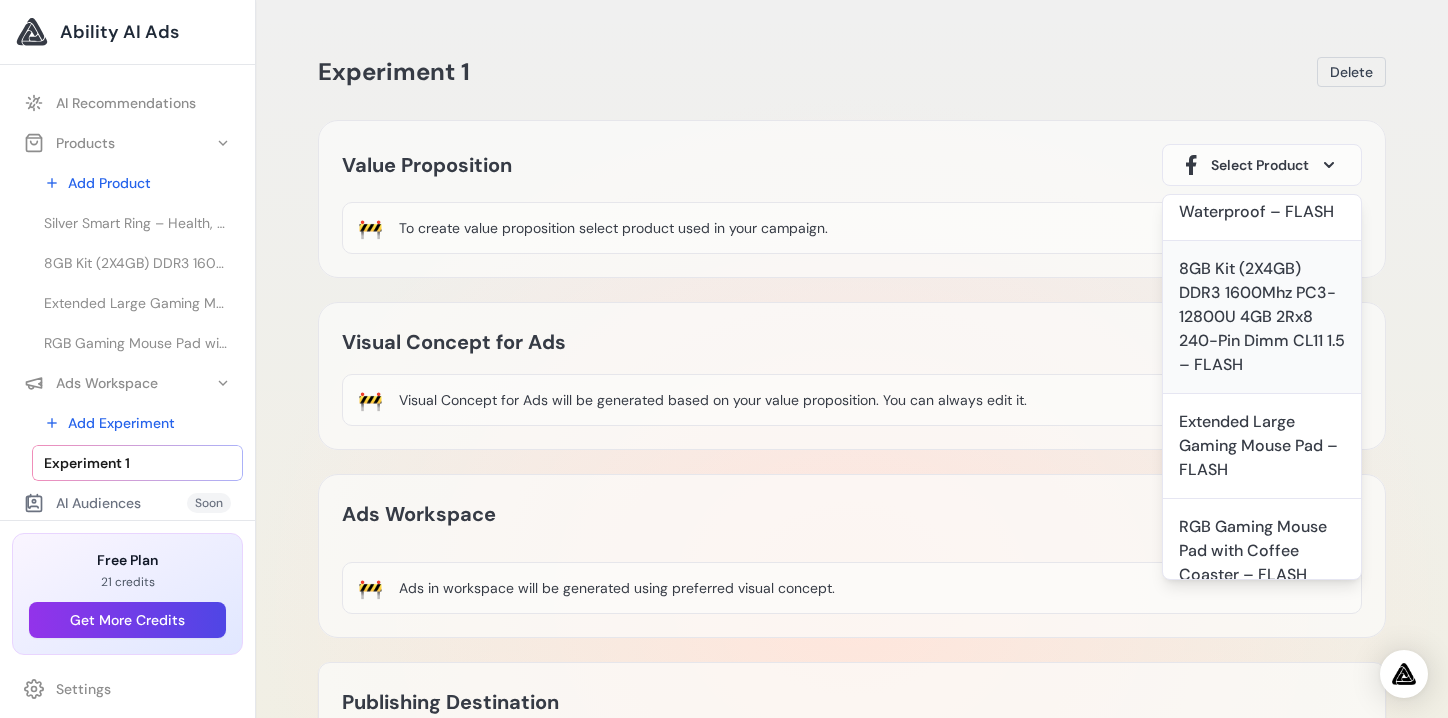 scroll, scrollTop: 130, scrollLeft: 0, axis: vertical 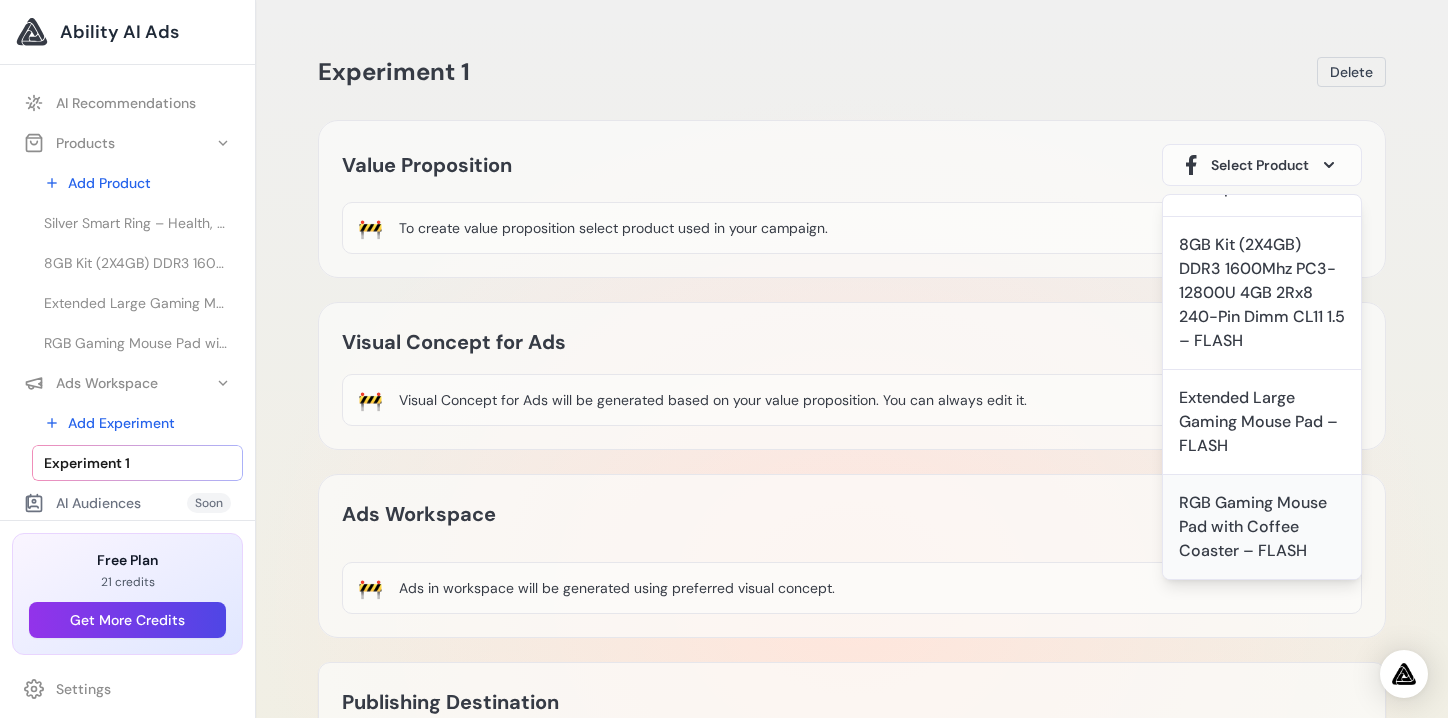 click on "RGB Gaming Mouse Pad with Coffee Coaster
– FLASH" at bounding box center [1262, 527] 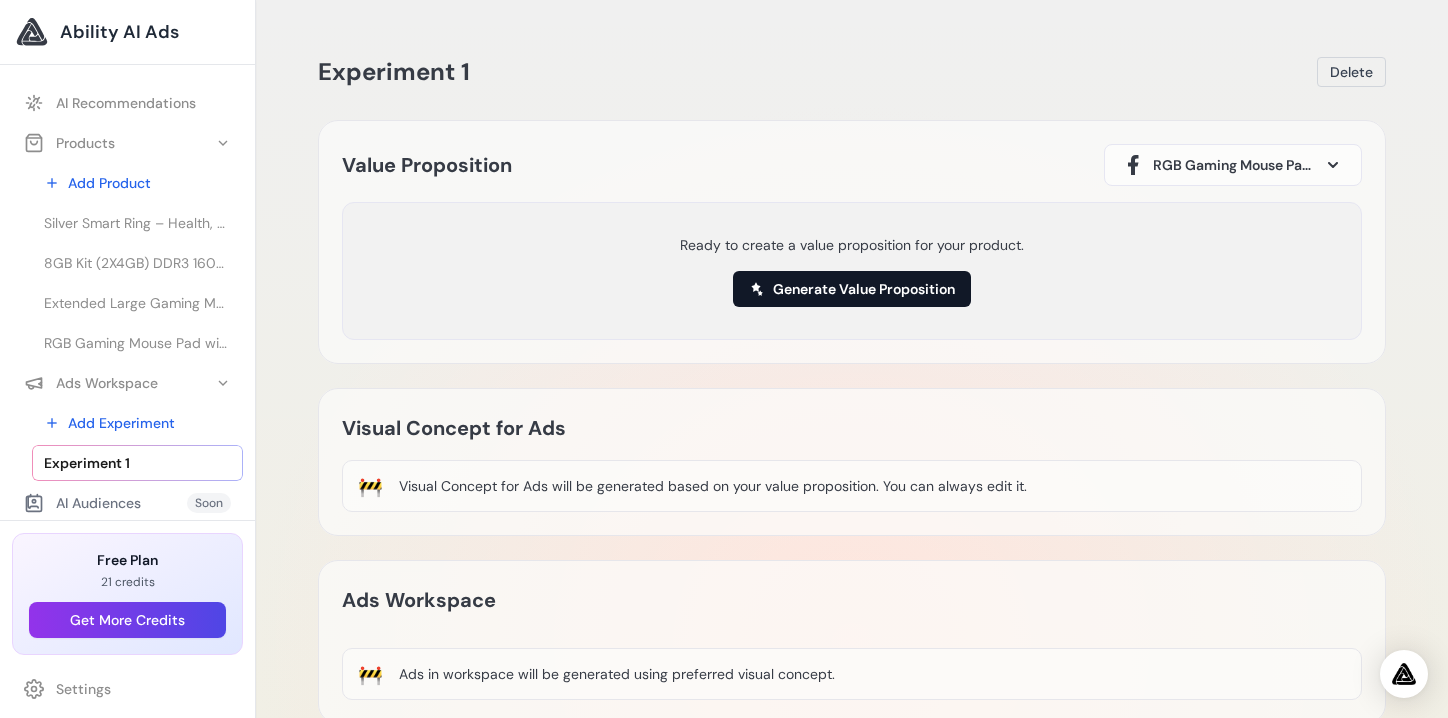click on "Generate Value Proposition" at bounding box center [852, 289] 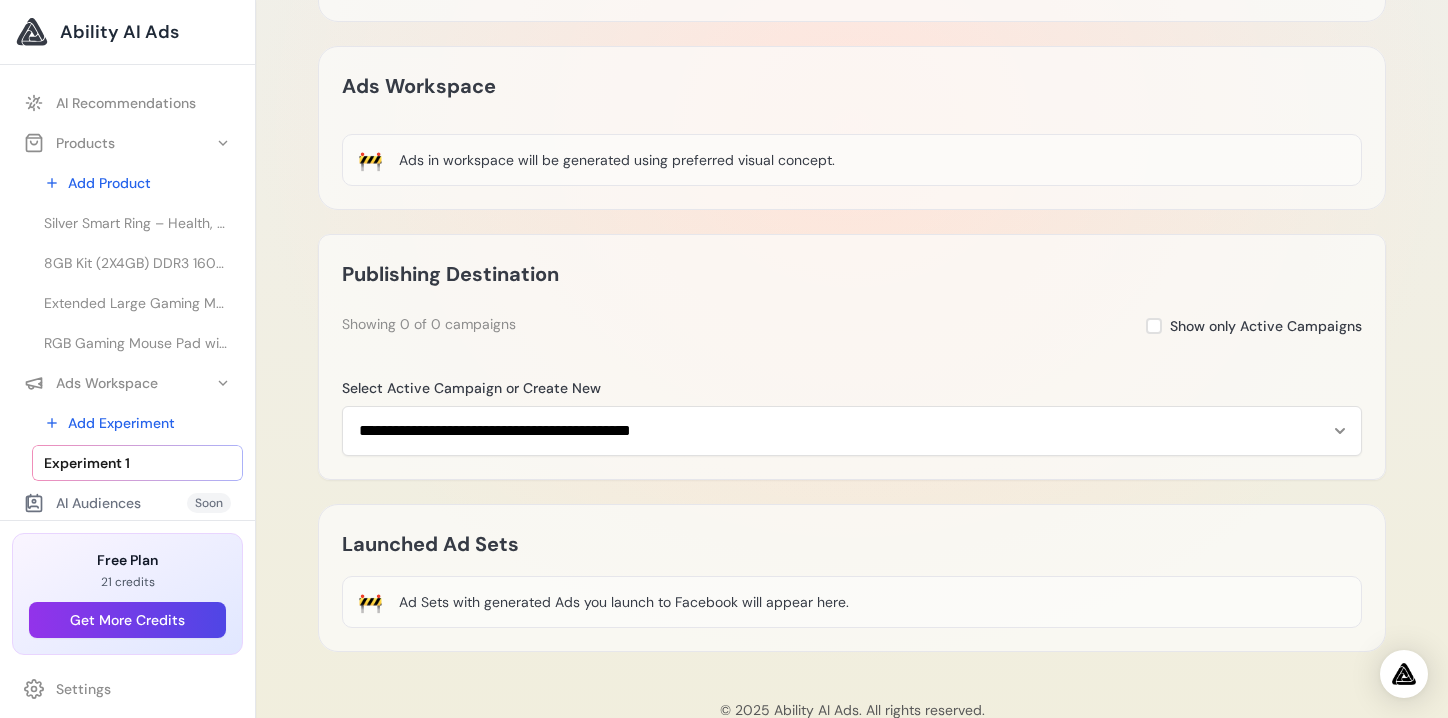 scroll, scrollTop: 507, scrollLeft: 0, axis: vertical 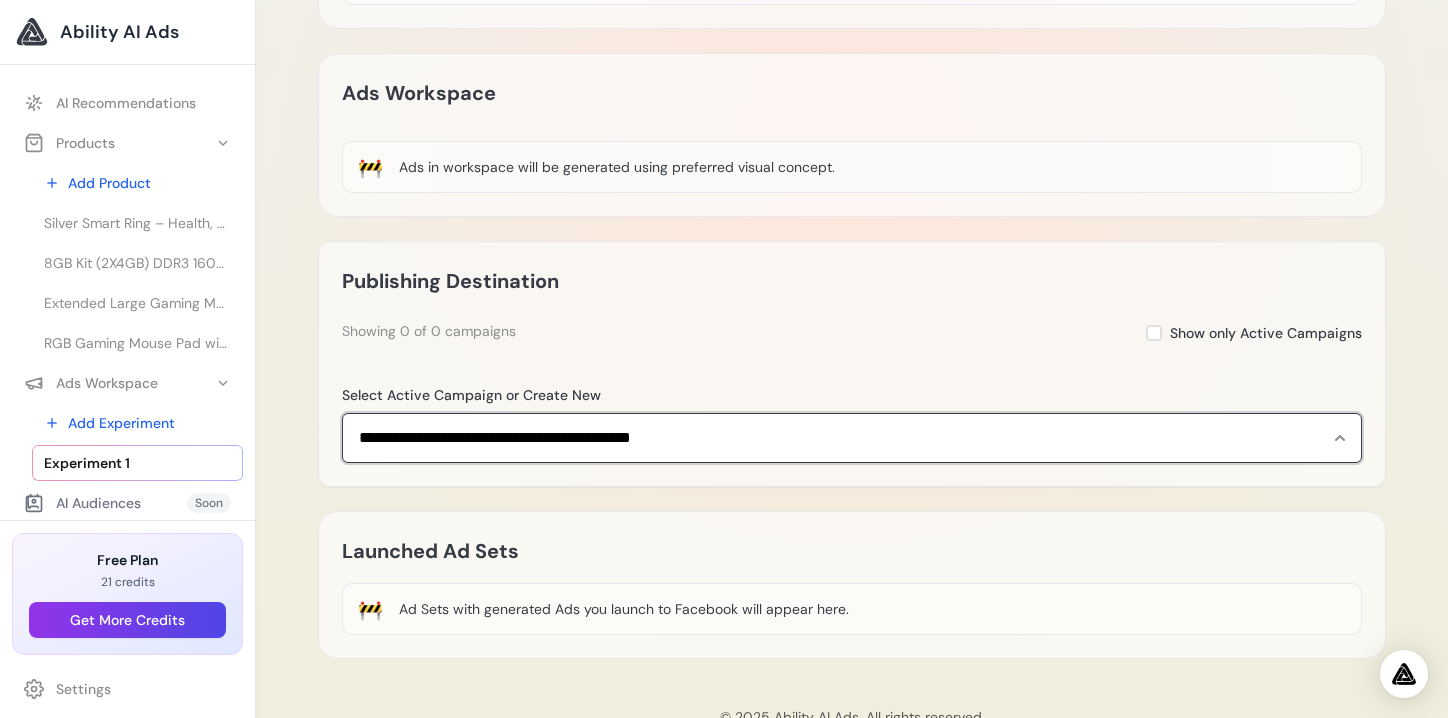 click on "**********" at bounding box center [852, 438] 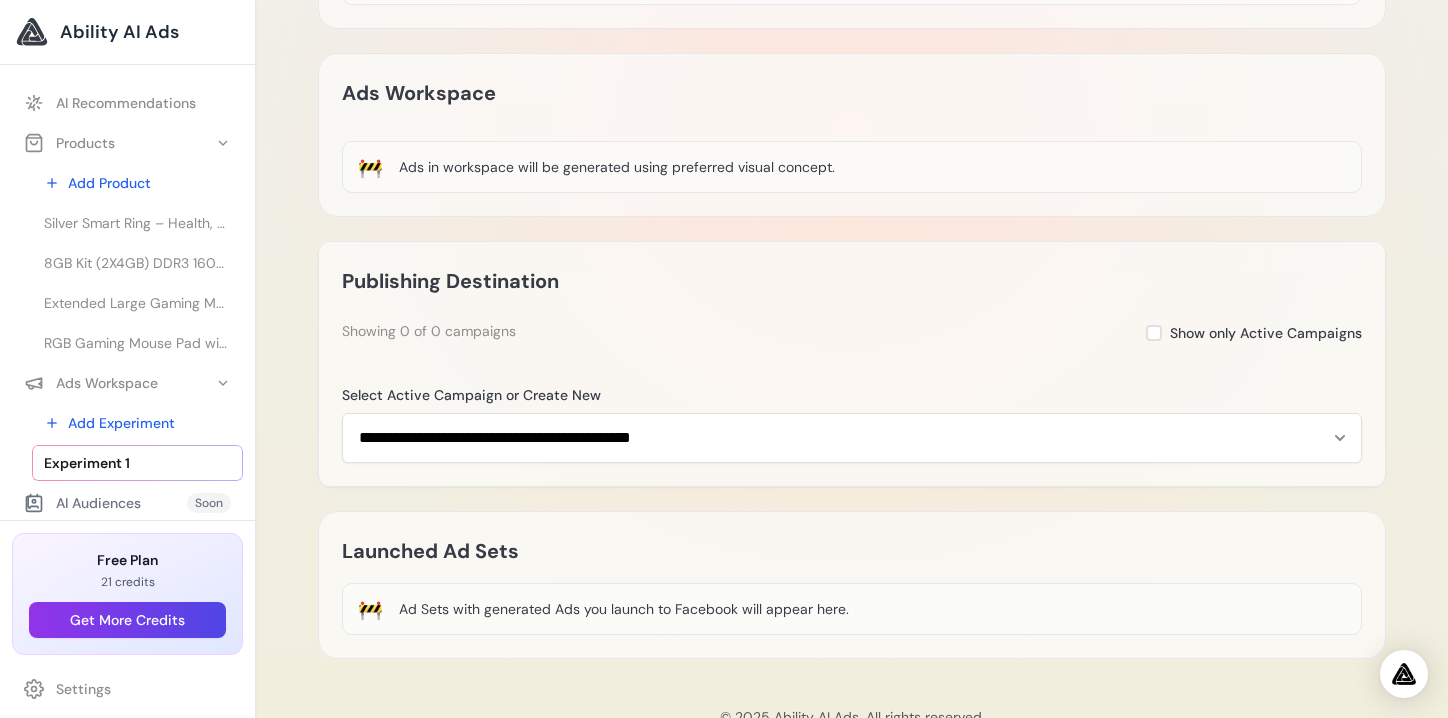 click on "**********" at bounding box center [852, 364] 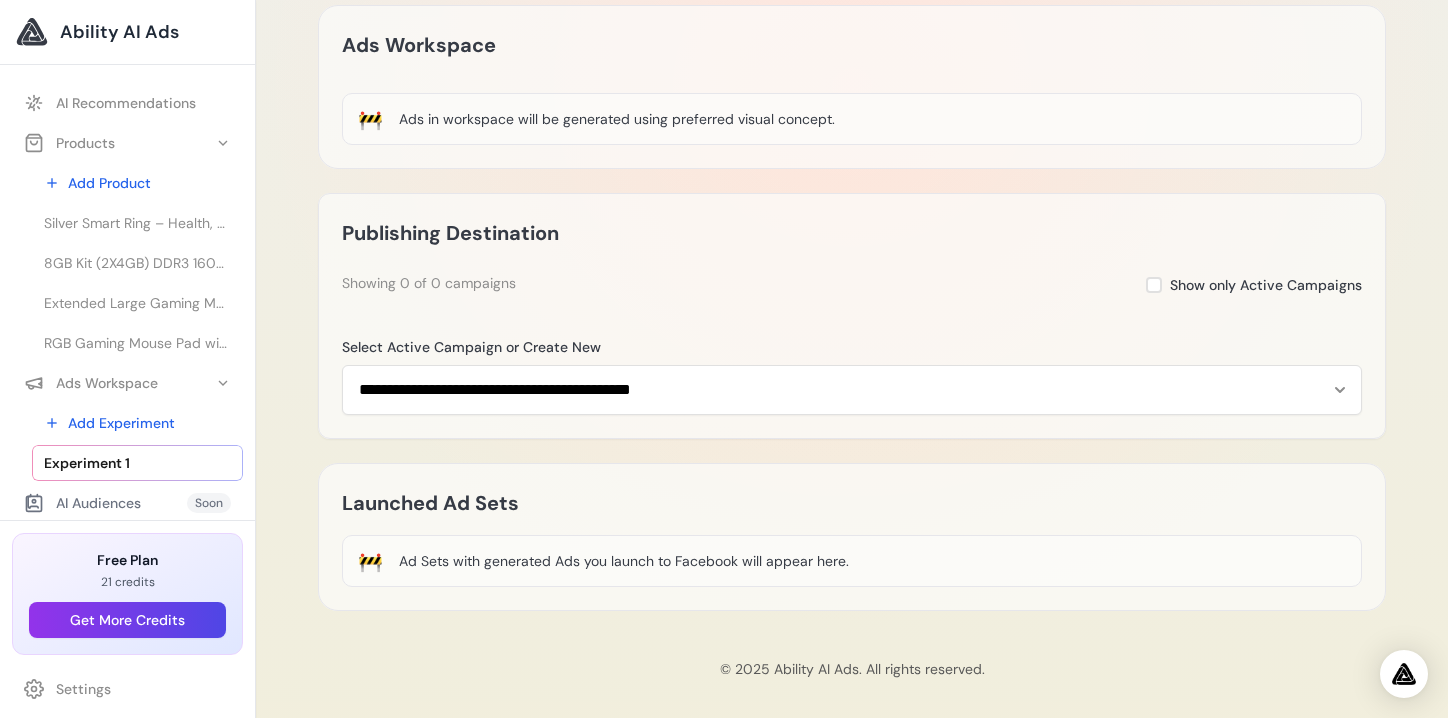 scroll, scrollTop: 562, scrollLeft: 0, axis: vertical 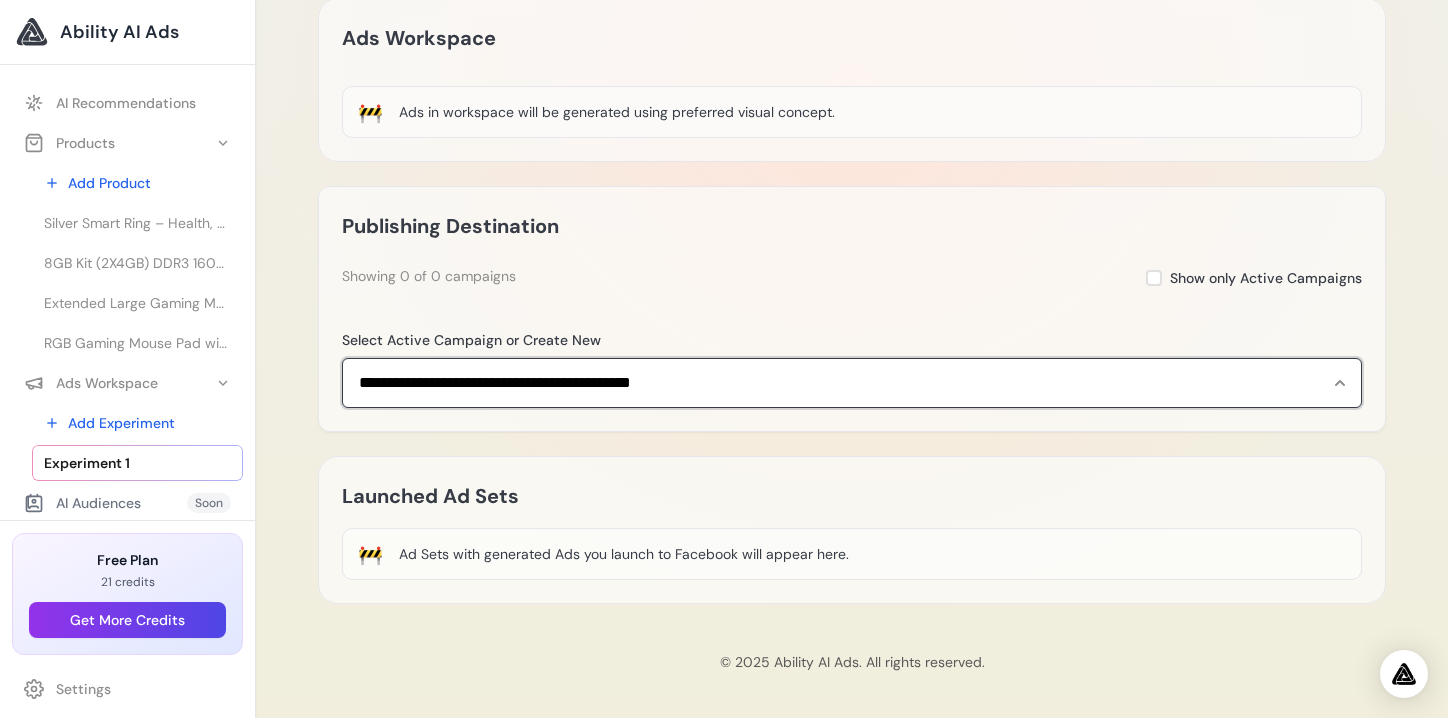 click on "**********" at bounding box center (852, 383) 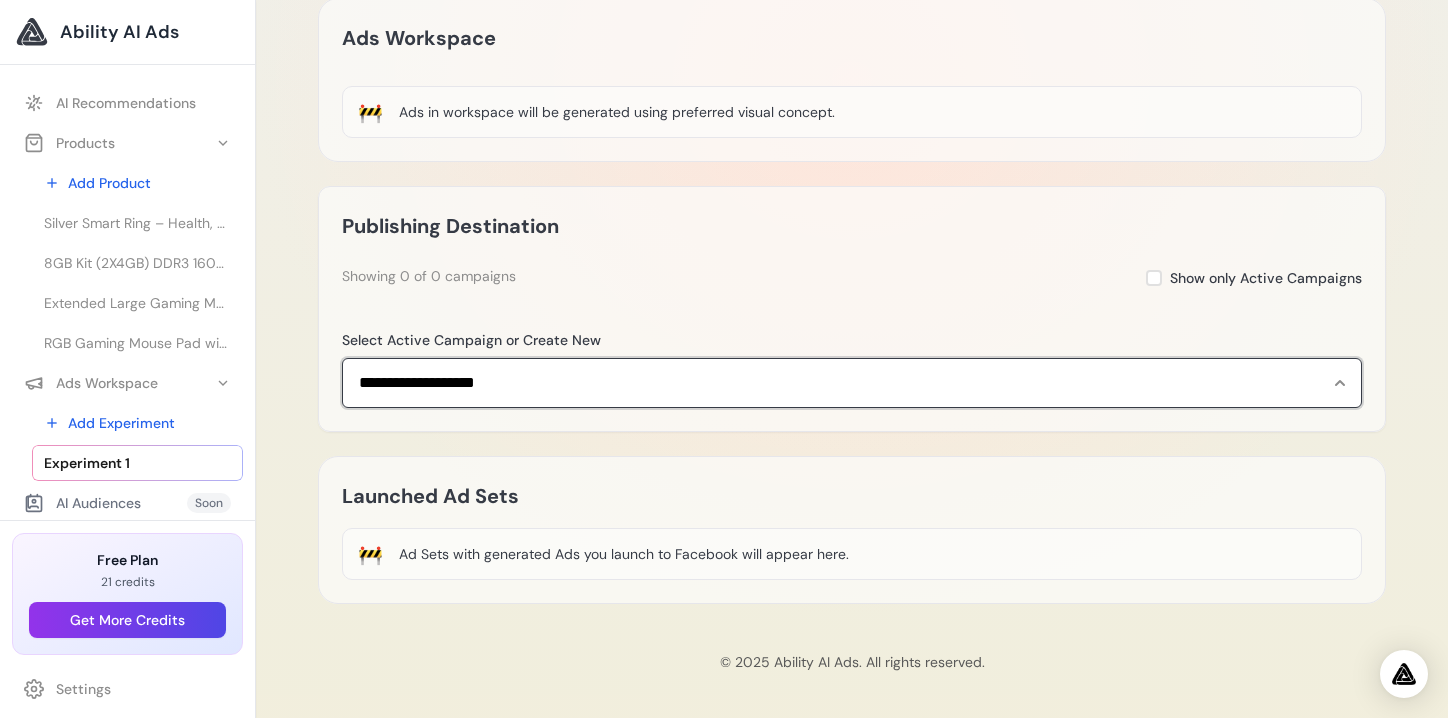 click on "**********" at bounding box center [852, 383] 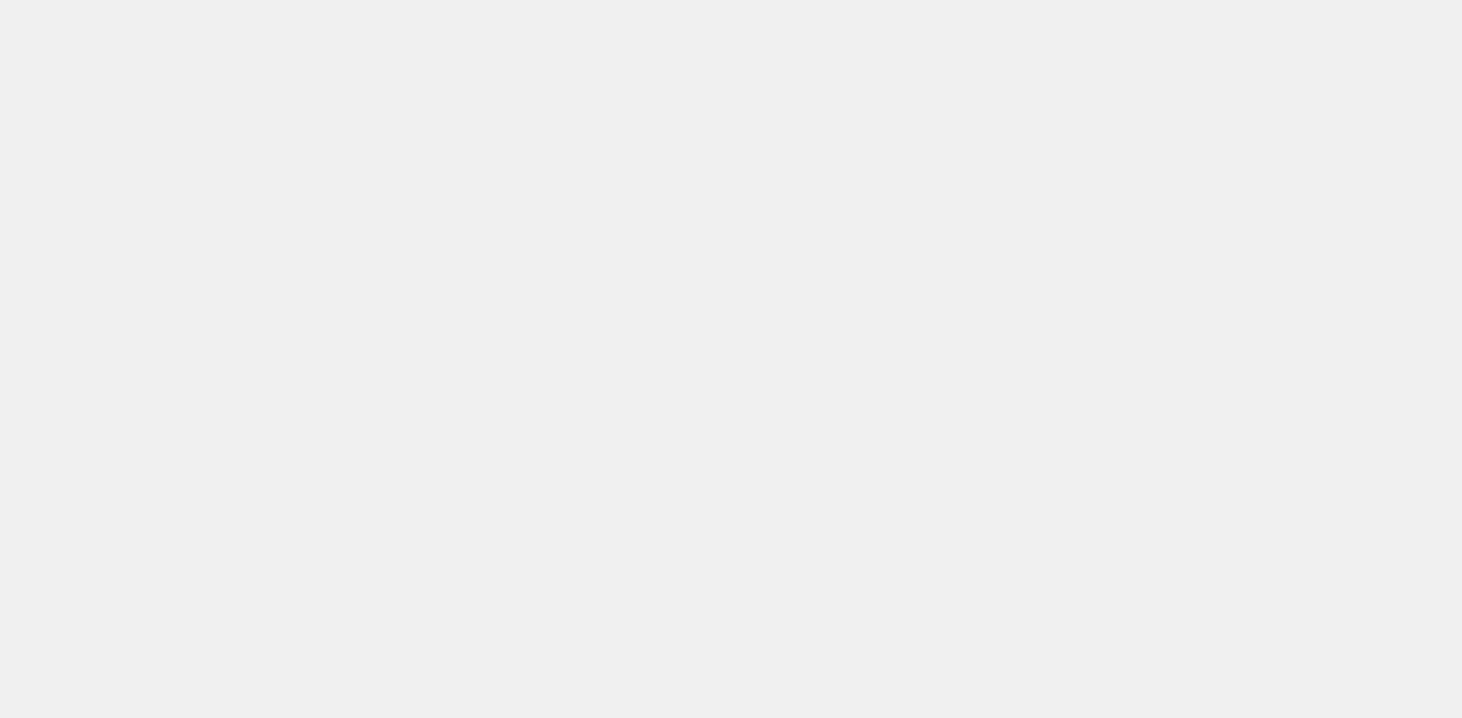 scroll, scrollTop: 0, scrollLeft: 0, axis: both 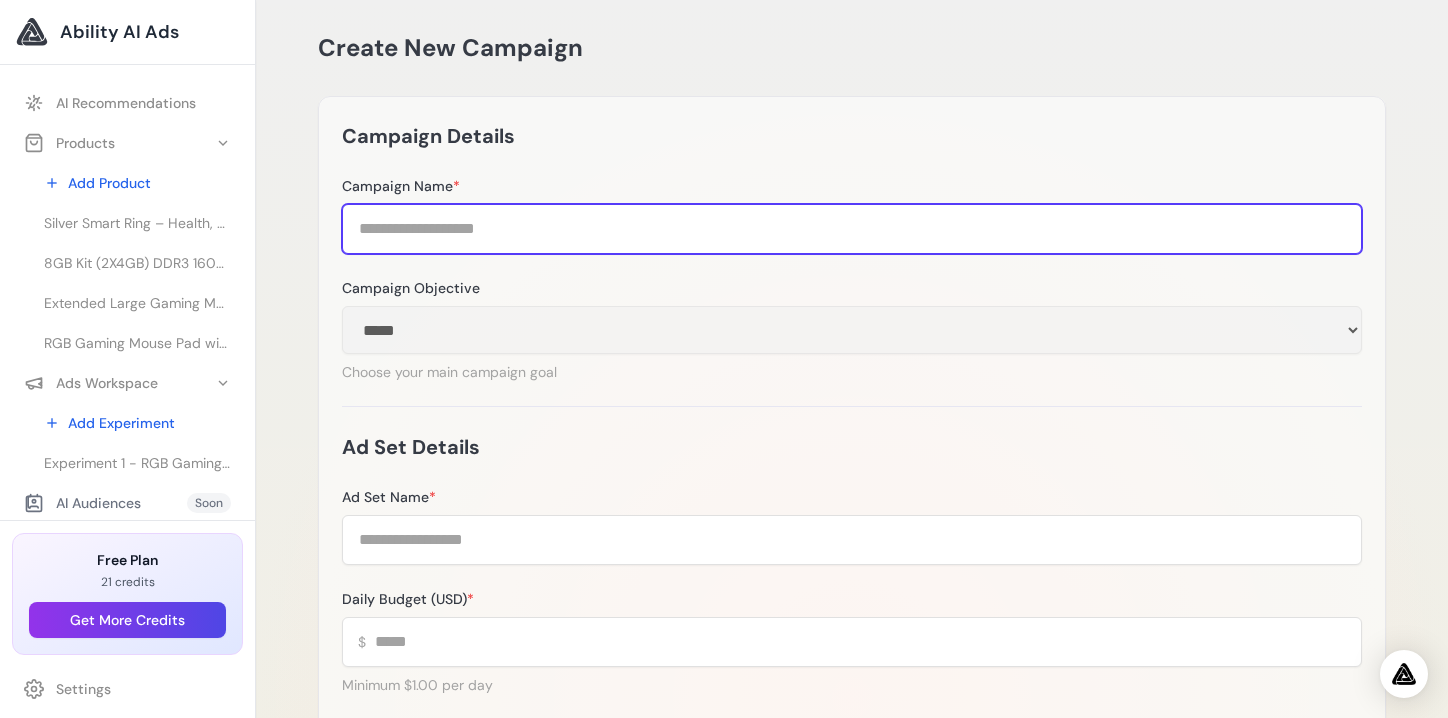 click on "Campaign Name  *" at bounding box center (852, 229) 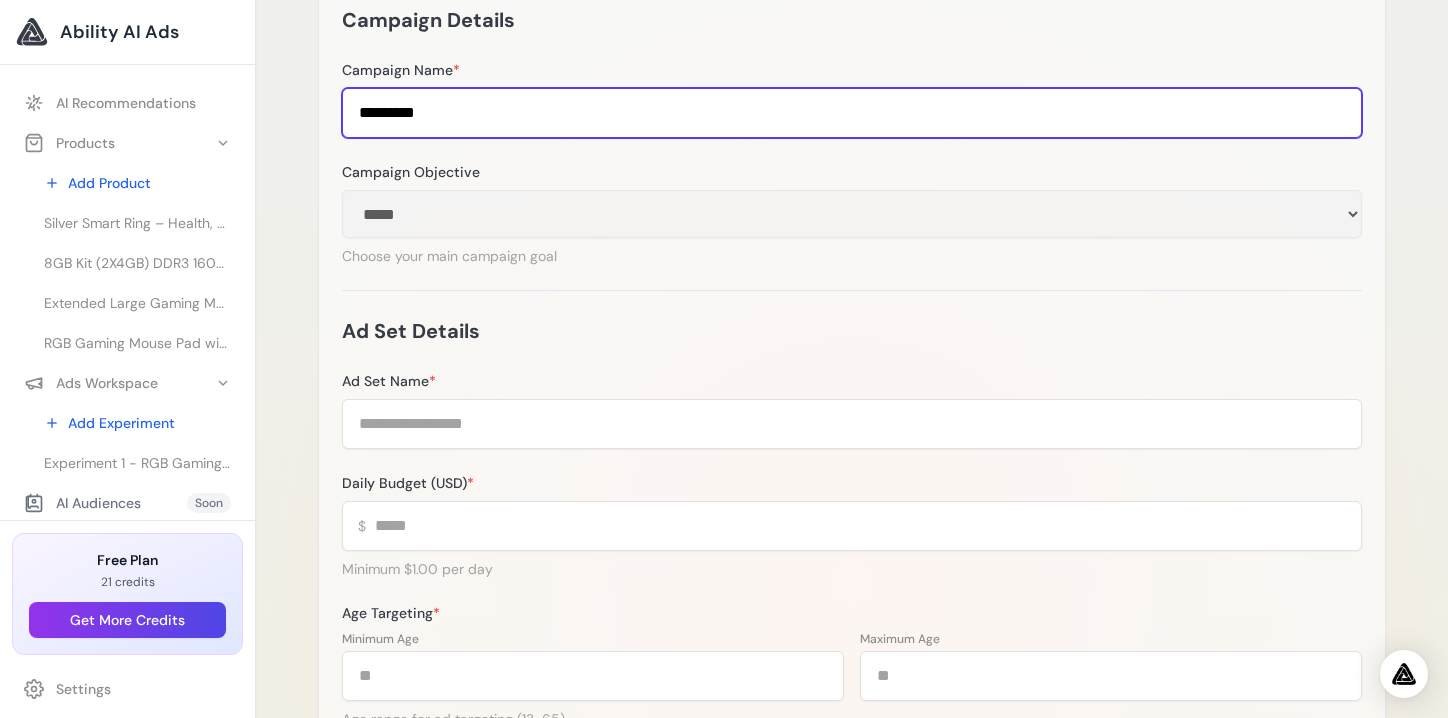 scroll, scrollTop: 156, scrollLeft: 0, axis: vertical 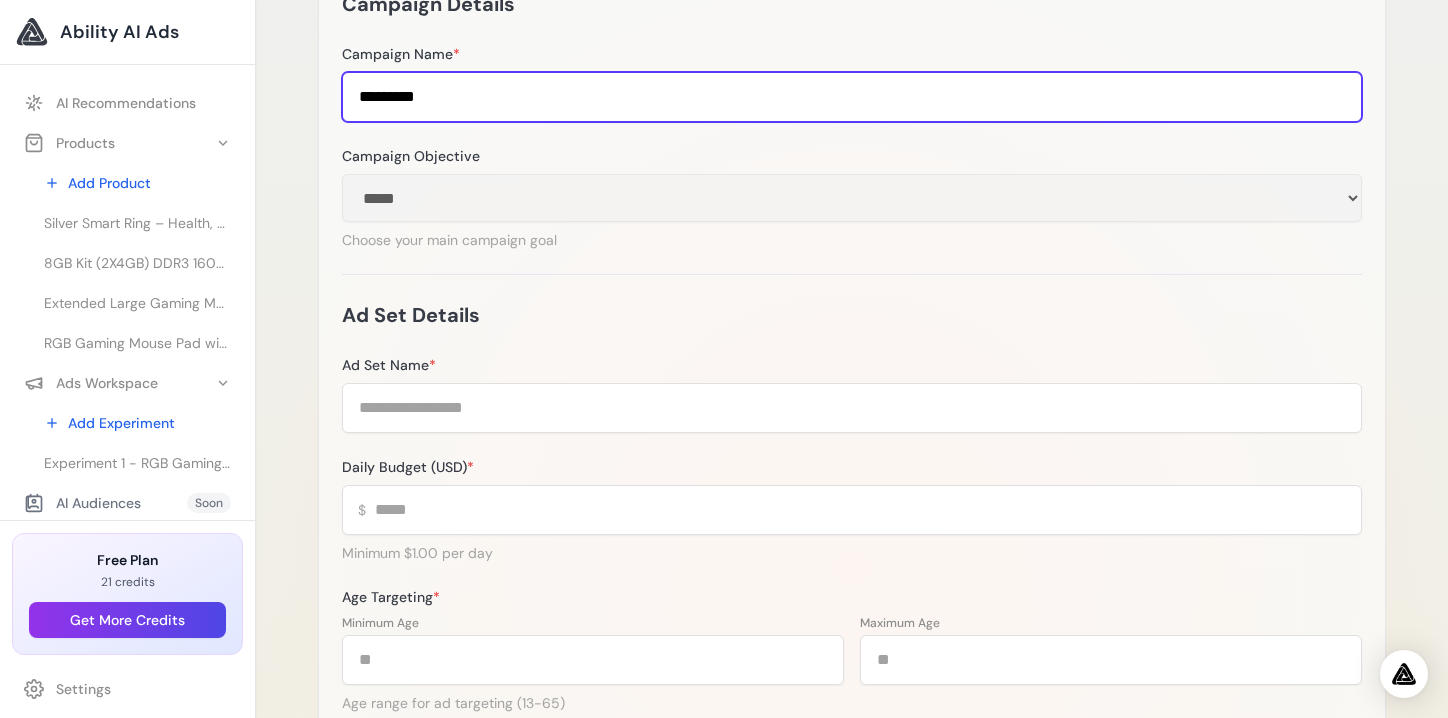 type on "*********" 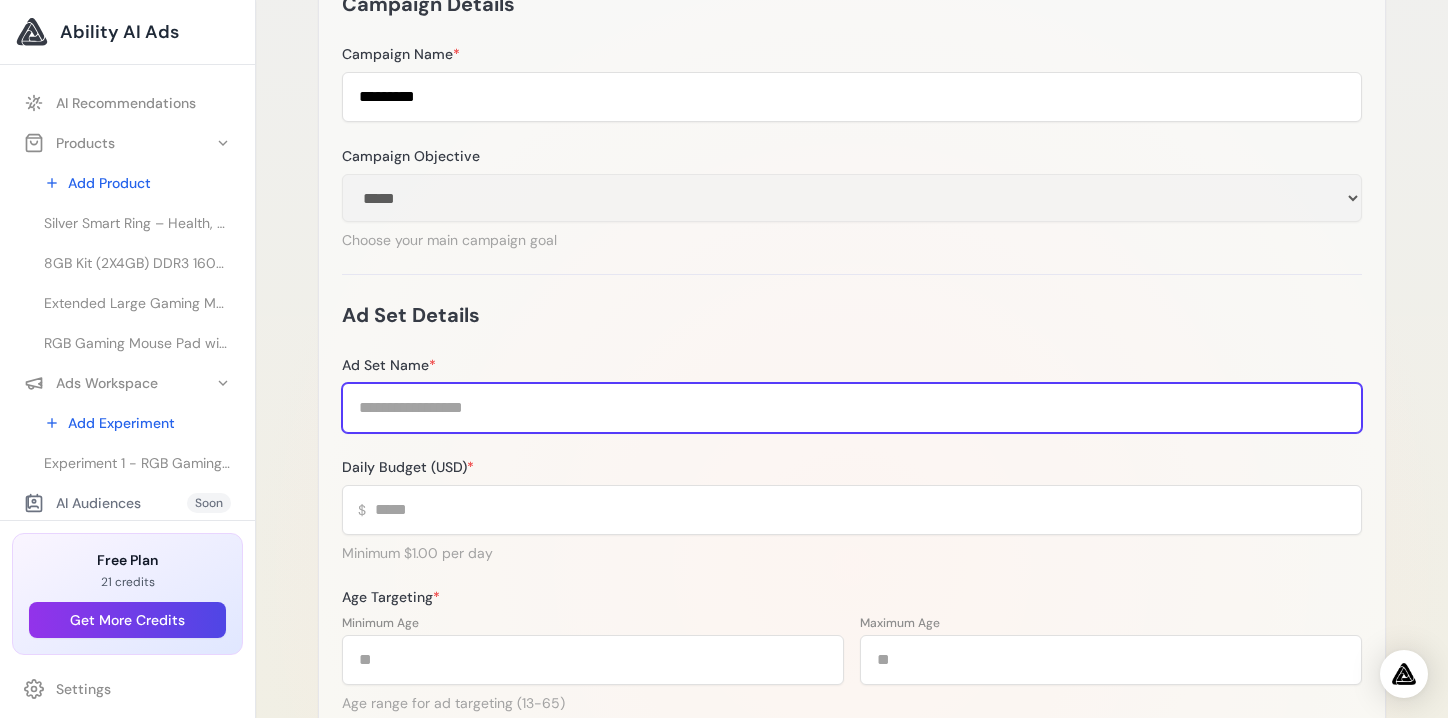 click on "Ad Set Name  *" at bounding box center [852, 408] 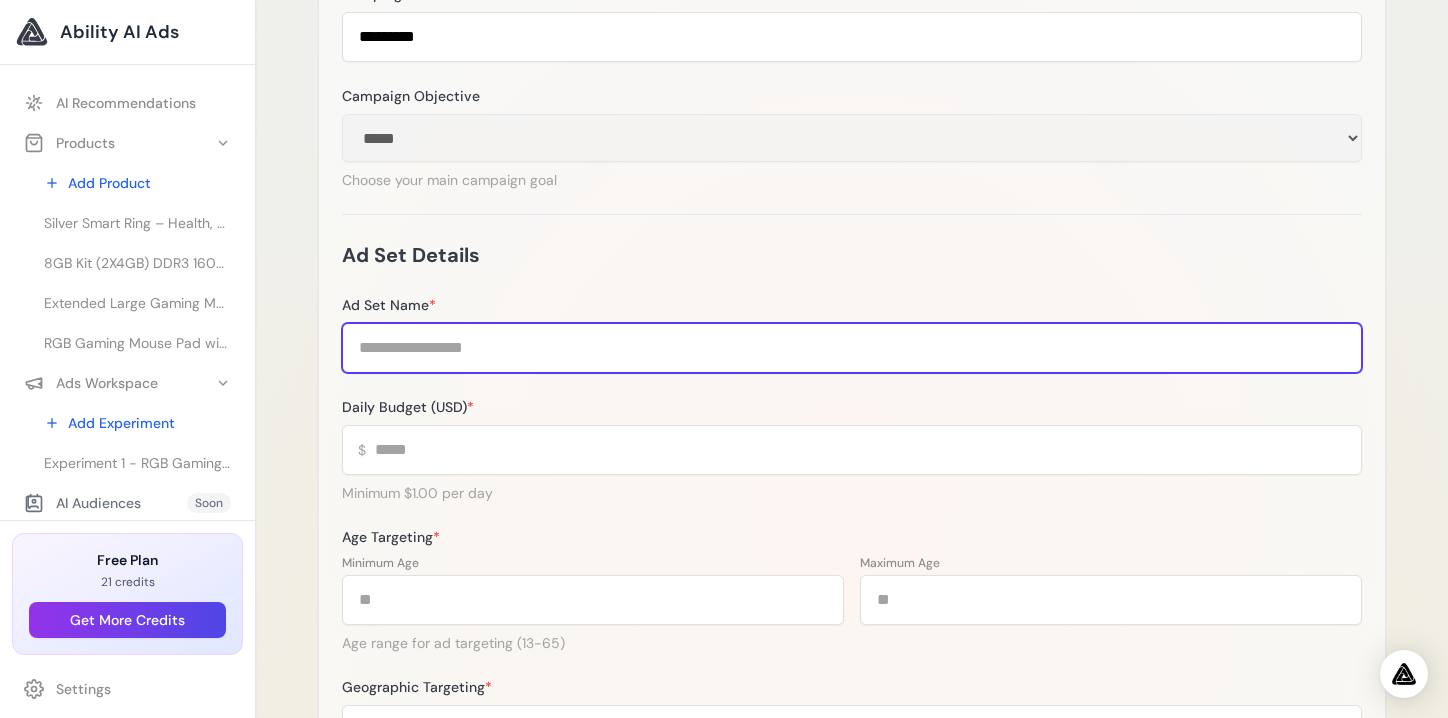 scroll, scrollTop: 219, scrollLeft: 0, axis: vertical 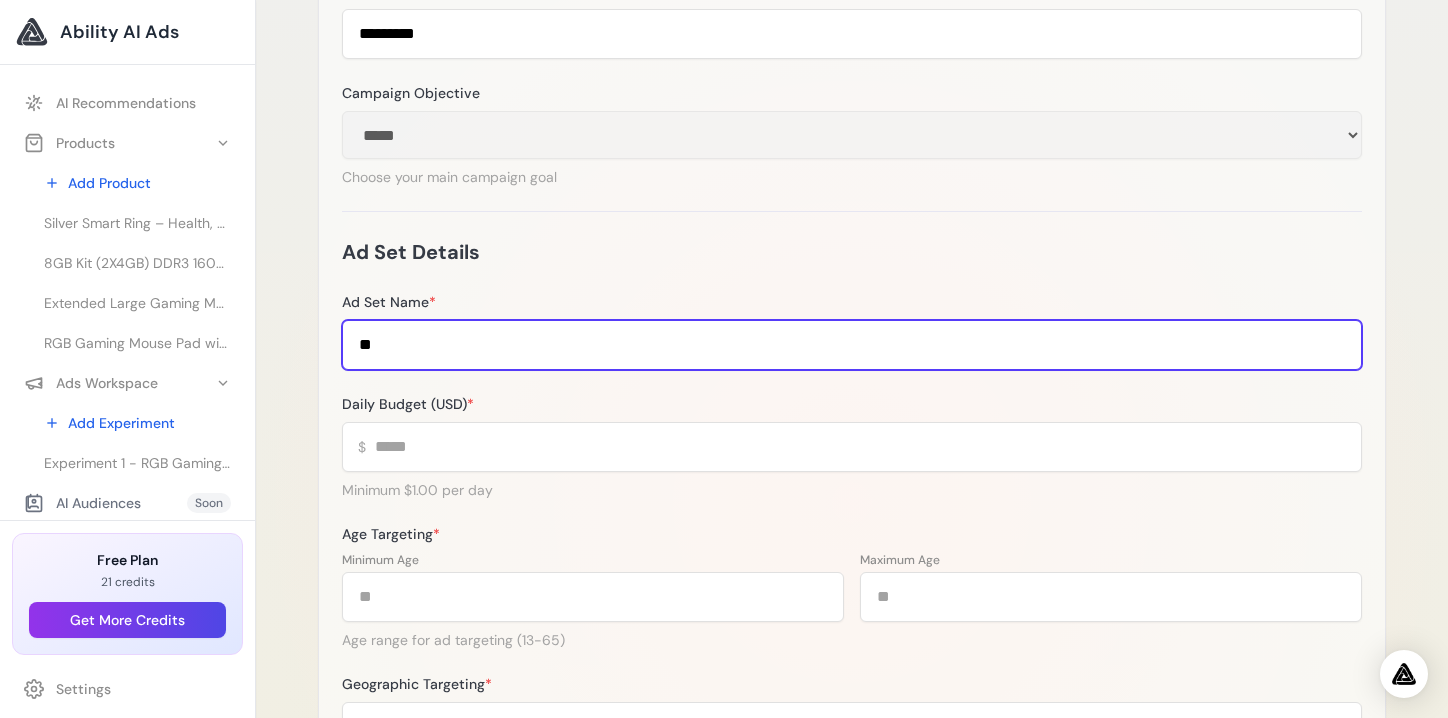 type on "*" 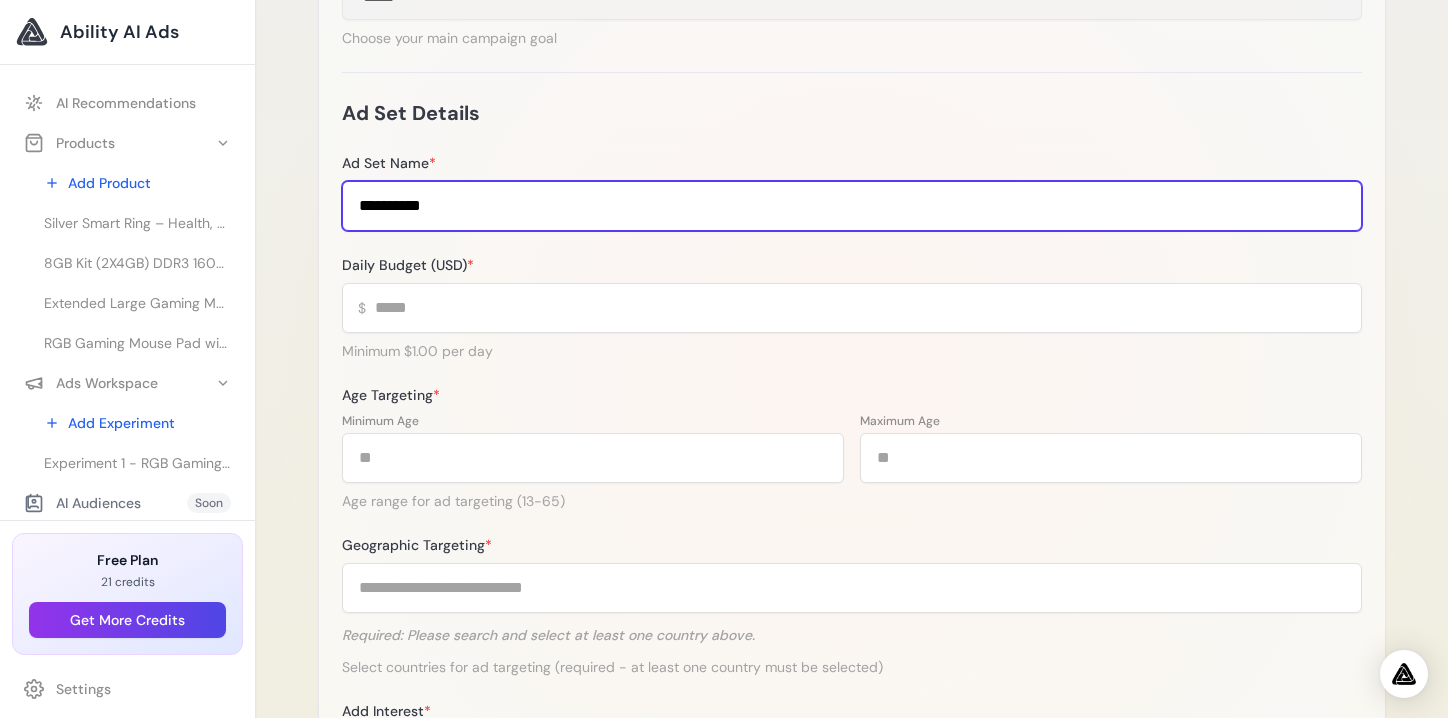 scroll, scrollTop: 360, scrollLeft: 0, axis: vertical 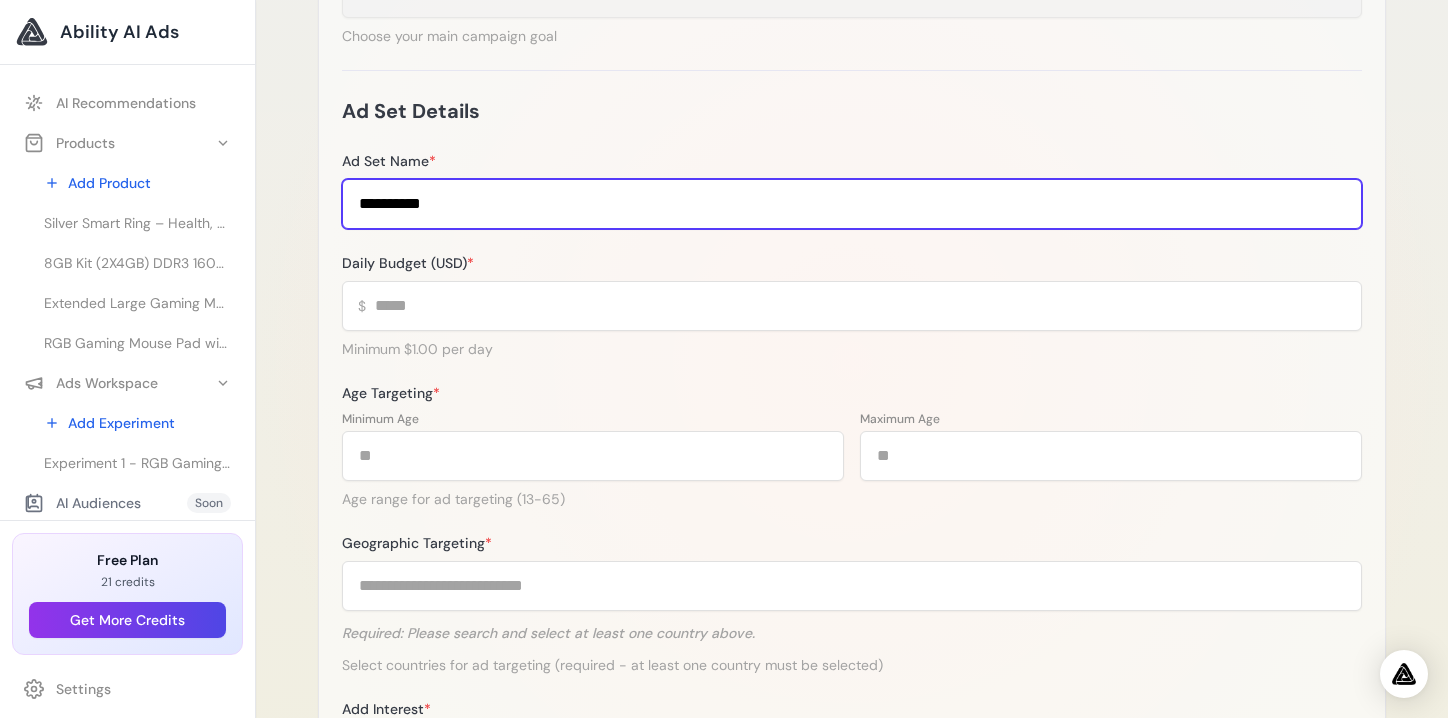 type on "**********" 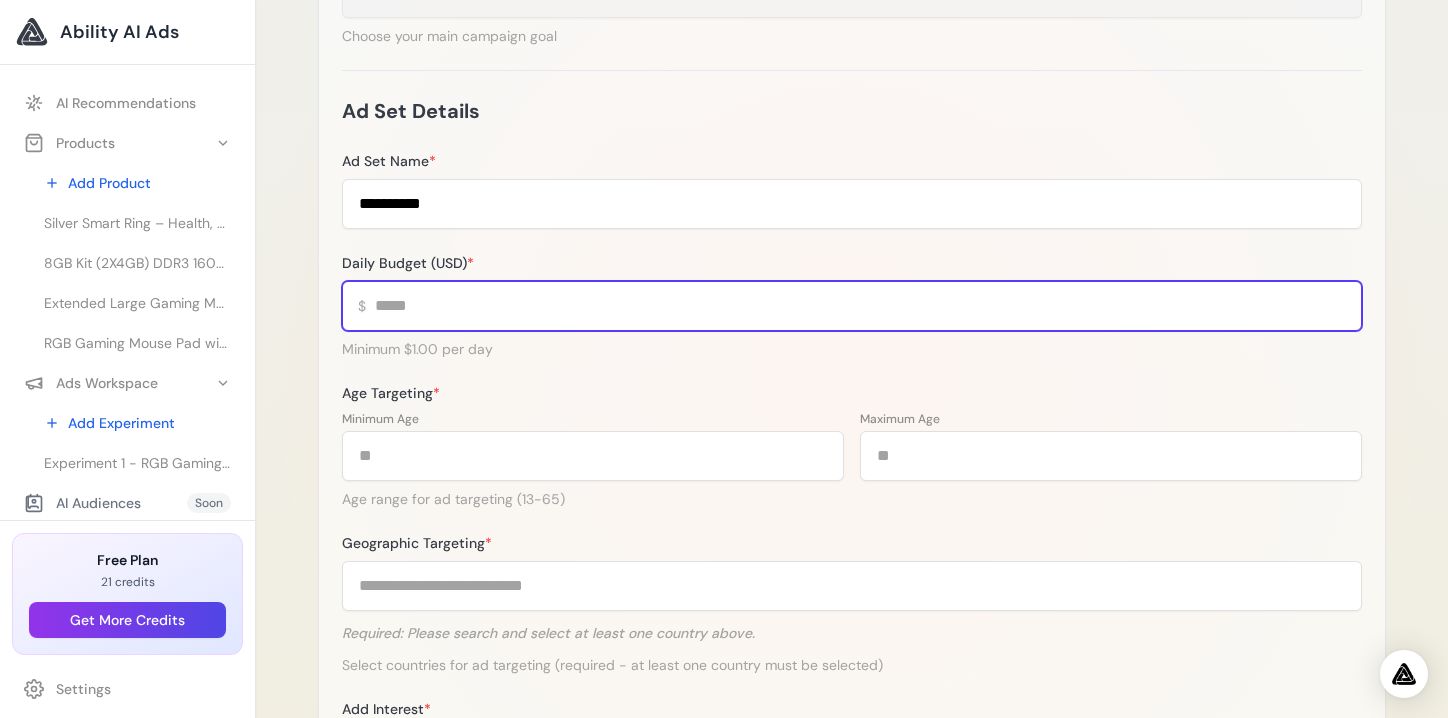 click on "Daily Budget (USD)  *" at bounding box center [852, 306] 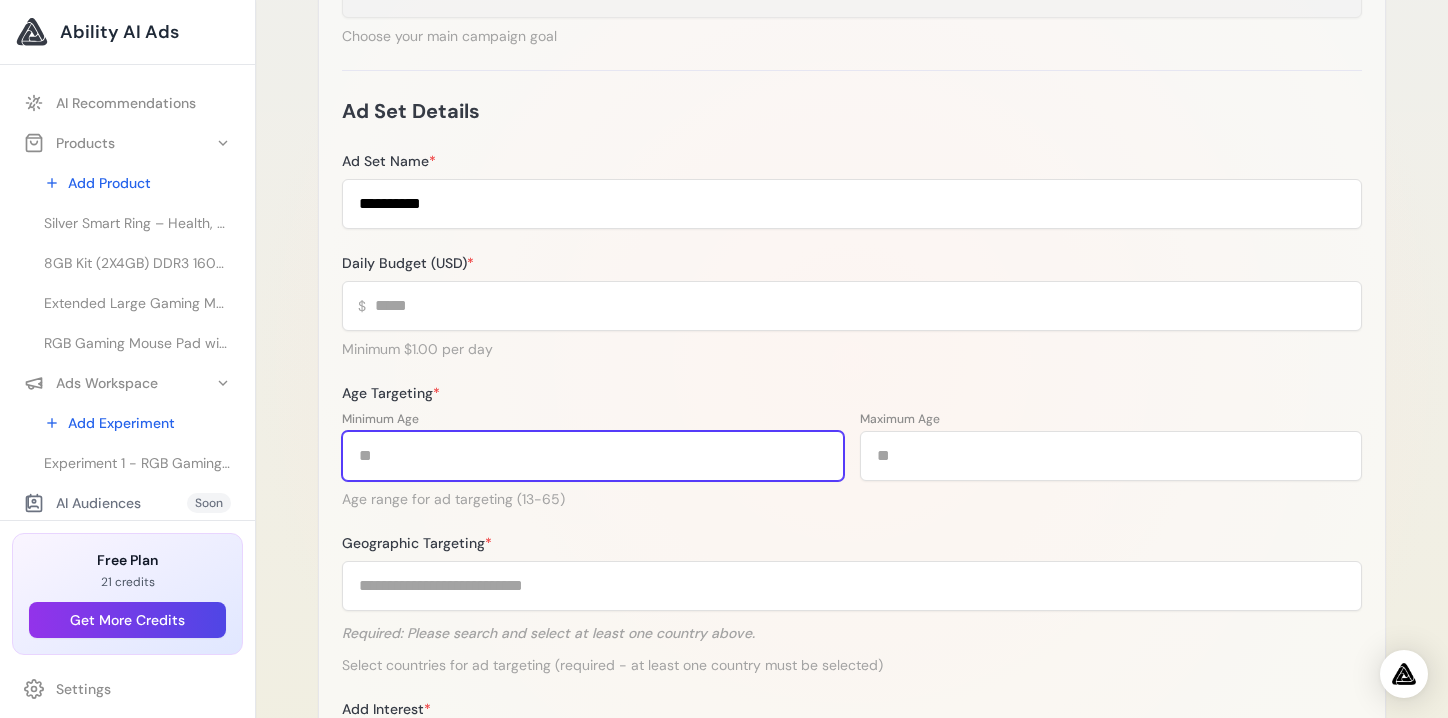 click on "**" at bounding box center [593, 456] 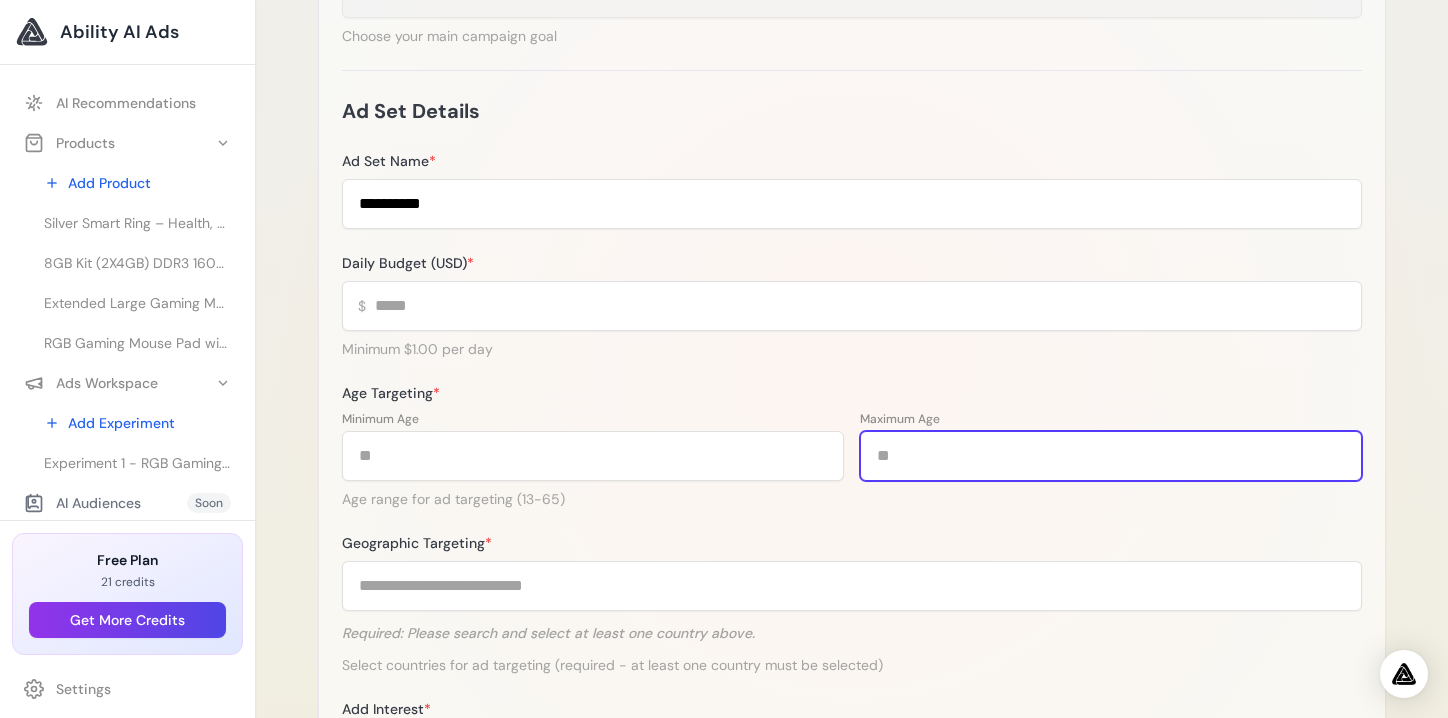 click on "**" at bounding box center [1111, 456] 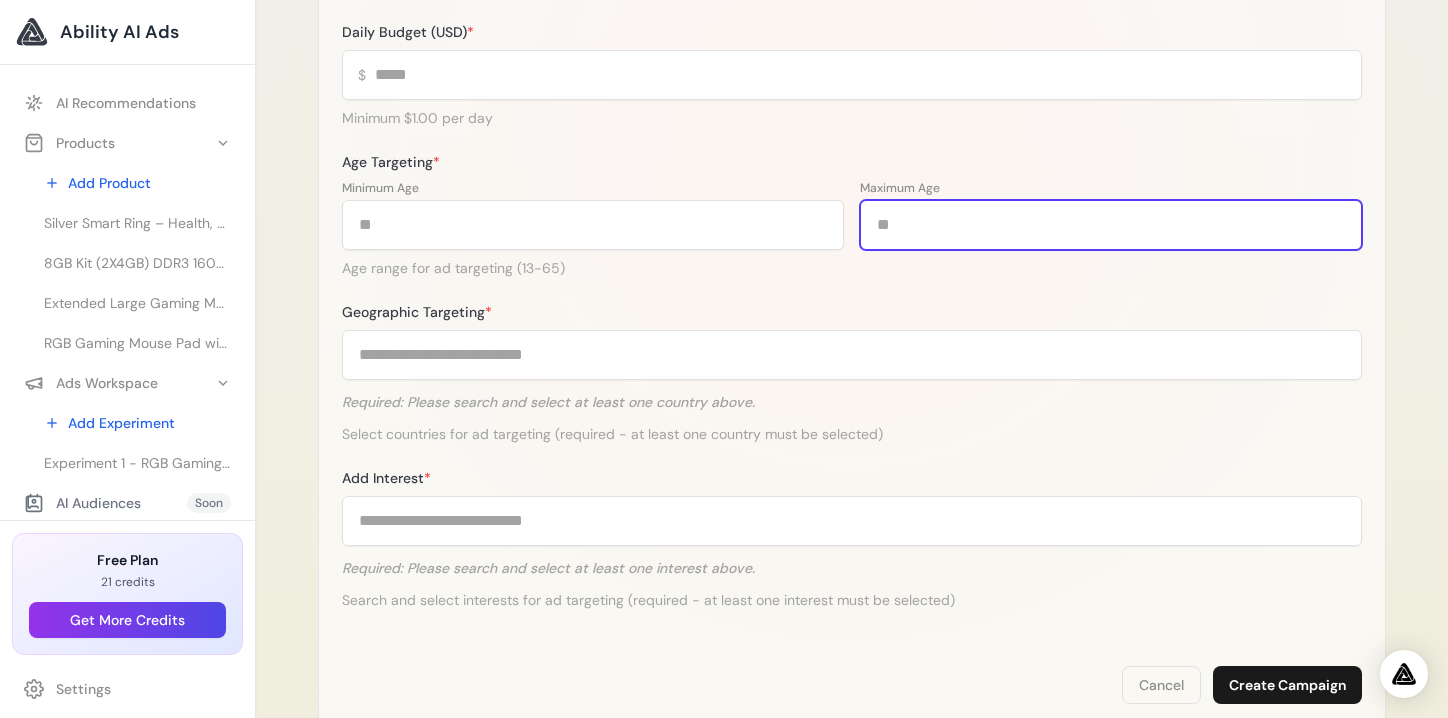 scroll, scrollTop: 592, scrollLeft: 0, axis: vertical 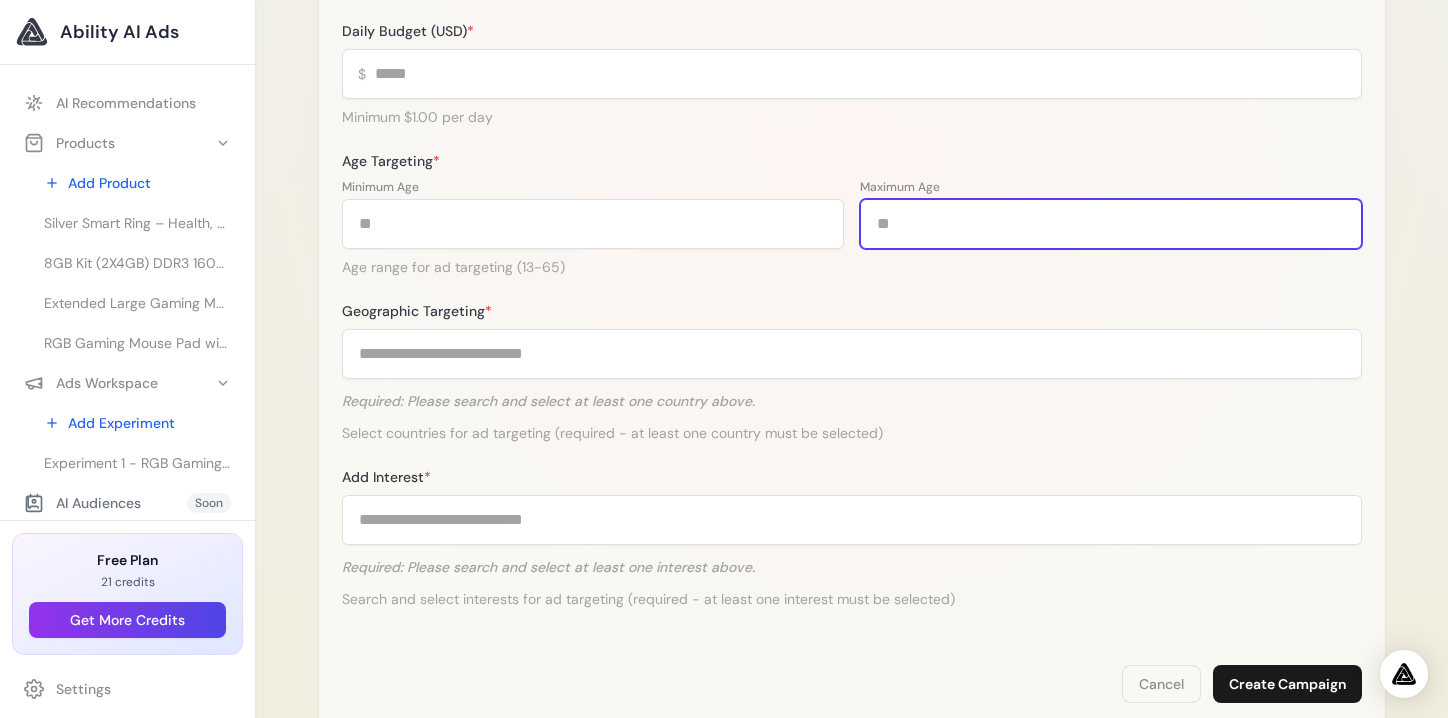 type on "**" 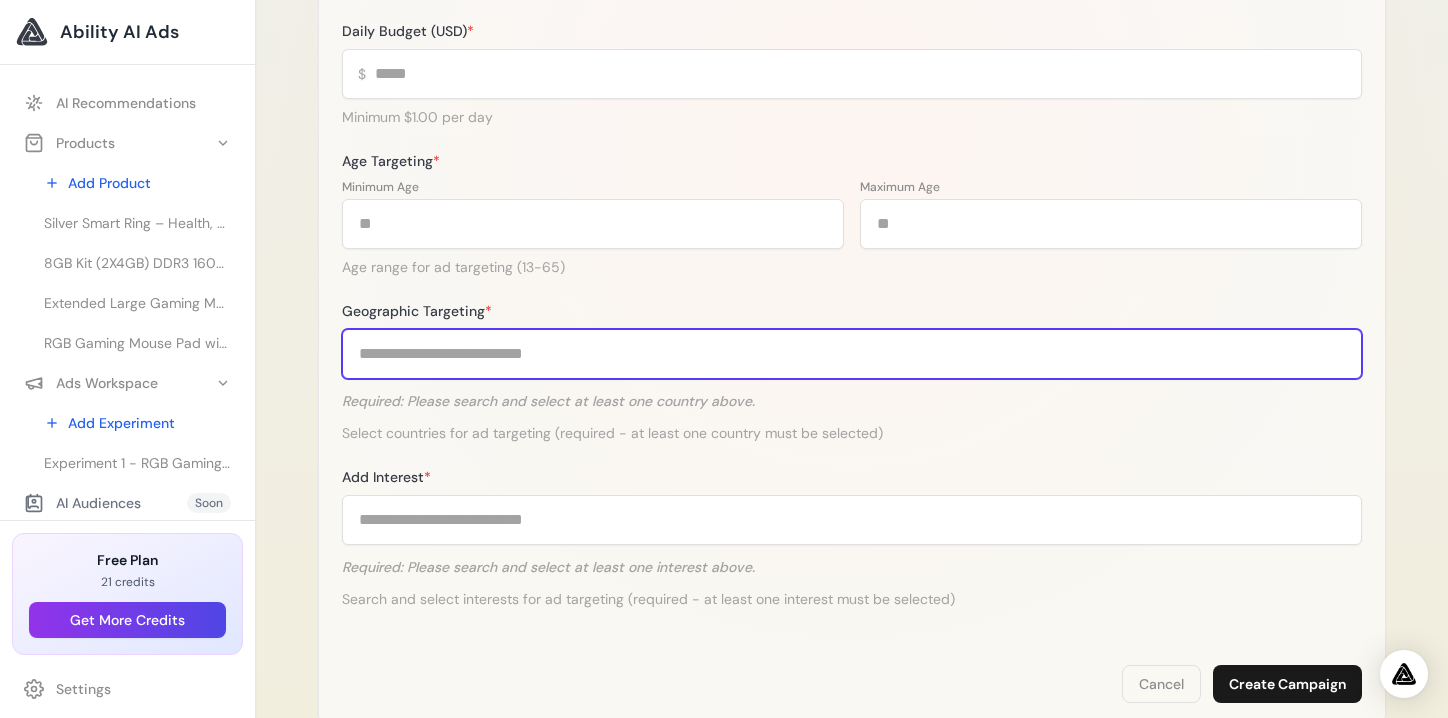 click on "Geographic Targeting  *" at bounding box center (852, 354) 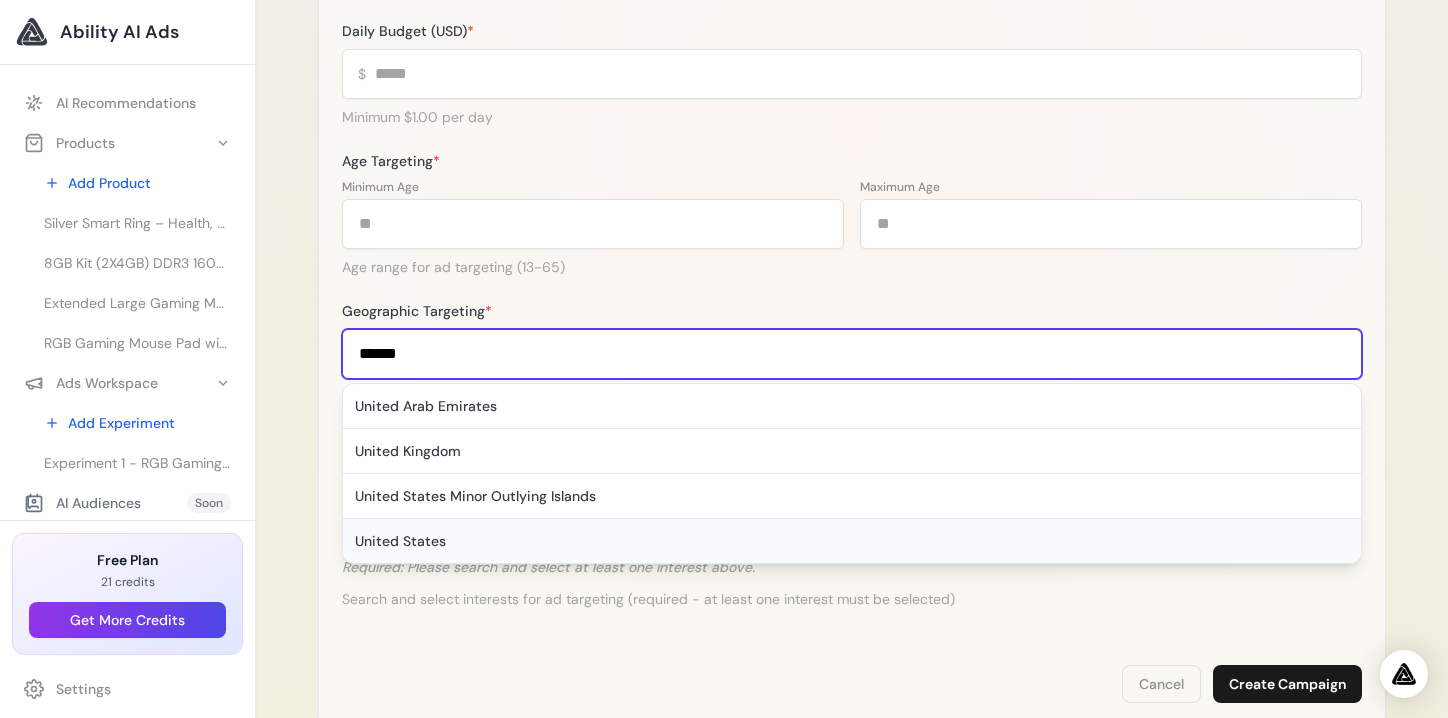 type on "******" 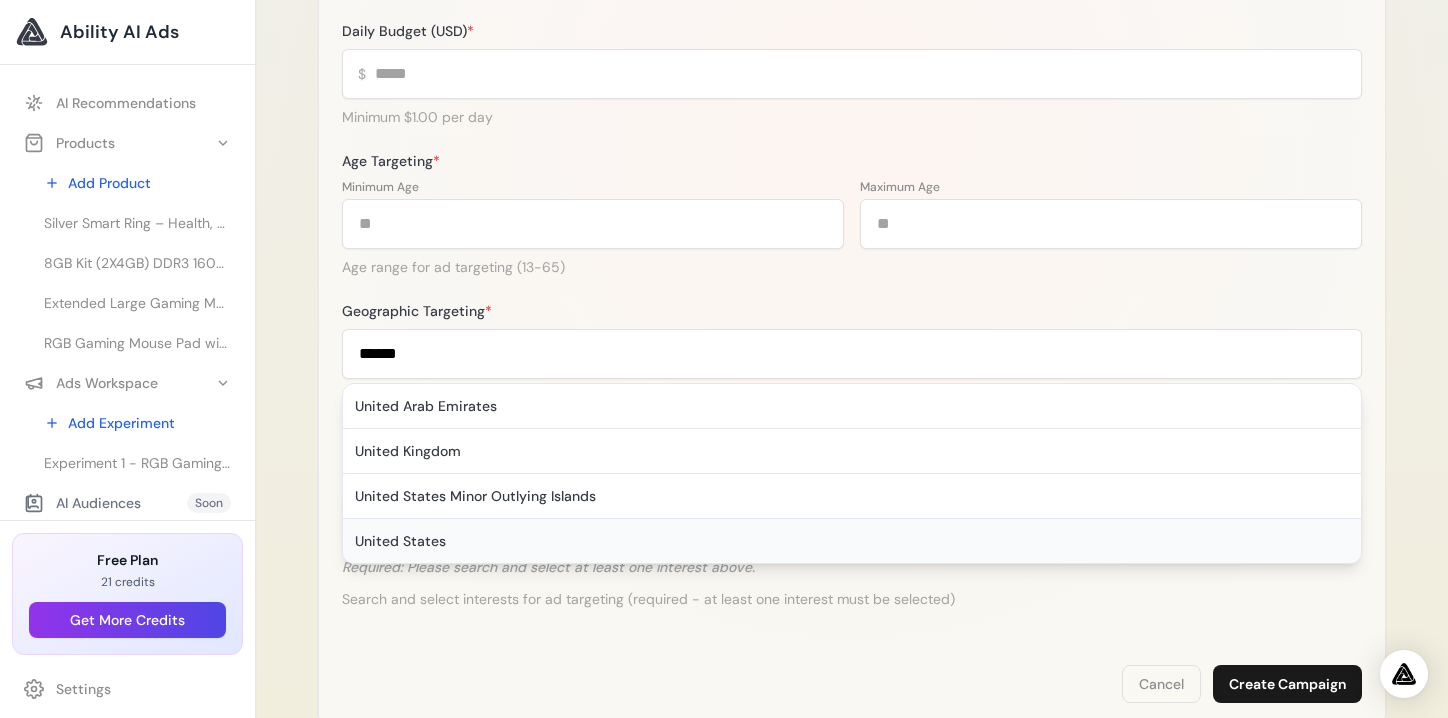 click on "United States" at bounding box center [852, 541] 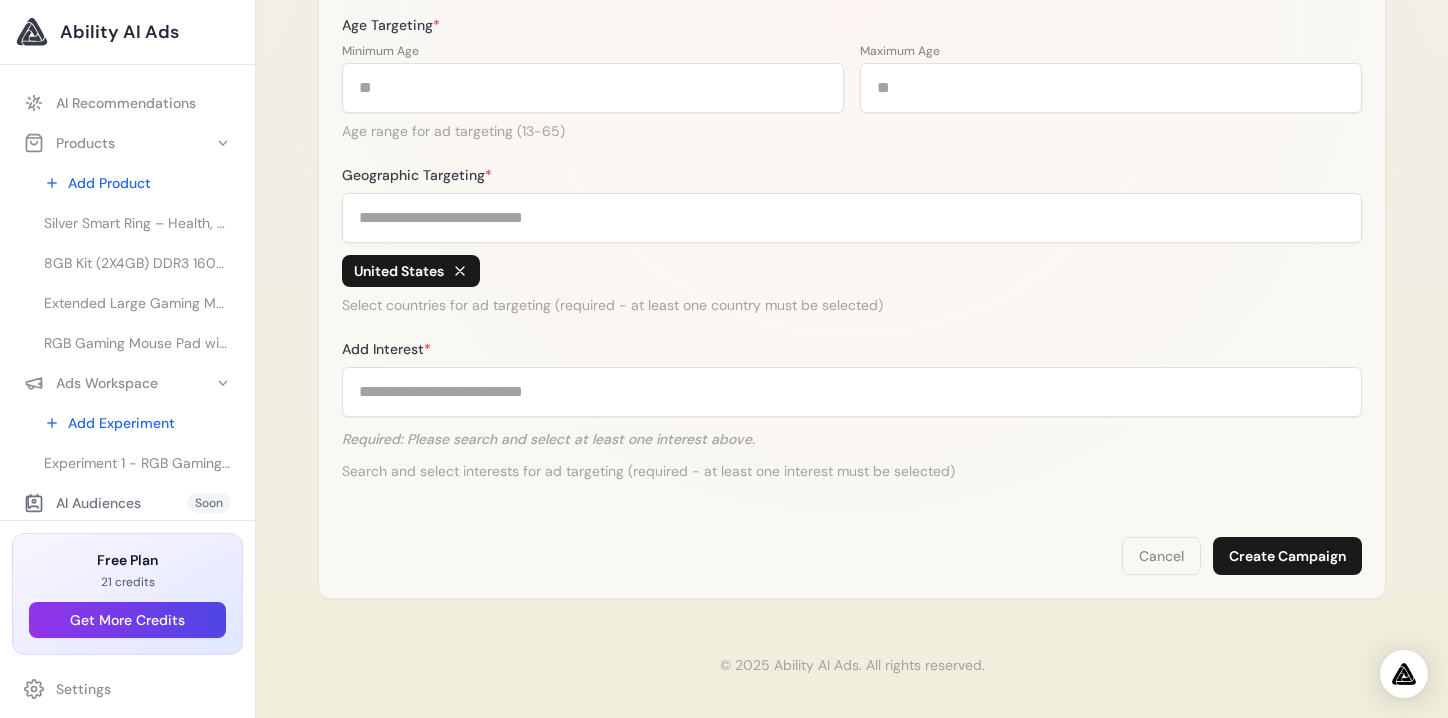 scroll, scrollTop: 729, scrollLeft: 0, axis: vertical 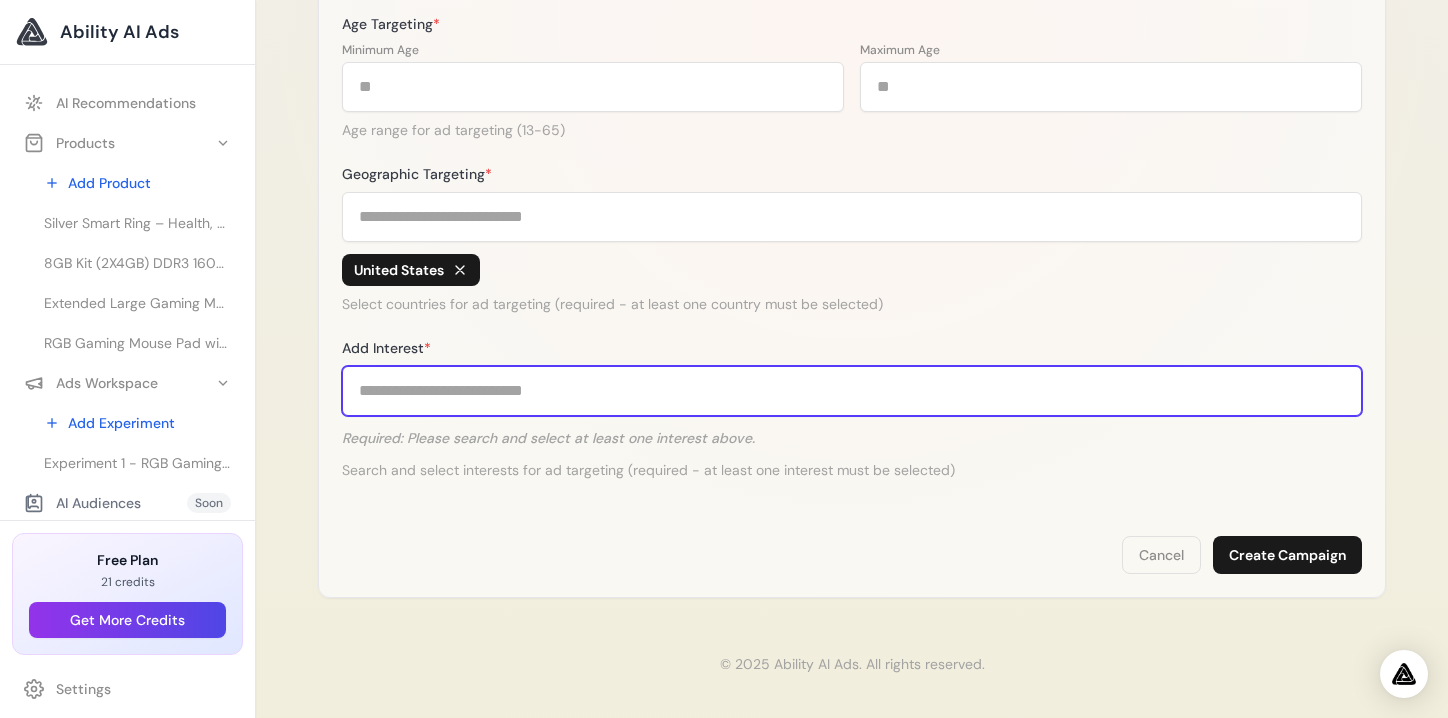 click on "Add Interest  *" at bounding box center [852, 391] 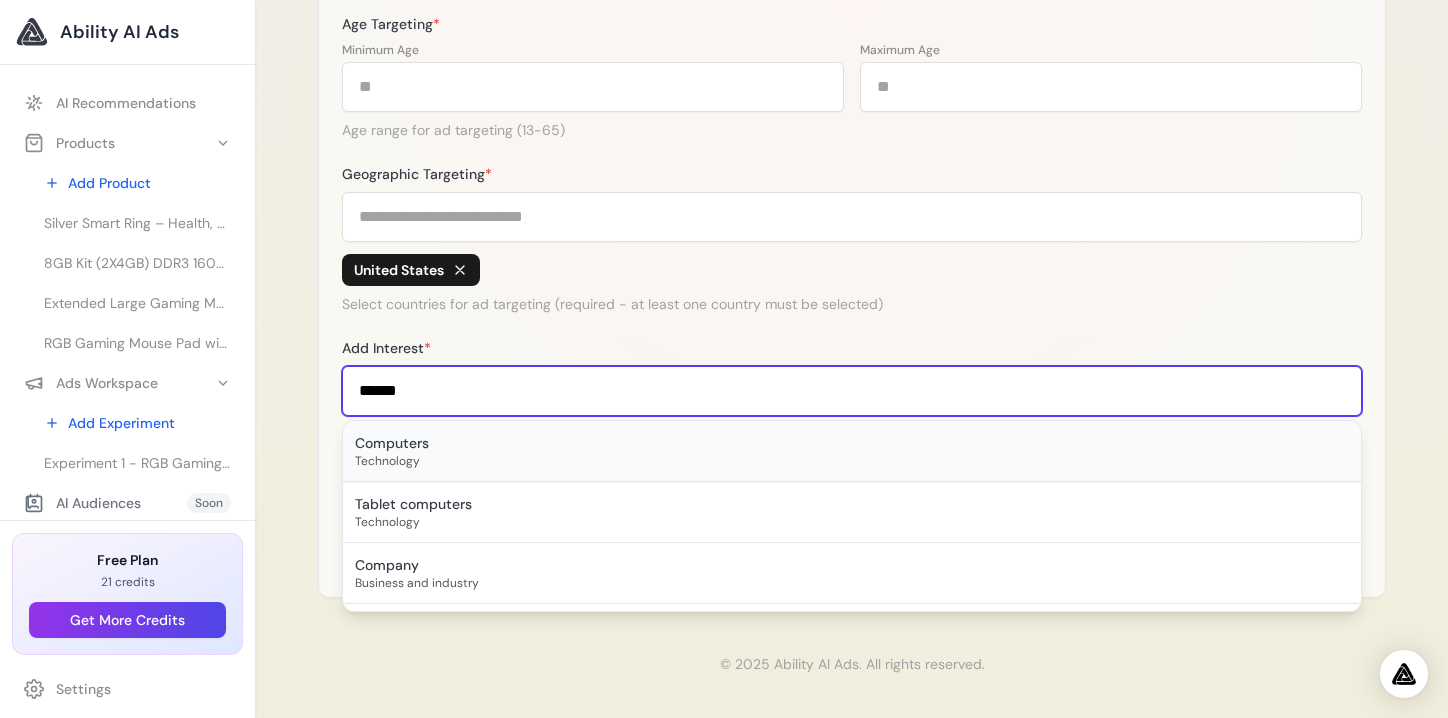 type on "******" 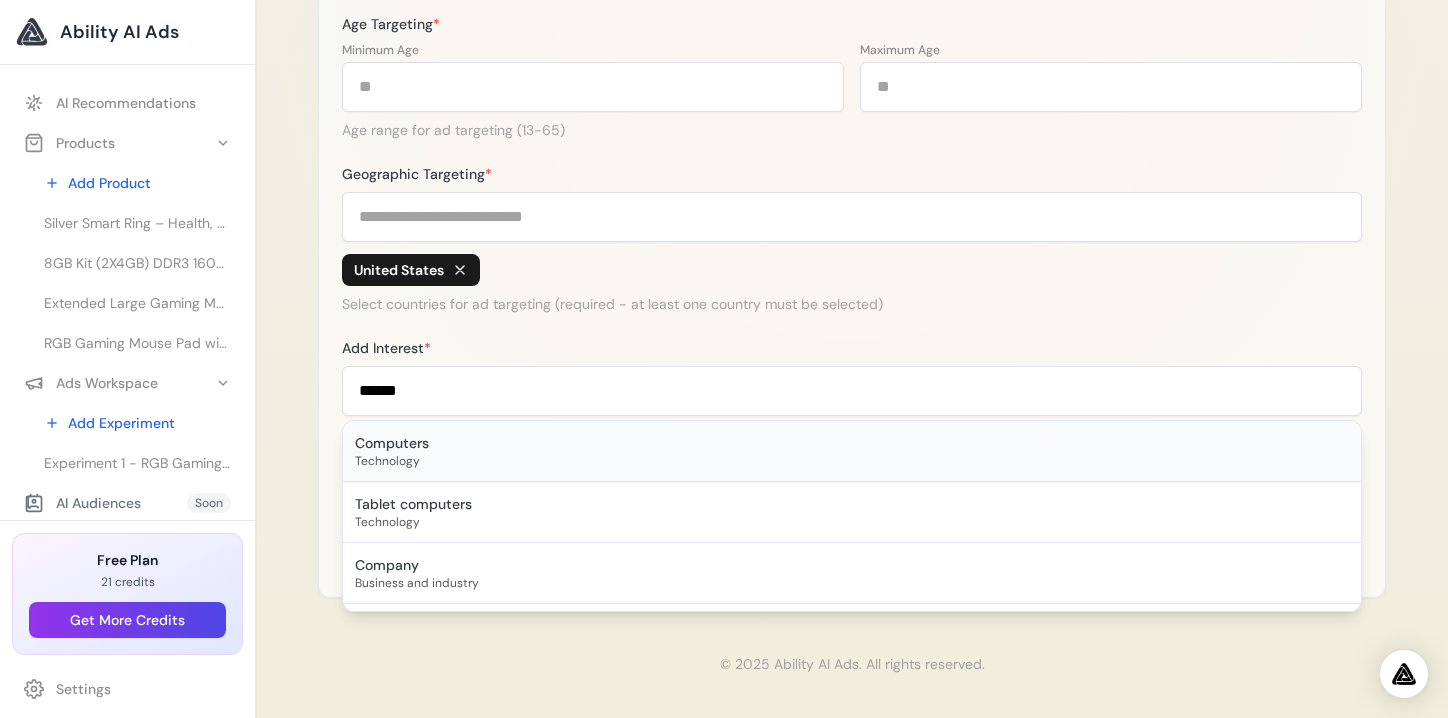 click on "Computers" at bounding box center [852, 443] 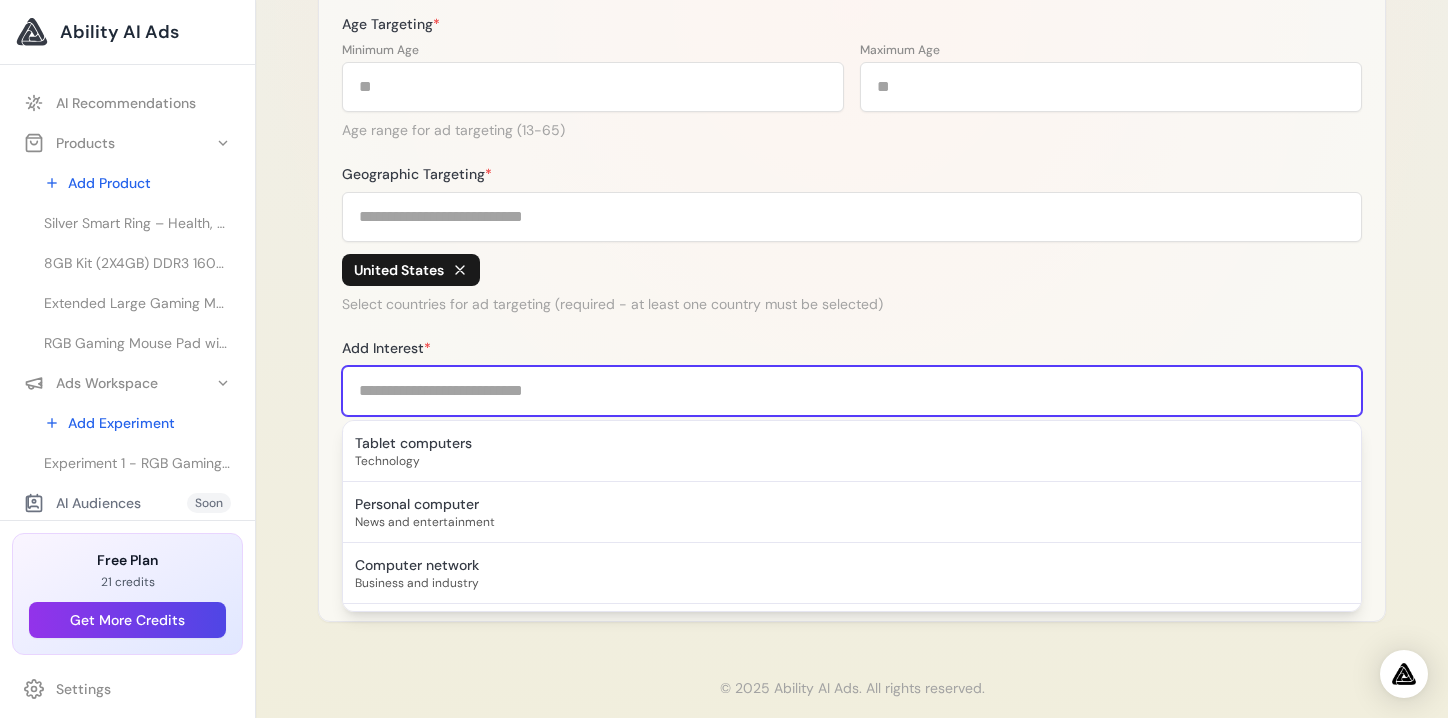 click on "Add Interest  *" at bounding box center (852, 391) 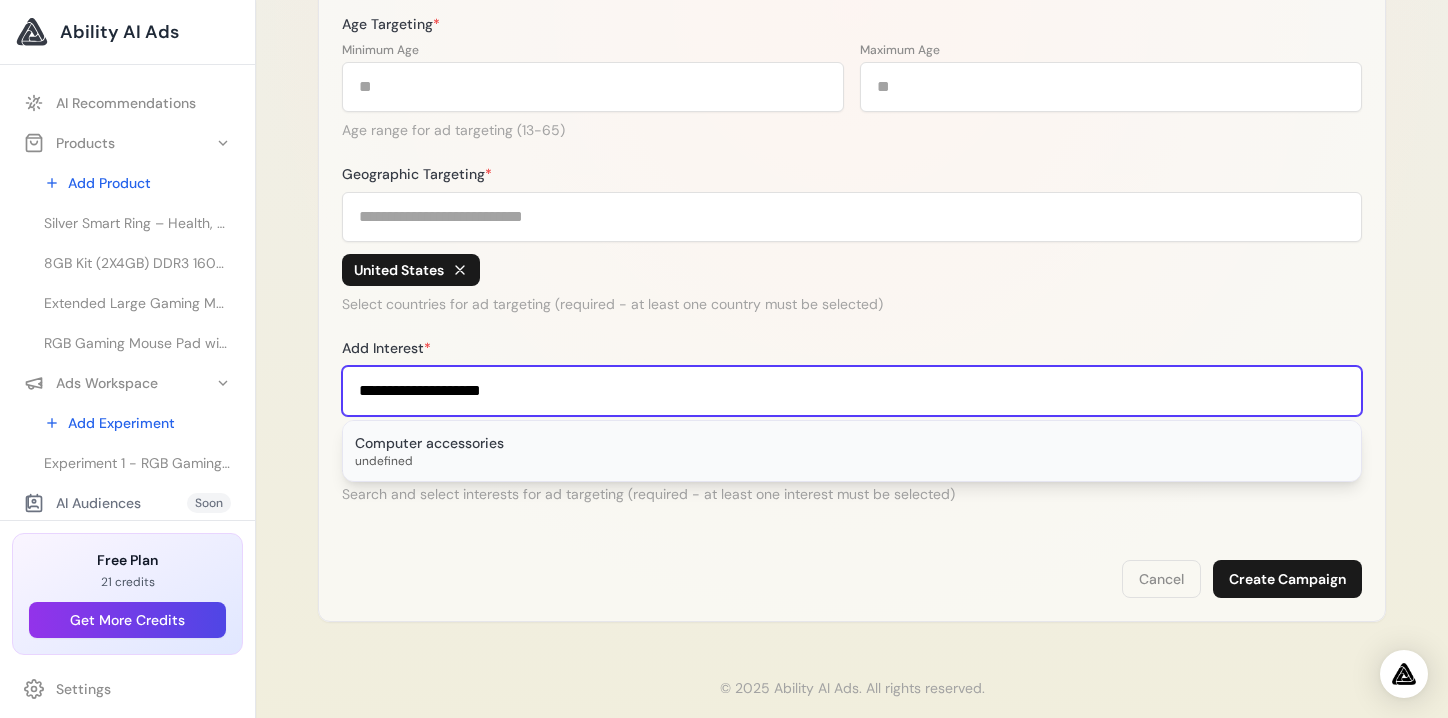 type on "**********" 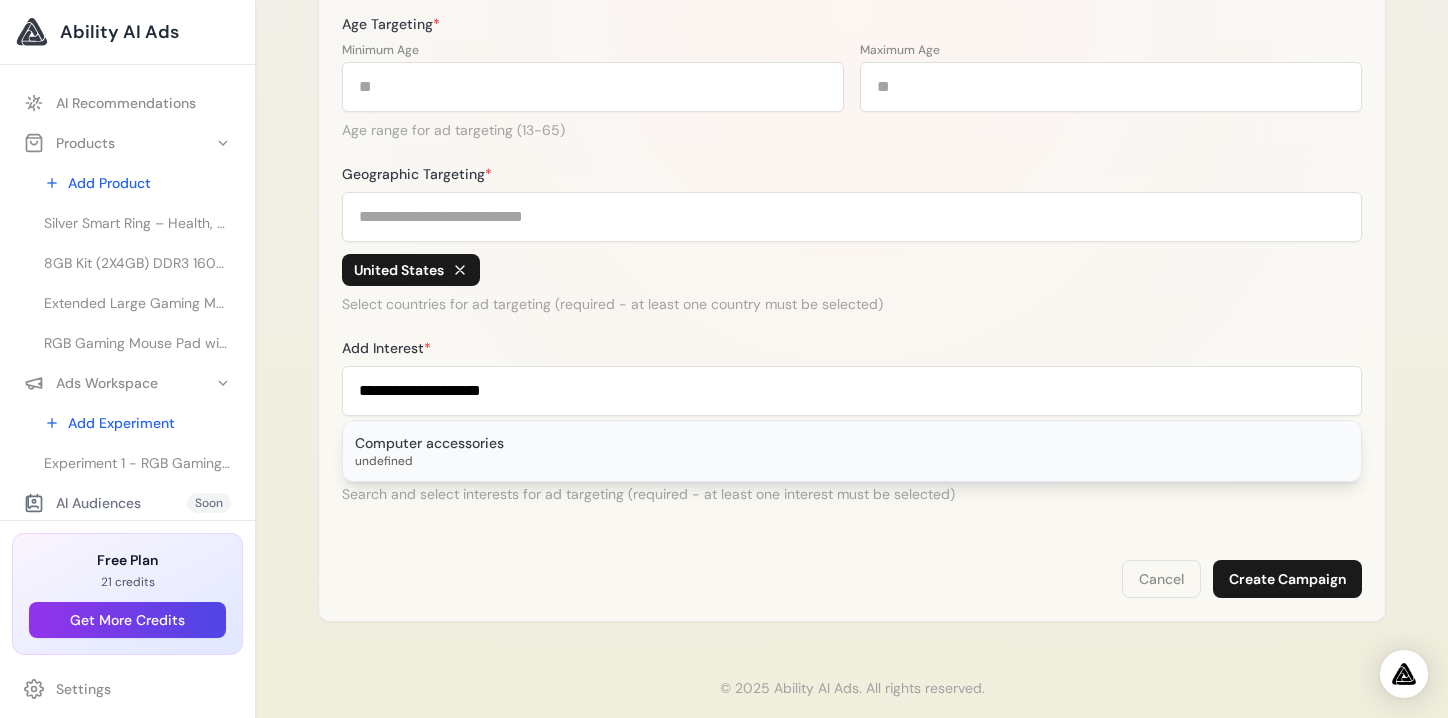 click on "Computer accessories" at bounding box center [852, 443] 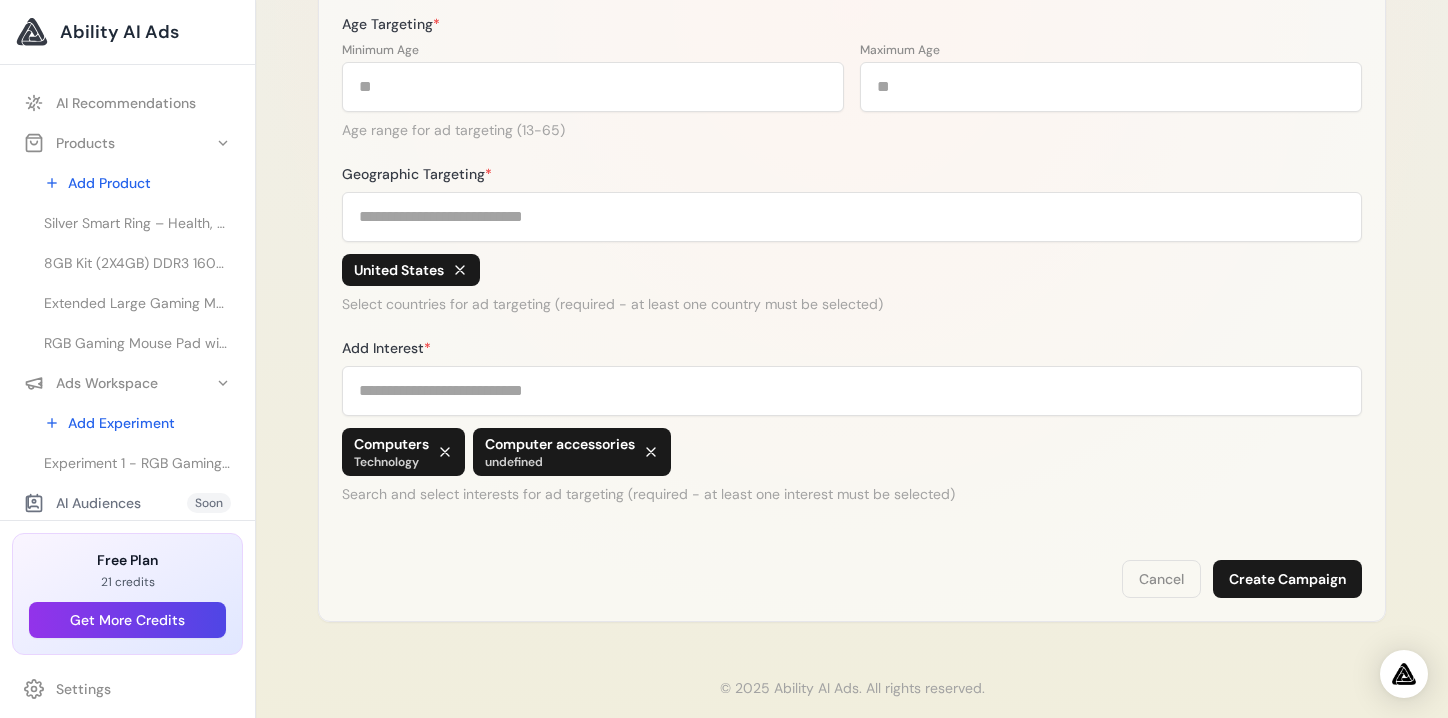 scroll, scrollTop: 753, scrollLeft: 0, axis: vertical 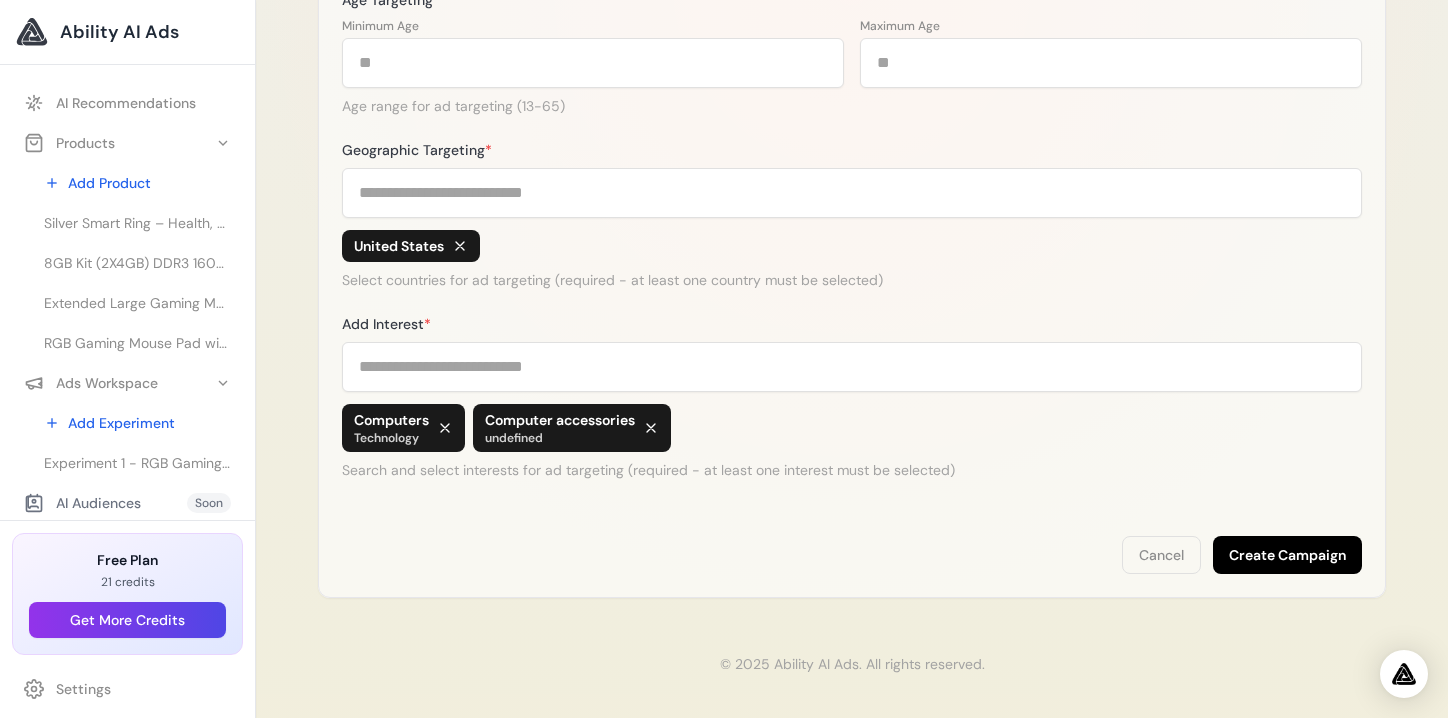 click on "Create Campaign" at bounding box center (1287, 555) 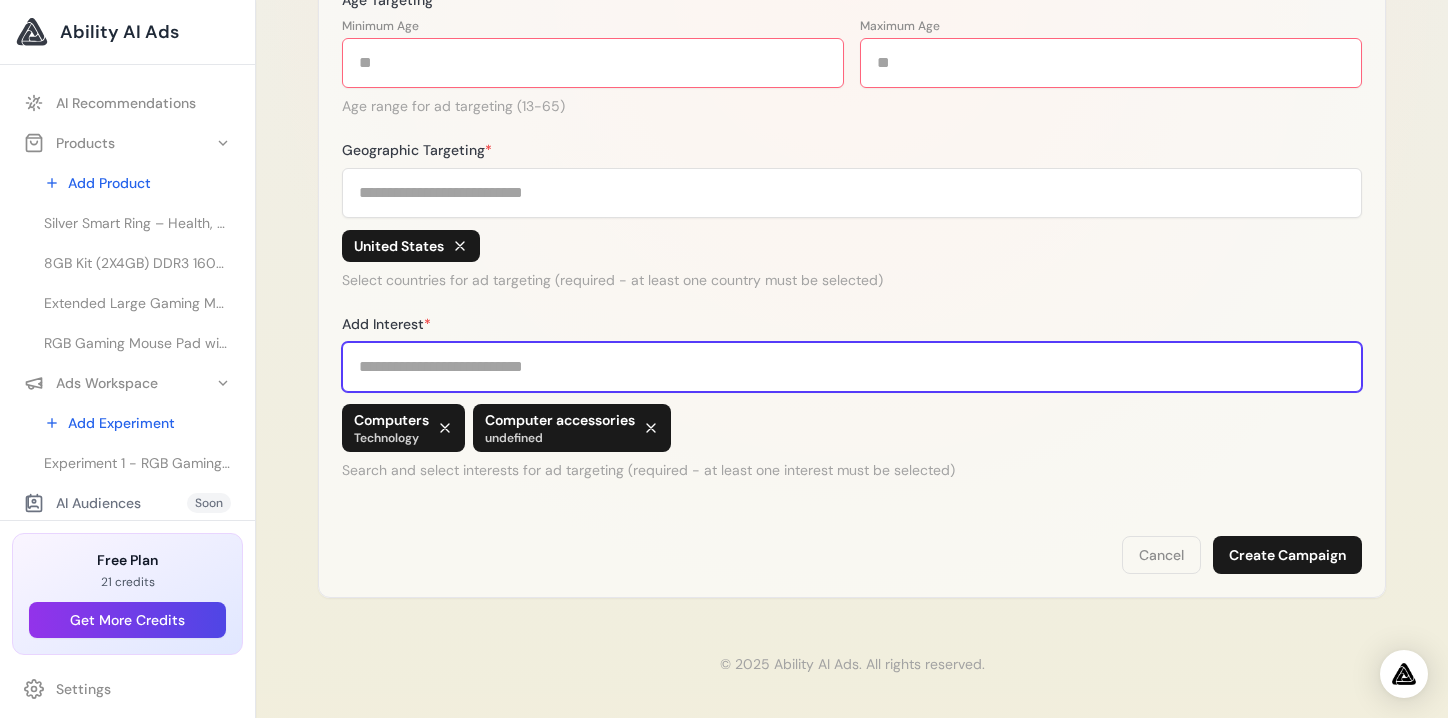 click on "Add Interest  *" at bounding box center [852, 367] 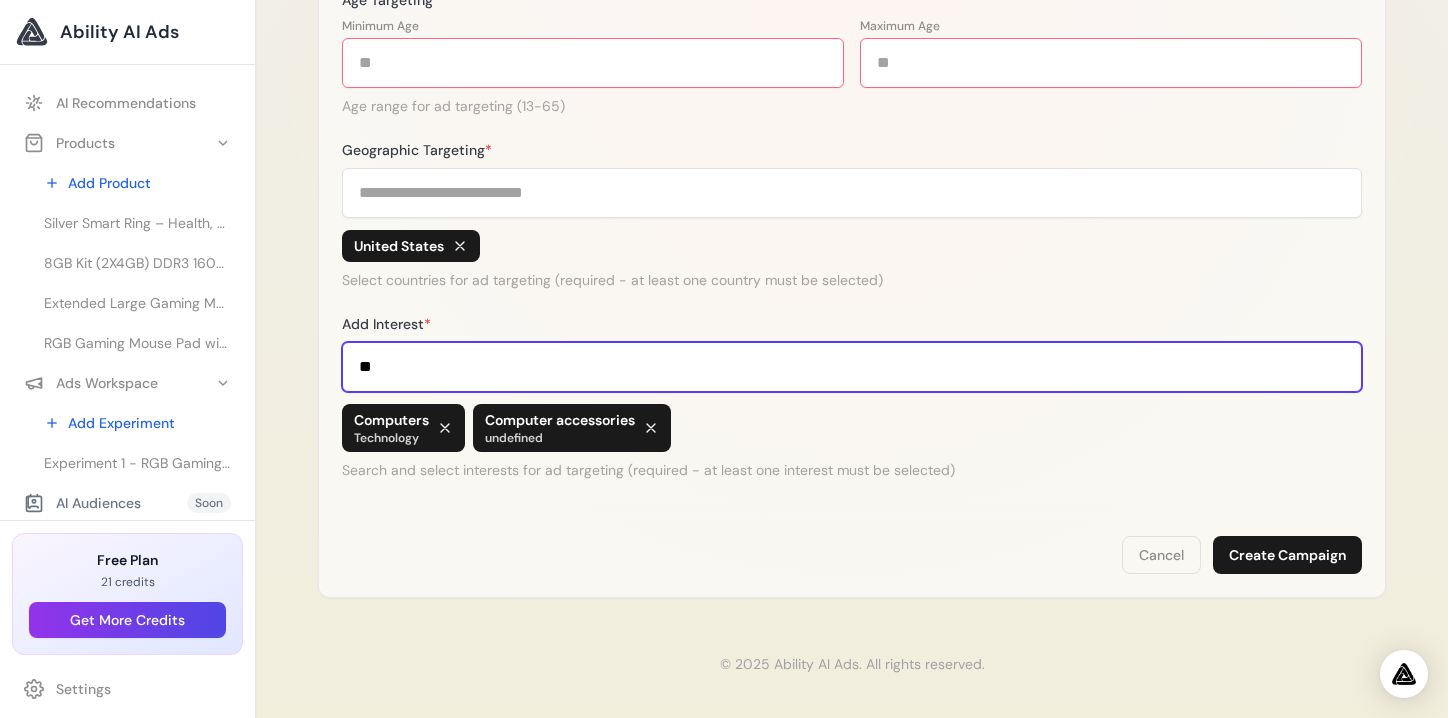 type on "*" 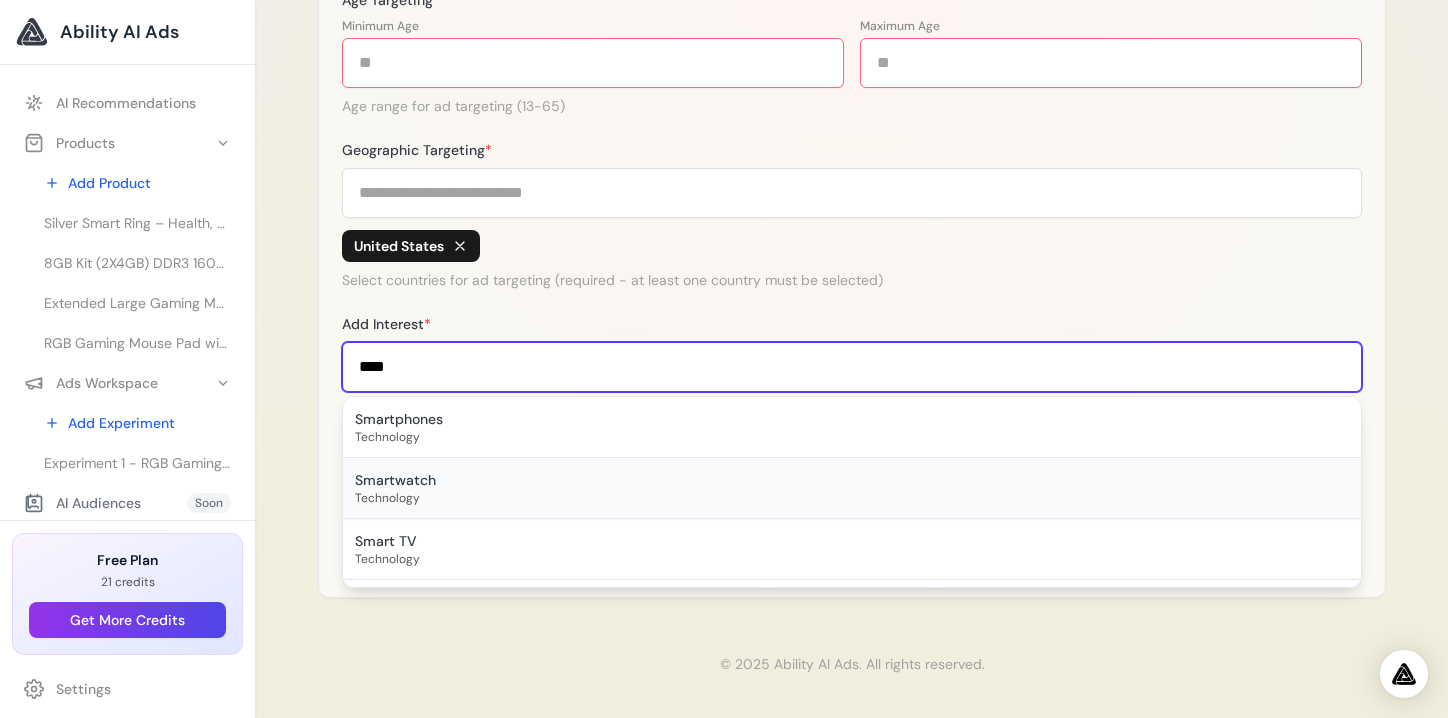 type on "****" 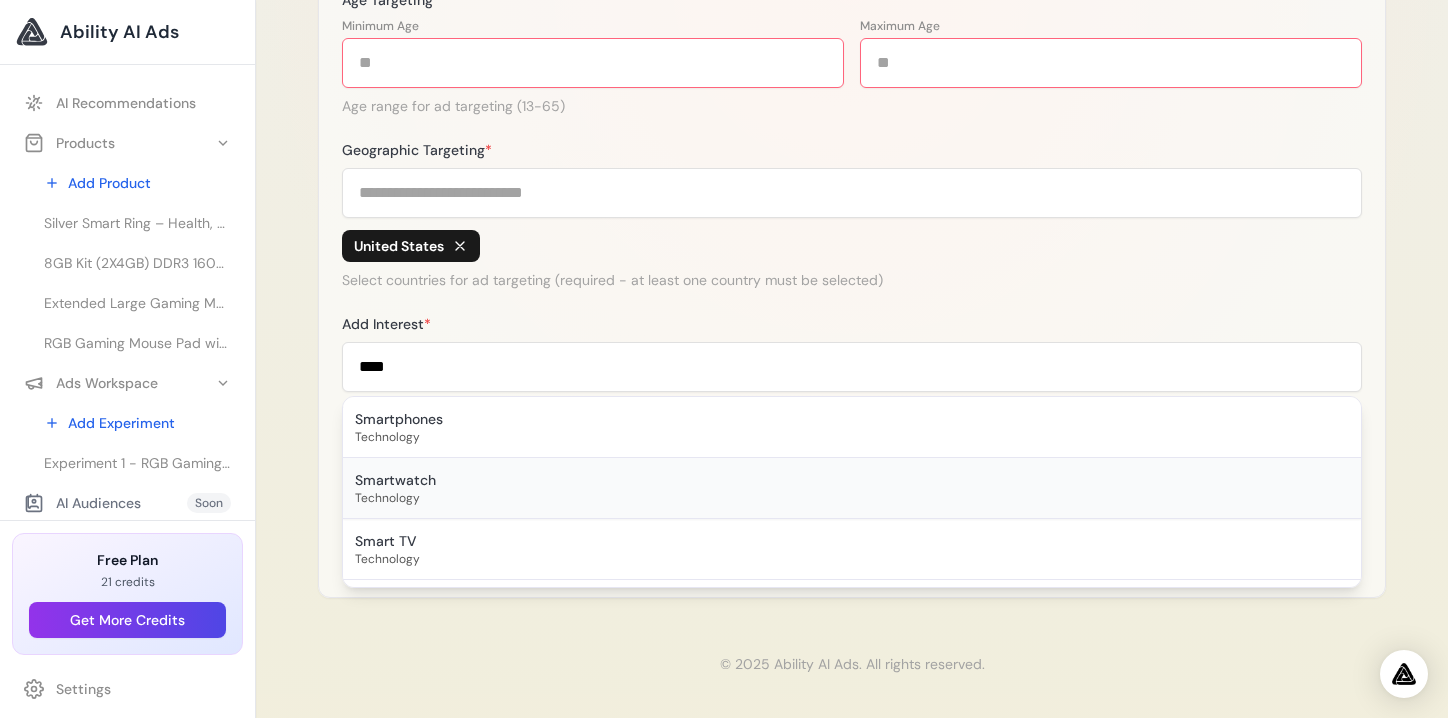 click on "Technology" at bounding box center [852, 498] 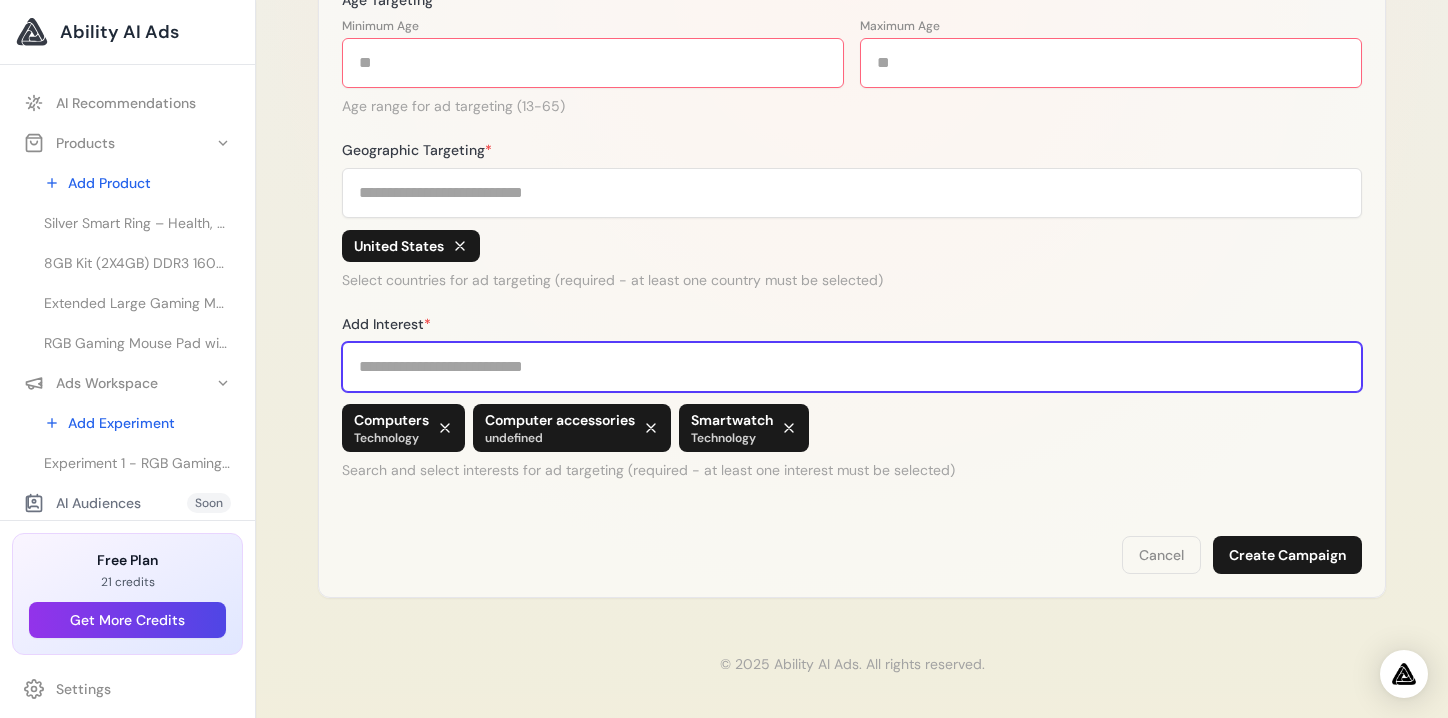 click on "Add Interest  *" at bounding box center [852, 367] 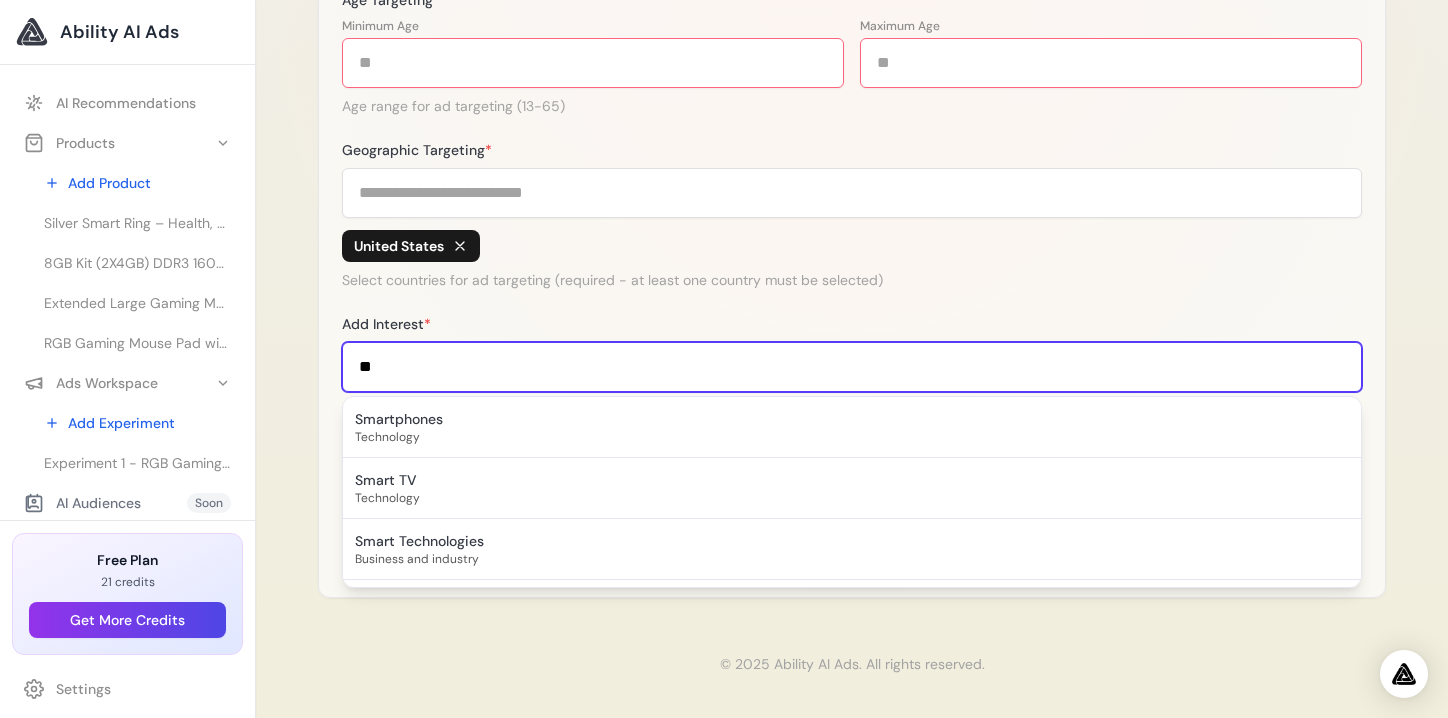 type on "*" 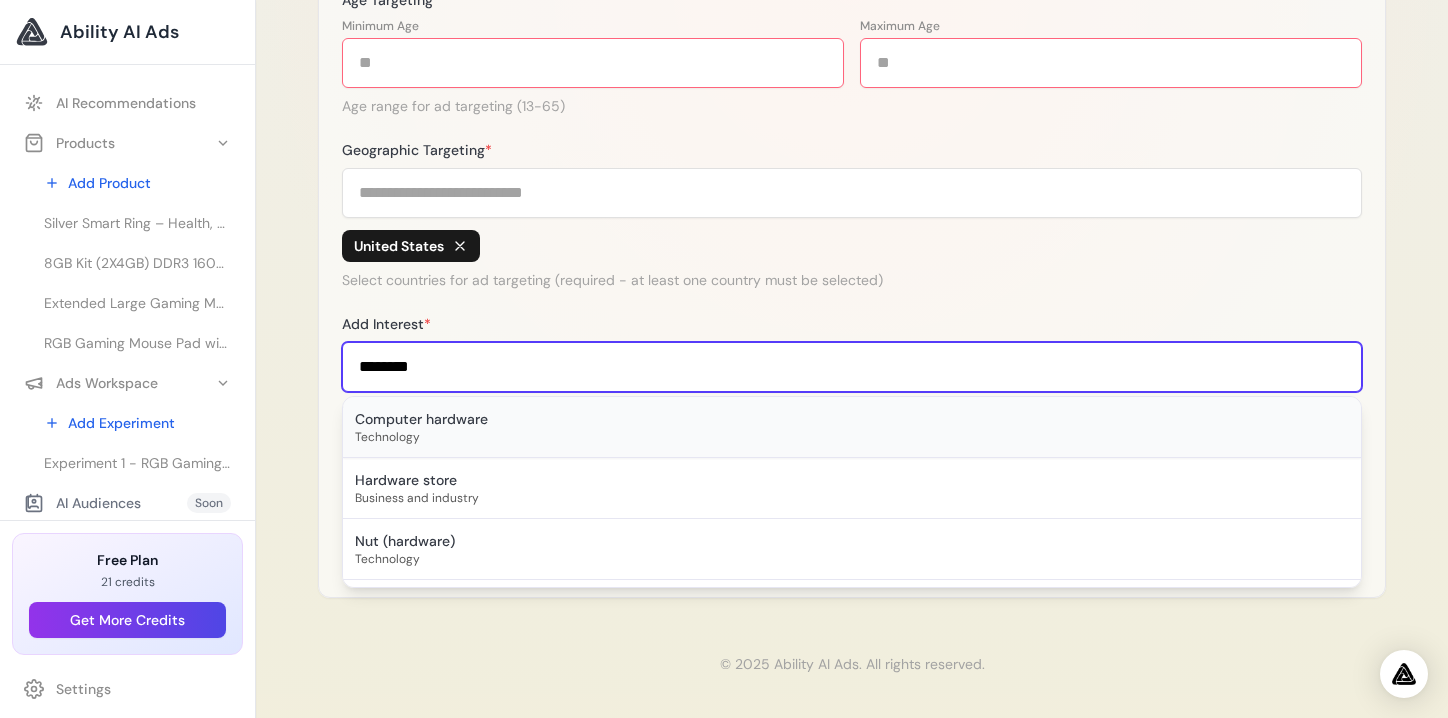 type on "********" 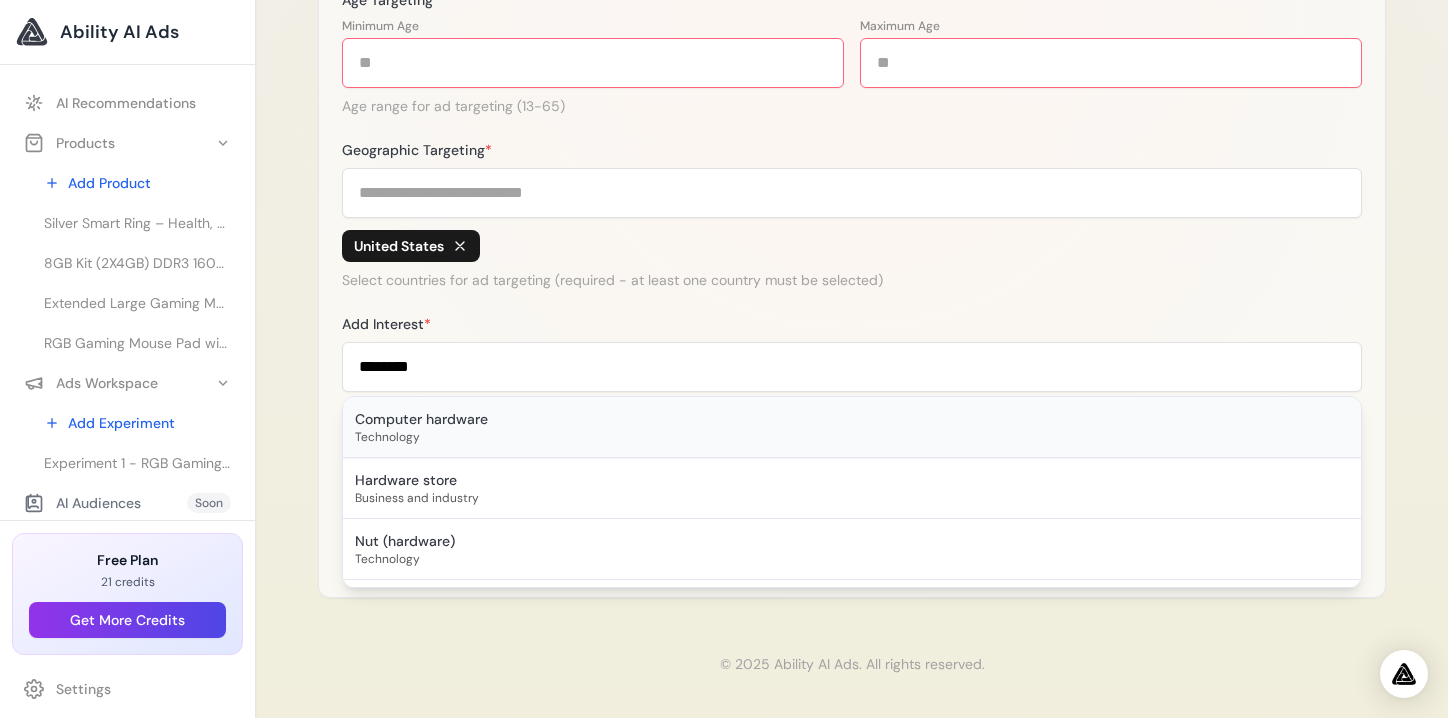 click on "Computer hardware" at bounding box center (852, 419) 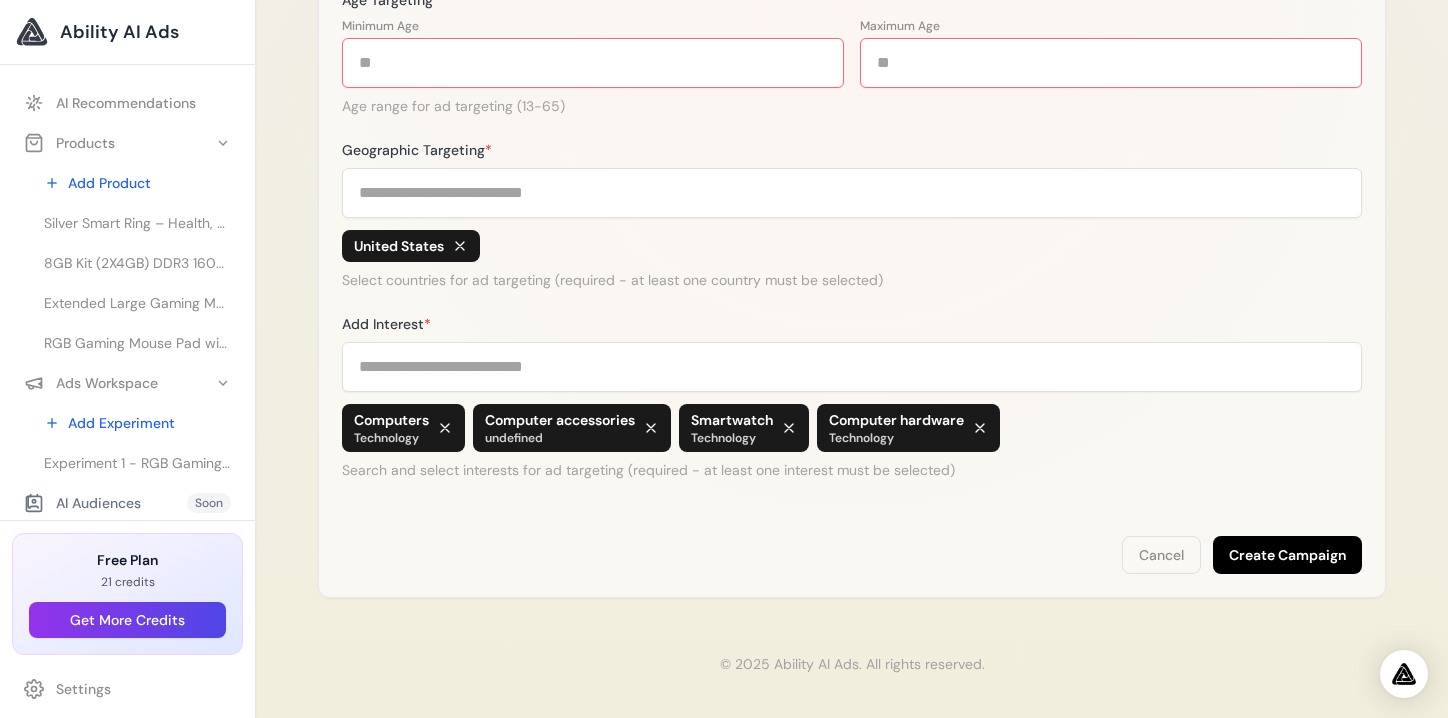 click on "Create Campaign" at bounding box center [1287, 555] 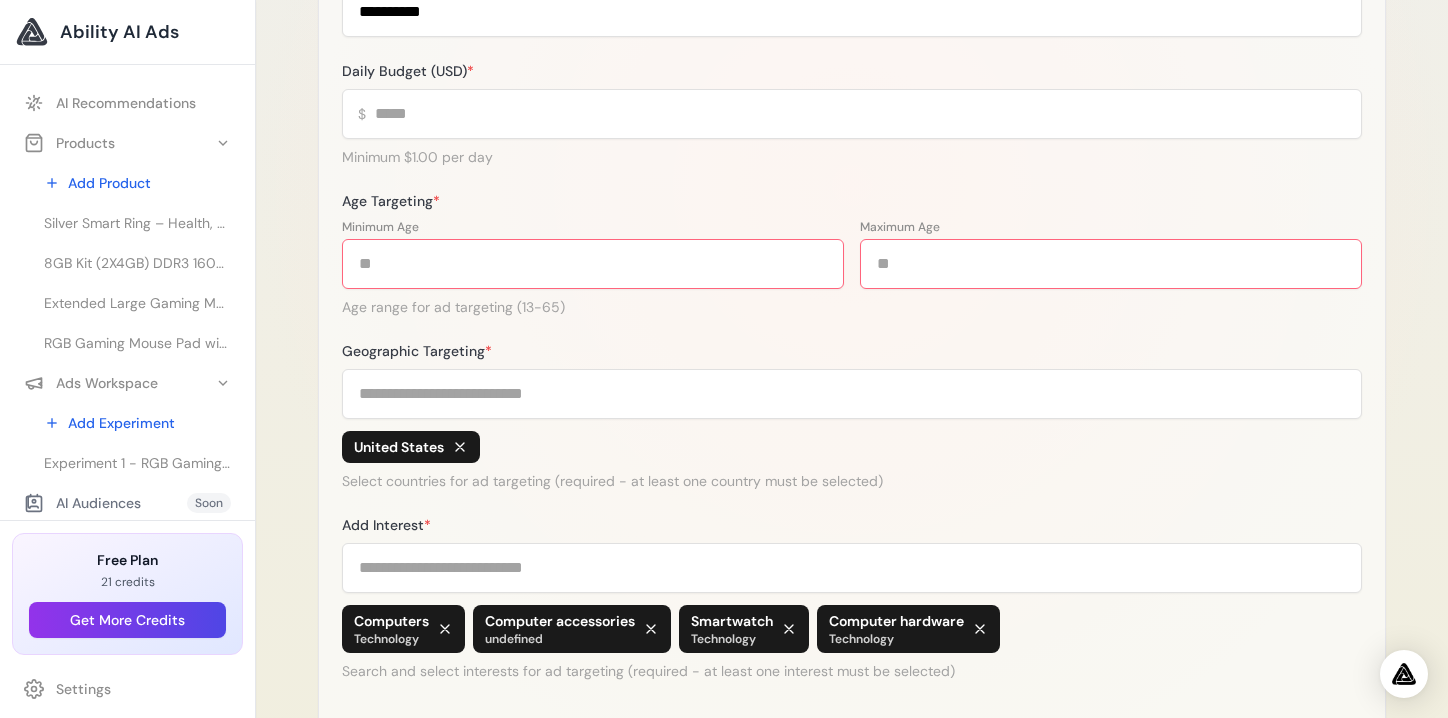 scroll, scrollTop: 524, scrollLeft: 0, axis: vertical 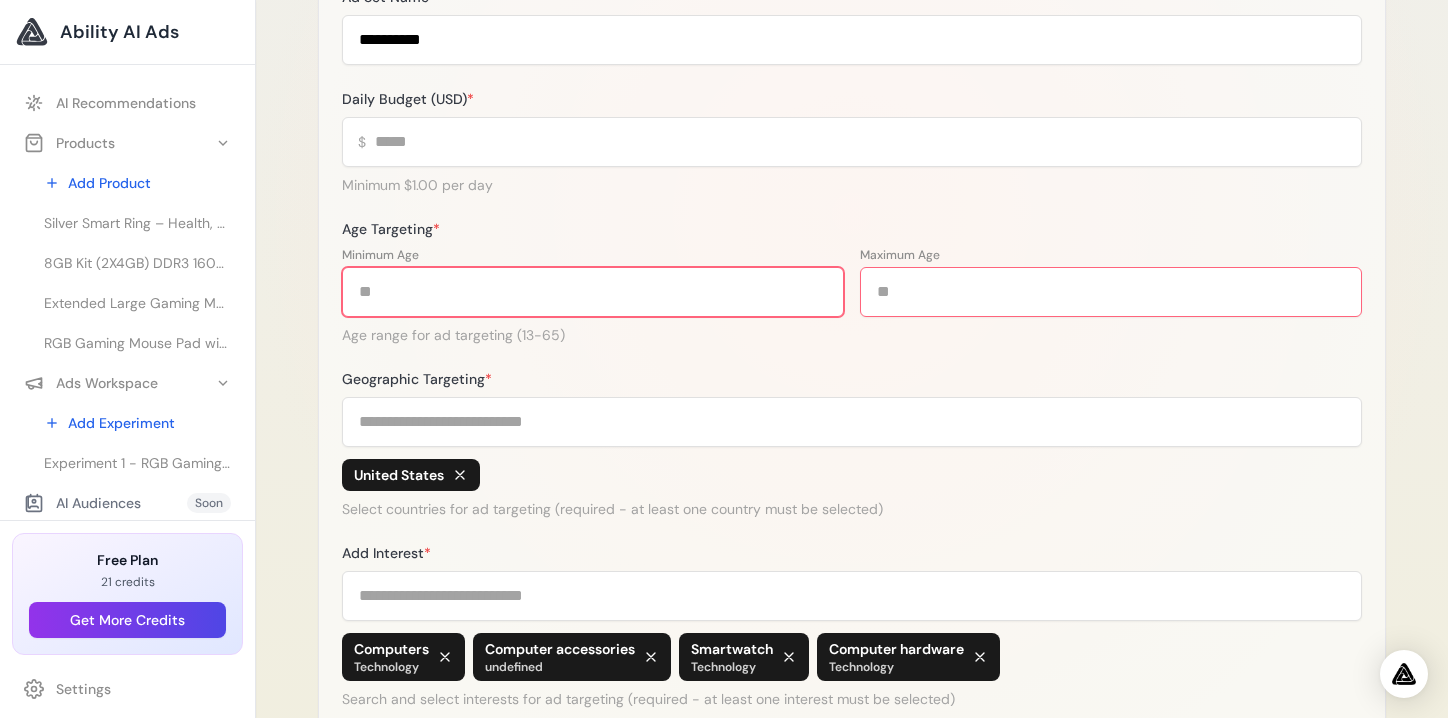 click on "**" at bounding box center (593, 292) 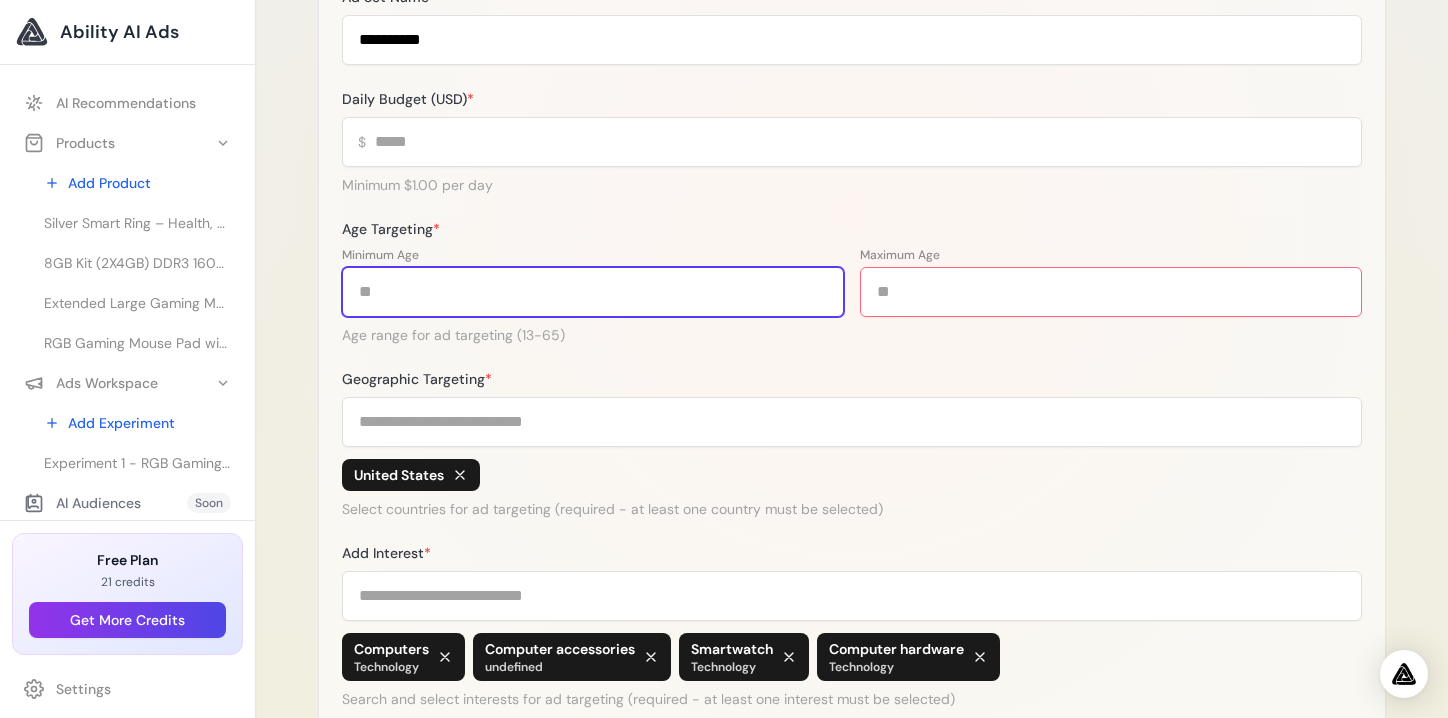 scroll, scrollTop: 753, scrollLeft: 0, axis: vertical 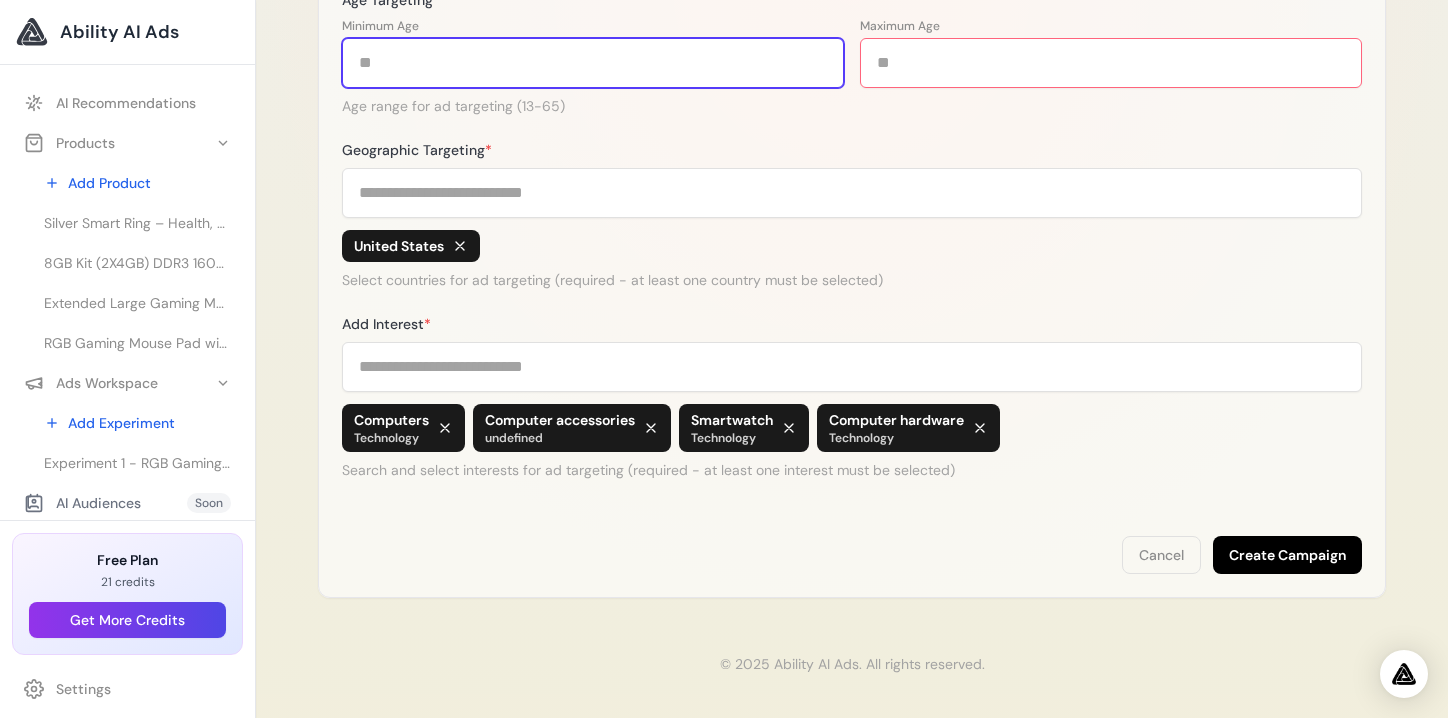 type on "**" 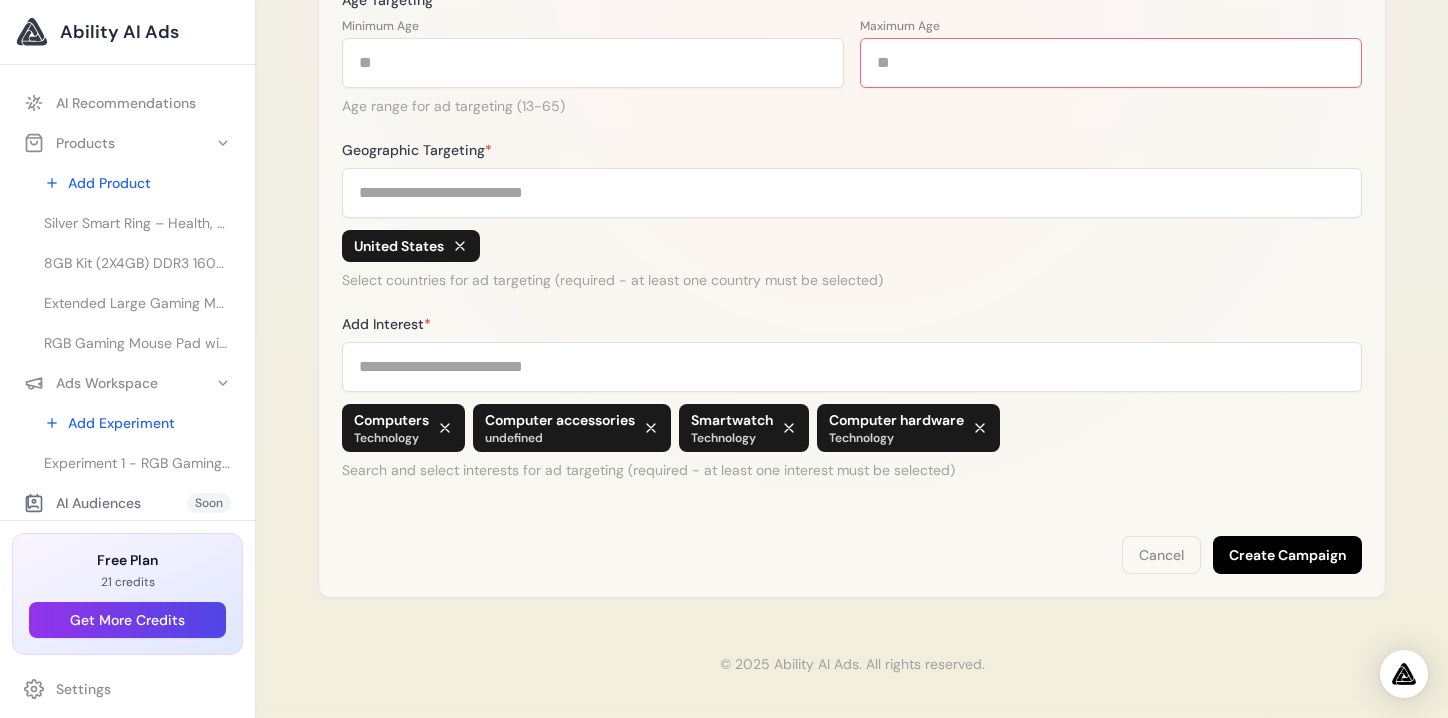 click on "Create Campaign" at bounding box center (1287, 555) 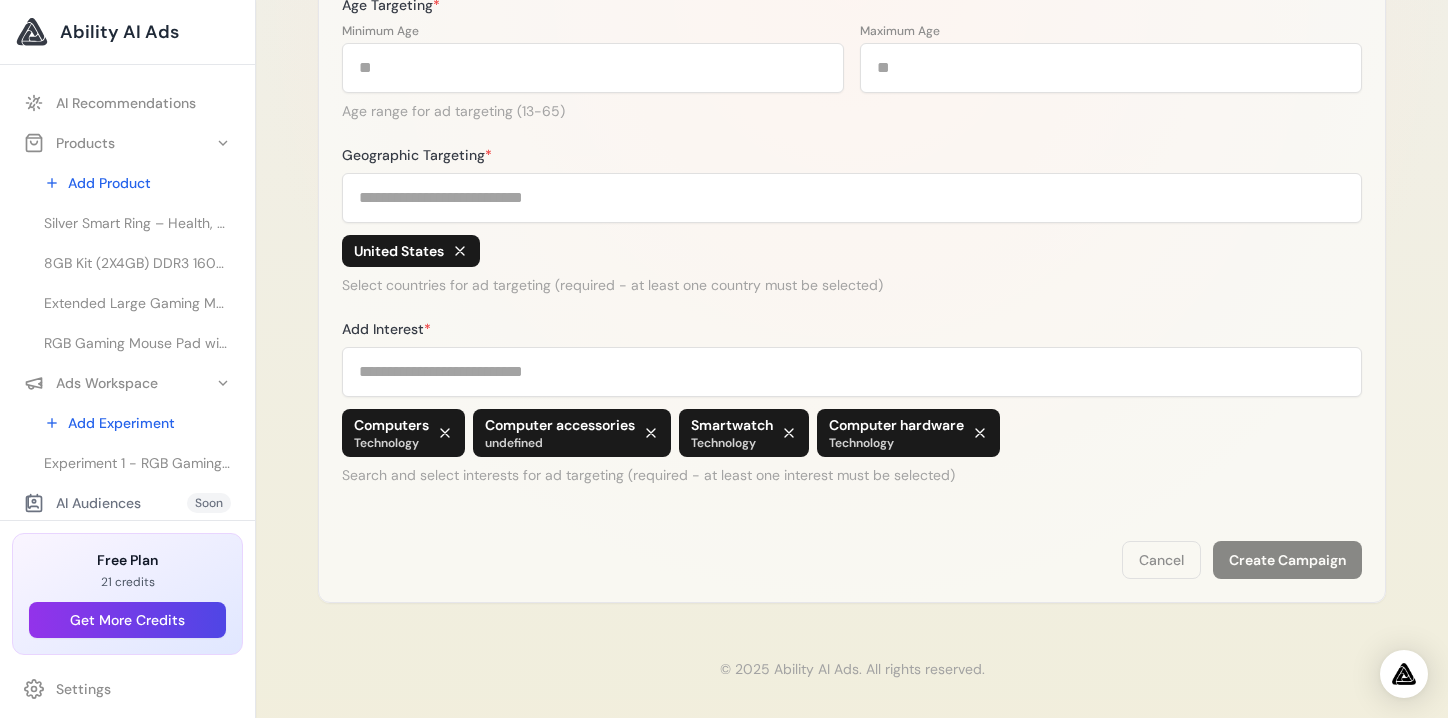 scroll, scrollTop: 753, scrollLeft: 0, axis: vertical 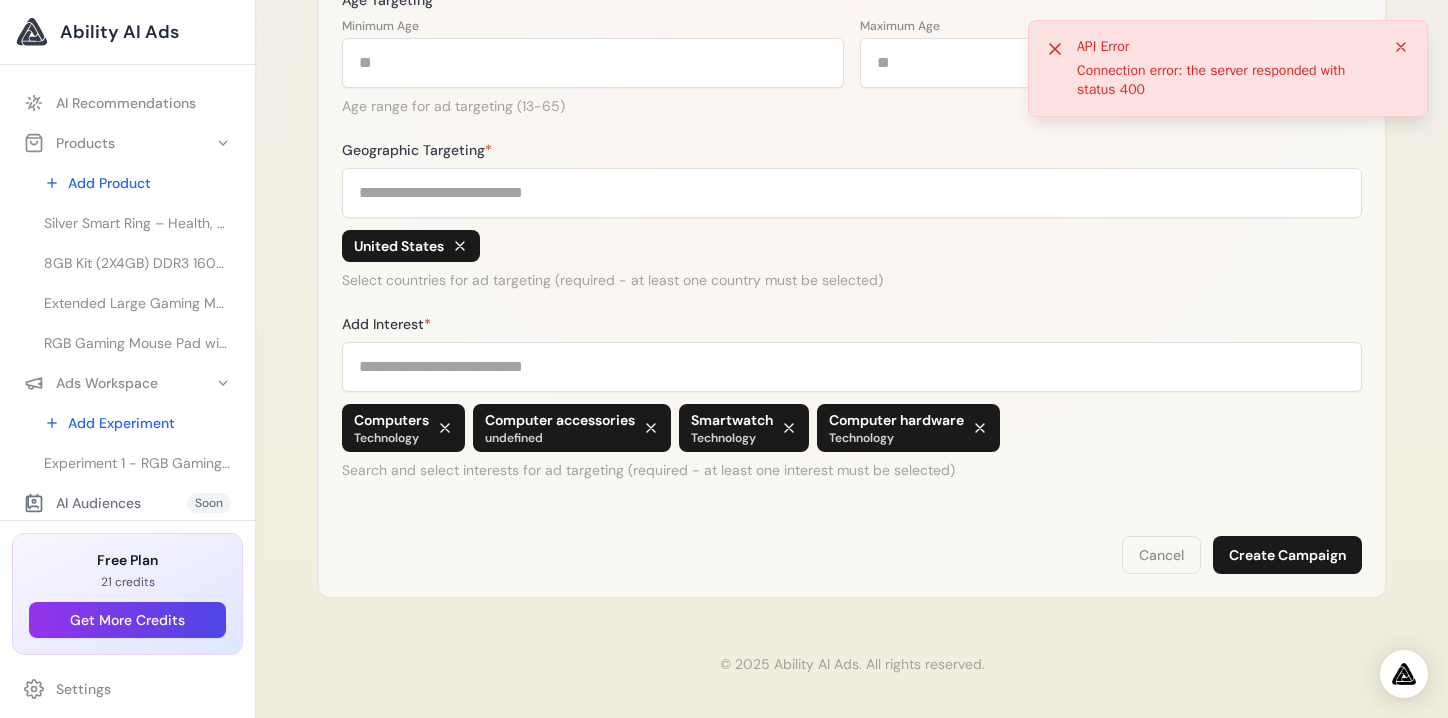 click on "Experiment 1 - RGB Gaming Mouse Pad with Coffee Coaster
– FLASH" at bounding box center [137, 463] 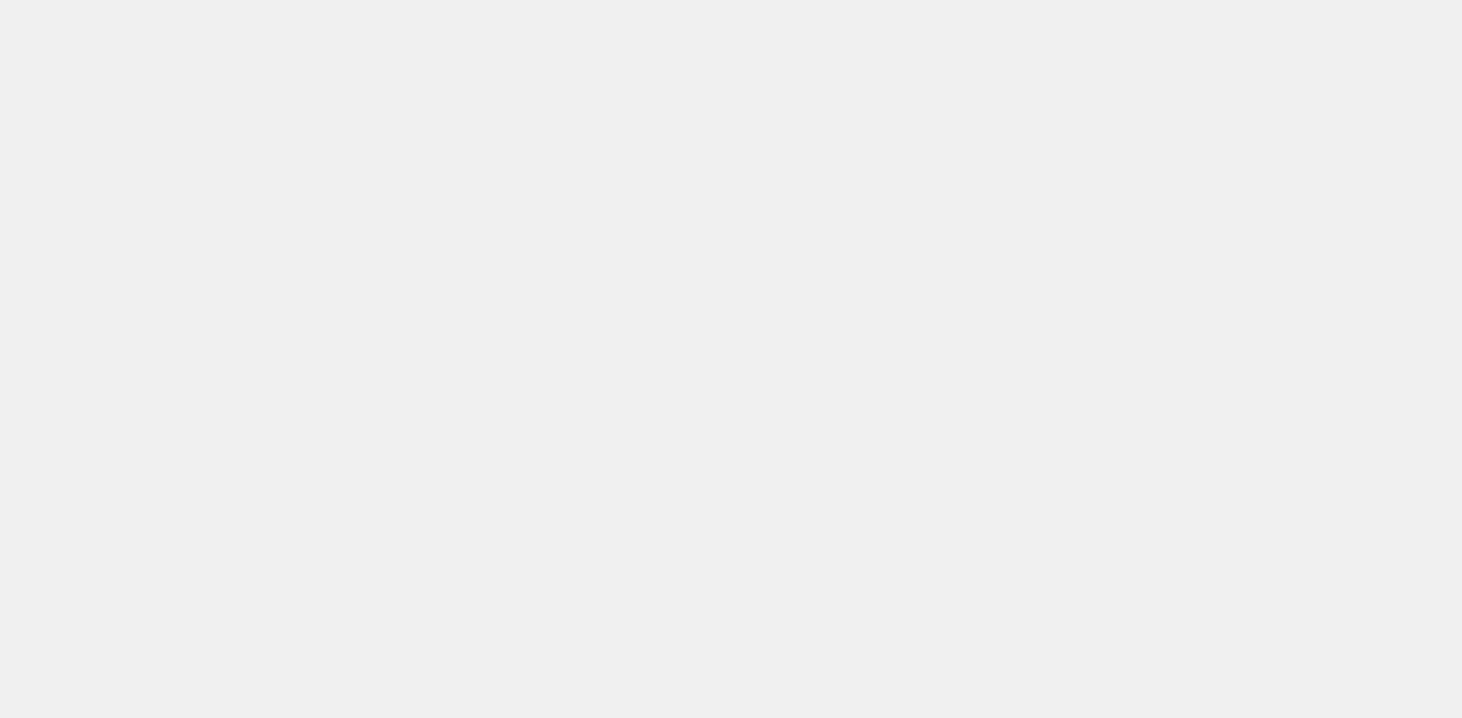 scroll, scrollTop: 0, scrollLeft: 0, axis: both 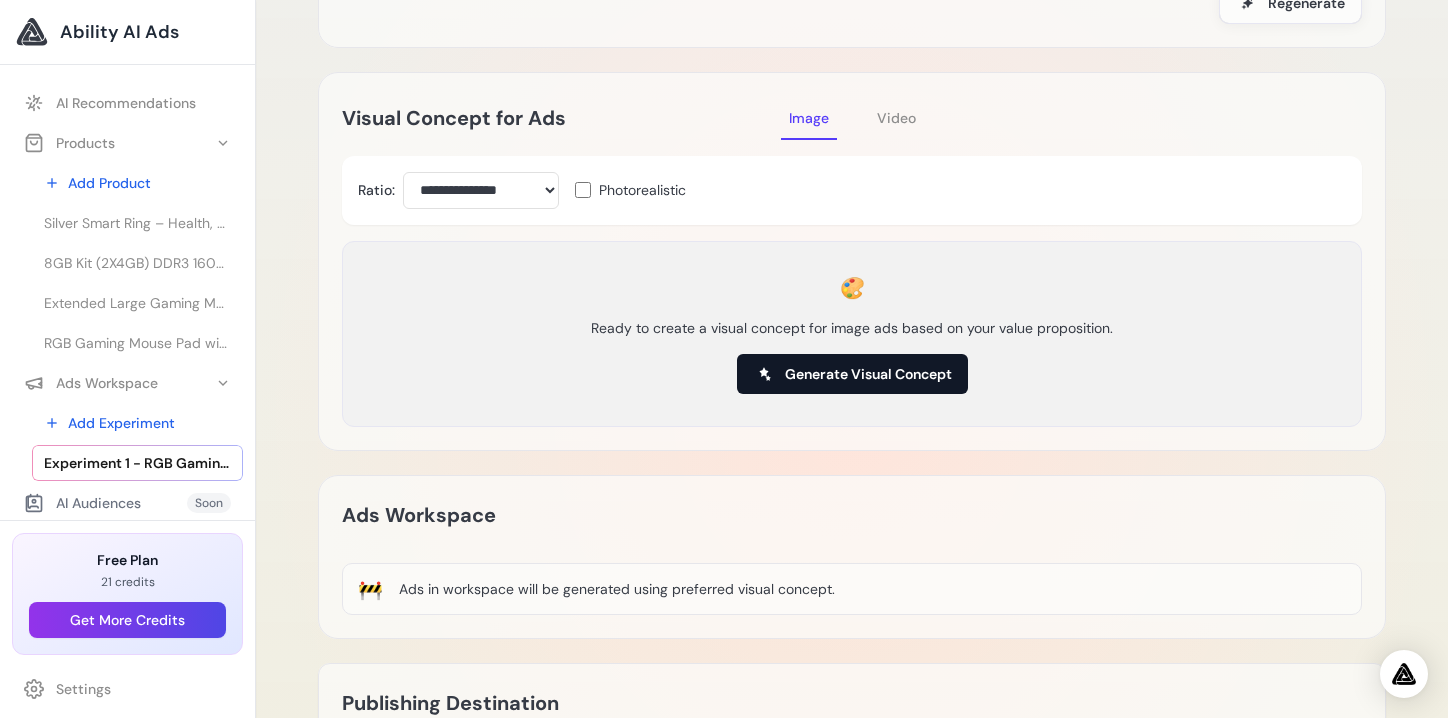 click on "Generate Visual Concept" at bounding box center [868, 374] 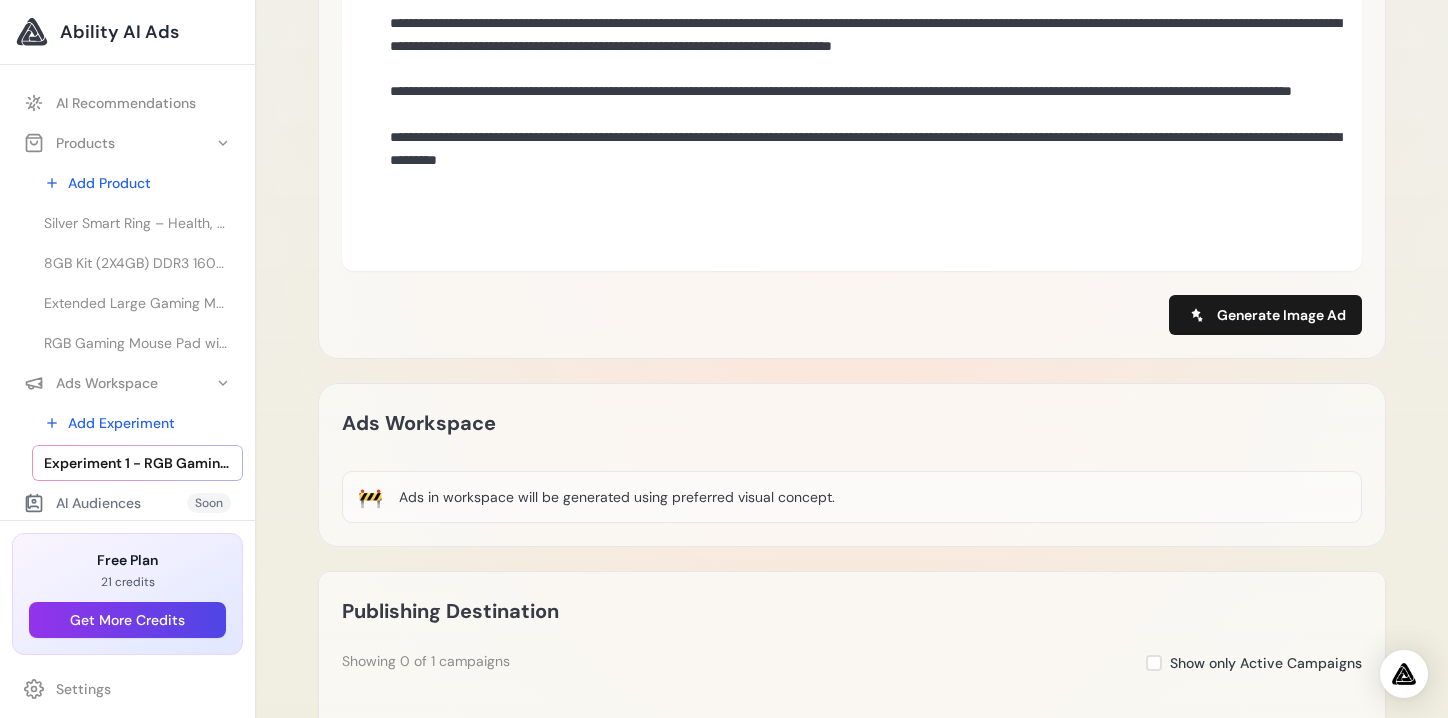 scroll, scrollTop: 788, scrollLeft: 0, axis: vertical 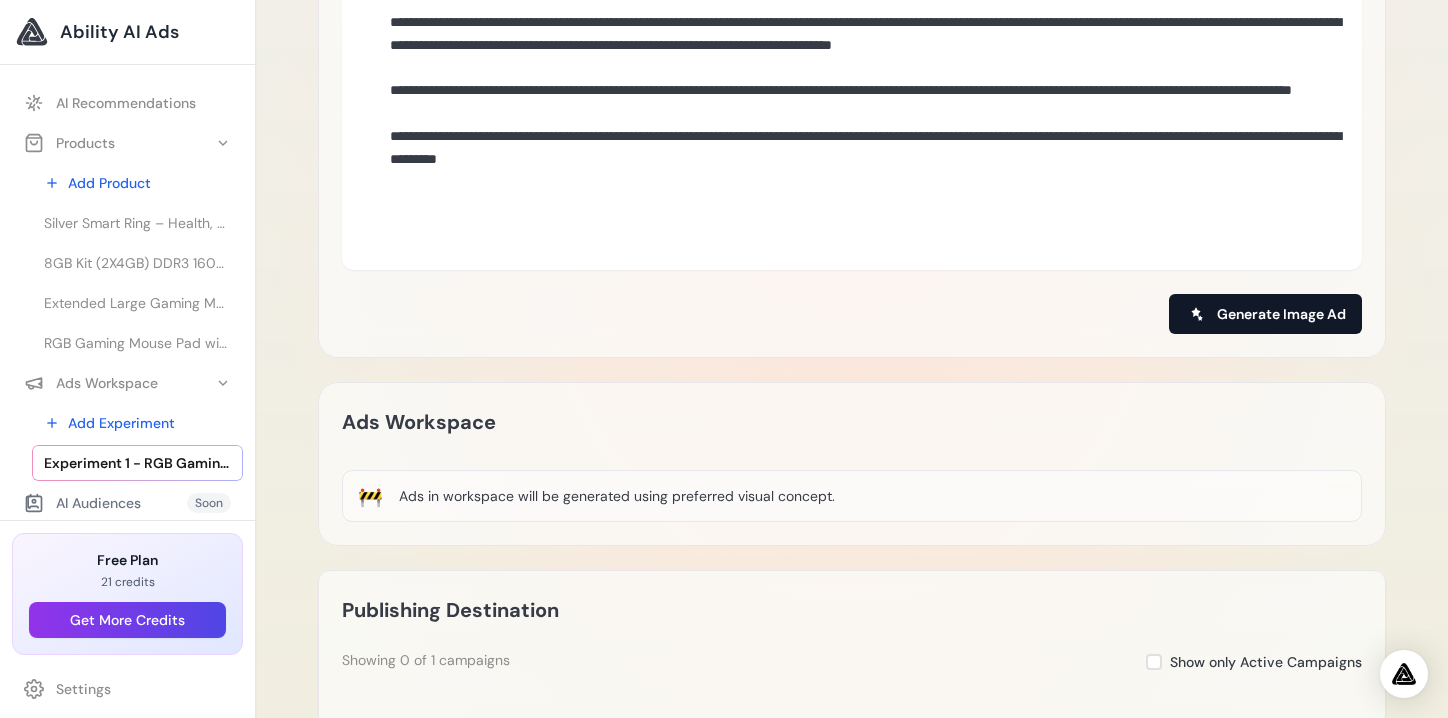 click on "Generate Image Ad" at bounding box center [1281, 314] 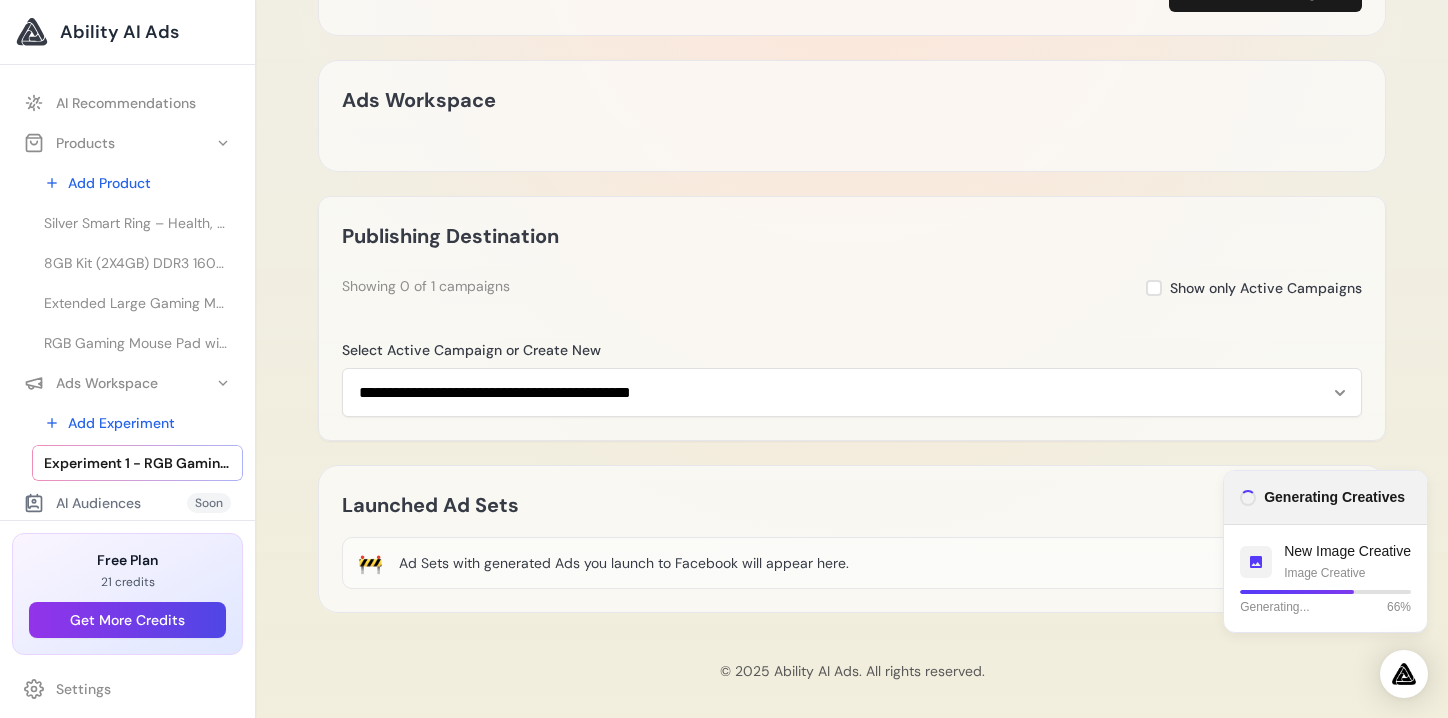 scroll, scrollTop: 1121, scrollLeft: 0, axis: vertical 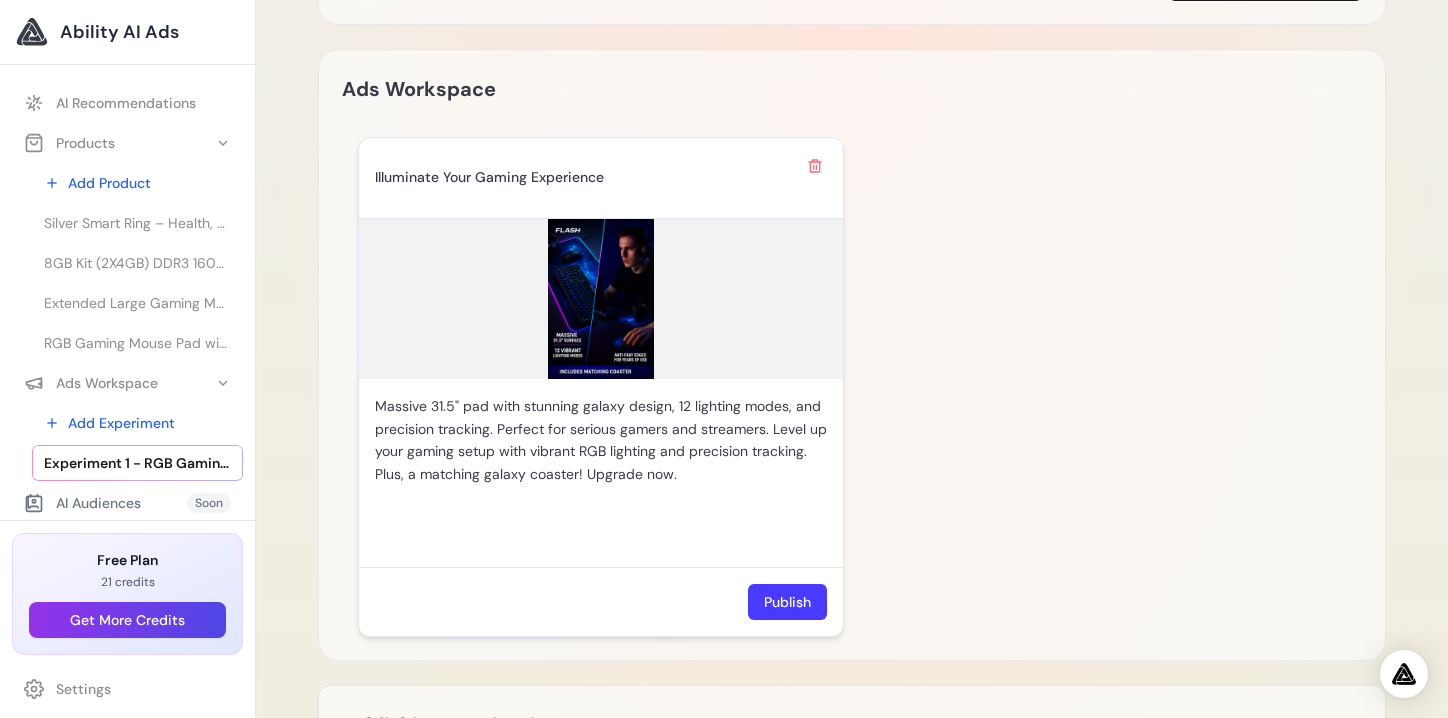 click on "Publish" at bounding box center [787, 602] 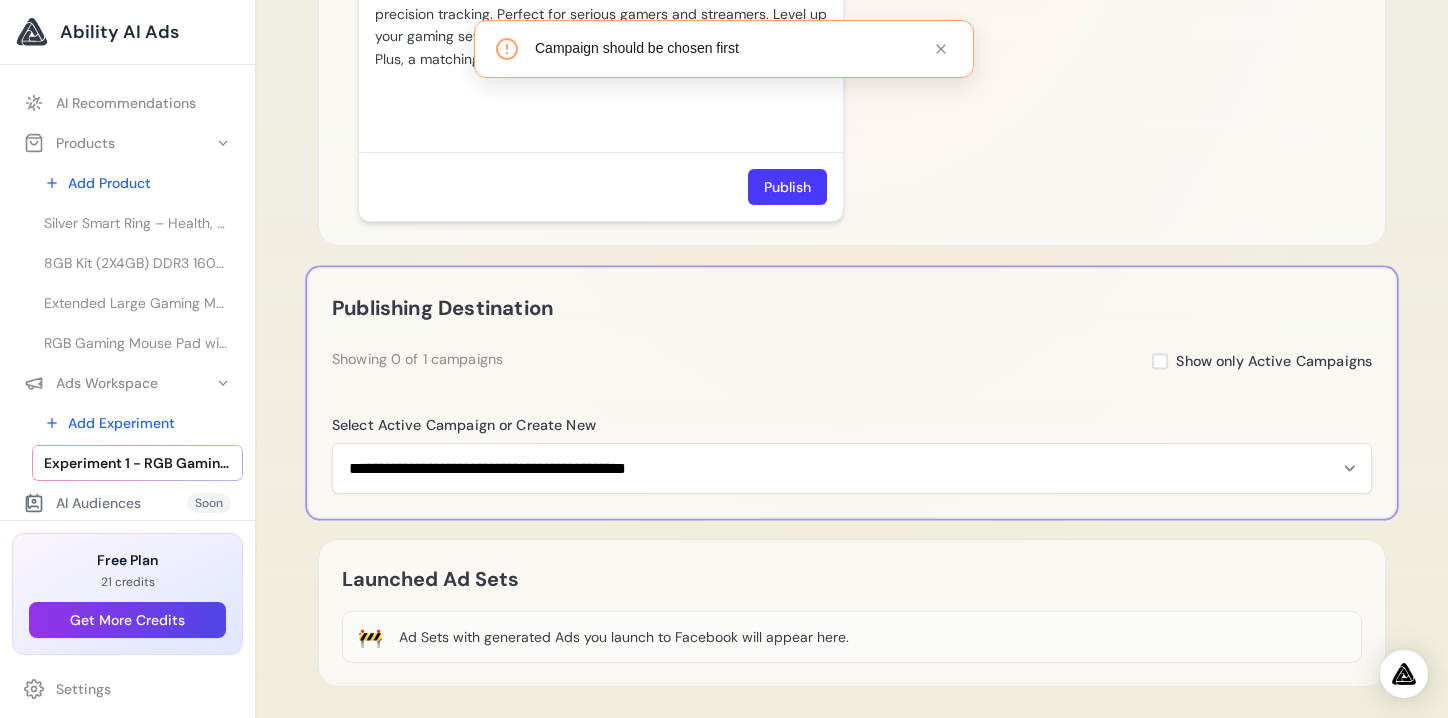 scroll, scrollTop: 1569, scrollLeft: 0, axis: vertical 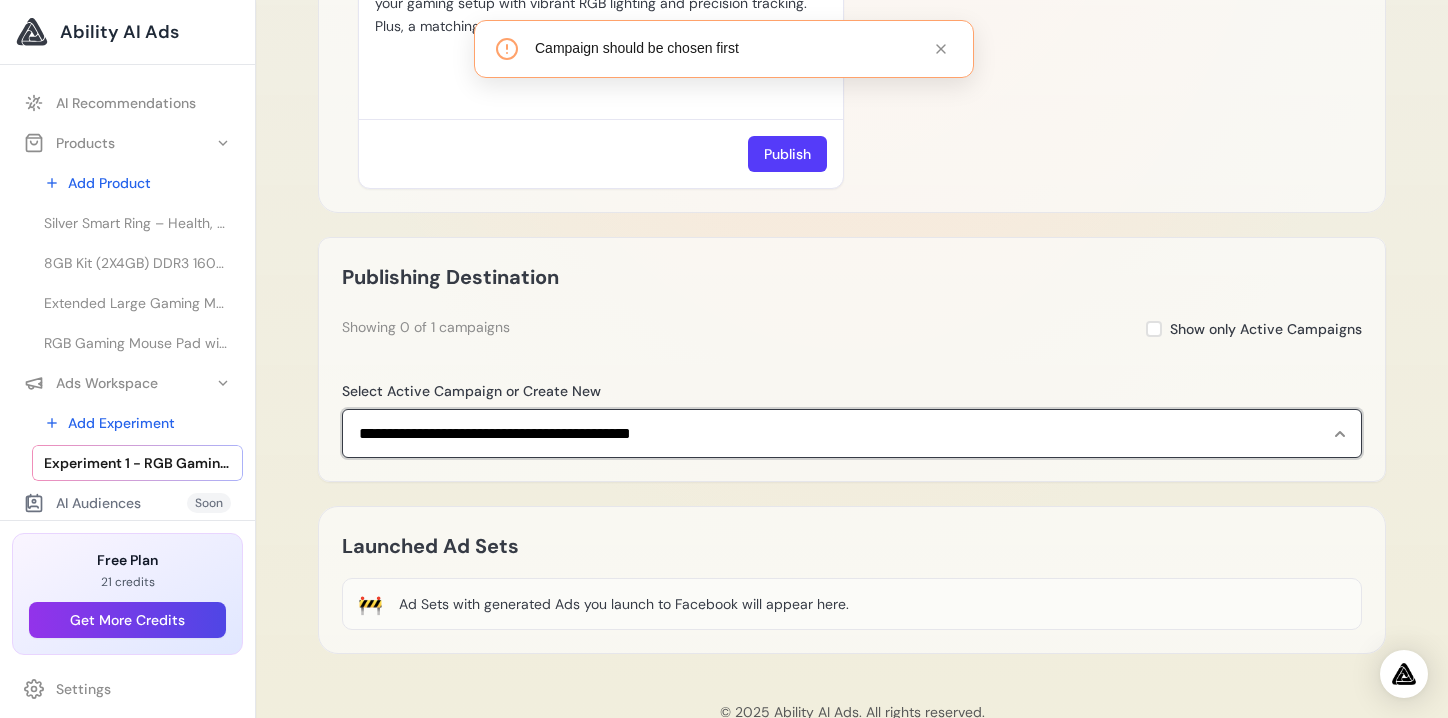 click on "**********" at bounding box center (852, 434) 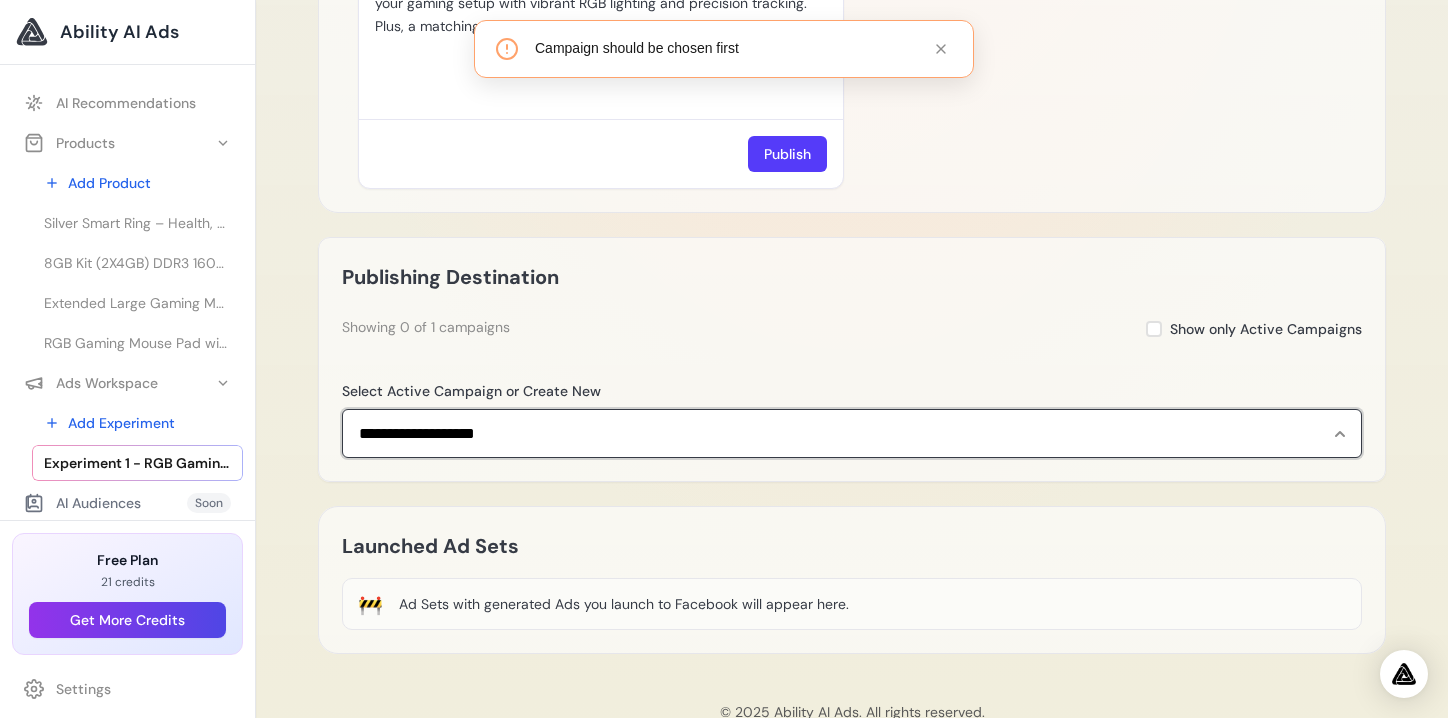 click on "**********" at bounding box center (852, 434) 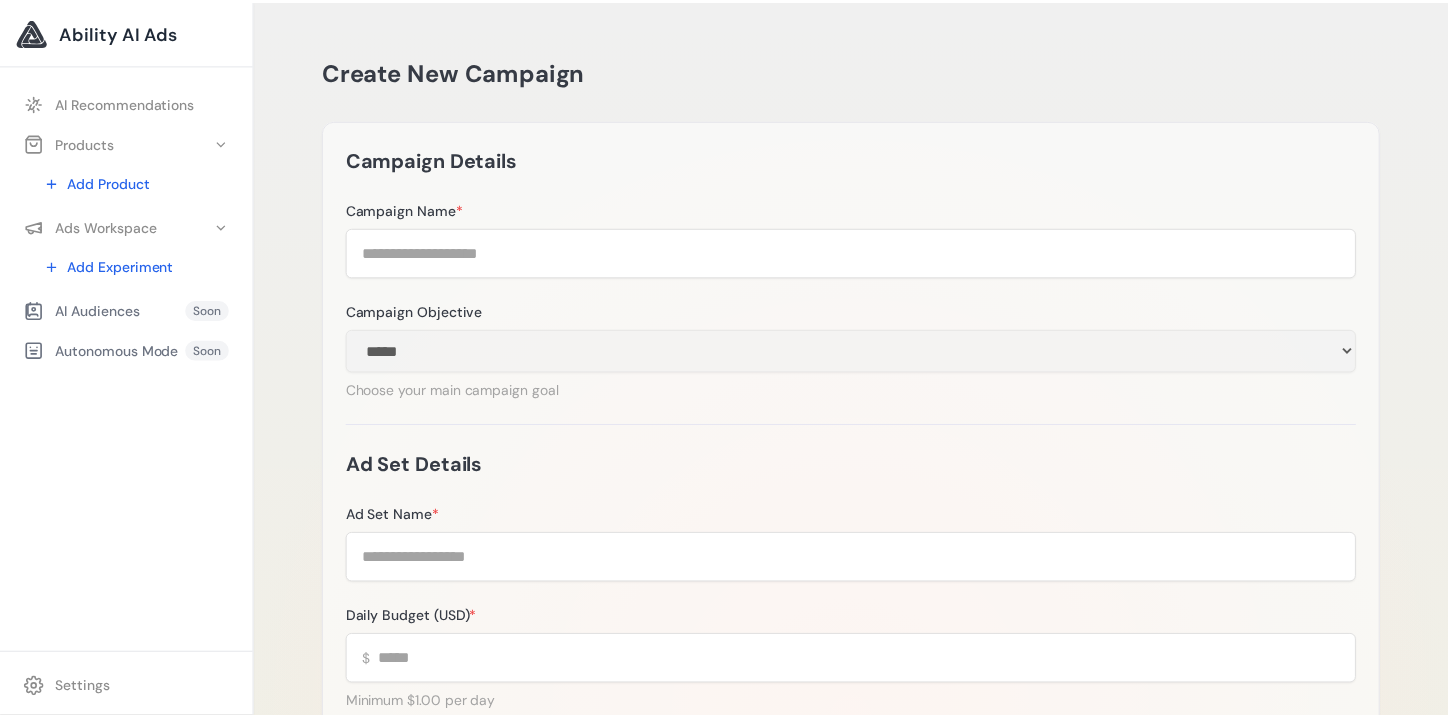 scroll, scrollTop: 0, scrollLeft: 0, axis: both 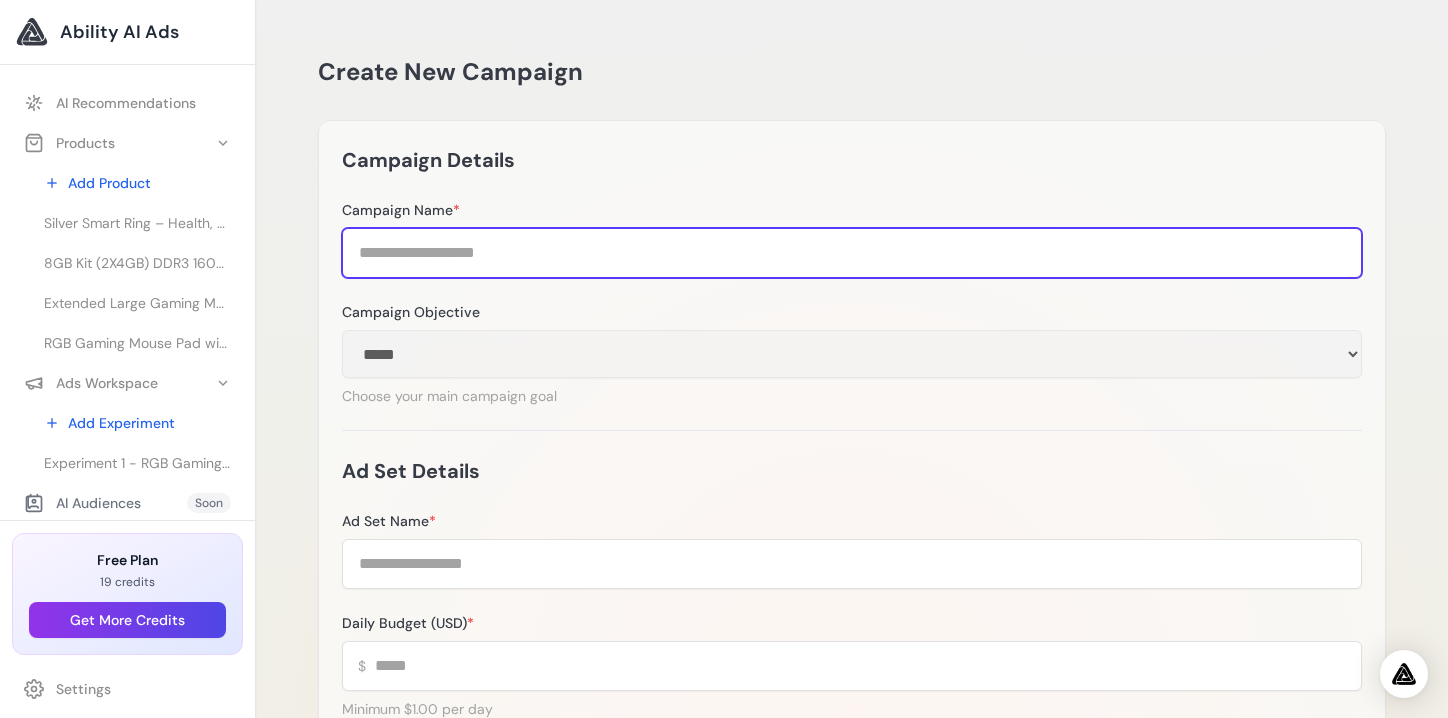 click on "Campaign Name  *" at bounding box center [852, 253] 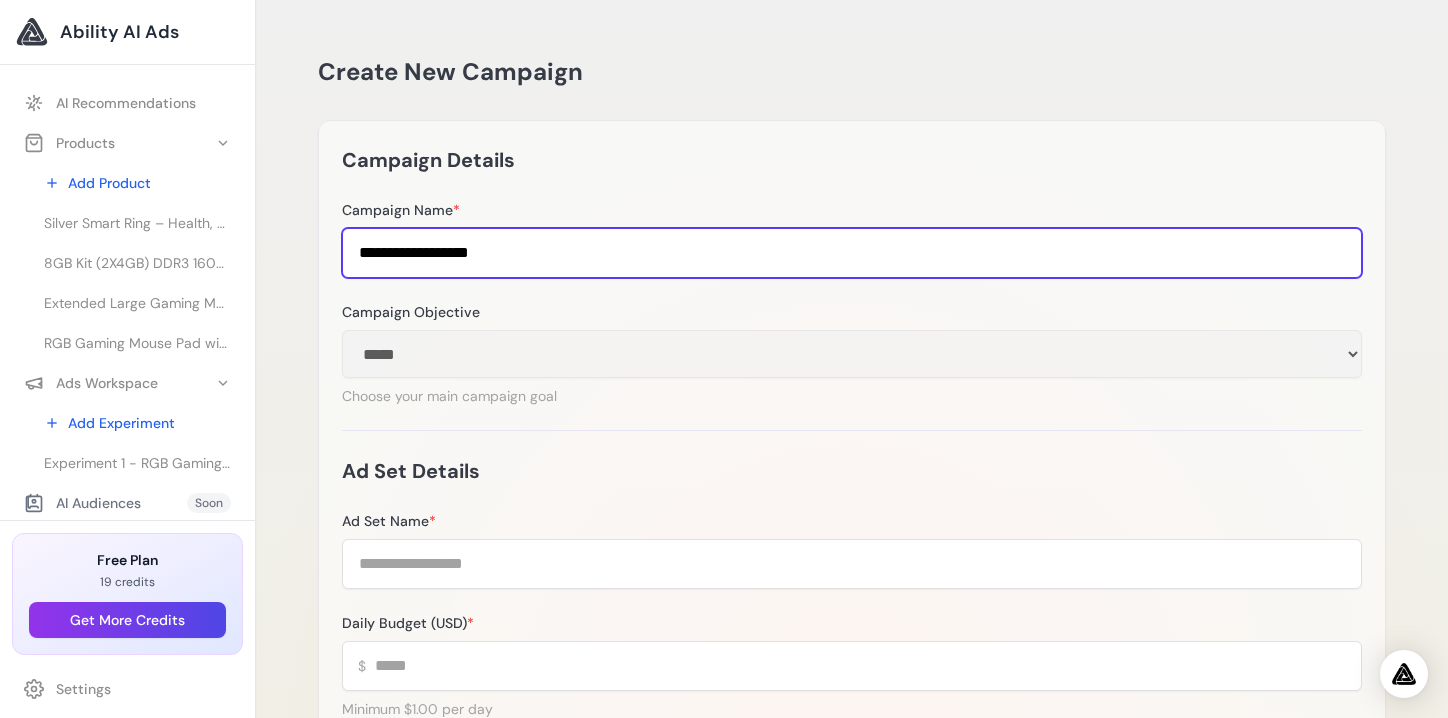 type on "**********" 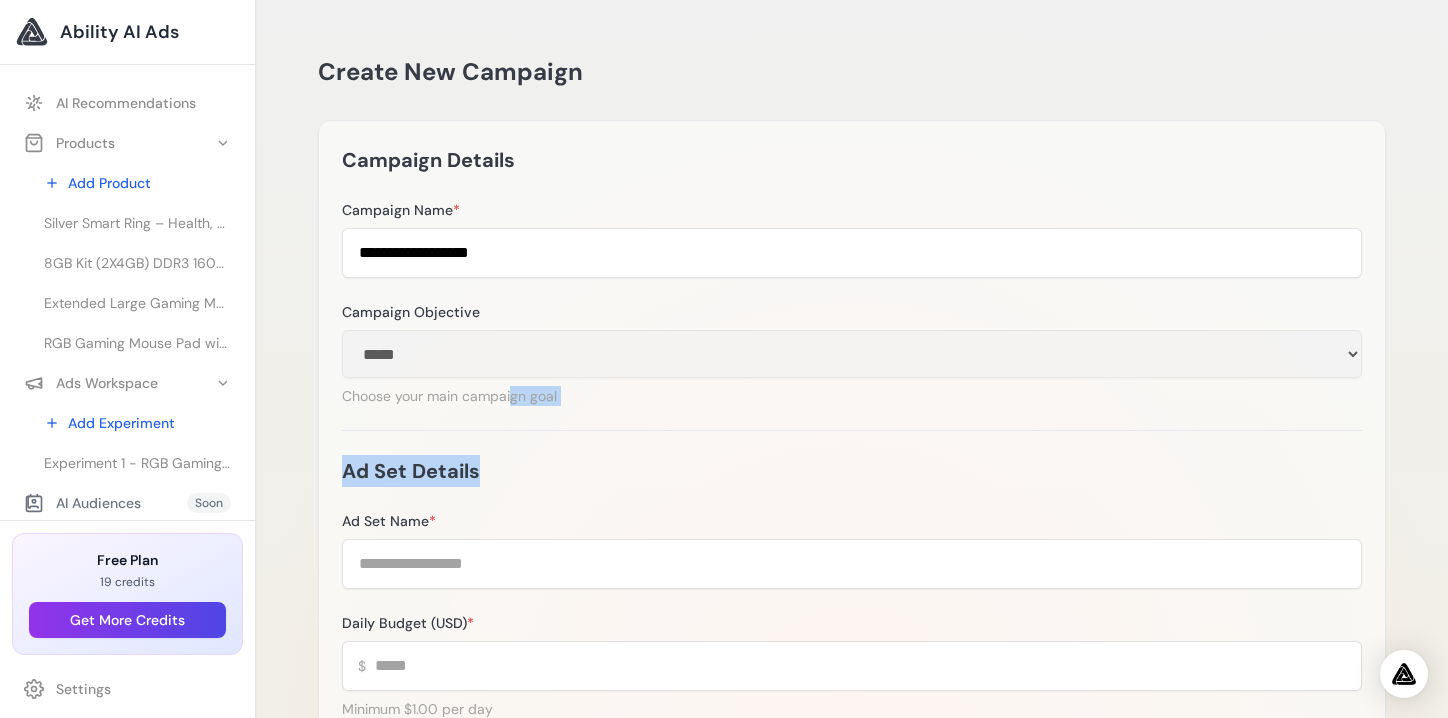 drag, startPoint x: 483, startPoint y: 405, endPoint x: 509, endPoint y: 380, distance: 36.069378 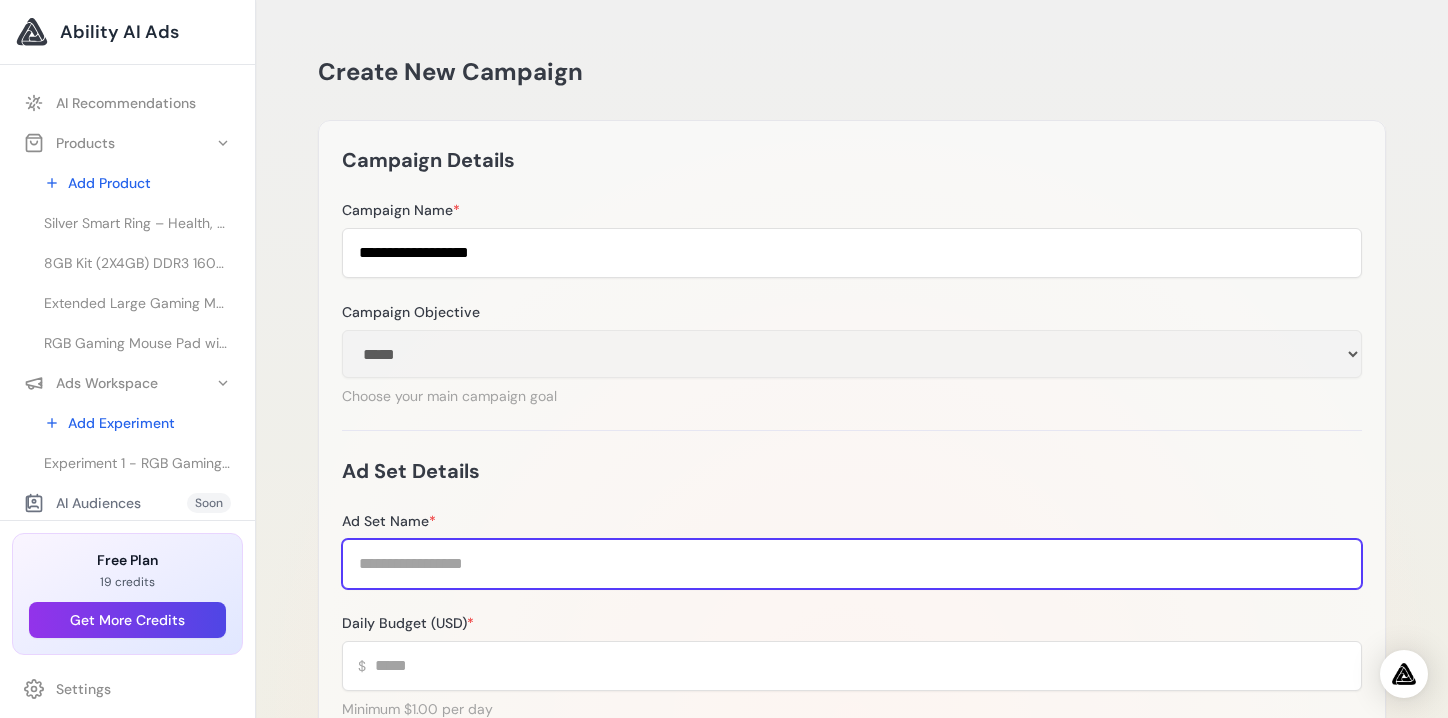 click on "Ad Set Name  *" at bounding box center (852, 564) 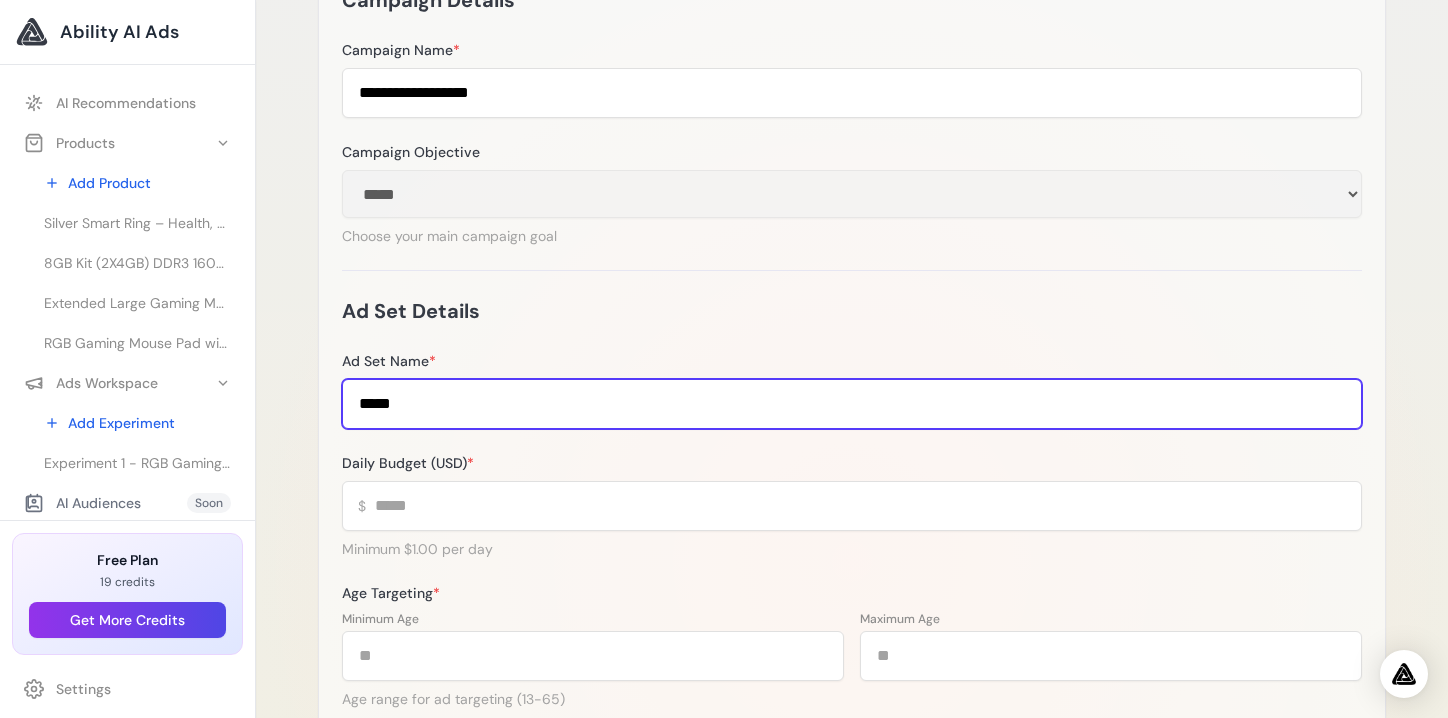 scroll, scrollTop: 182, scrollLeft: 0, axis: vertical 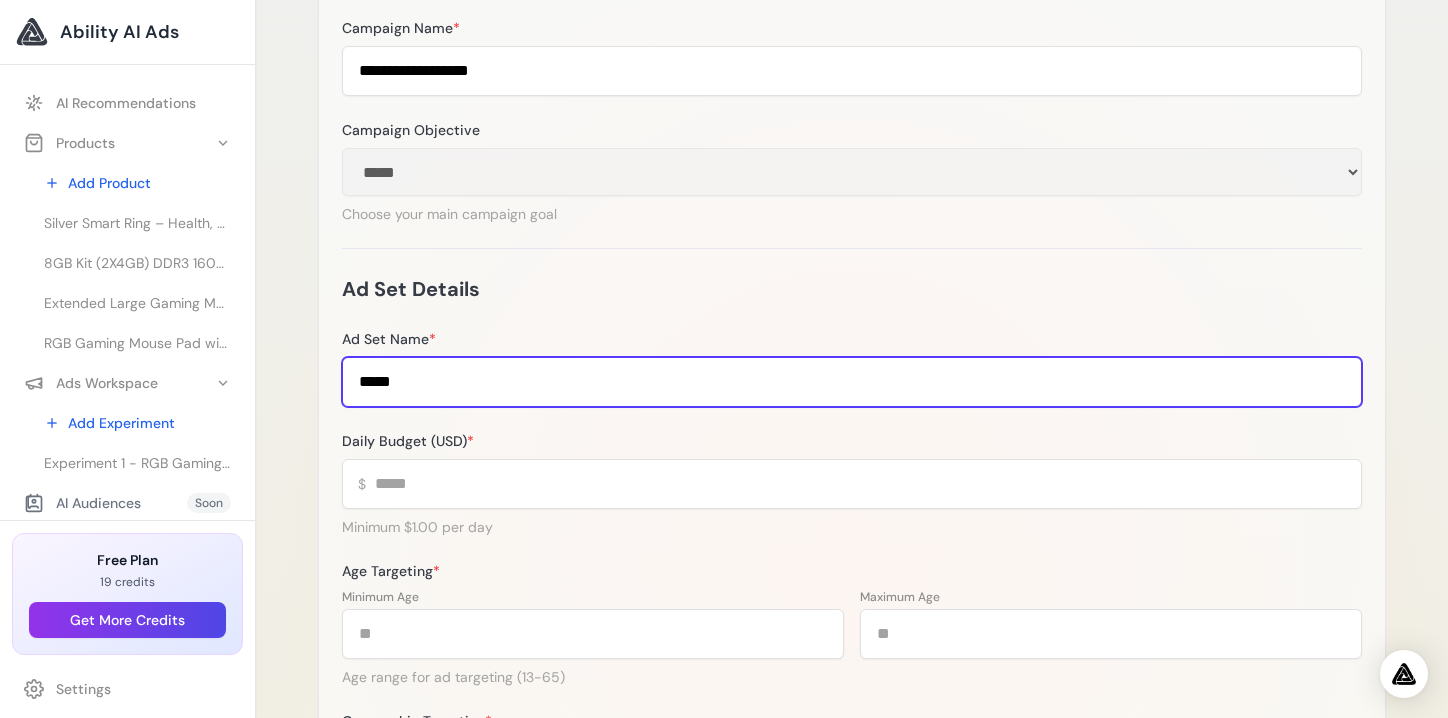 type on "*****" 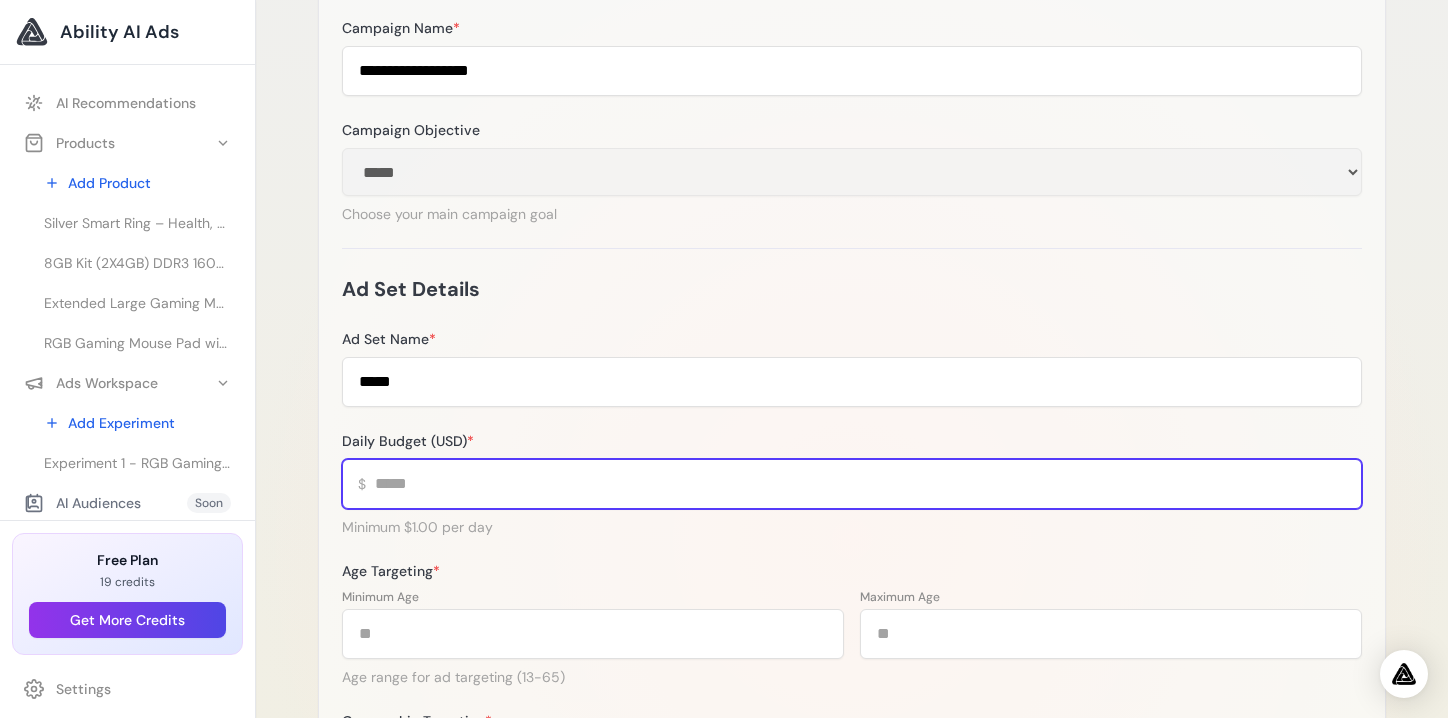 click on "Daily Budget (USD)  *" at bounding box center [852, 484] 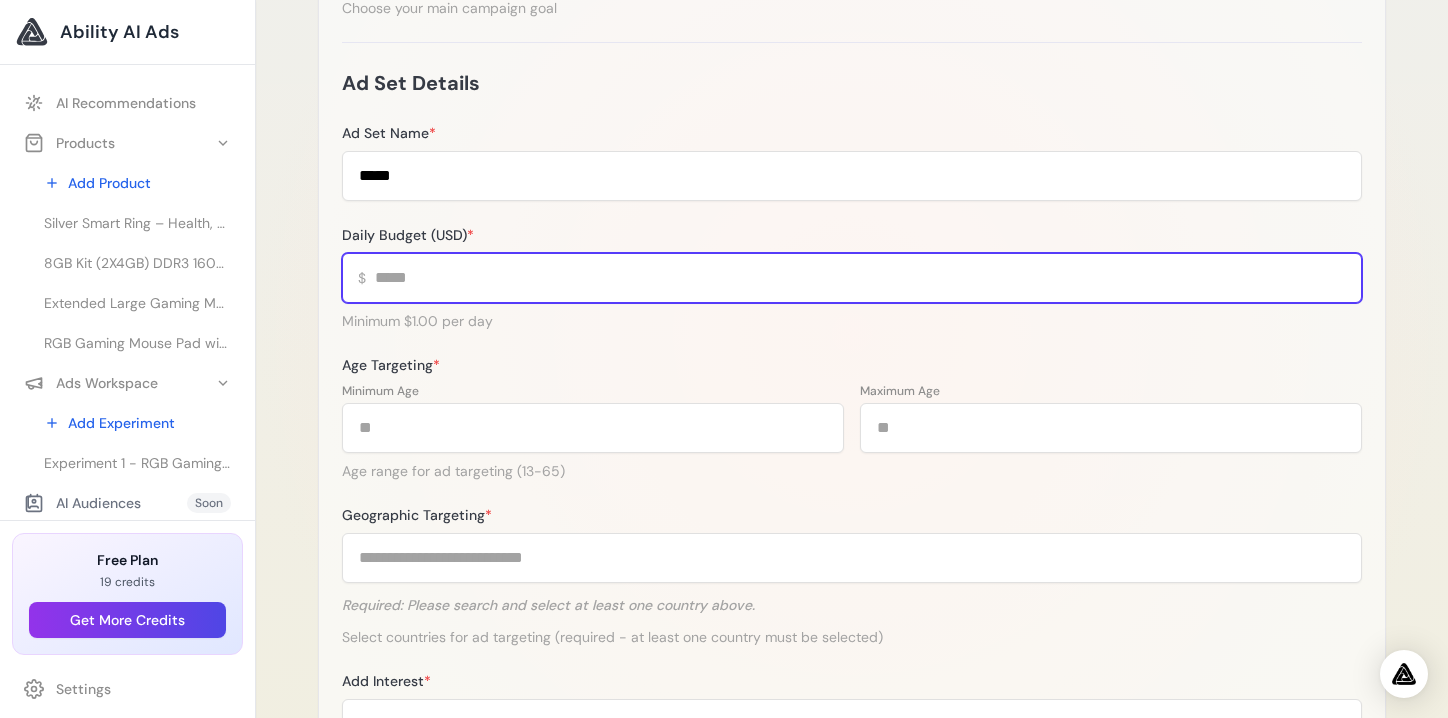 scroll, scrollTop: 390, scrollLeft: 0, axis: vertical 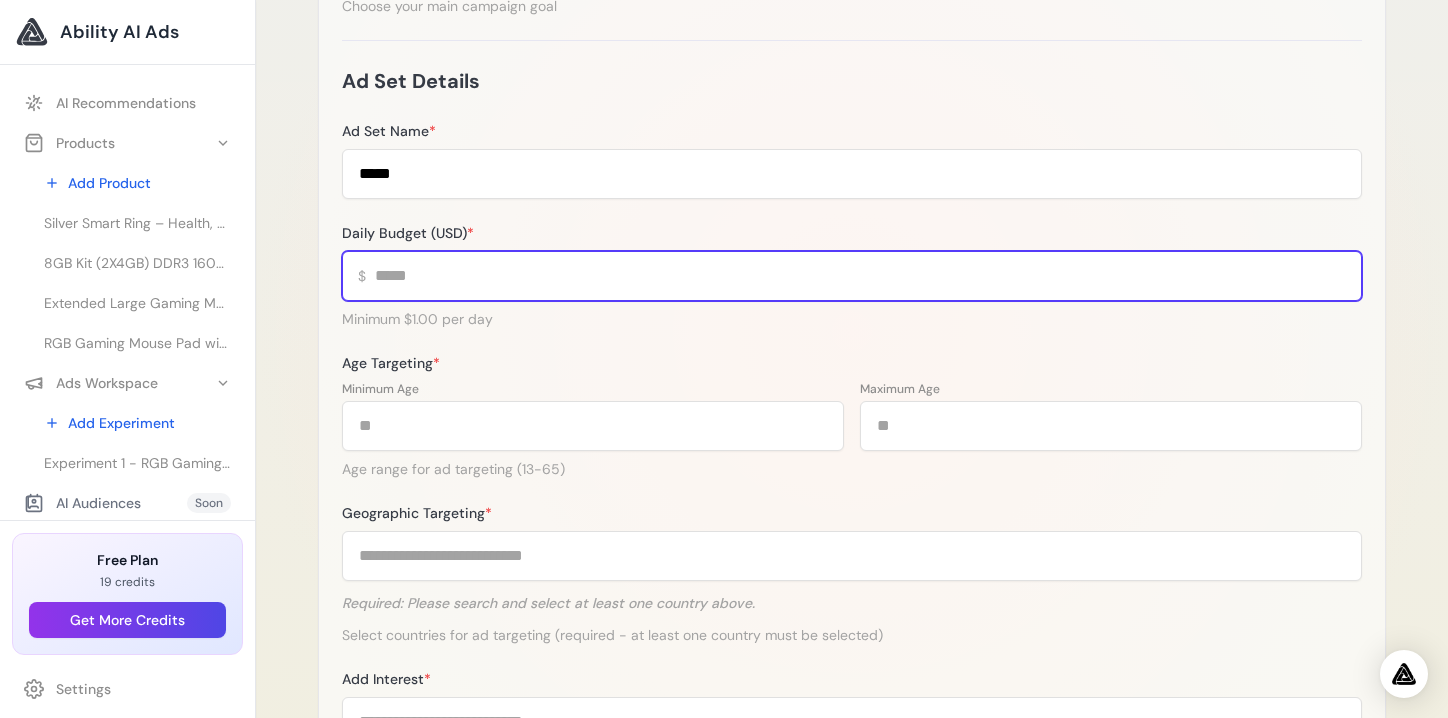 type on "**" 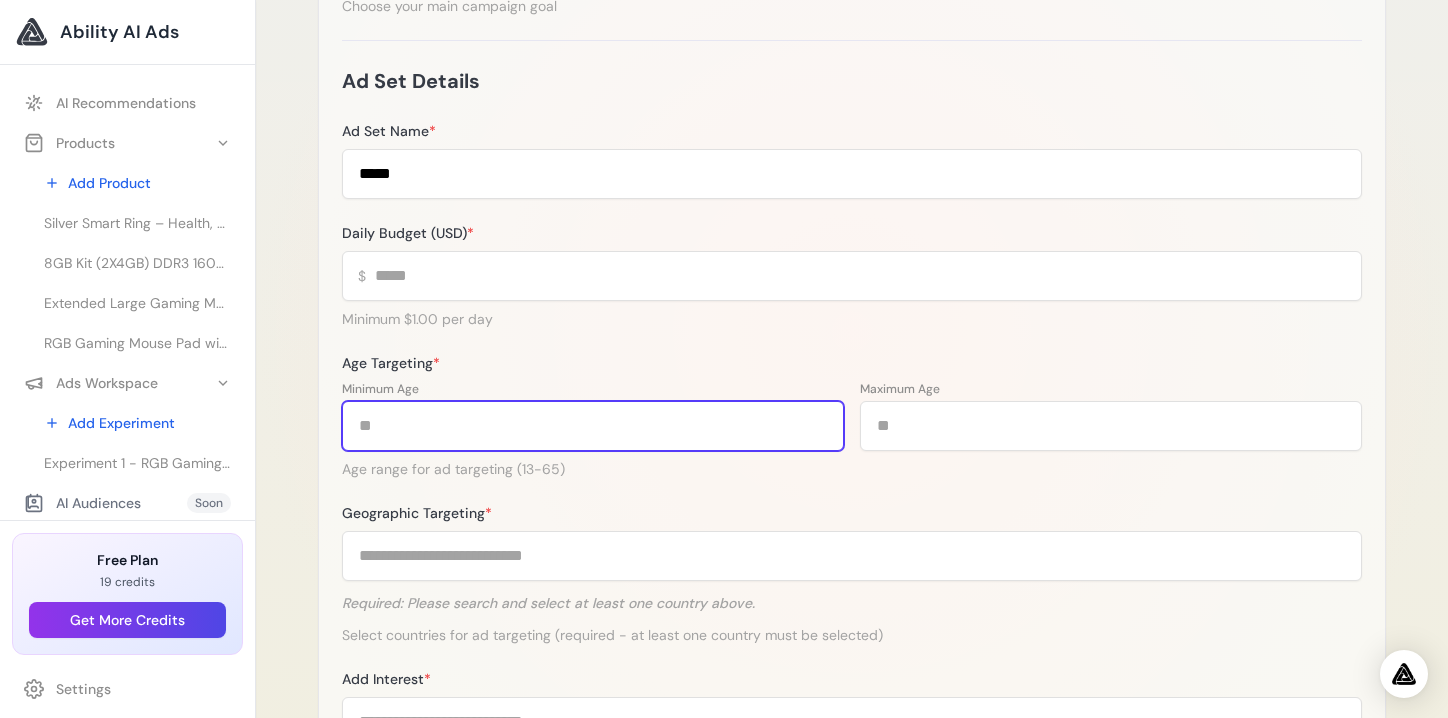 click on "**" at bounding box center [593, 426] 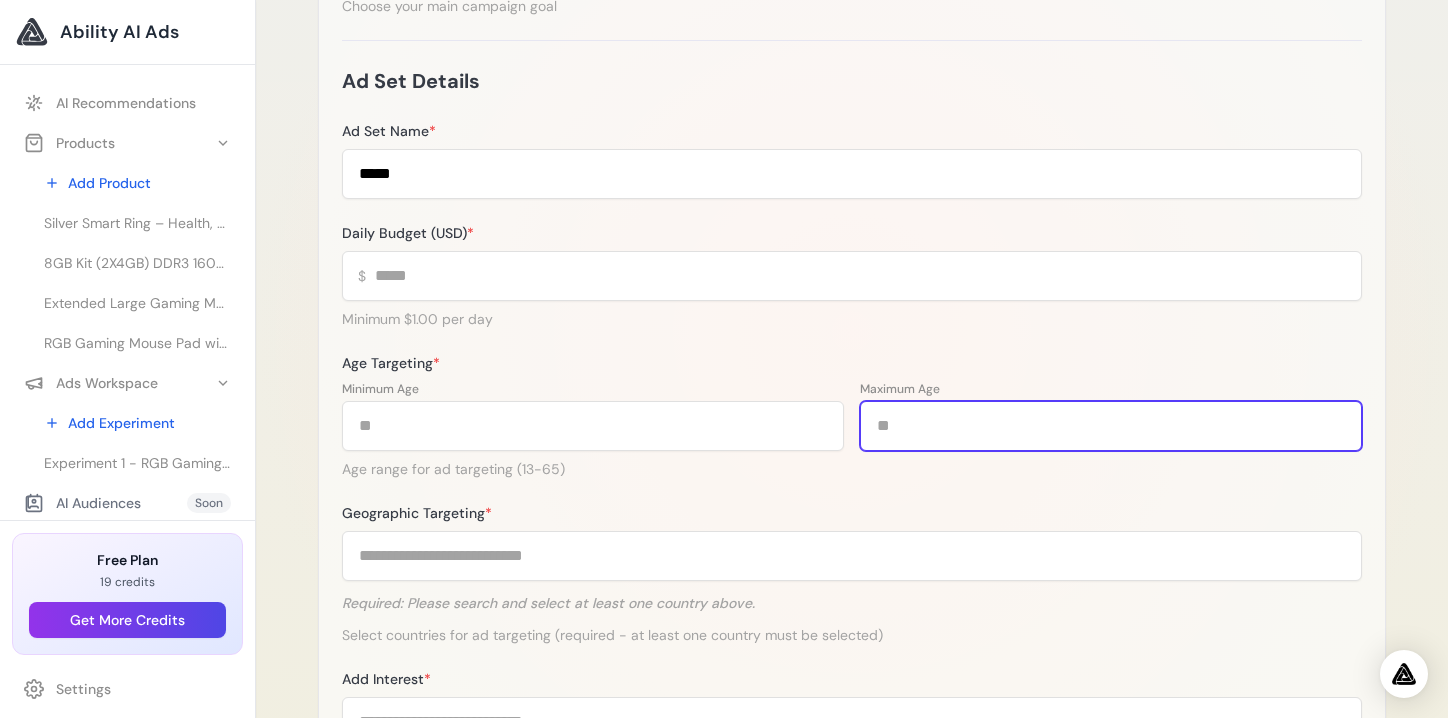click on "**" at bounding box center [1111, 426] 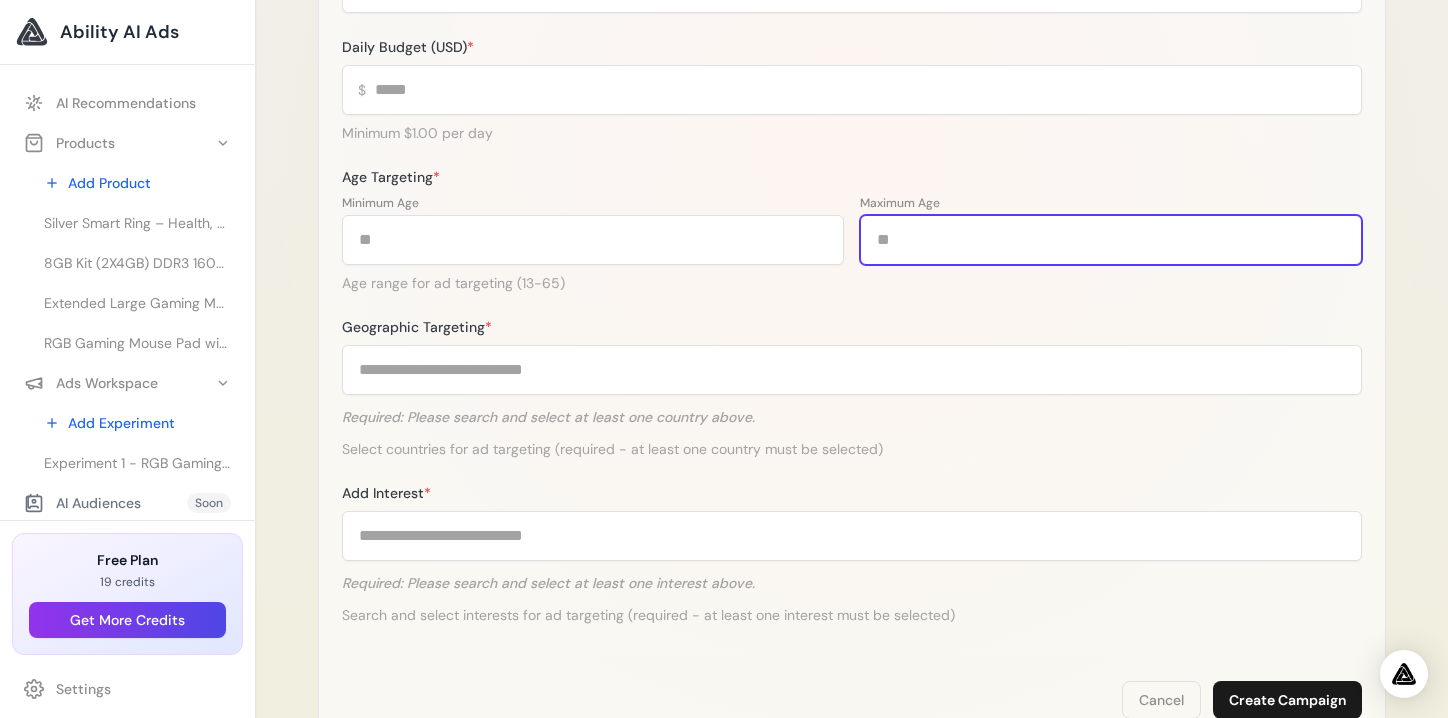 scroll, scrollTop: 582, scrollLeft: 0, axis: vertical 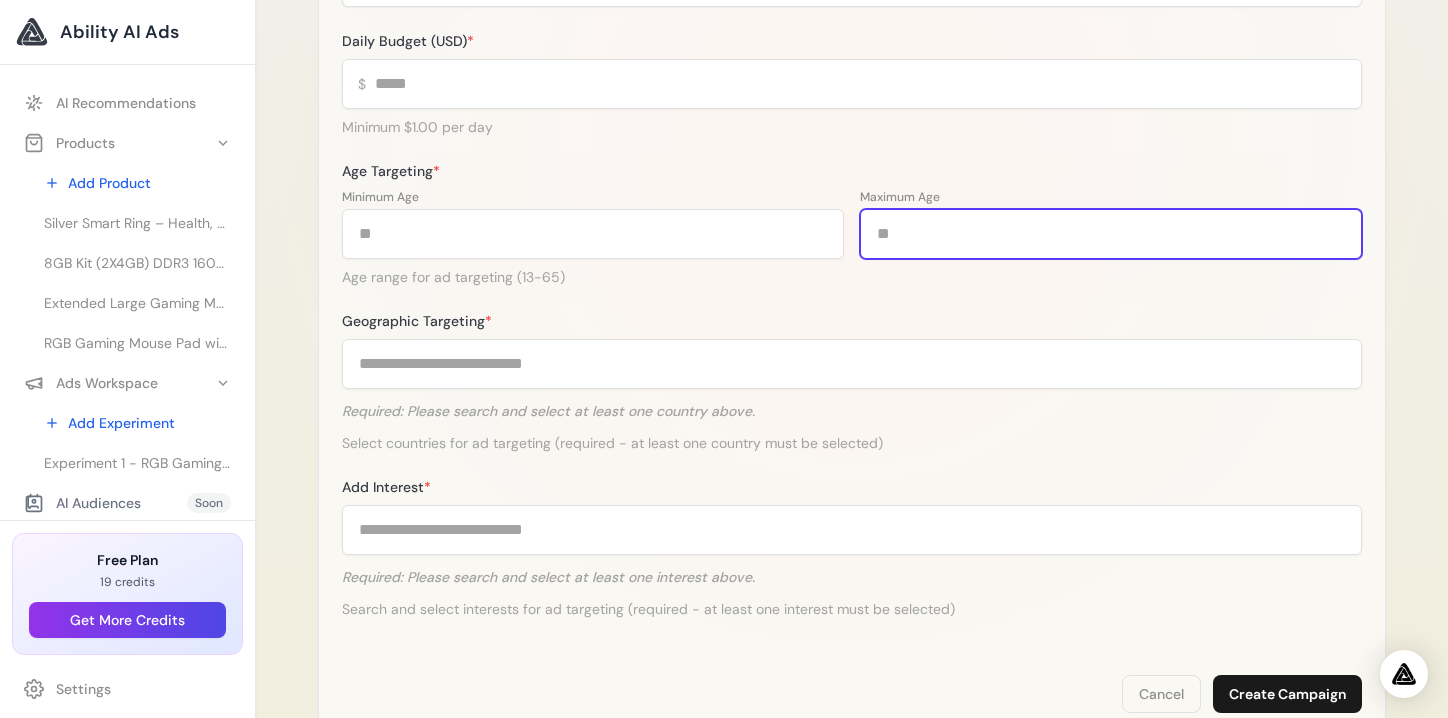 type on "**" 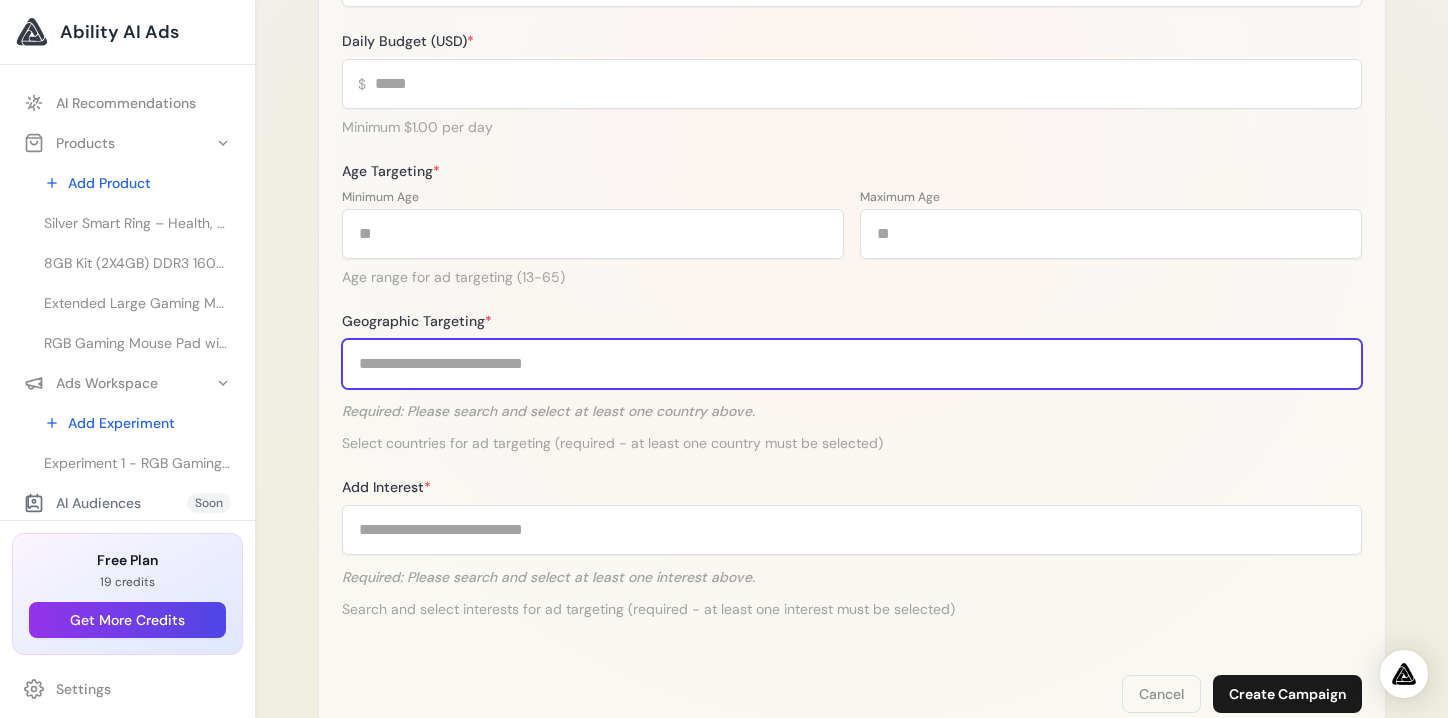 click on "Geographic Targeting  *" at bounding box center [852, 364] 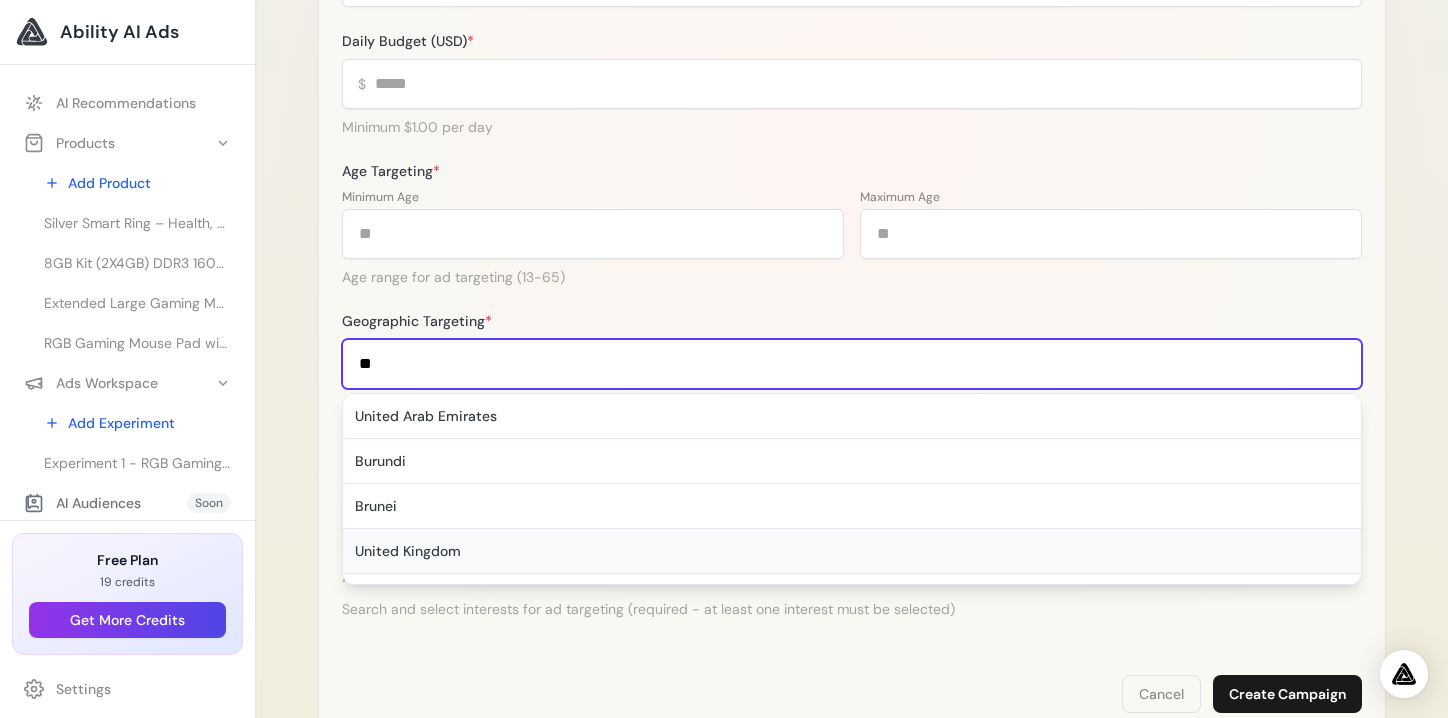 type on "**" 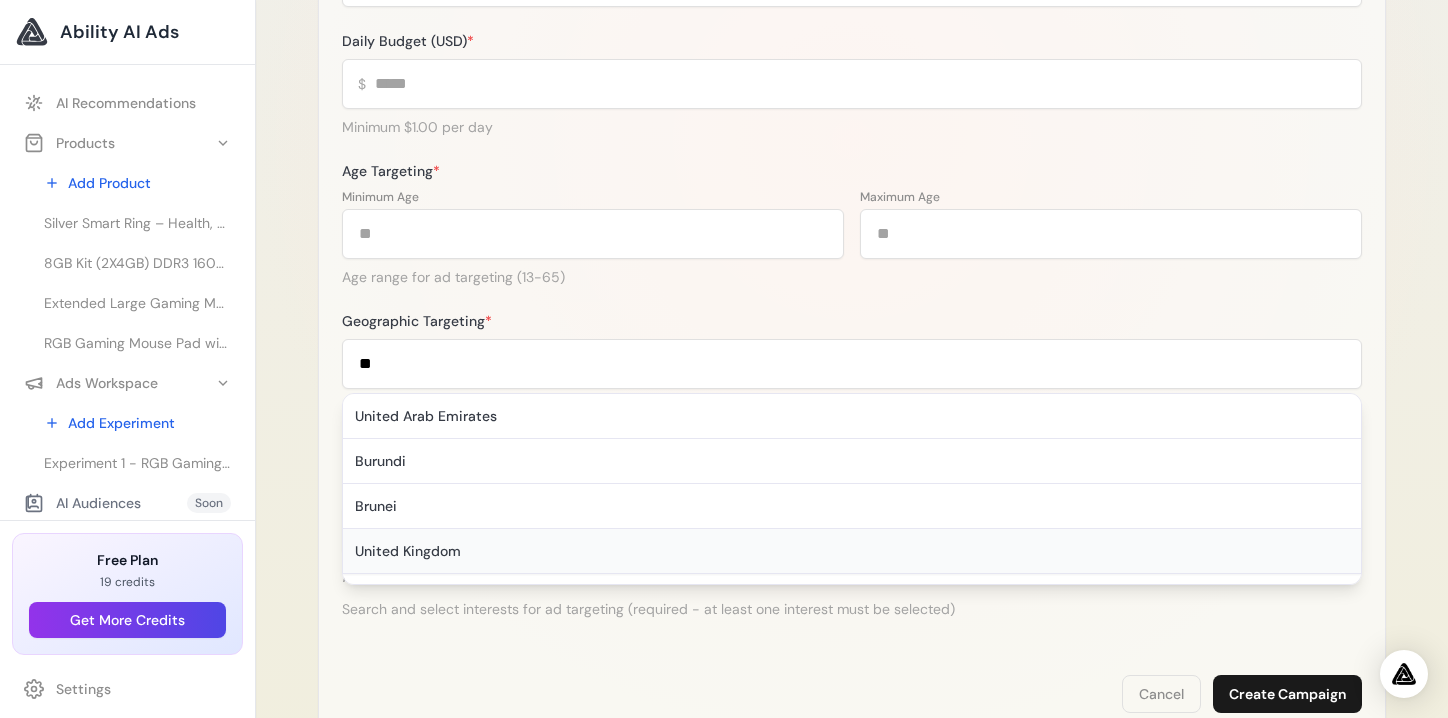 click on "United Kingdom" at bounding box center [852, 551] 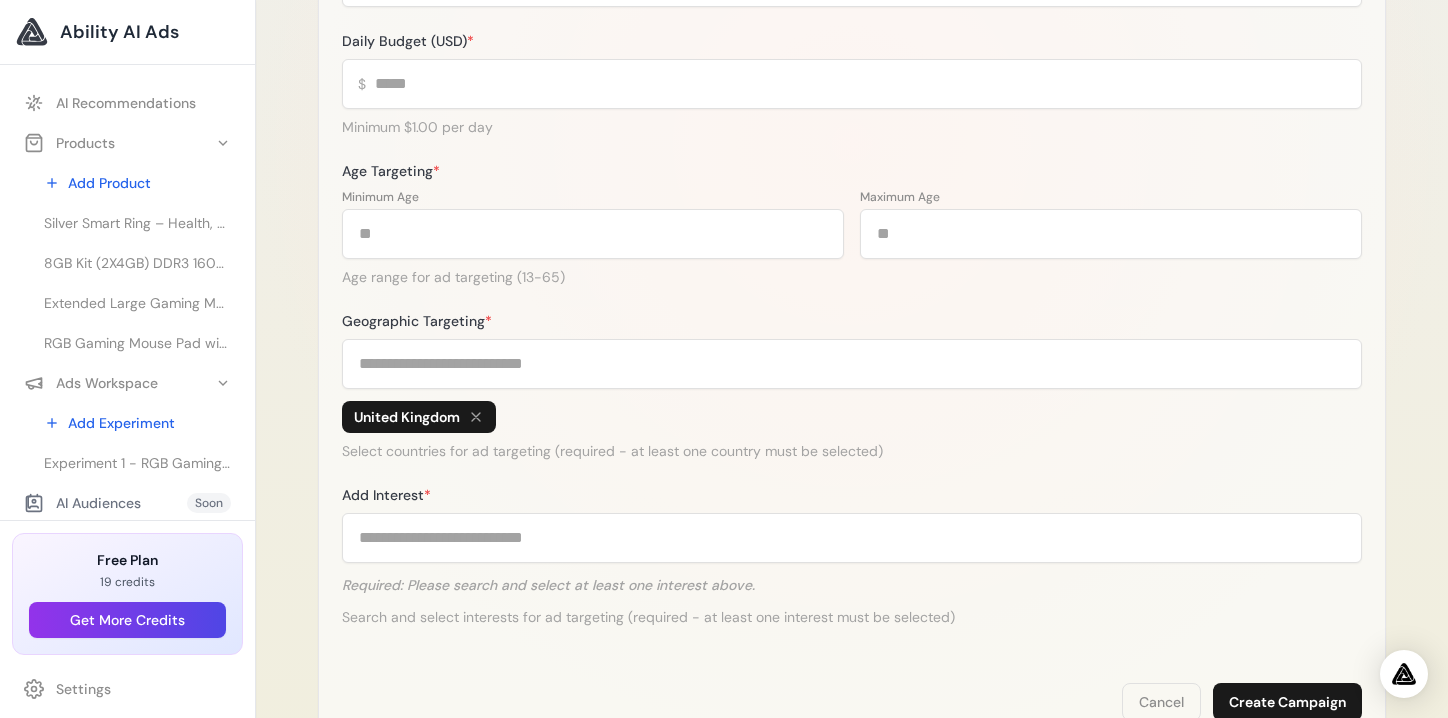 click 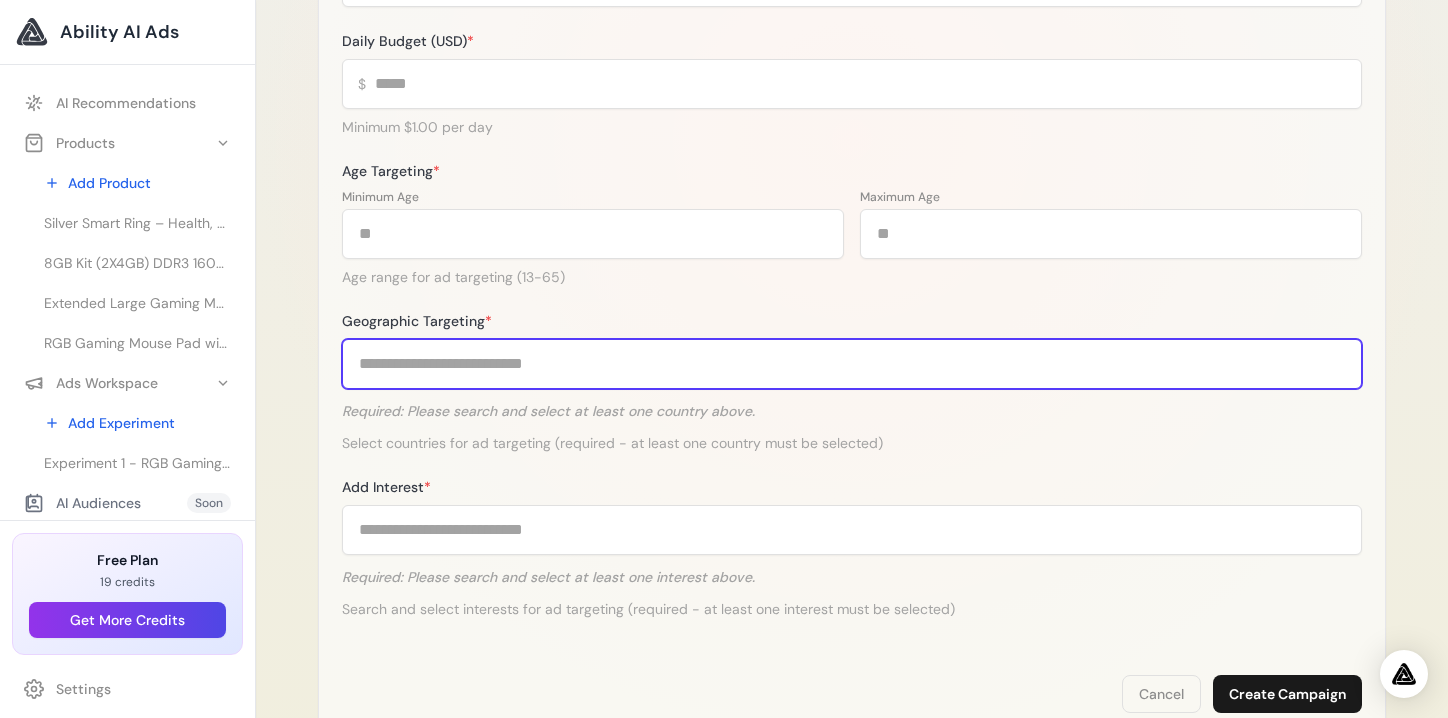 click on "Geographic Targeting  *" at bounding box center [852, 364] 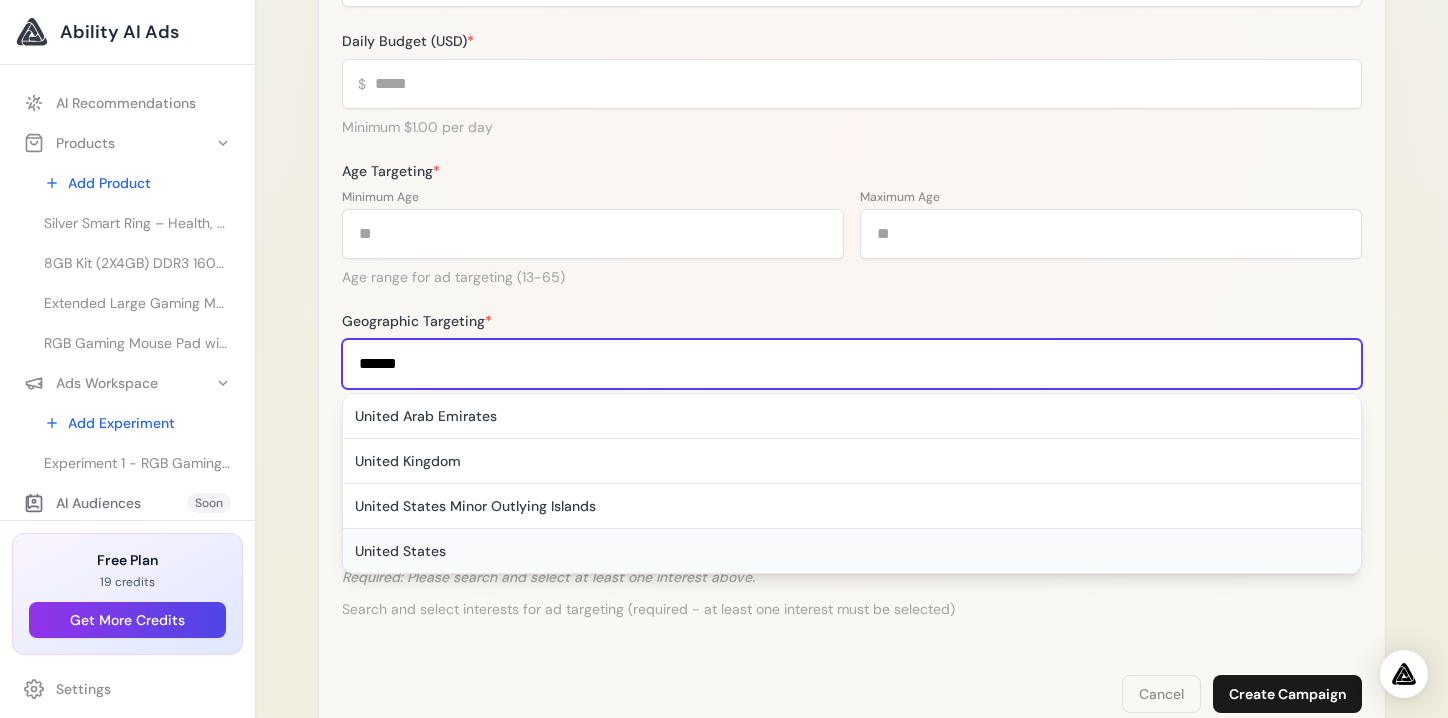 type on "******" 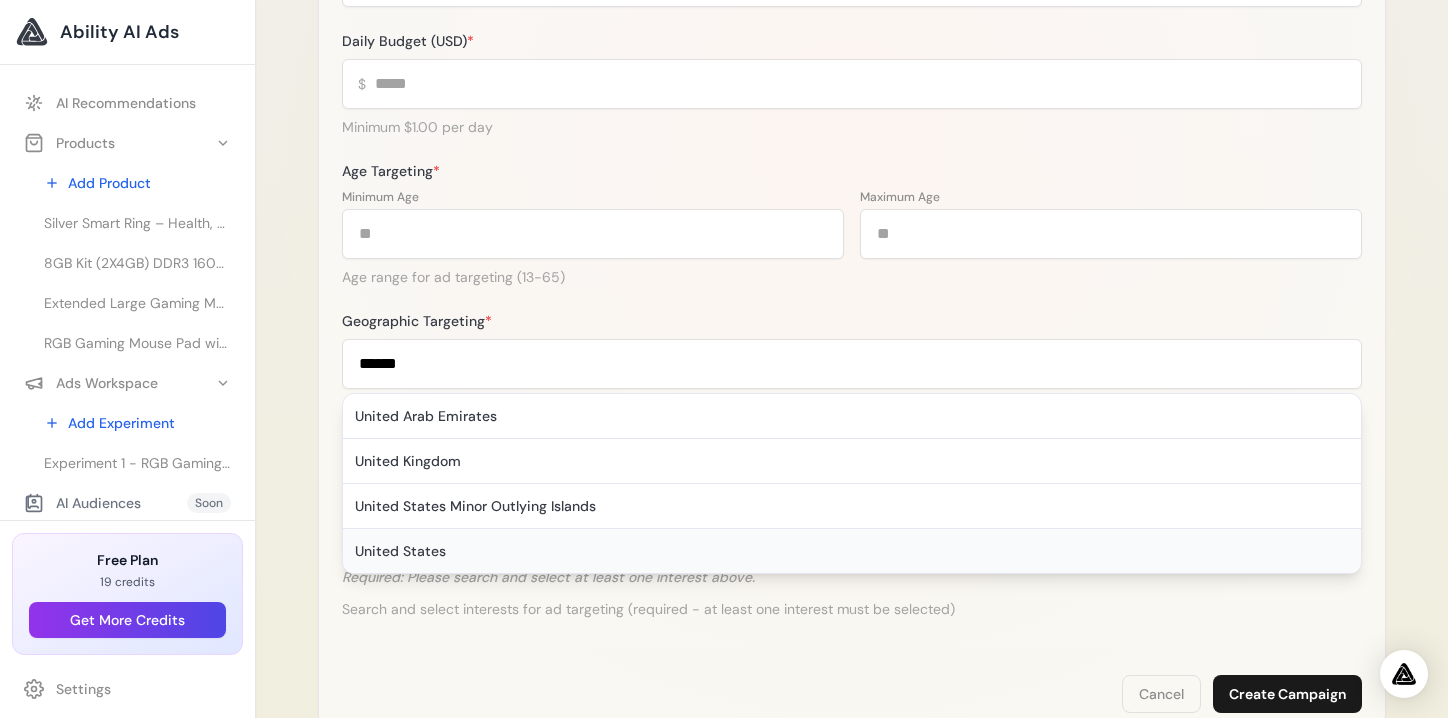 click on "United States" at bounding box center [852, 551] 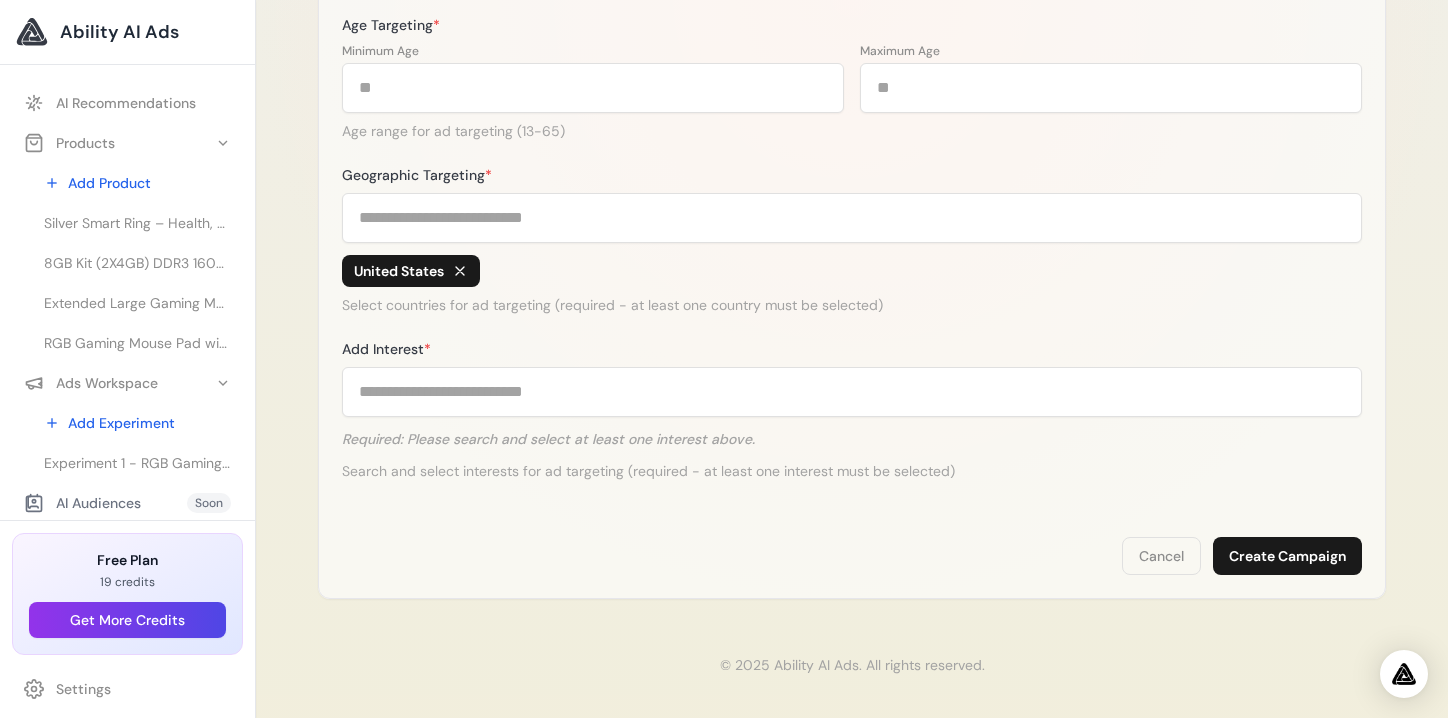 scroll, scrollTop: 729, scrollLeft: 0, axis: vertical 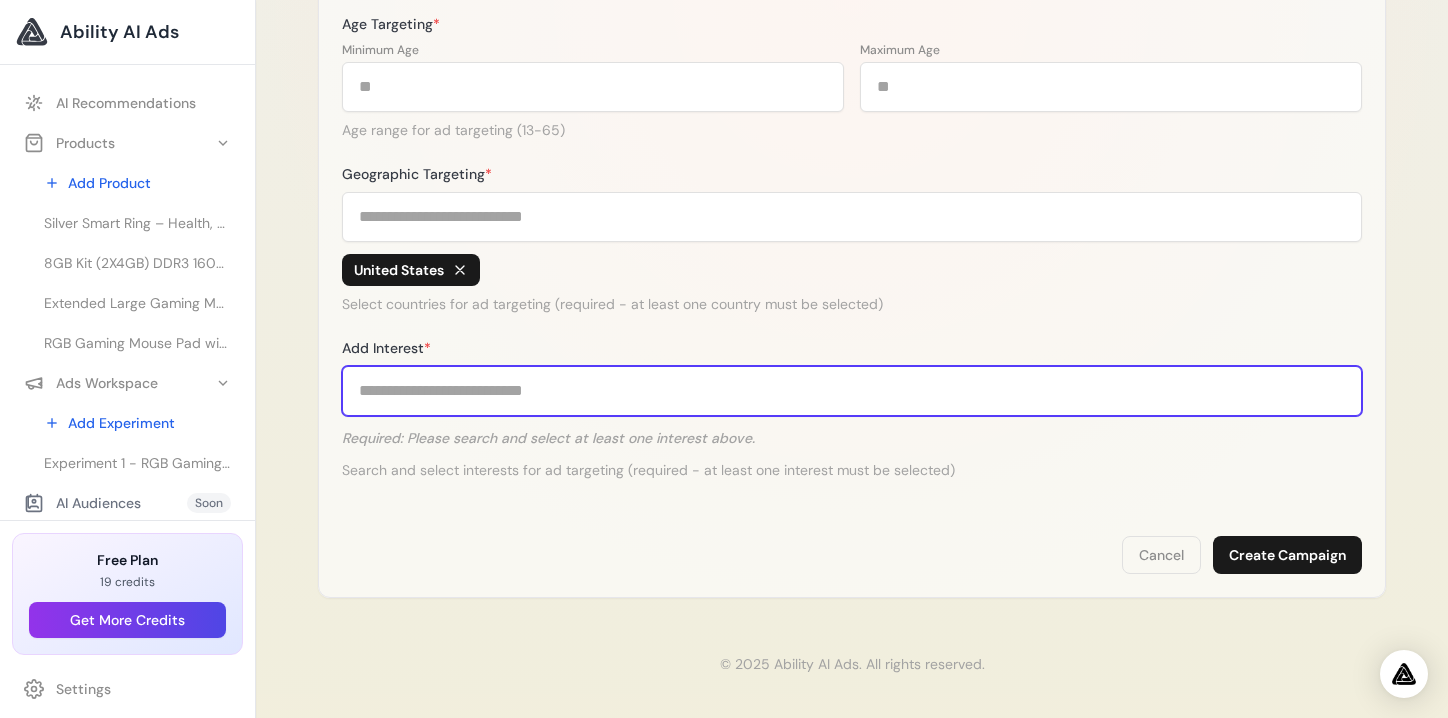 click on "Add Interest  *" at bounding box center [852, 391] 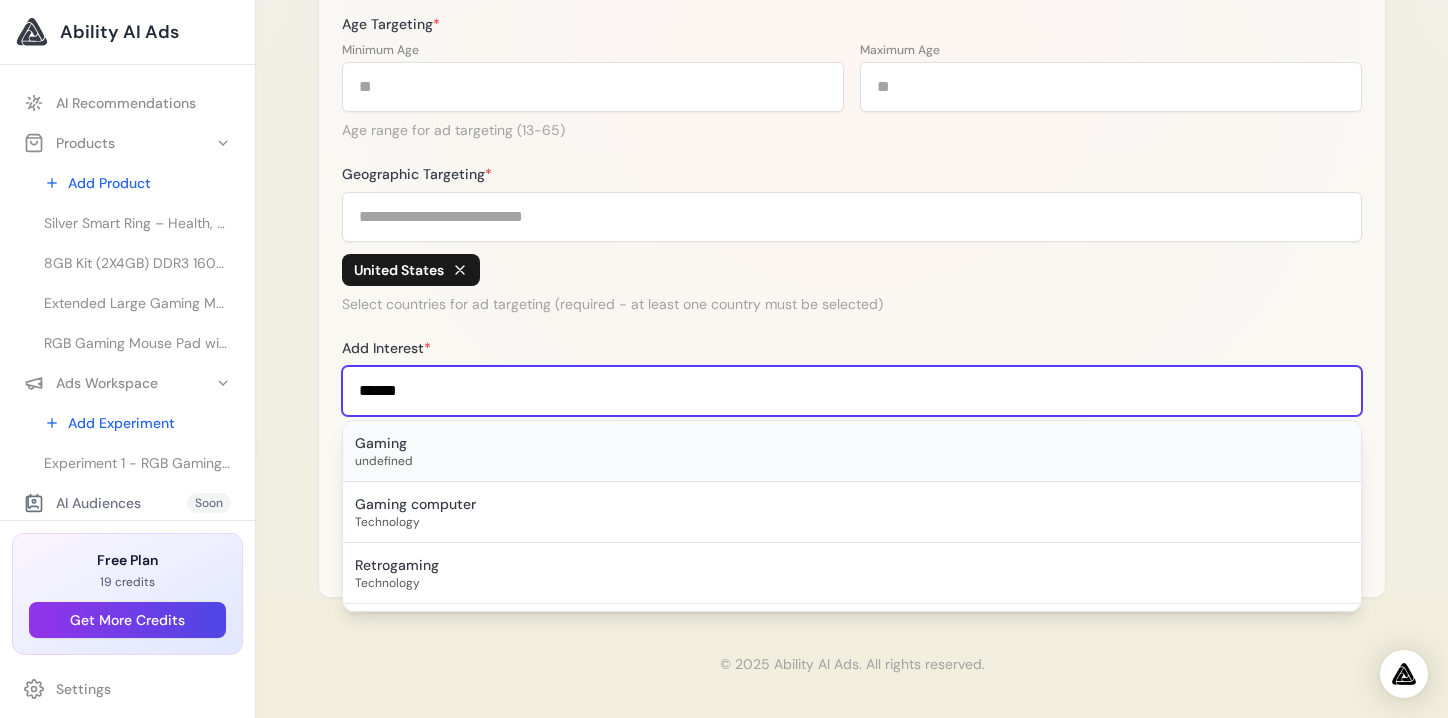 type on "******" 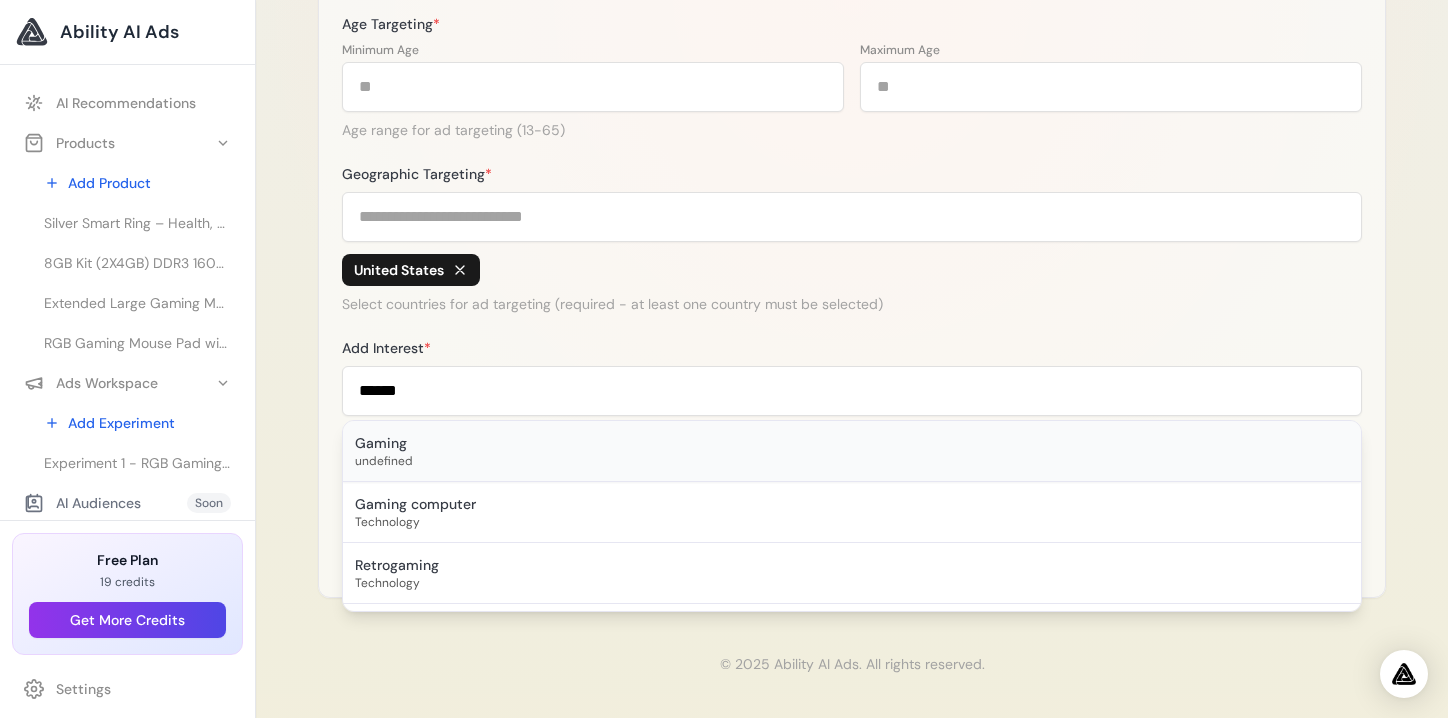 click on "undefined" at bounding box center [852, 461] 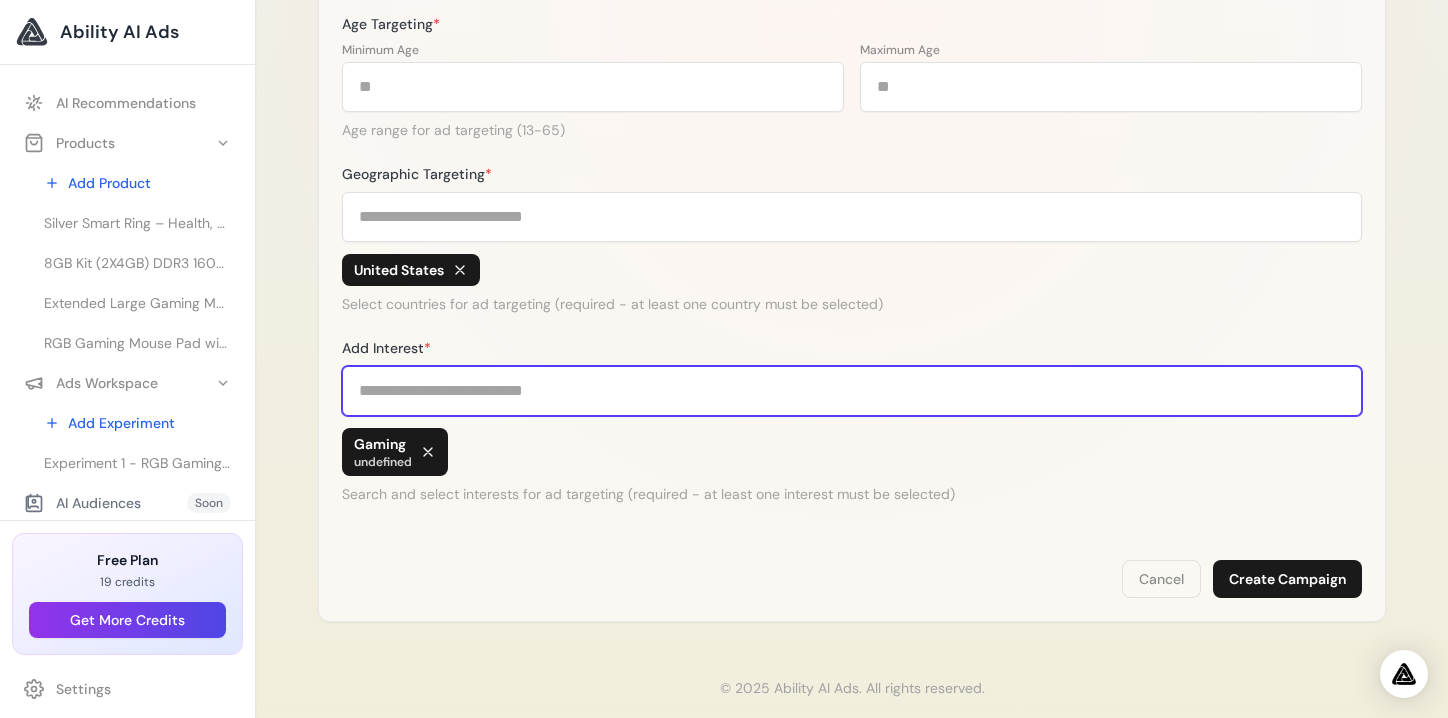 click on "Add Interest  *" at bounding box center [852, 391] 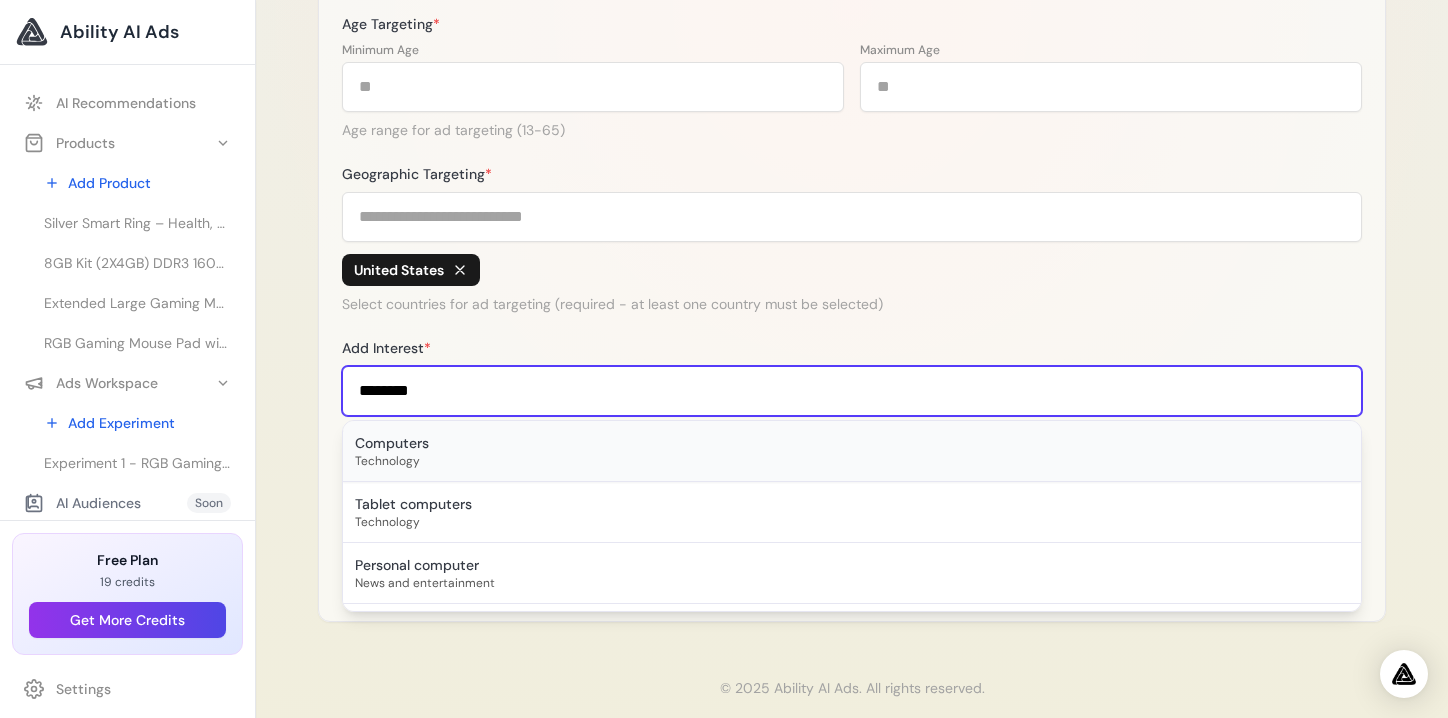 type on "********" 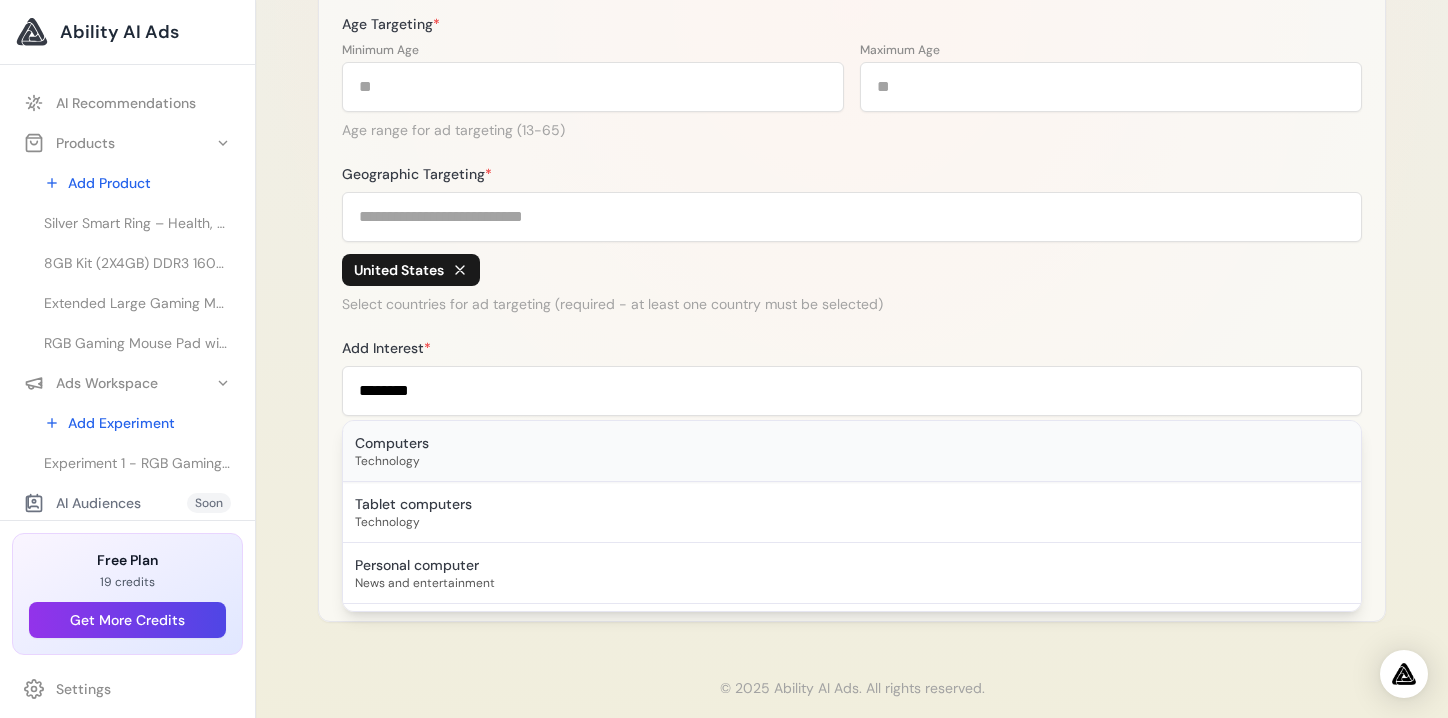 click on "Technology" at bounding box center (852, 461) 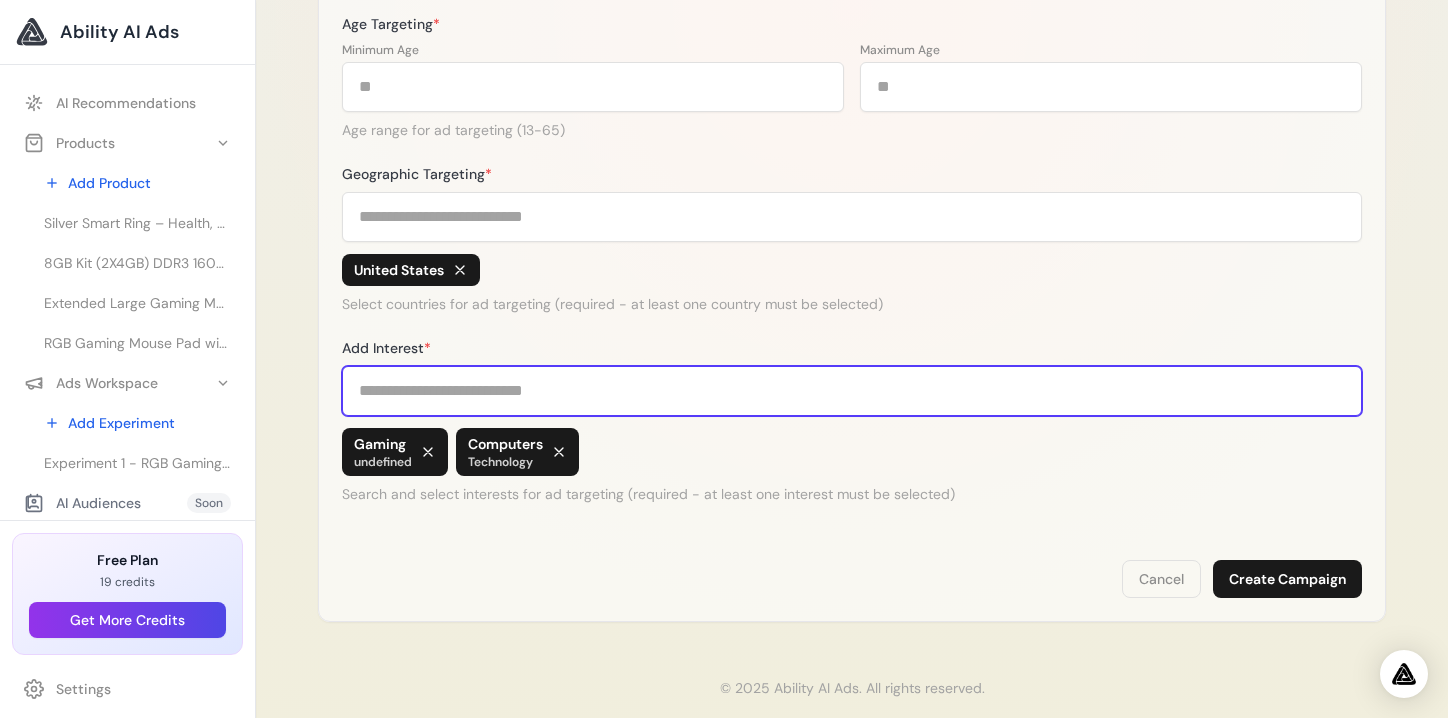 click on "Add Interest  *" at bounding box center (852, 391) 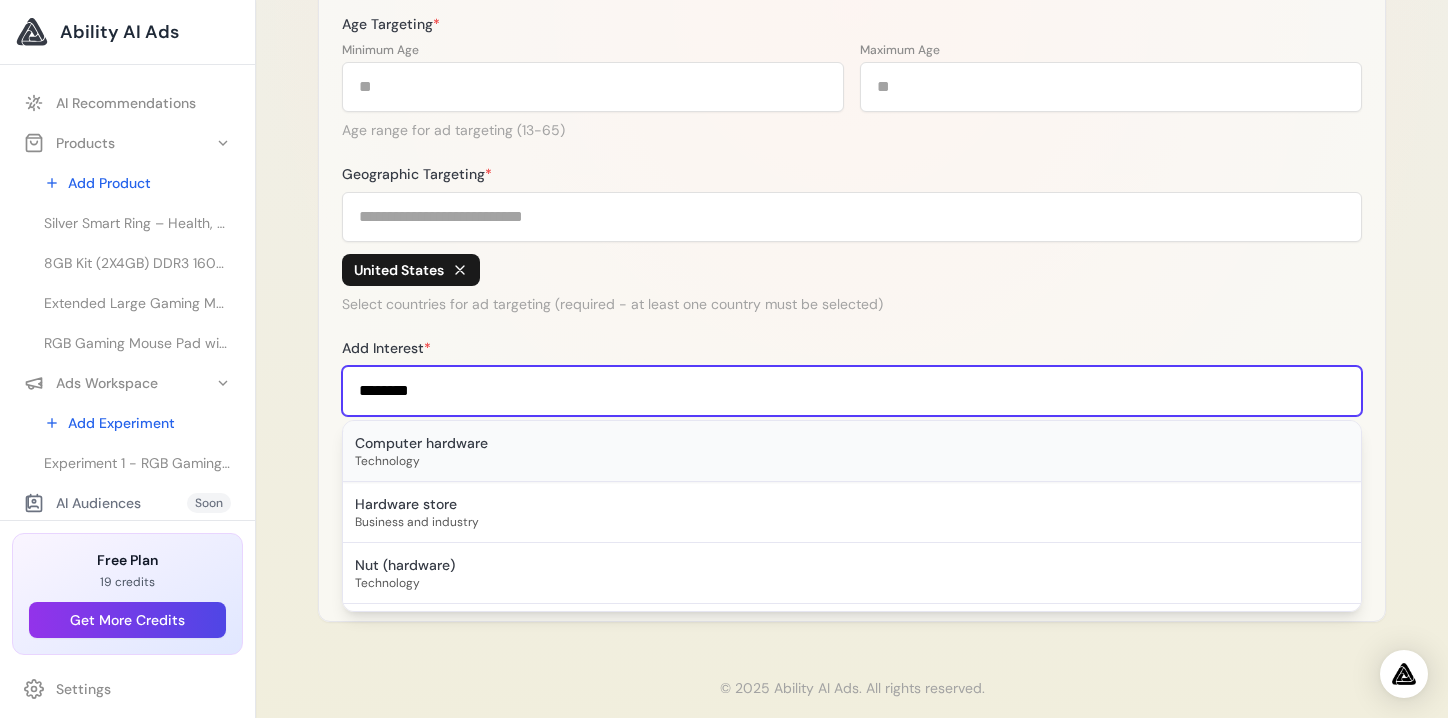 type on "********" 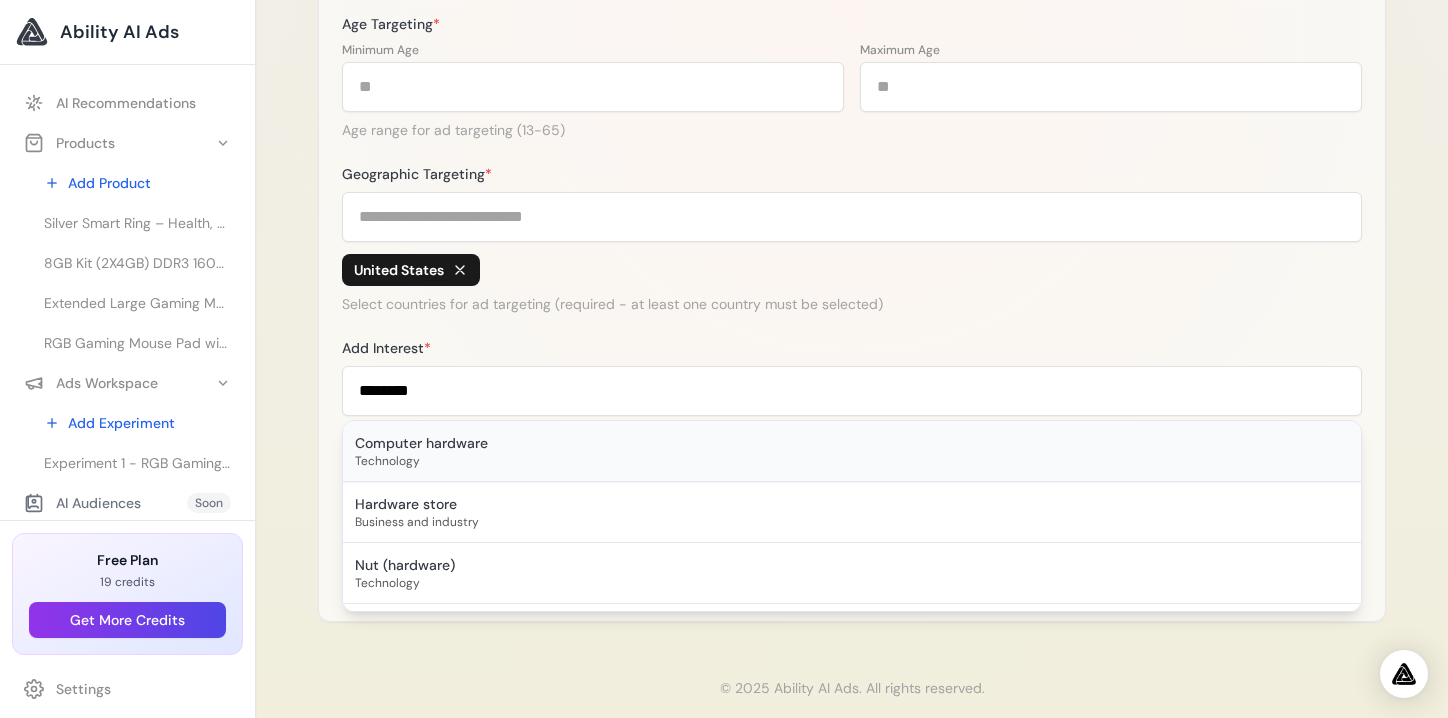 click on "Computer hardware" at bounding box center (852, 443) 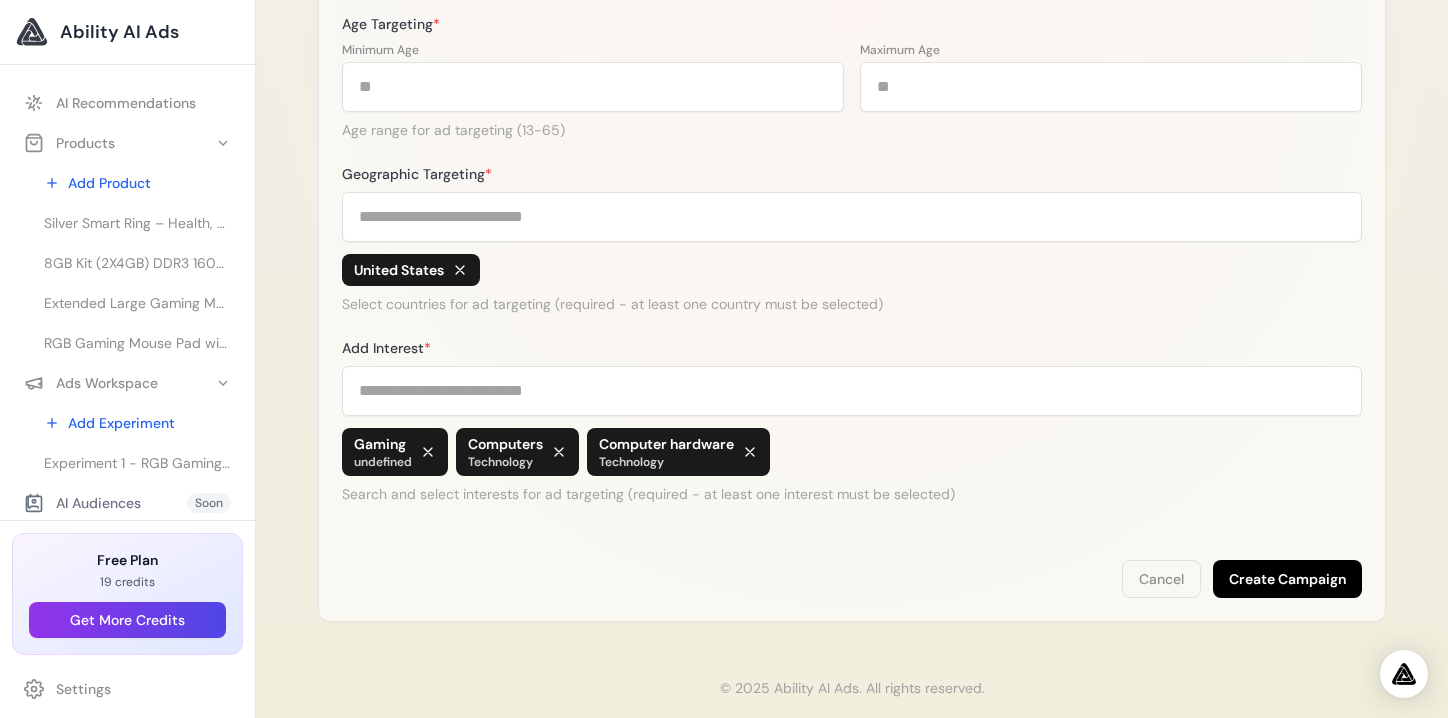click on "Create Campaign" at bounding box center [1287, 579] 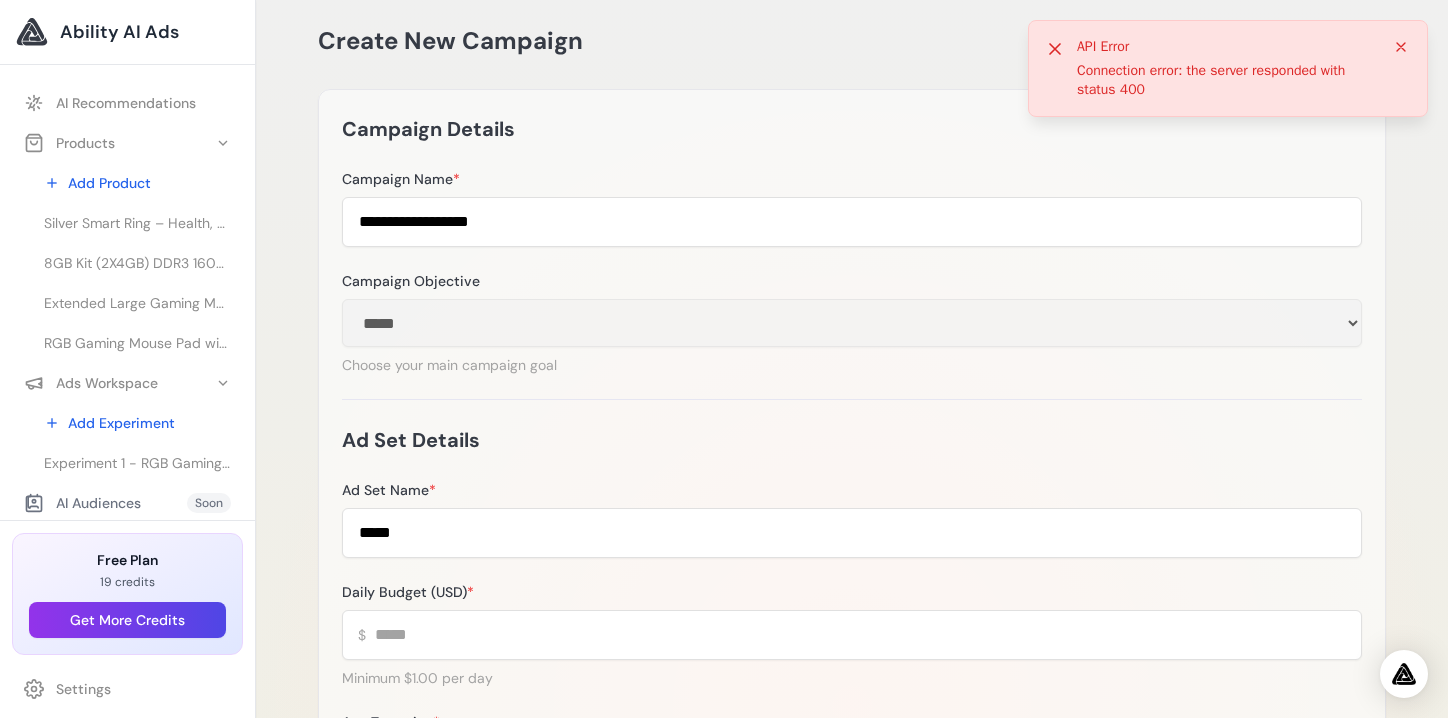 scroll, scrollTop: 0, scrollLeft: 0, axis: both 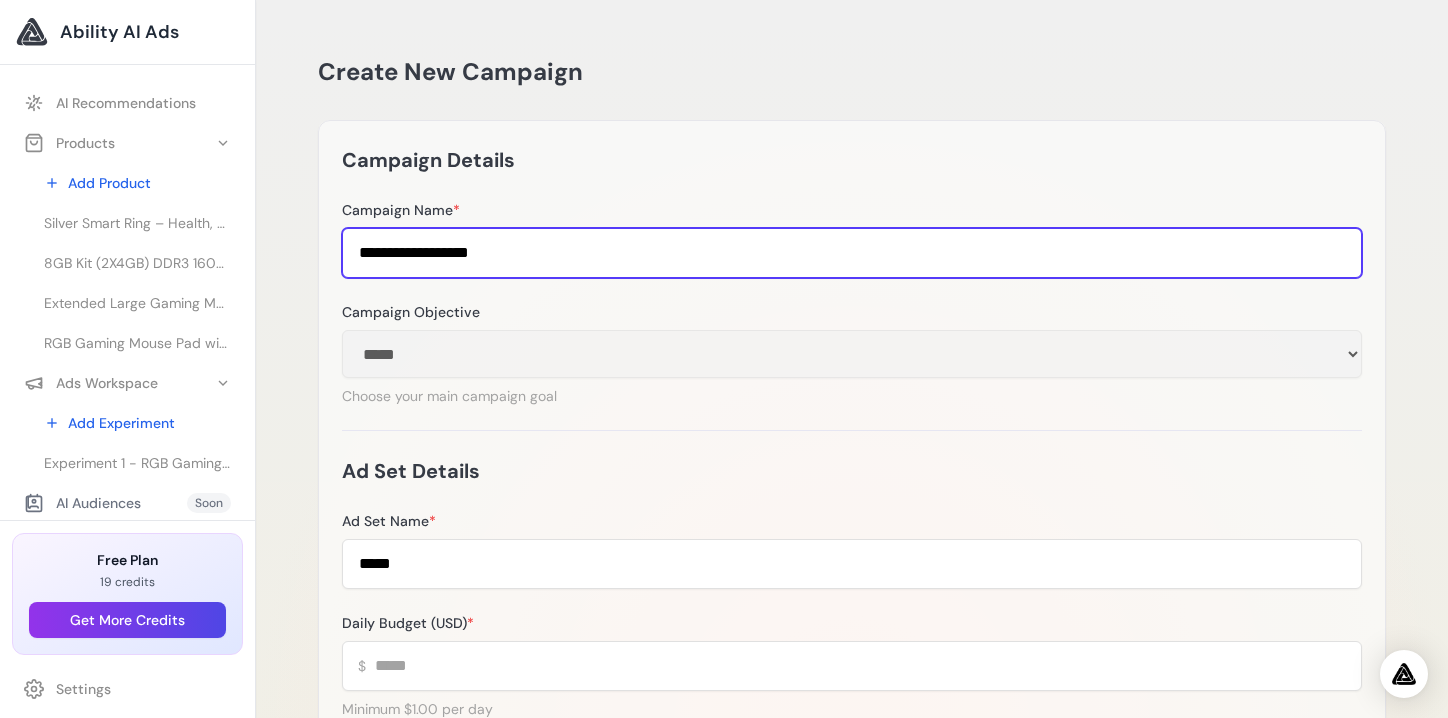 click on "**********" at bounding box center (852, 253) 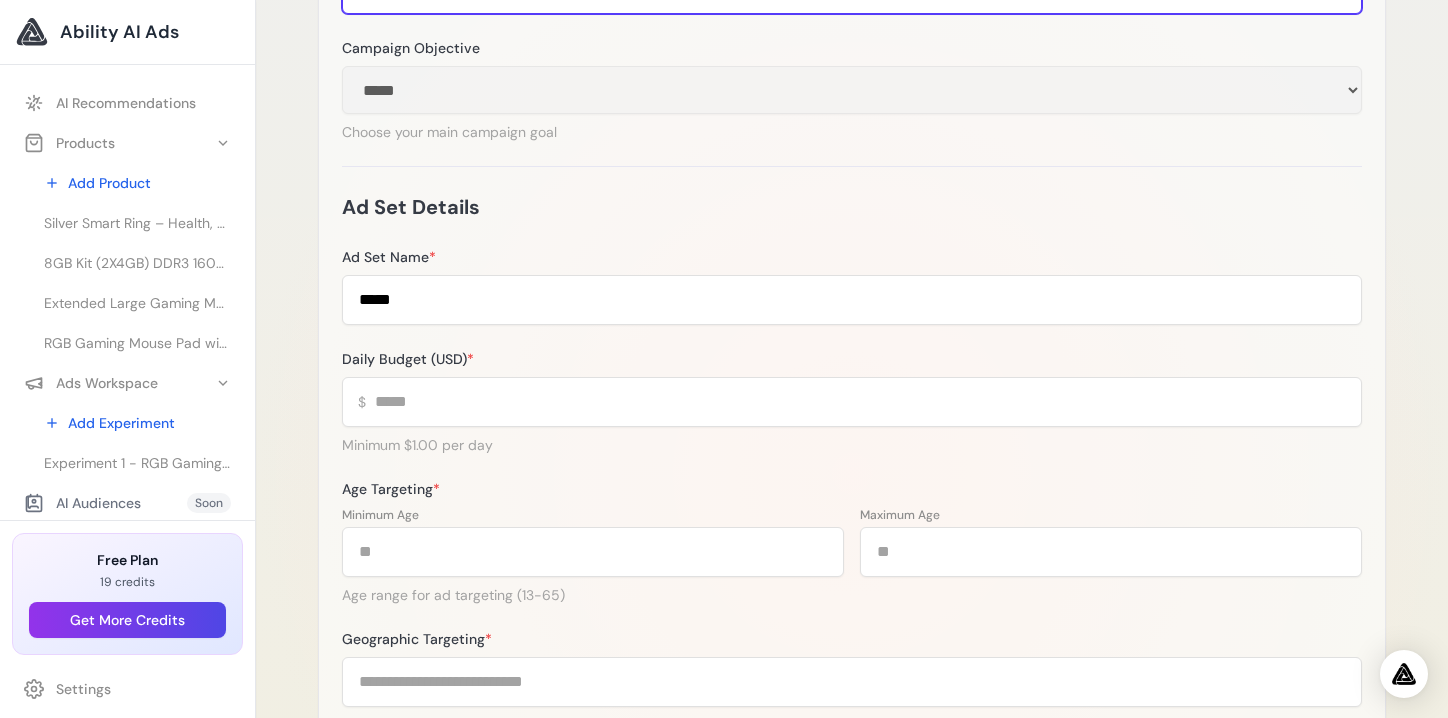 scroll, scrollTop: 283, scrollLeft: 0, axis: vertical 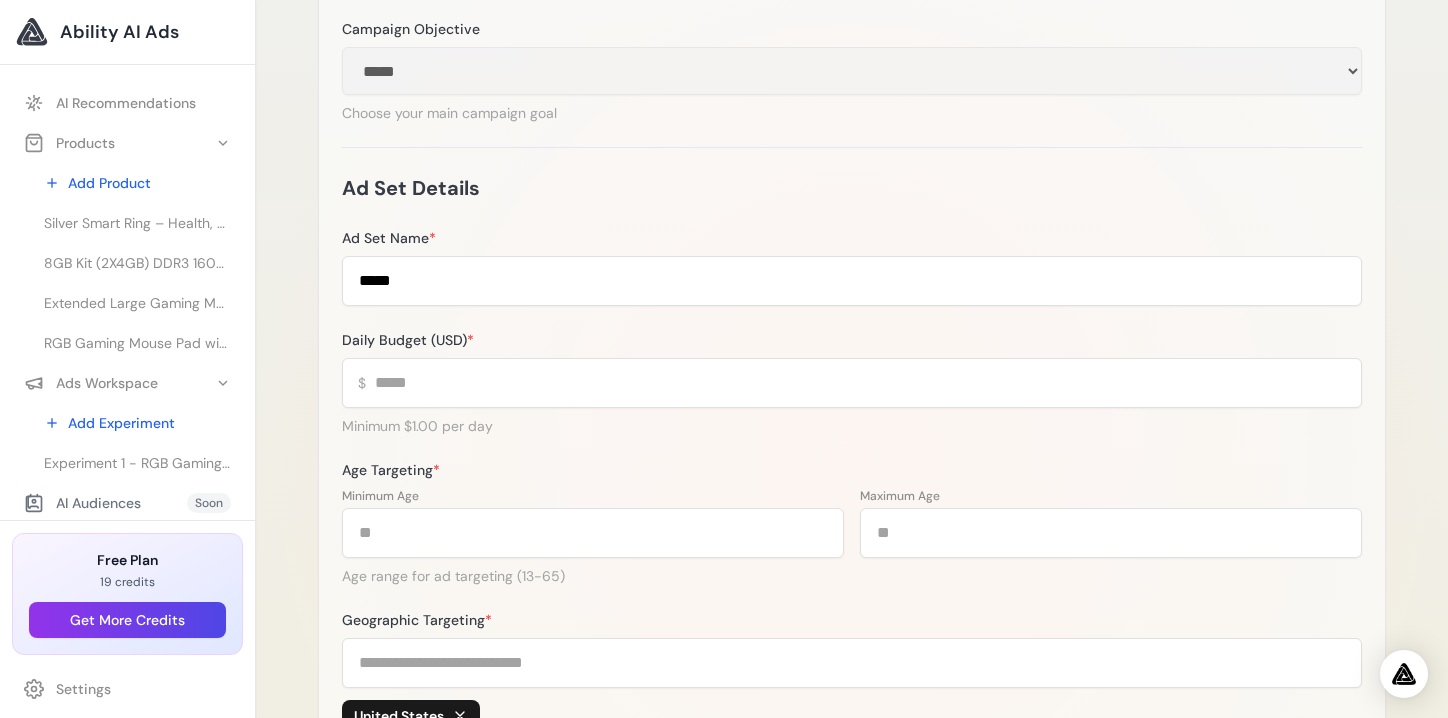 click on "Daily Budget (USD)  *
$
**
Minimum $1.00 per day" at bounding box center (852, 383) 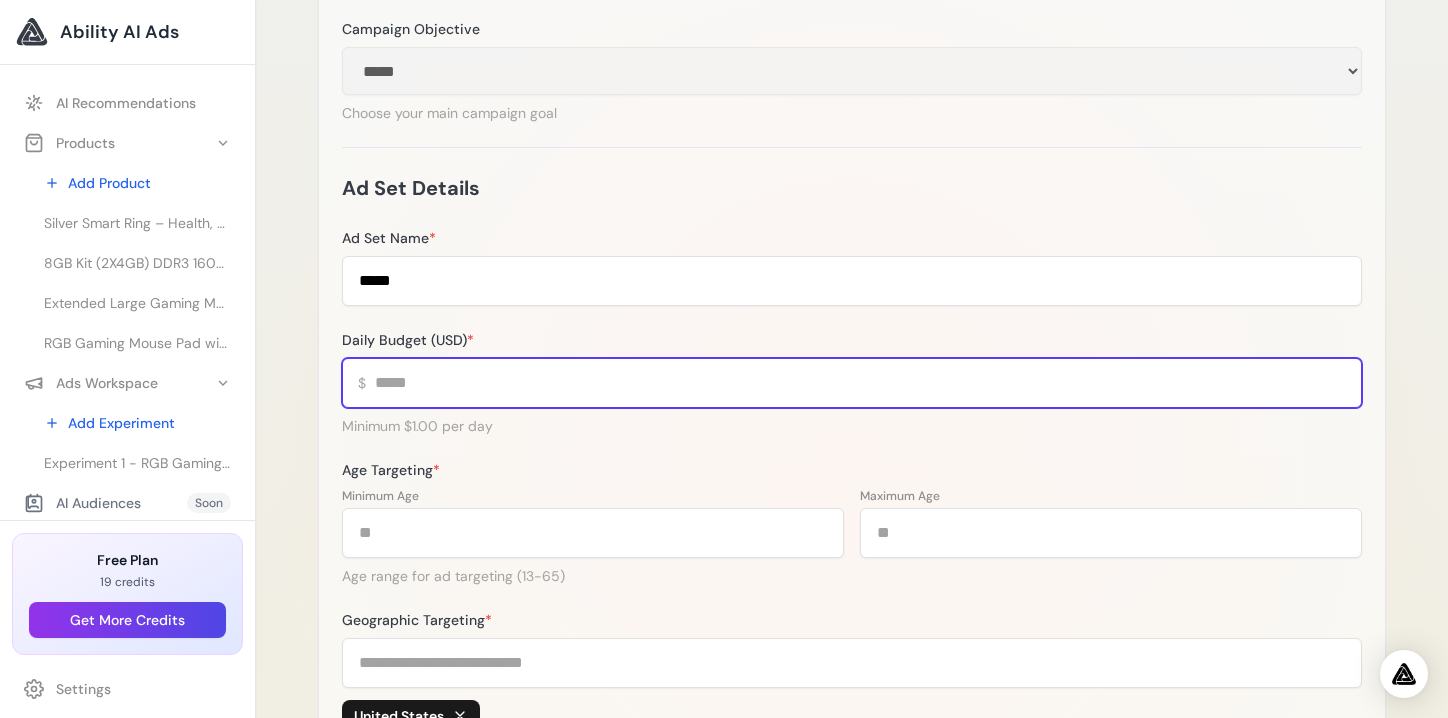 click on "**" at bounding box center (852, 383) 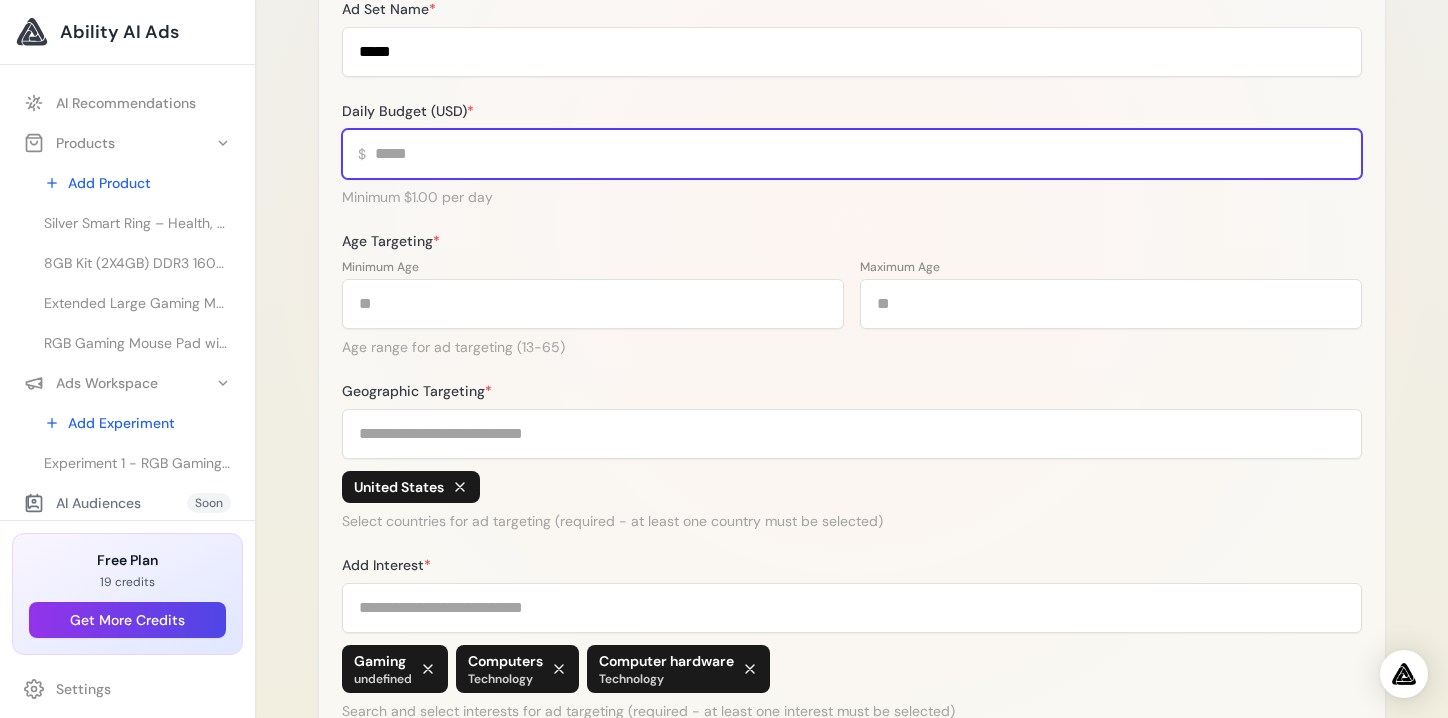 scroll, scrollTop: 515, scrollLeft: 0, axis: vertical 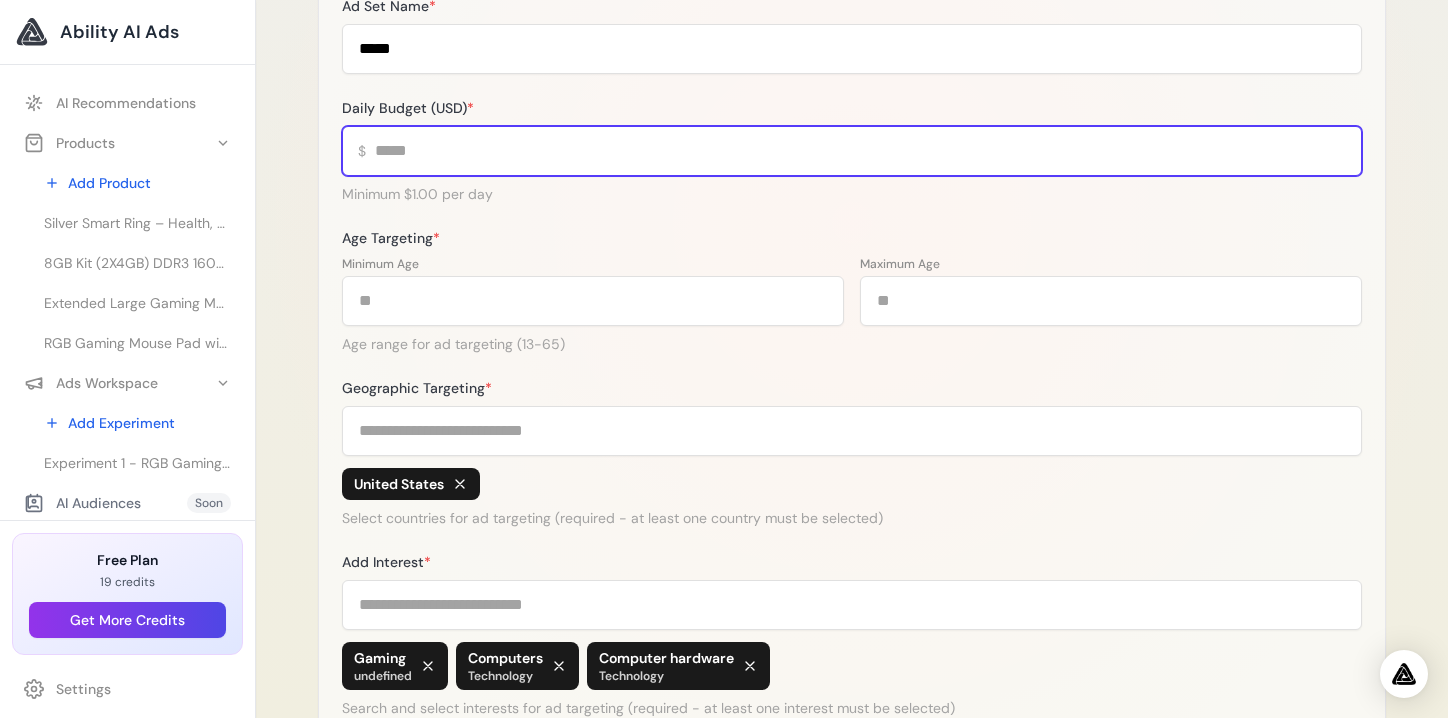 type on "*" 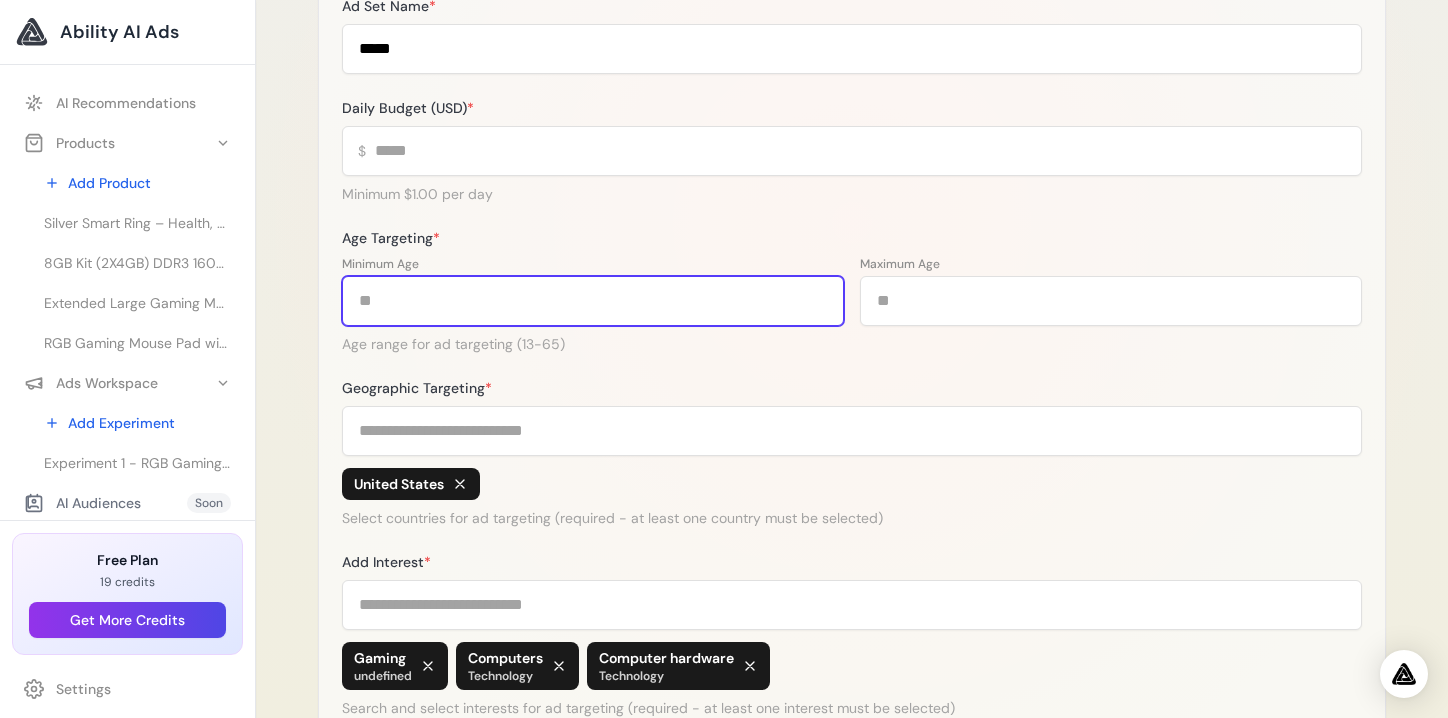 click on "**" at bounding box center [593, 301] 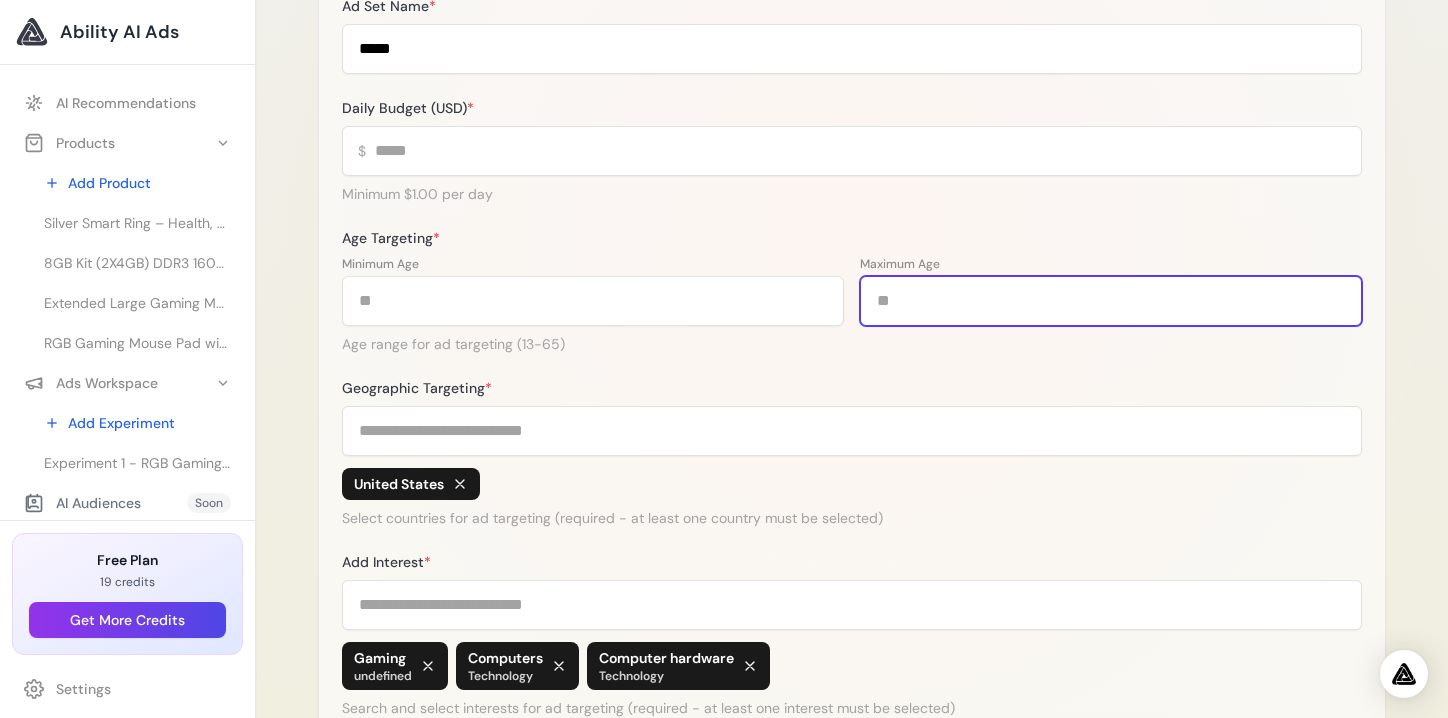 click on "**" at bounding box center (1111, 301) 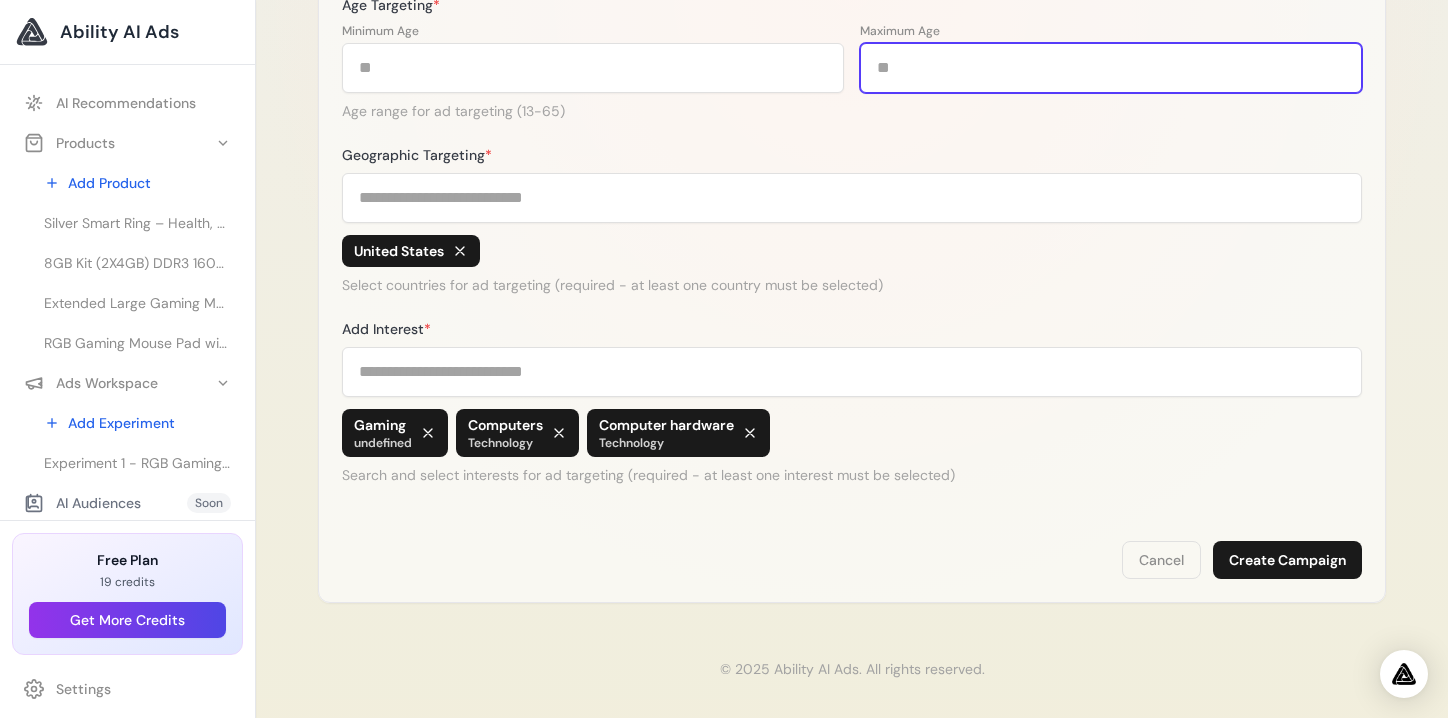 scroll, scrollTop: 753, scrollLeft: 0, axis: vertical 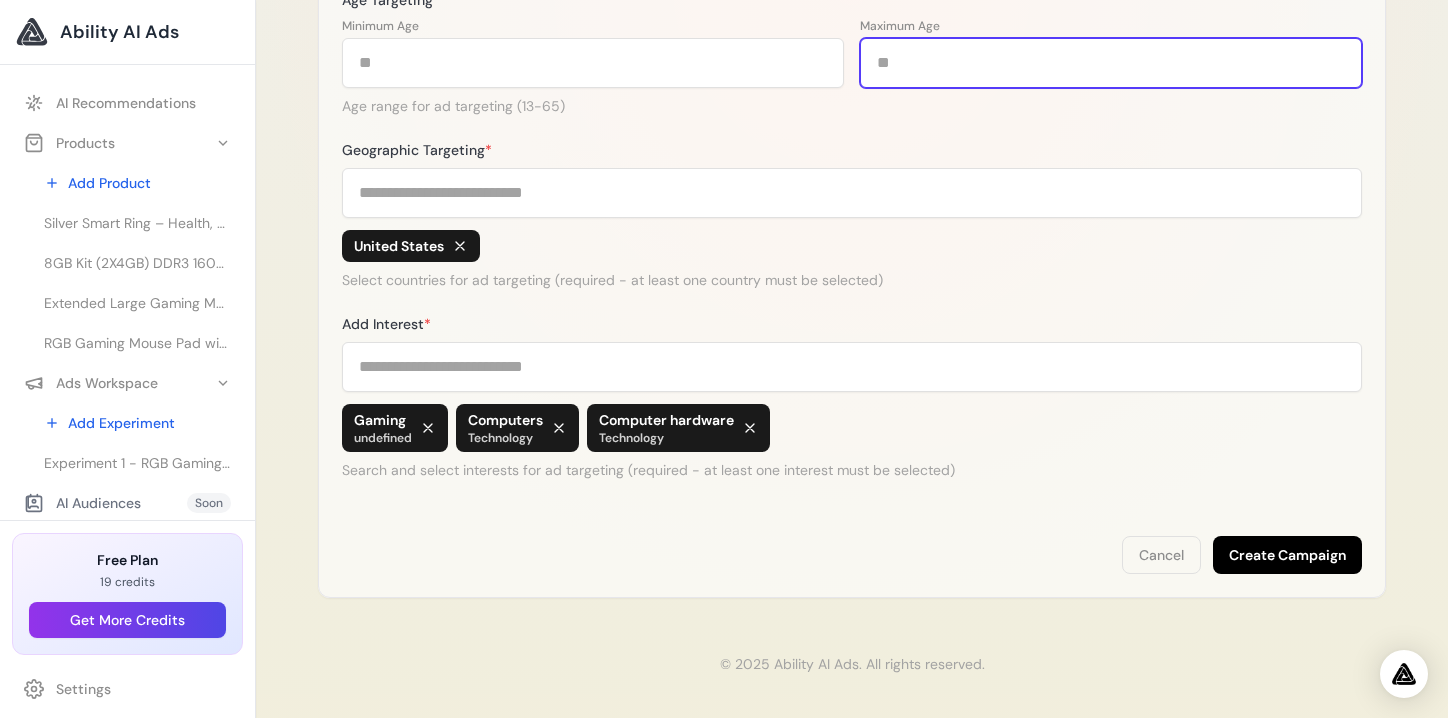 type on "**" 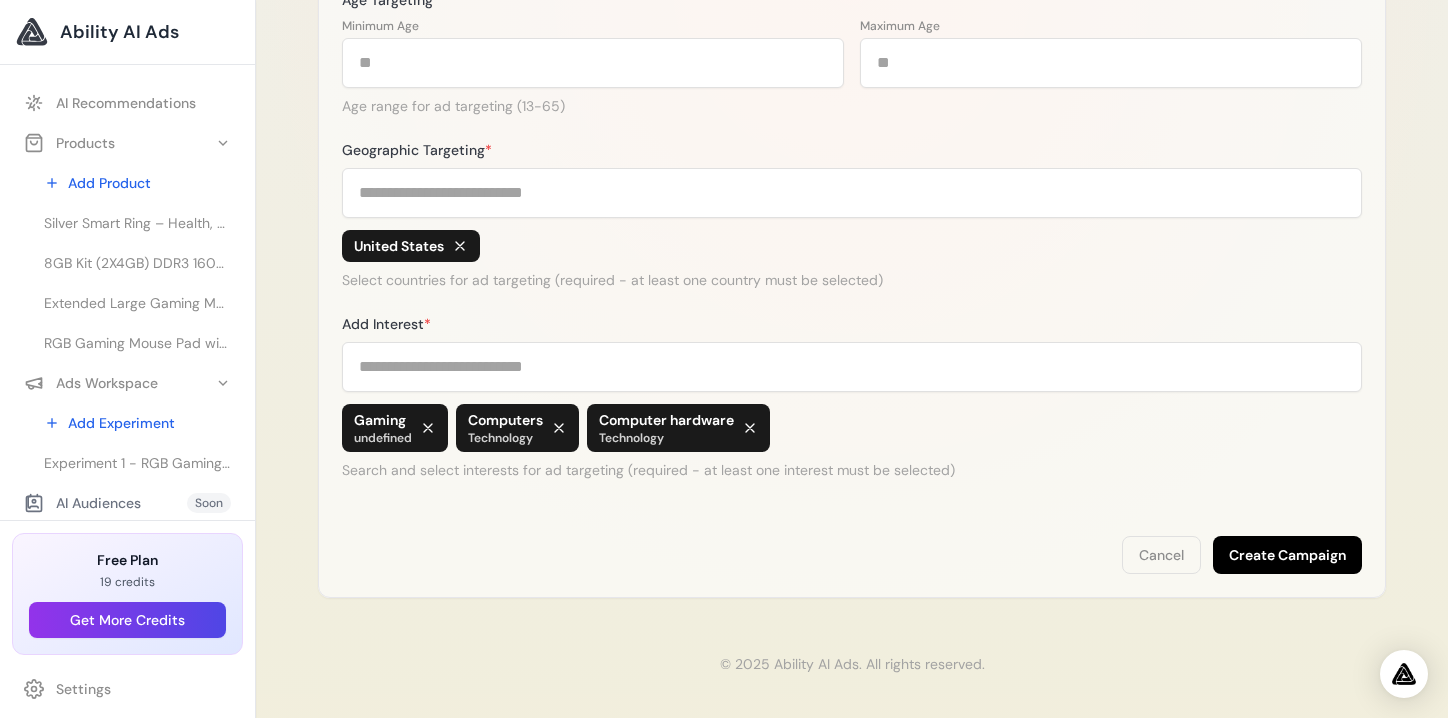click on "Create Campaign" at bounding box center [1287, 555] 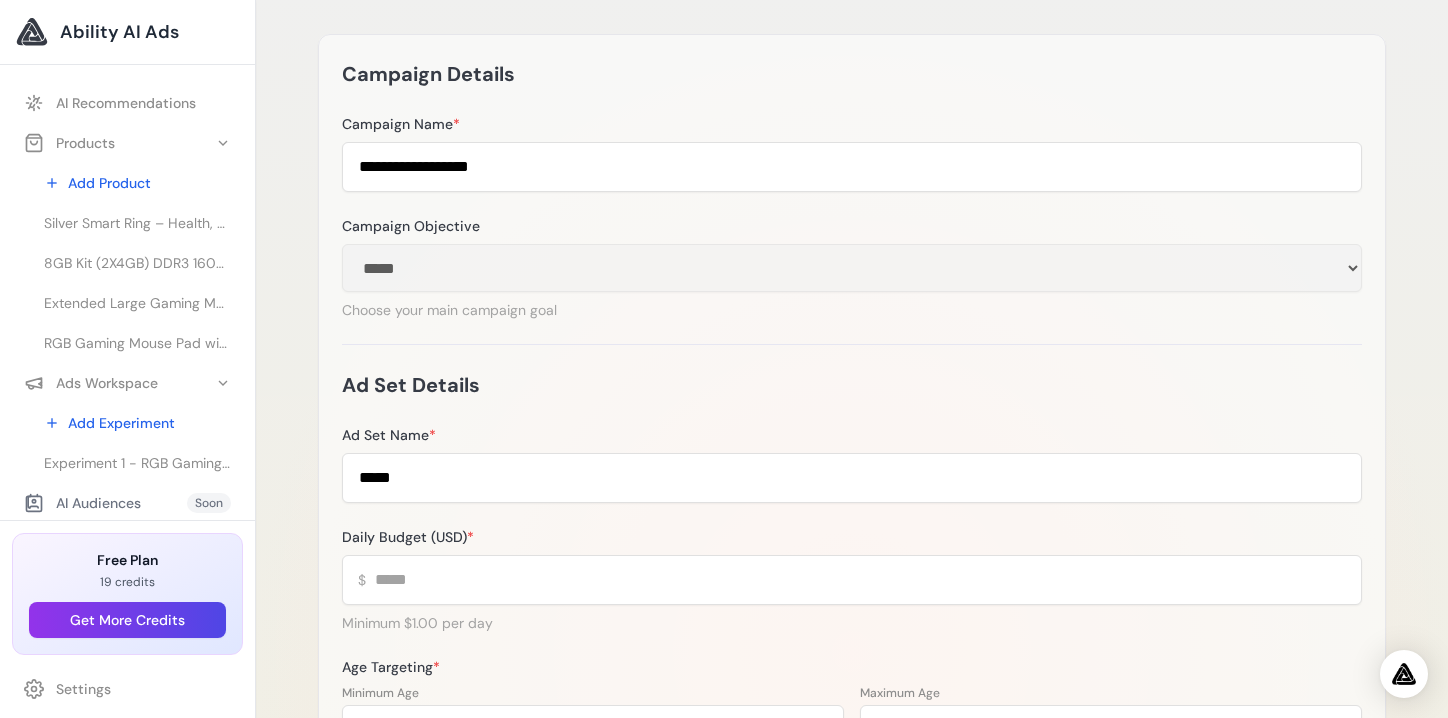 scroll, scrollTop: 0, scrollLeft: 0, axis: both 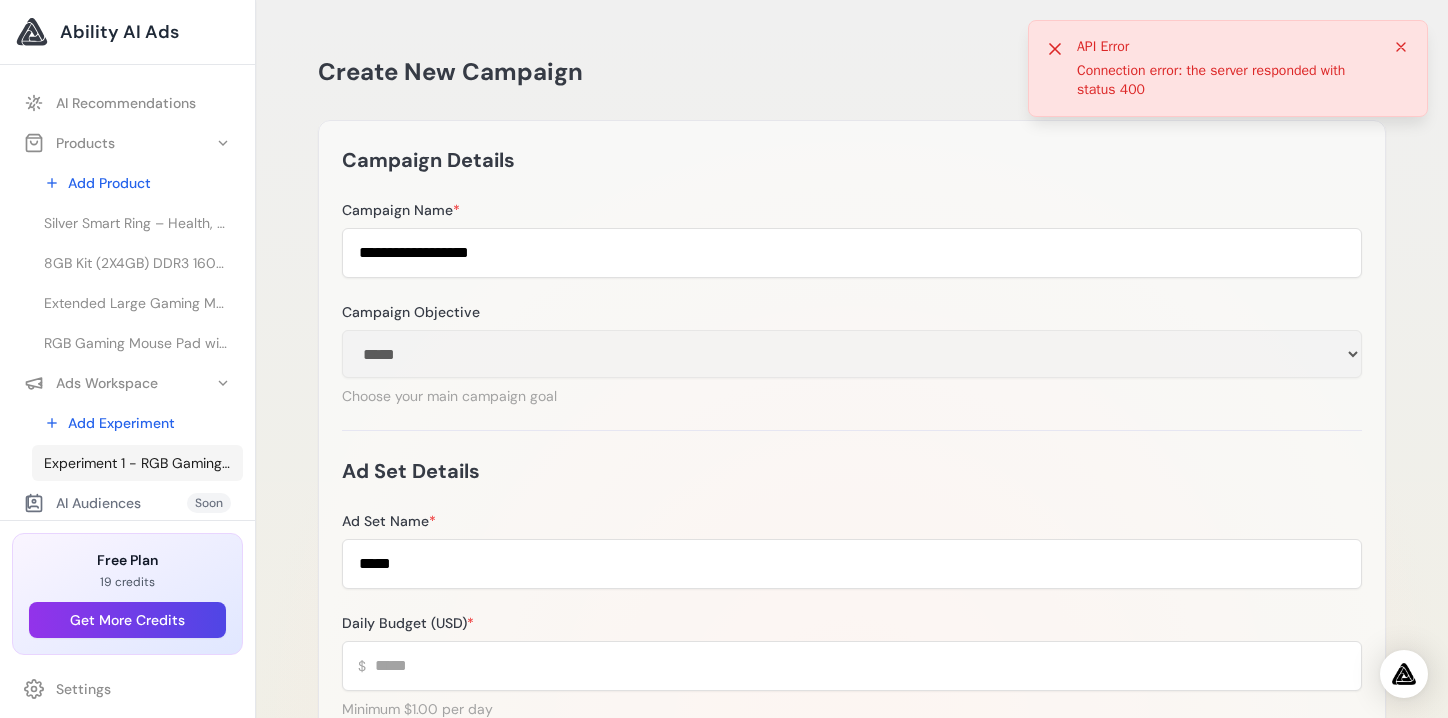 click on "Experiment 1 - RGB Gaming Mouse Pad with Coffee Coaster
– FLASH" at bounding box center (137, 463) 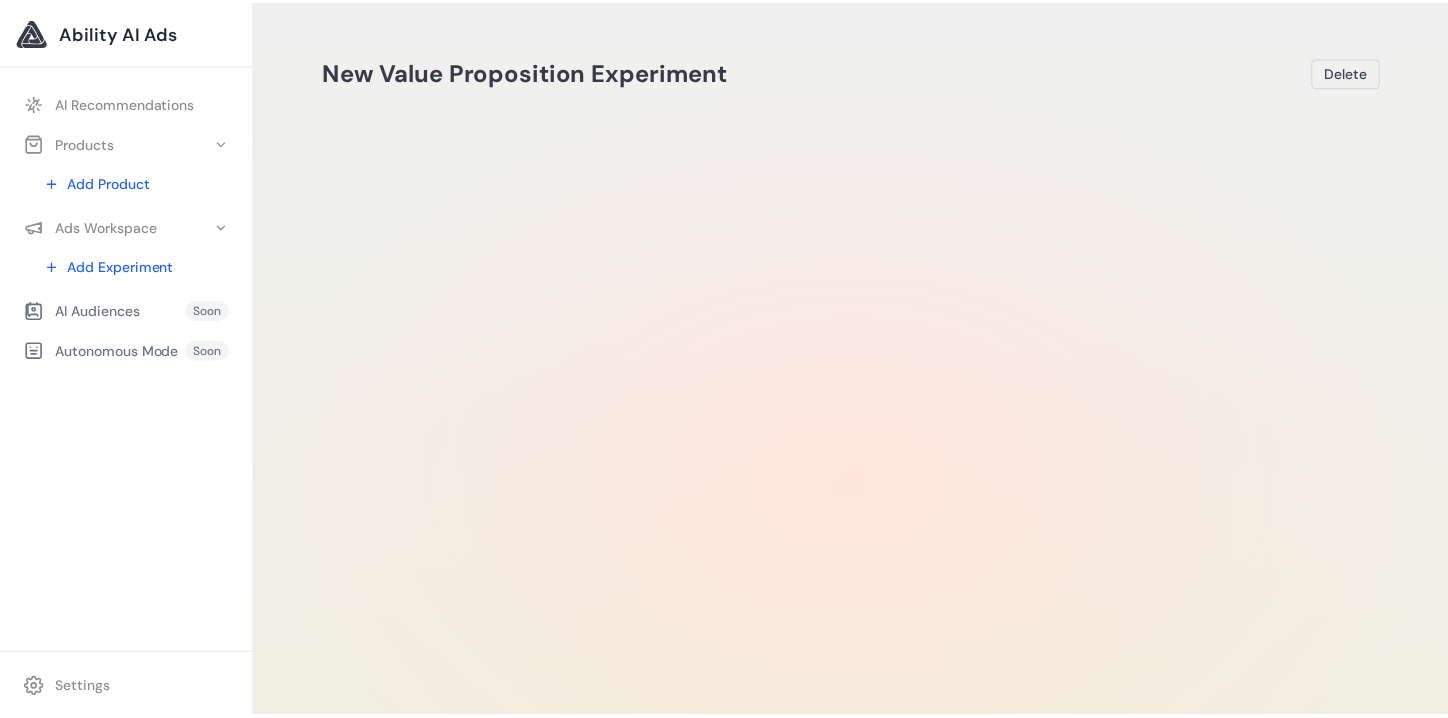 scroll, scrollTop: 0, scrollLeft: 0, axis: both 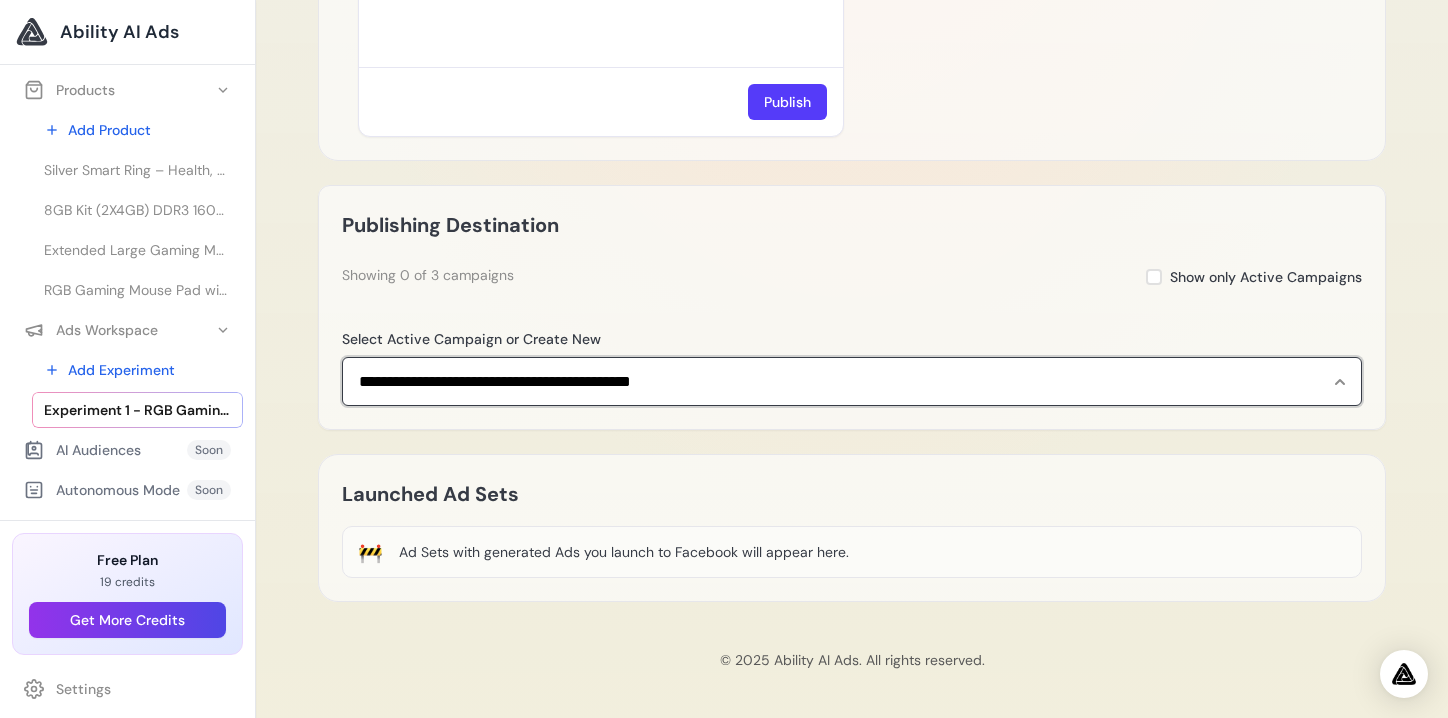 click on "**********" at bounding box center (852, 382) 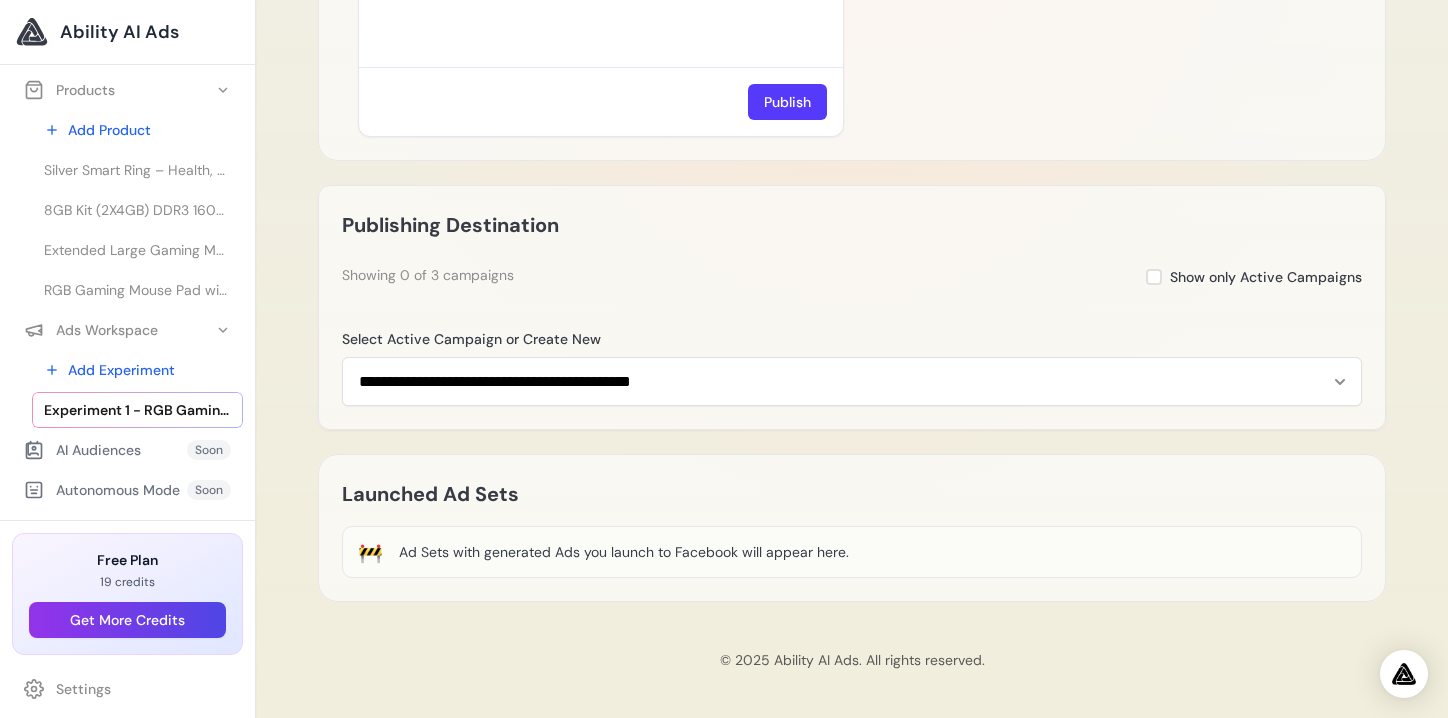 click on "**********" at bounding box center [852, 308] 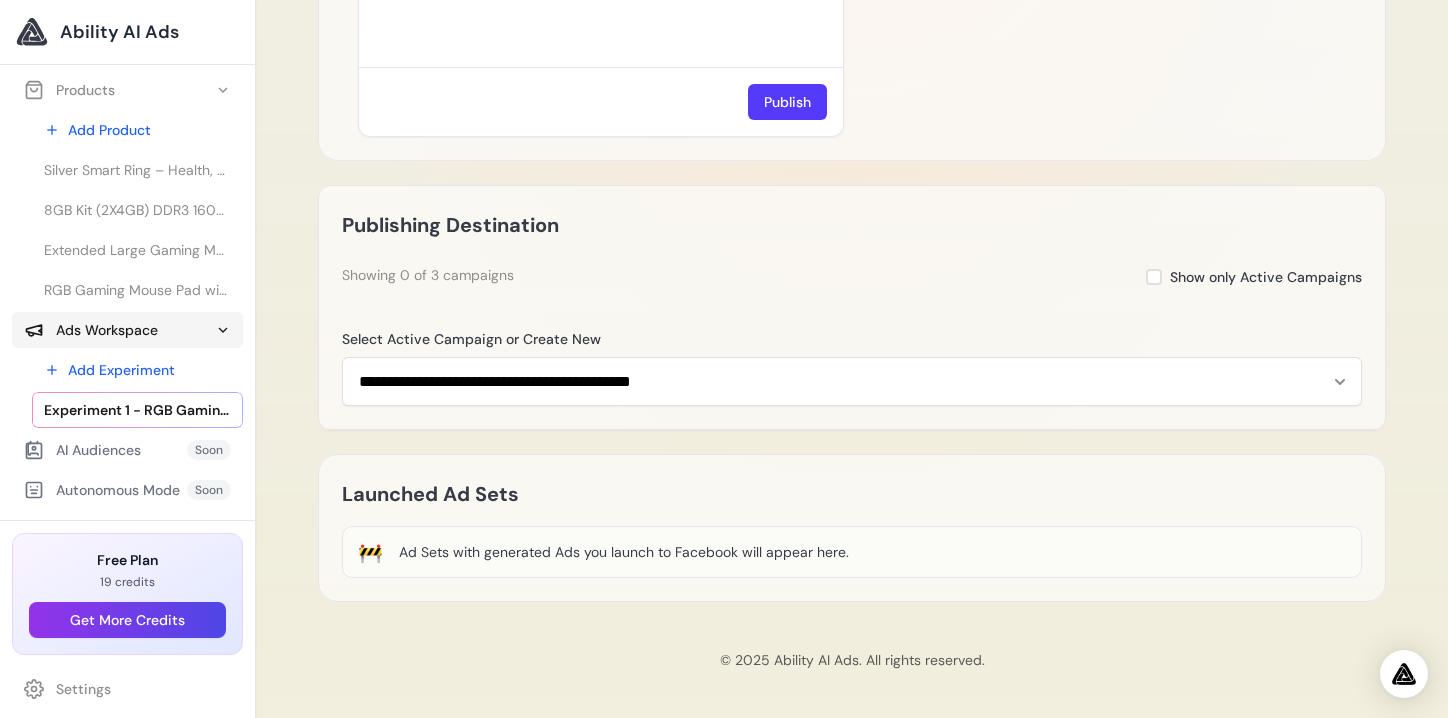 scroll, scrollTop: 0, scrollLeft: 0, axis: both 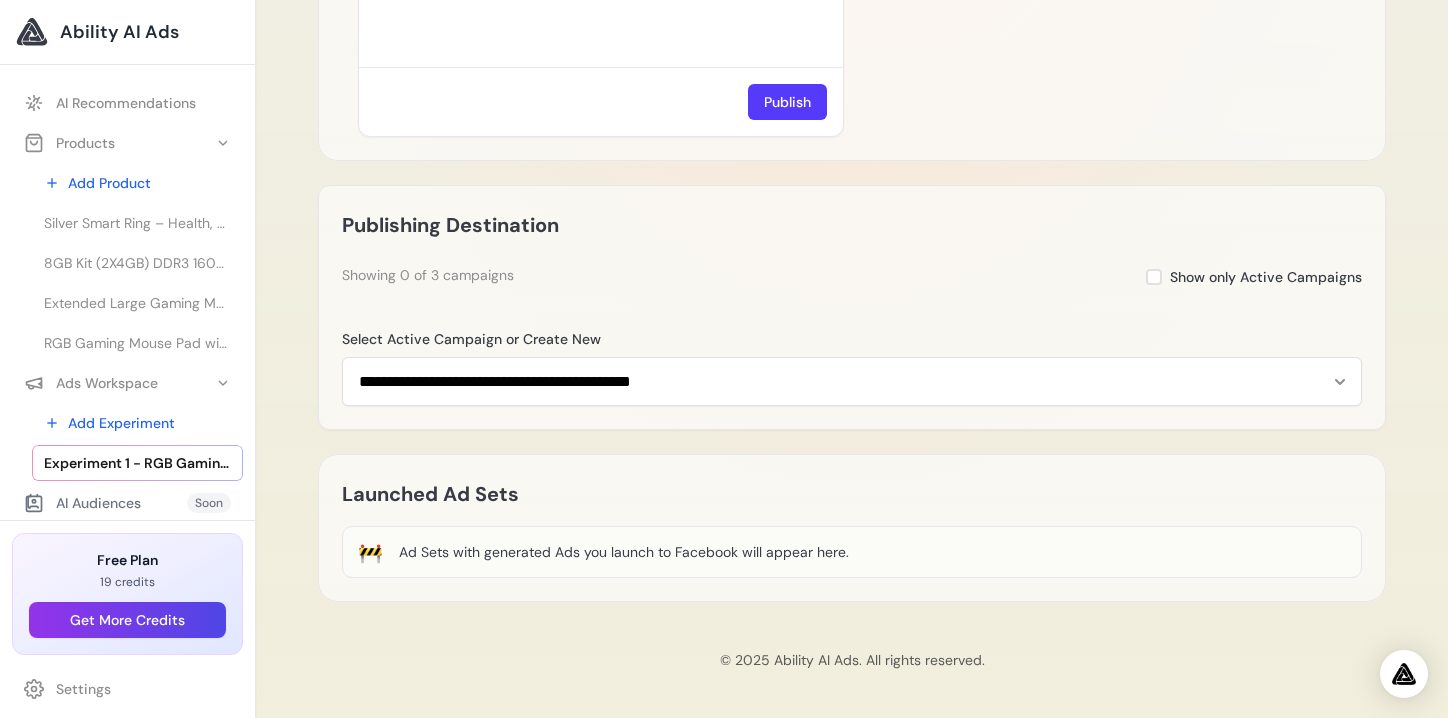 click on "Ability AI Ads" at bounding box center [119, 32] 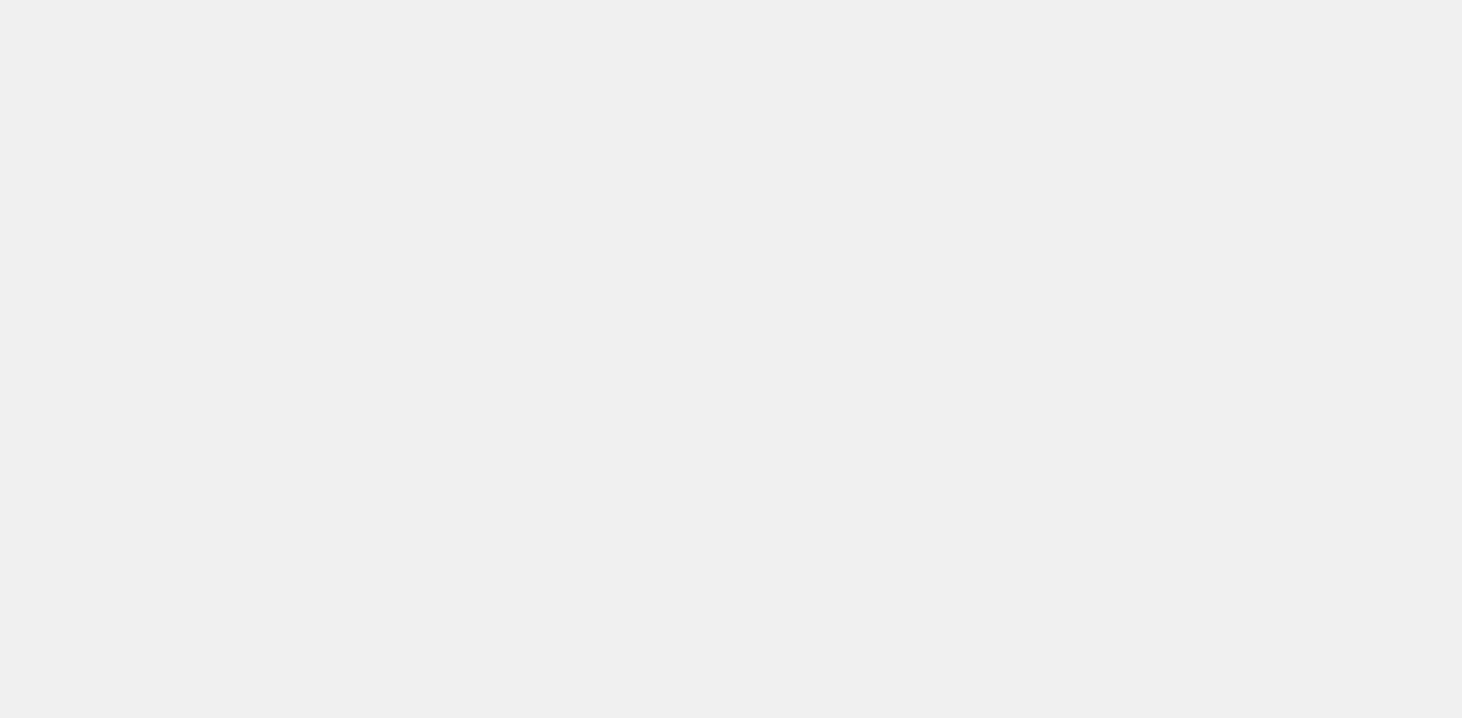 scroll, scrollTop: 0, scrollLeft: 0, axis: both 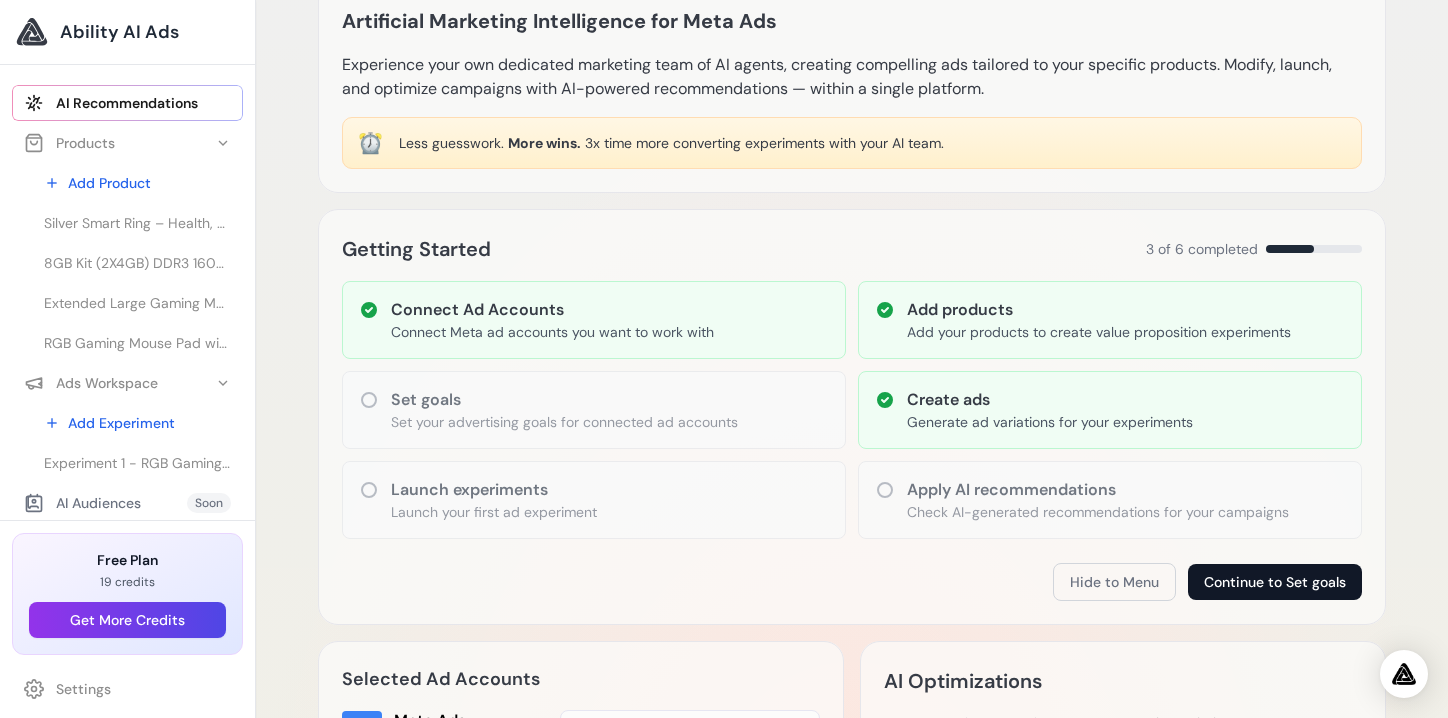 click on "Continue to Set goals" at bounding box center [1275, 582] 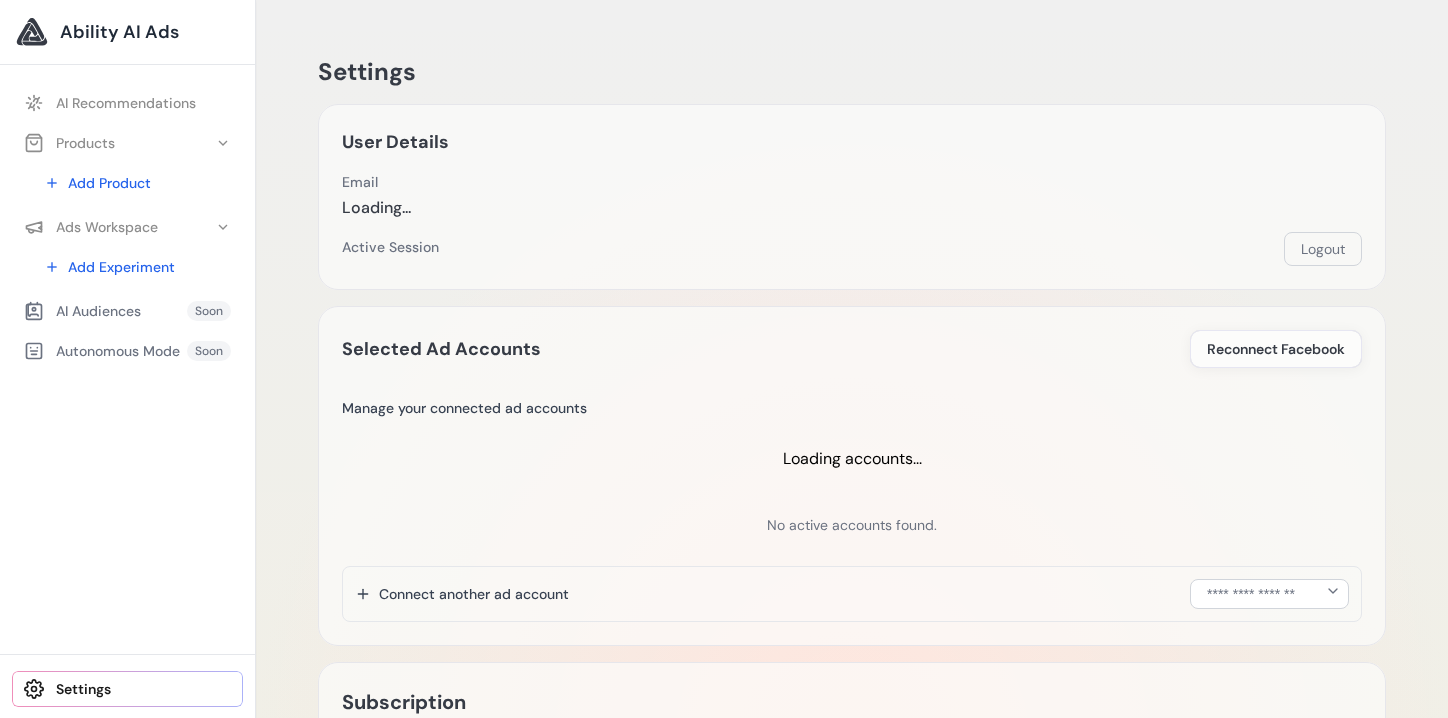 scroll, scrollTop: 0, scrollLeft: 0, axis: both 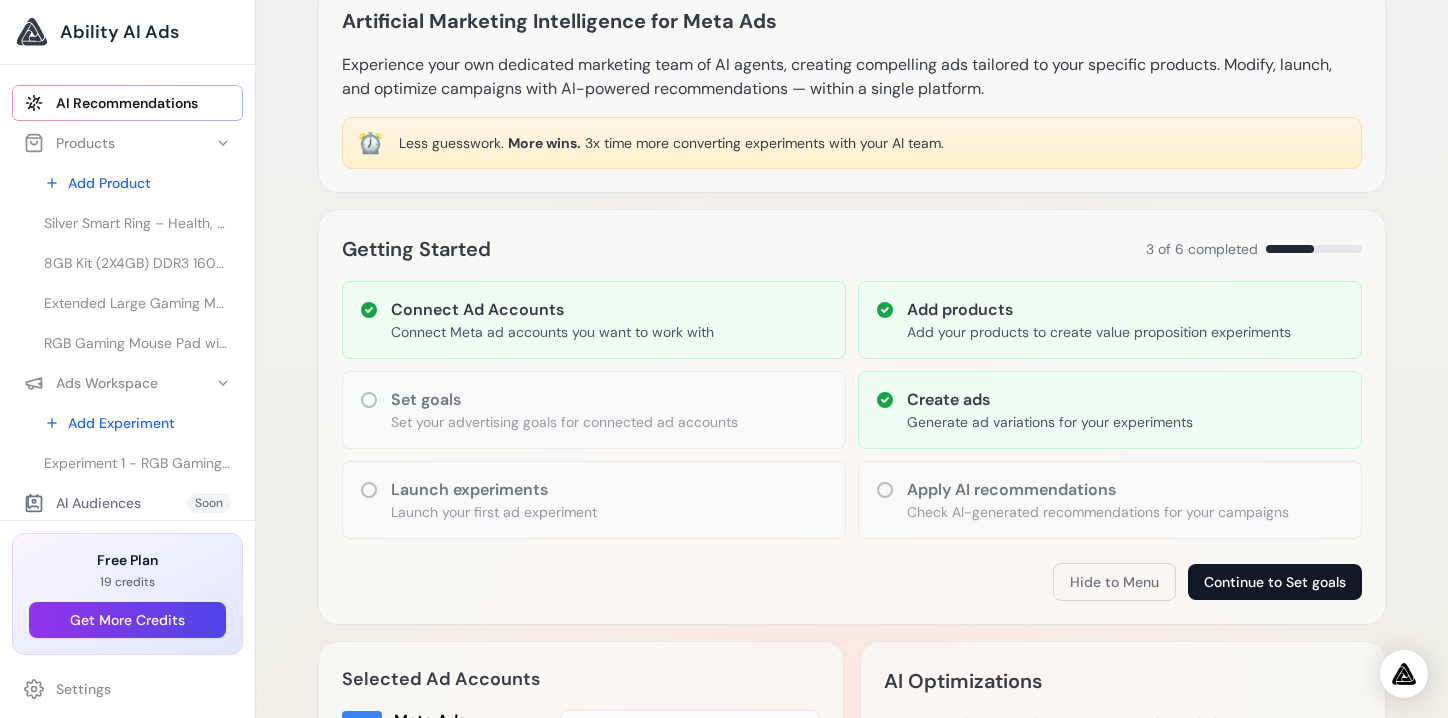 click on "Continue to Set goals" at bounding box center (1275, 582) 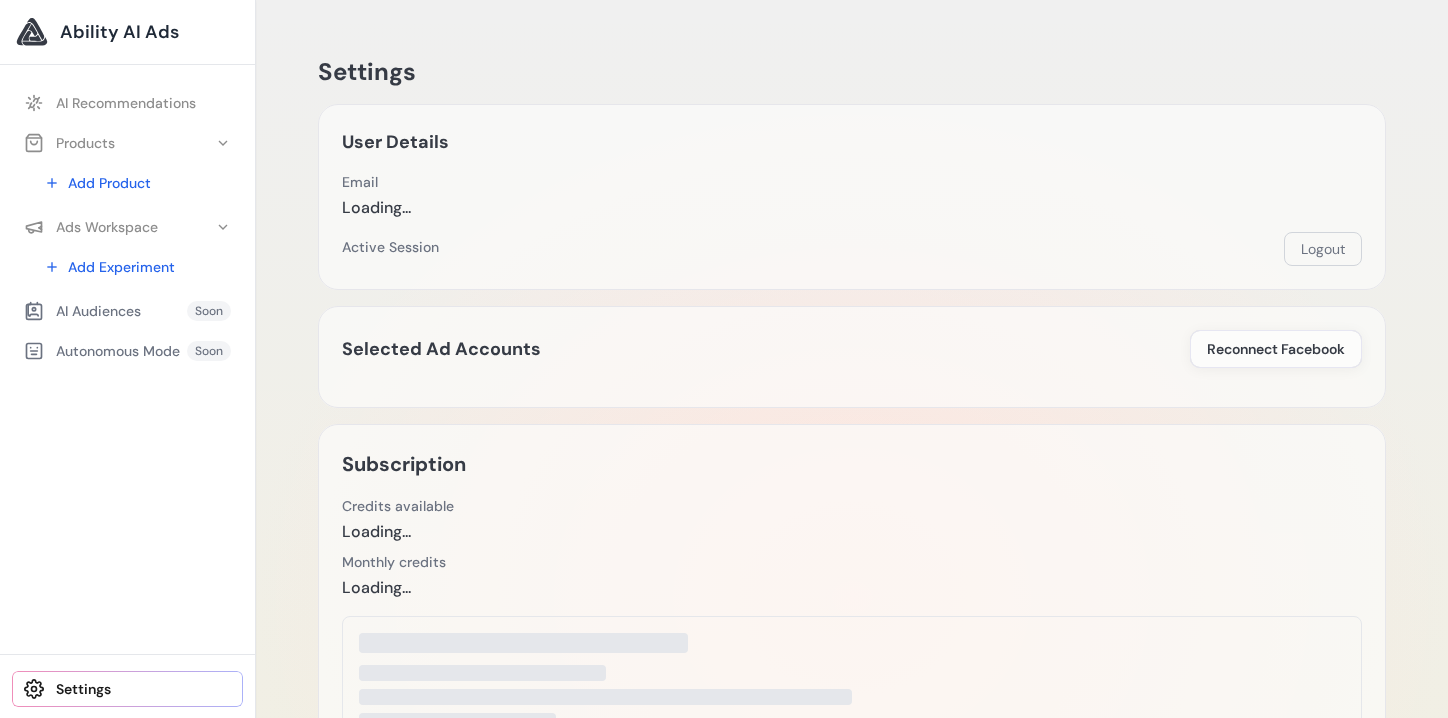 scroll, scrollTop: 0, scrollLeft: 0, axis: both 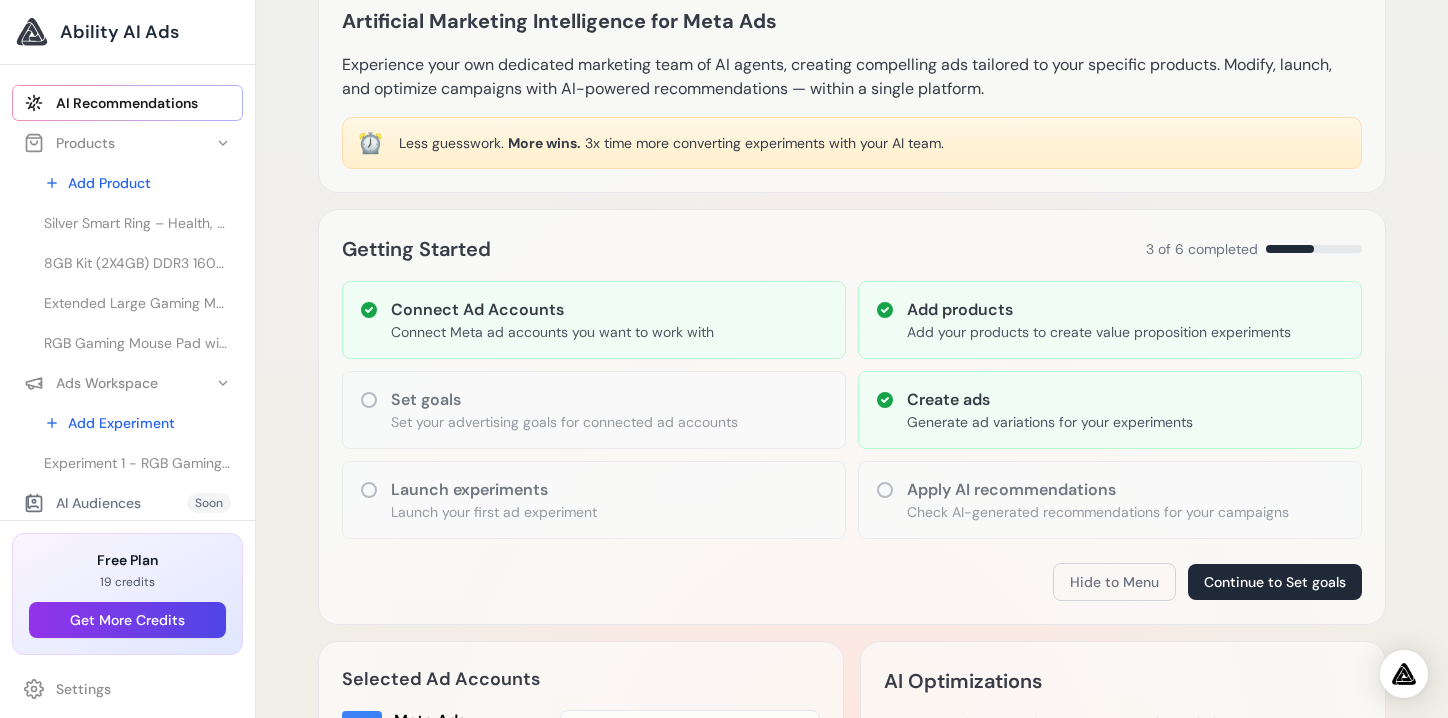 click on "Set your advertising goals for connected ad accounts" at bounding box center [564, 422] 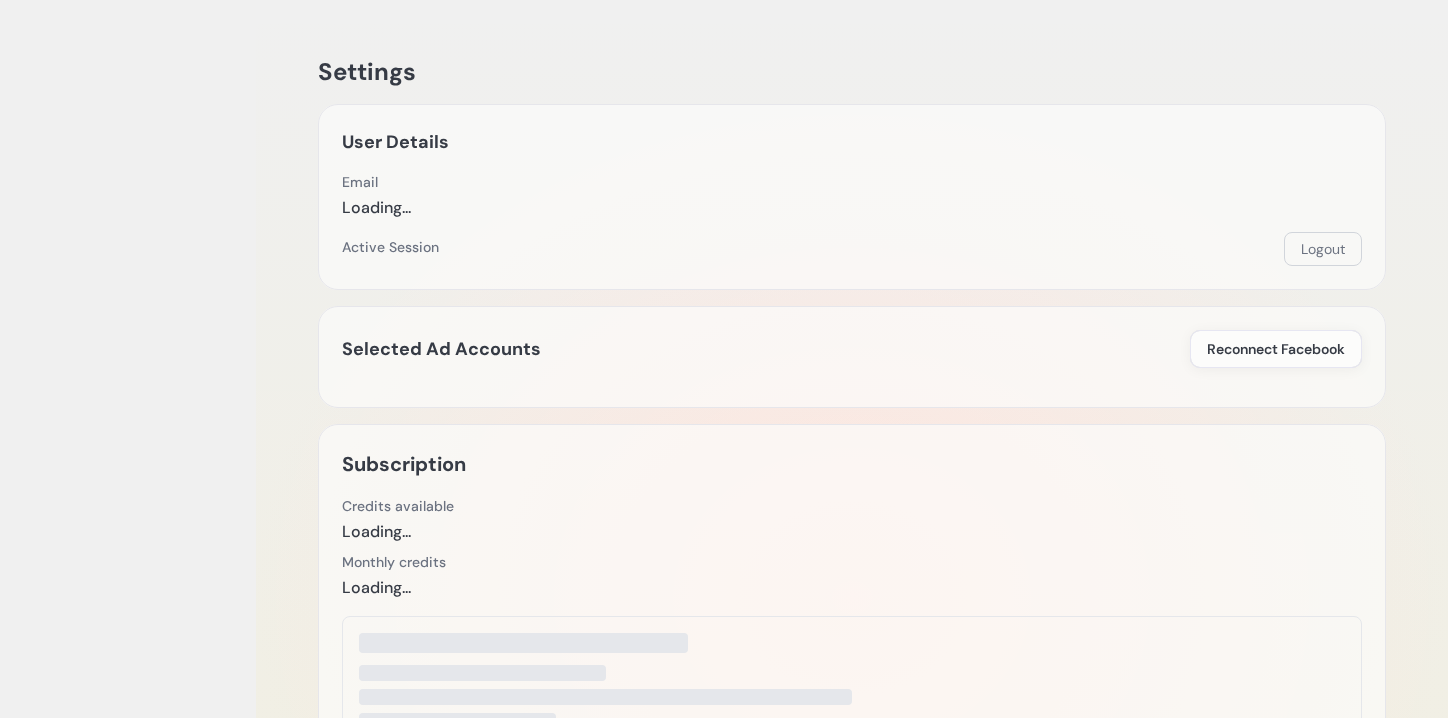 scroll, scrollTop: 0, scrollLeft: 0, axis: both 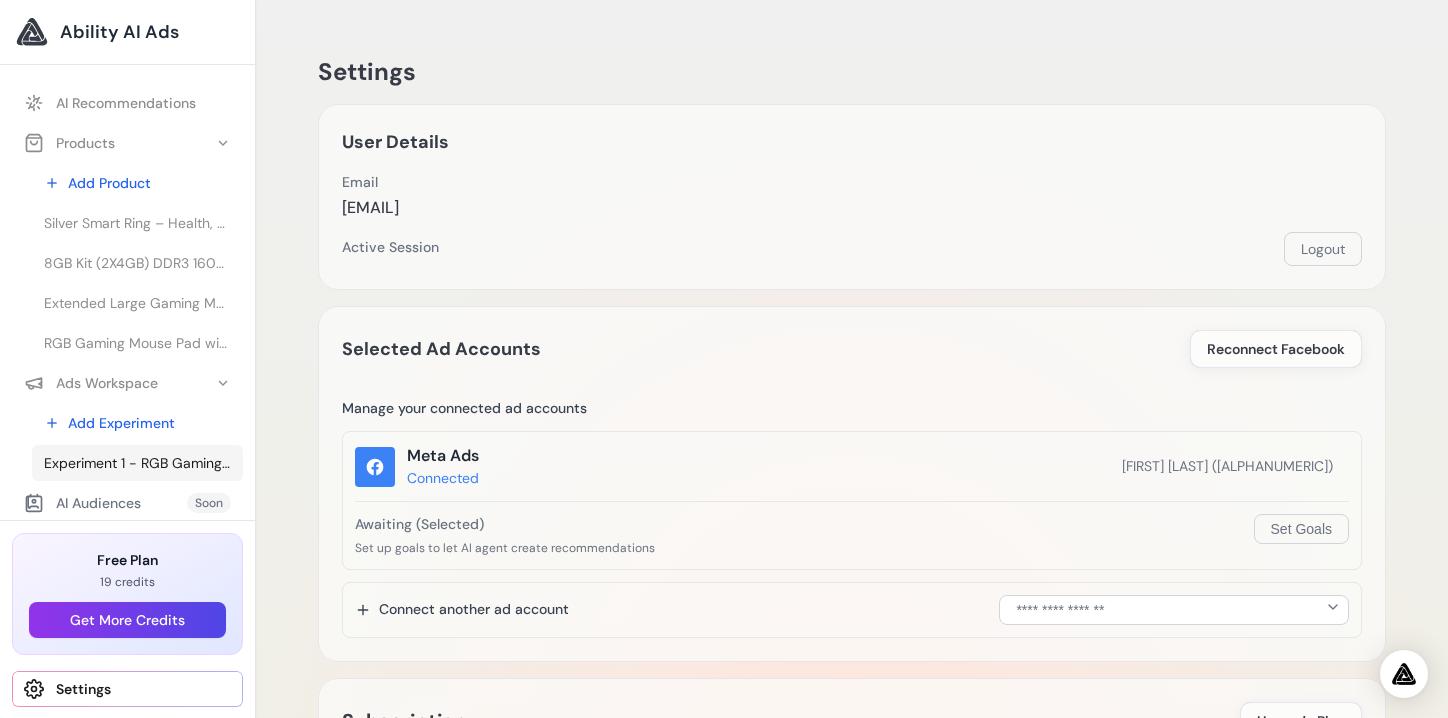 click on "Experiment 1 - RGB Gaming Mouse Pad with Coffee Coaster
– FLASH" at bounding box center (137, 463) 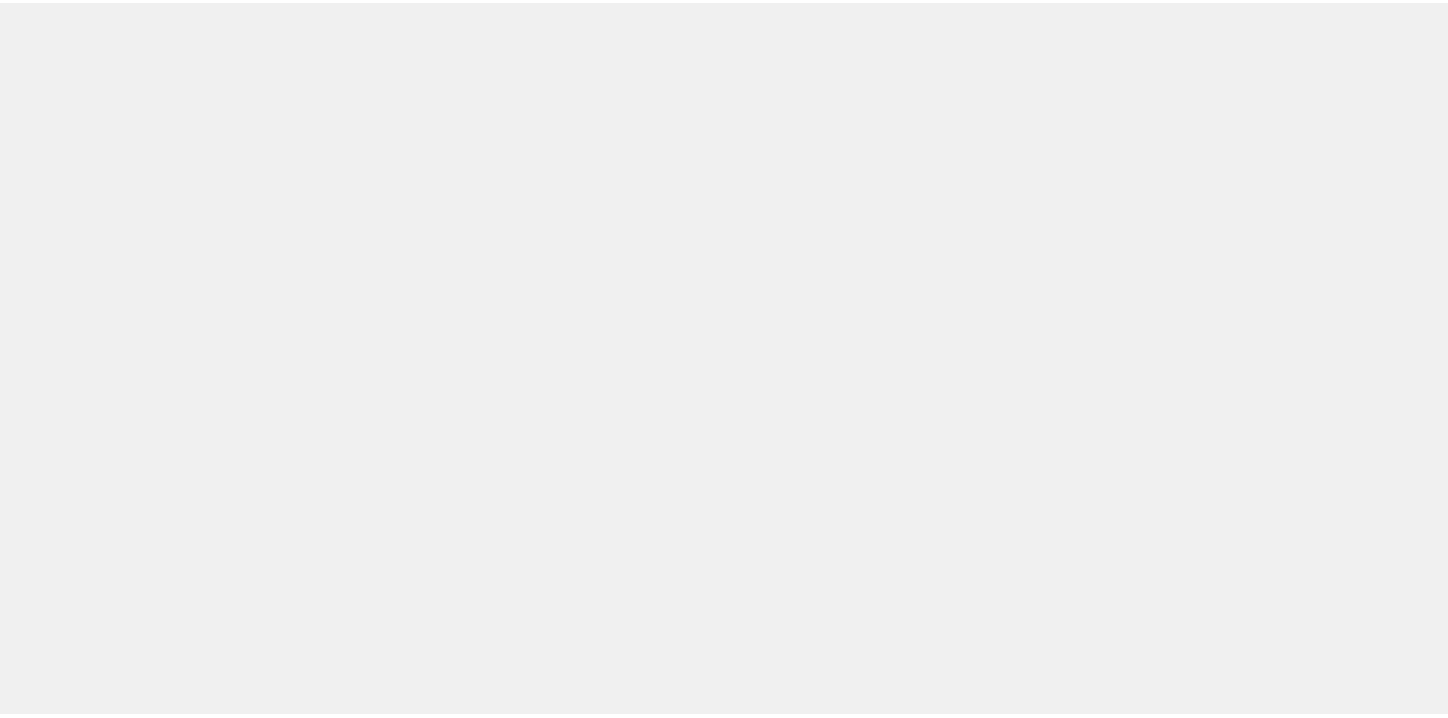 scroll, scrollTop: 0, scrollLeft: 0, axis: both 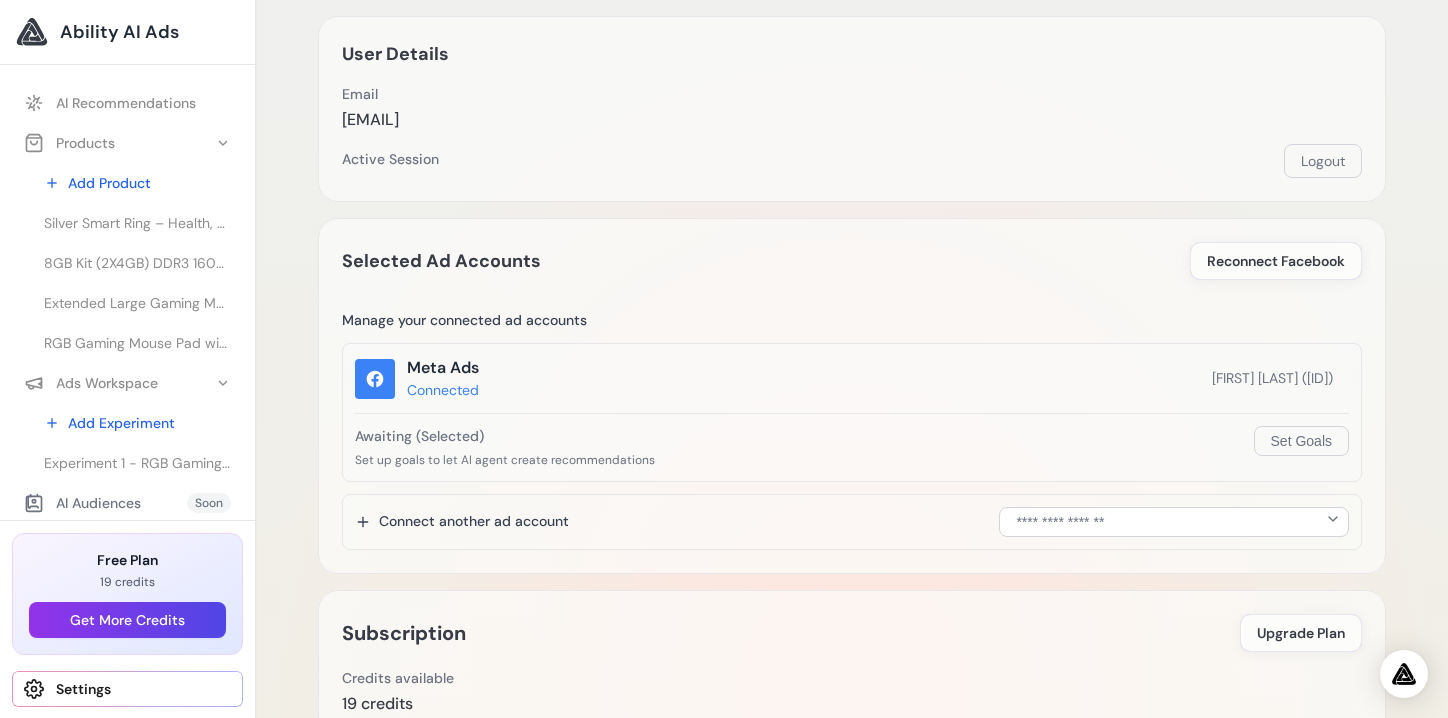 click on "Awaiting (Selected)" at bounding box center [804, 436] 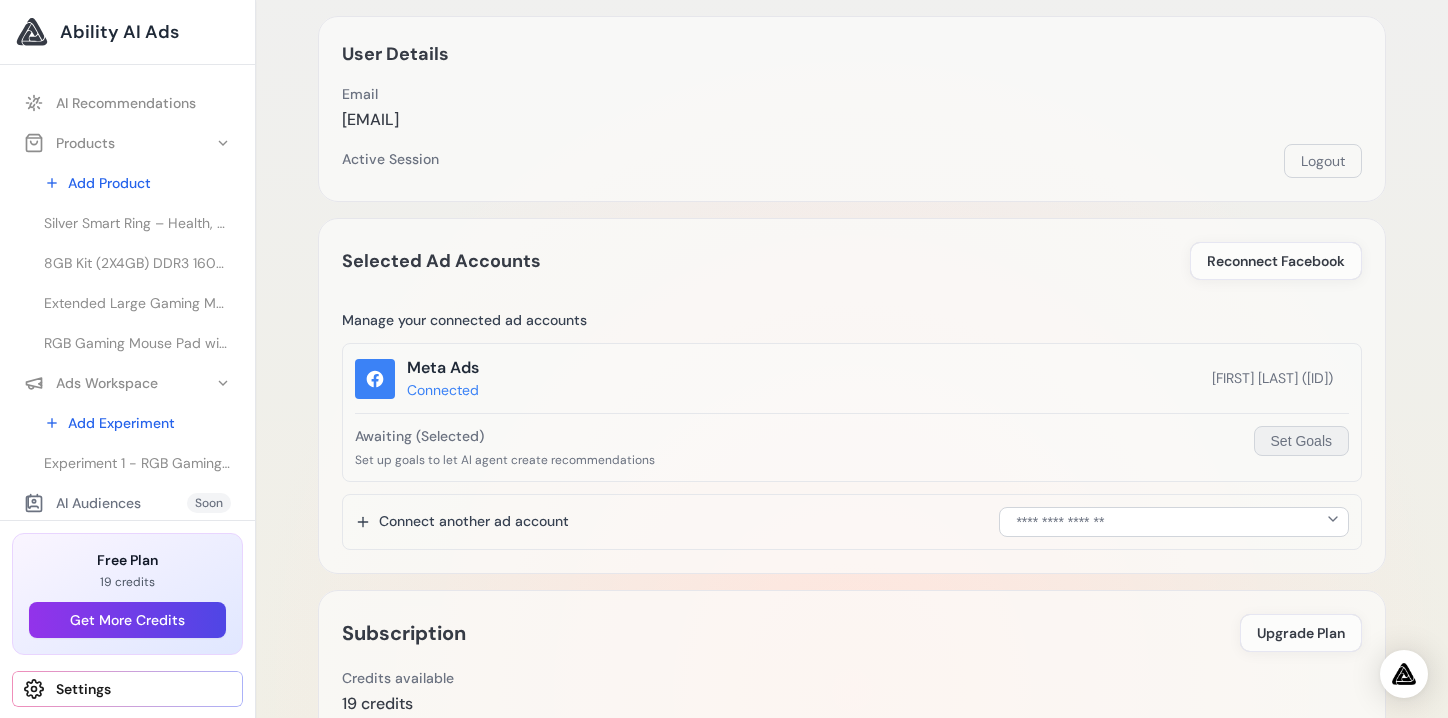 click on "Set Goals" at bounding box center (1301, 441) 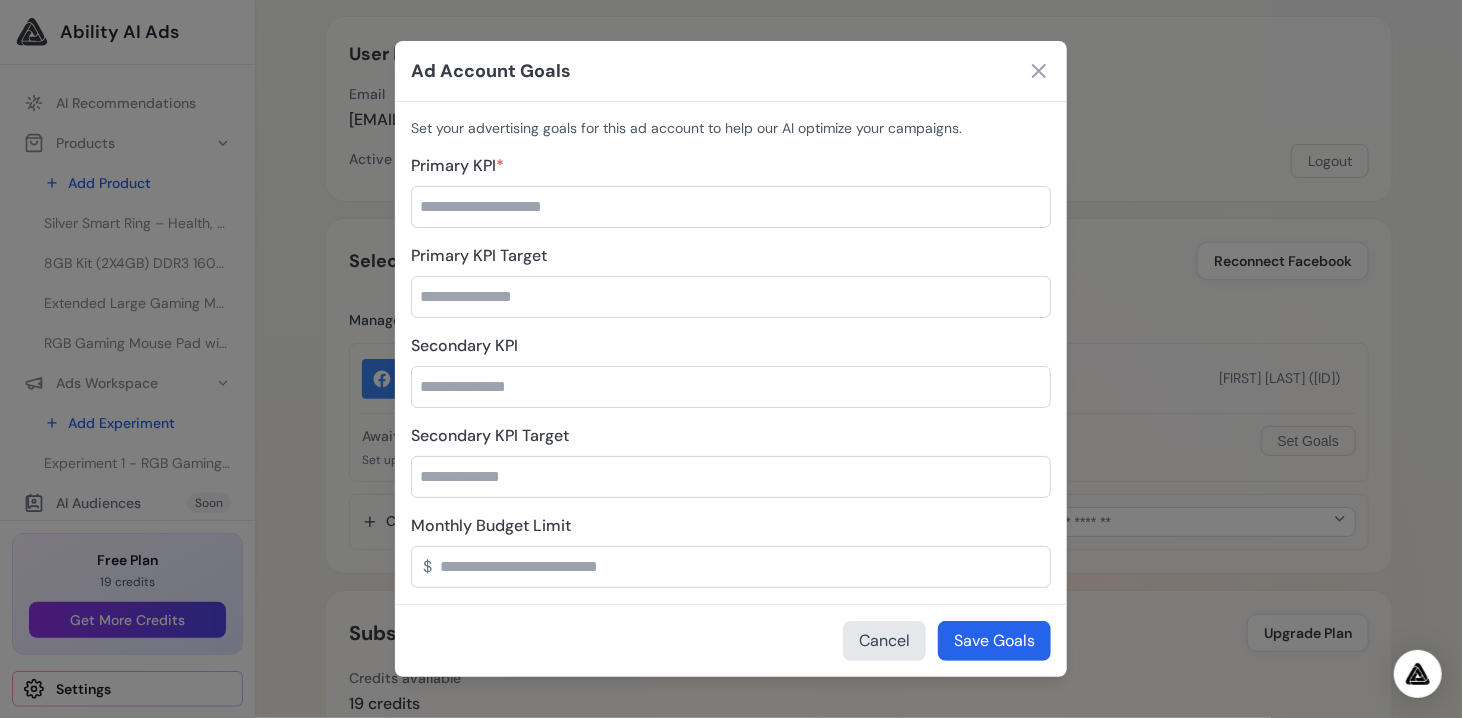 click on "Primary KPI  *" at bounding box center [731, 207] 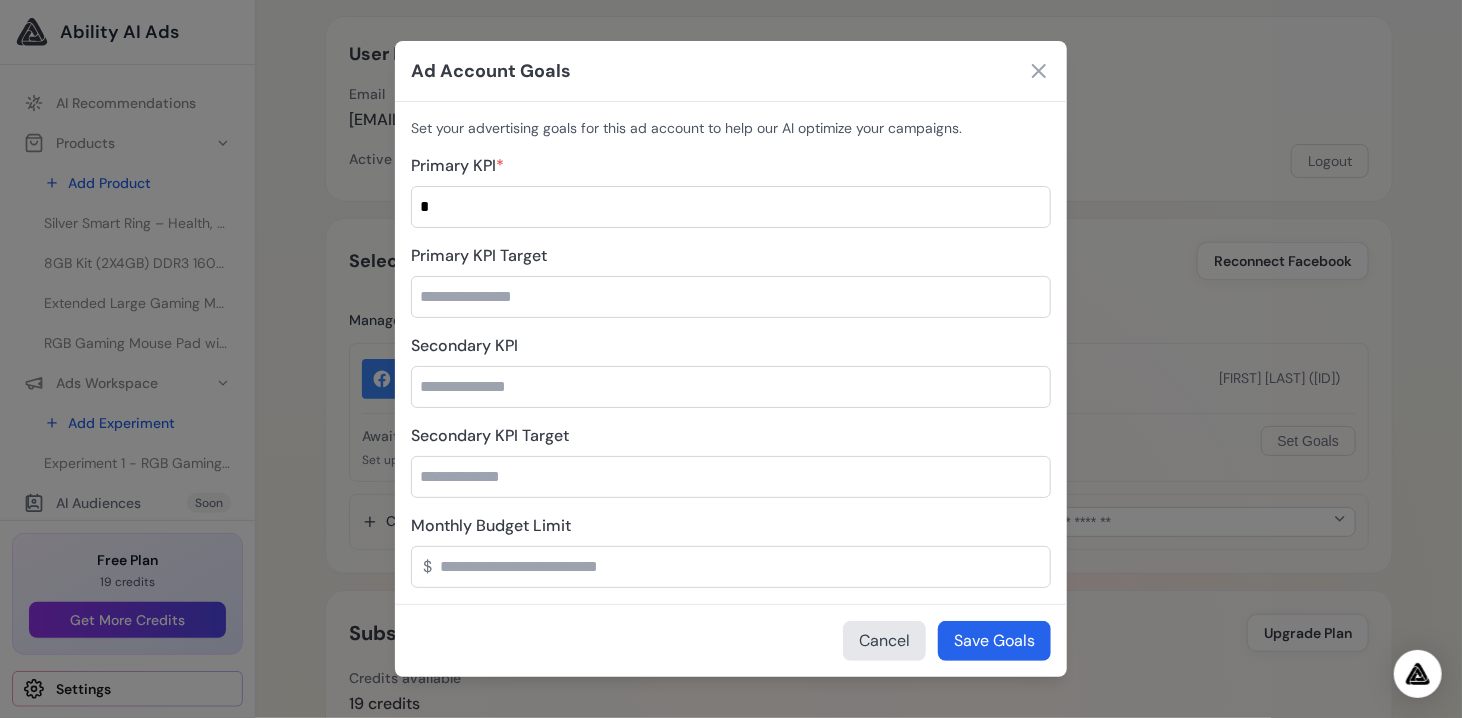 type on "*" 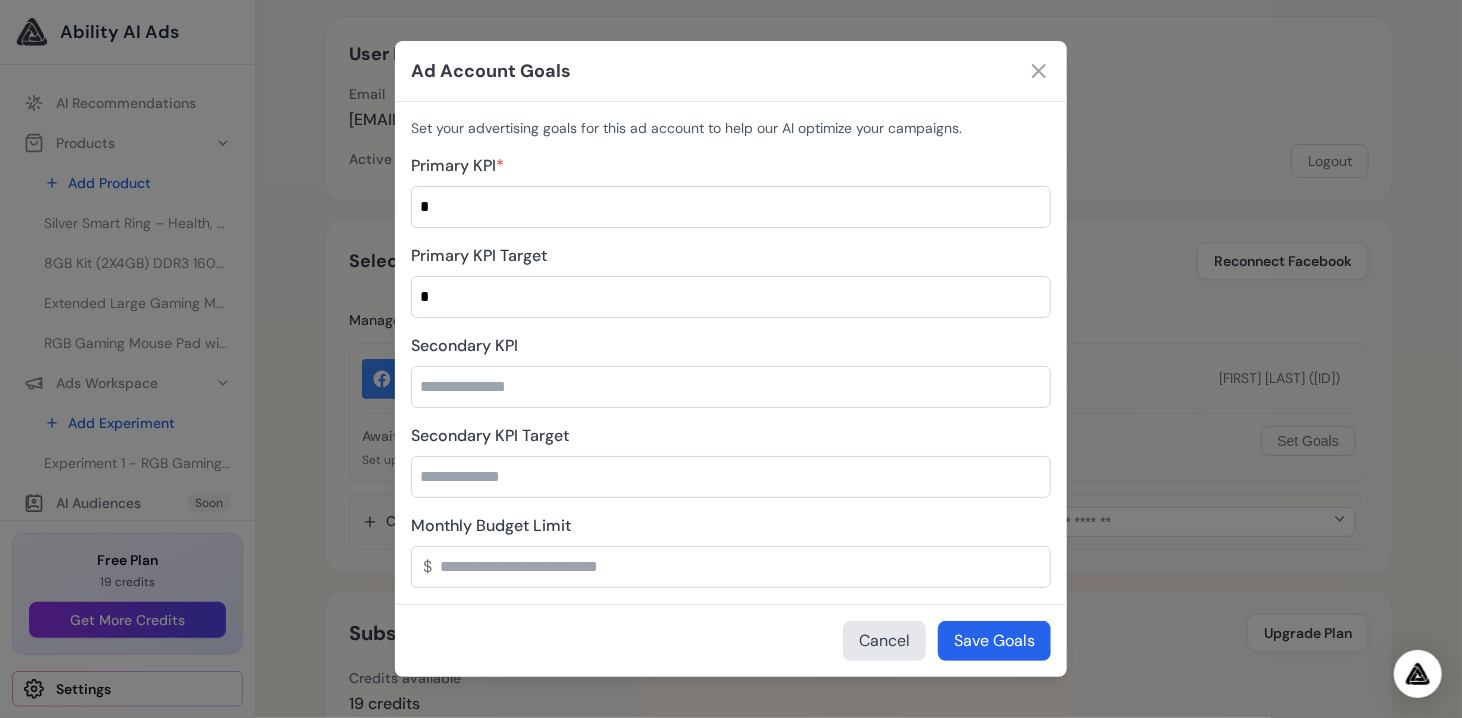 type on "*" 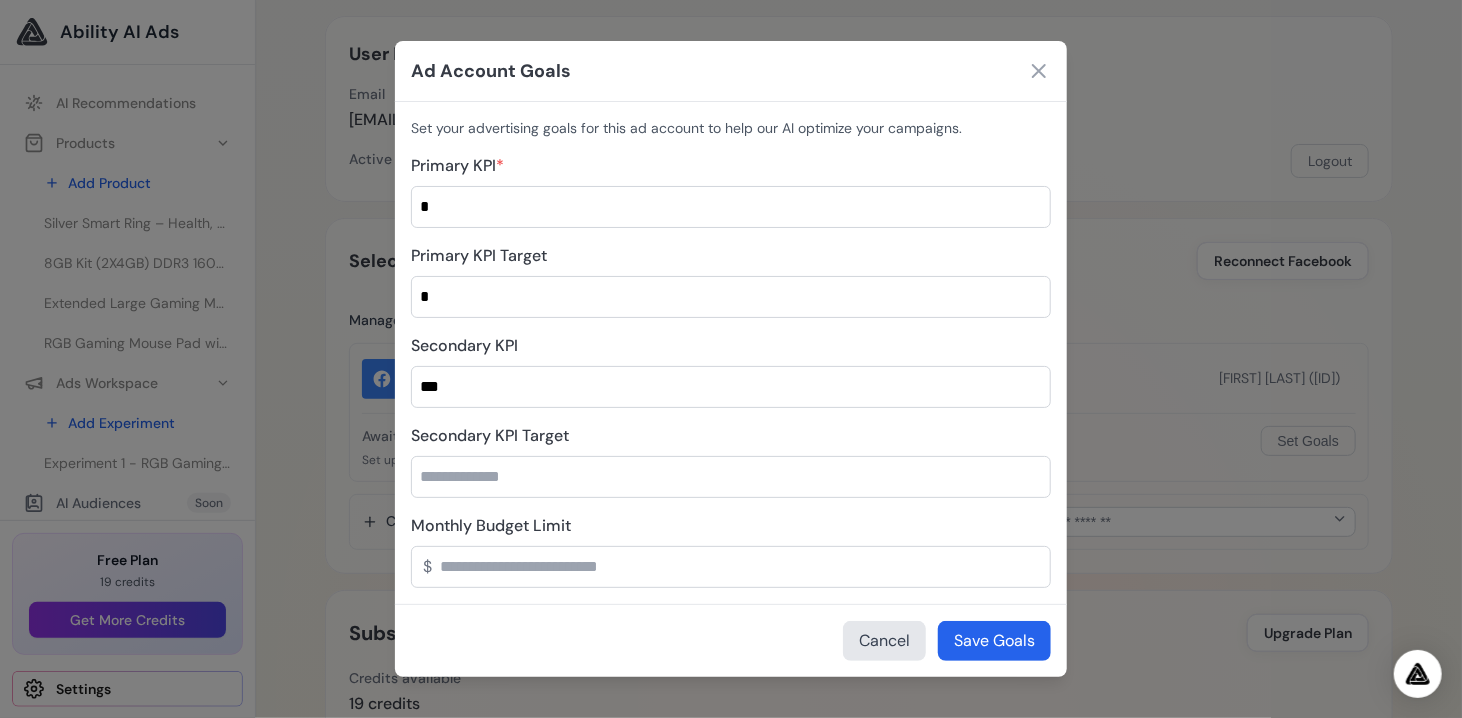 type on "***" 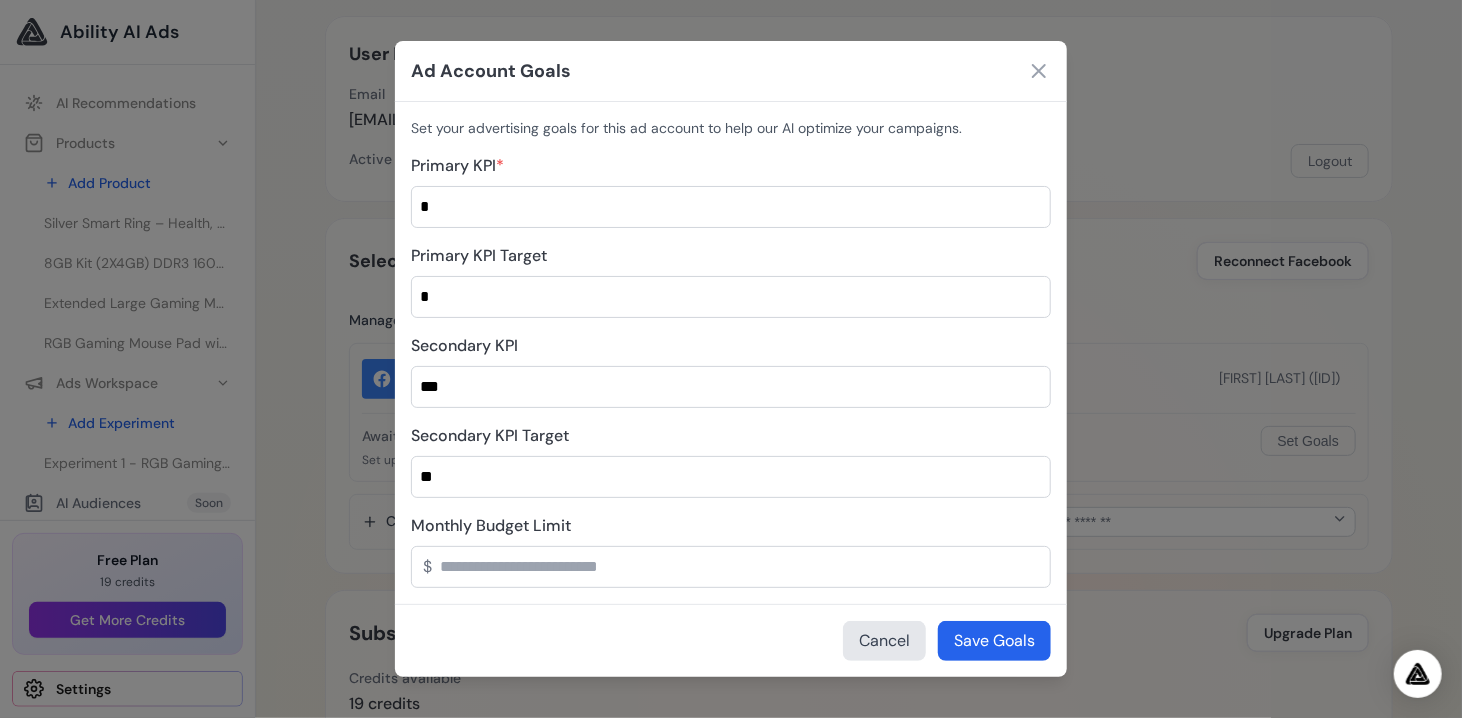 type on "*" 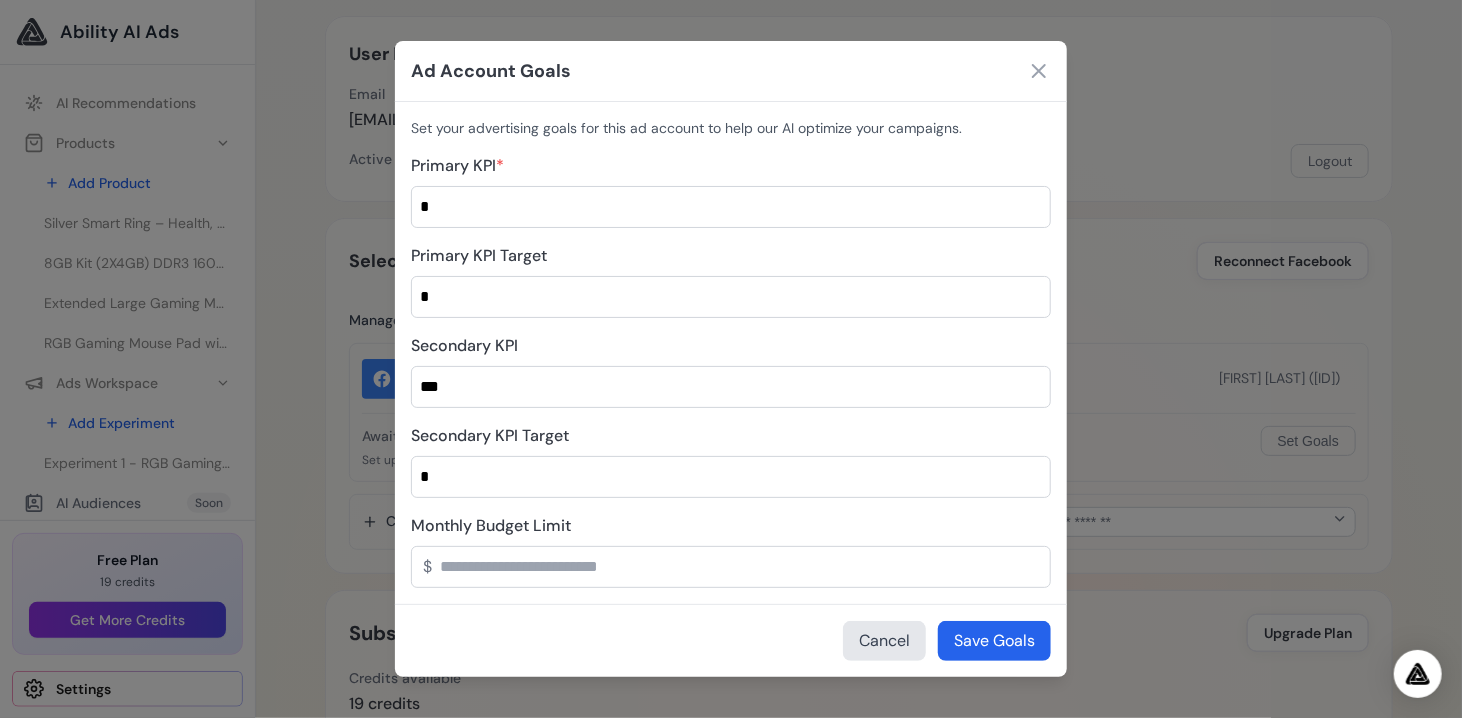 type on "*" 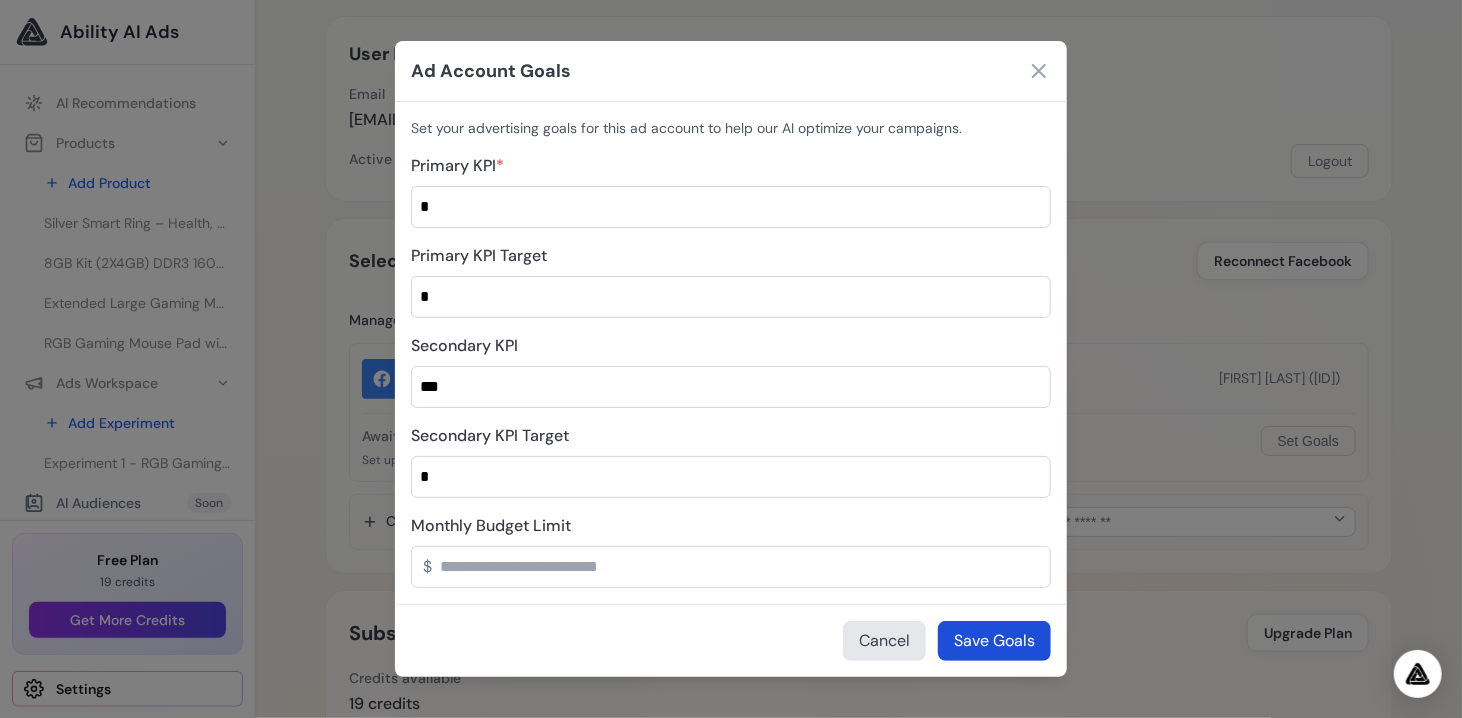 type on "***" 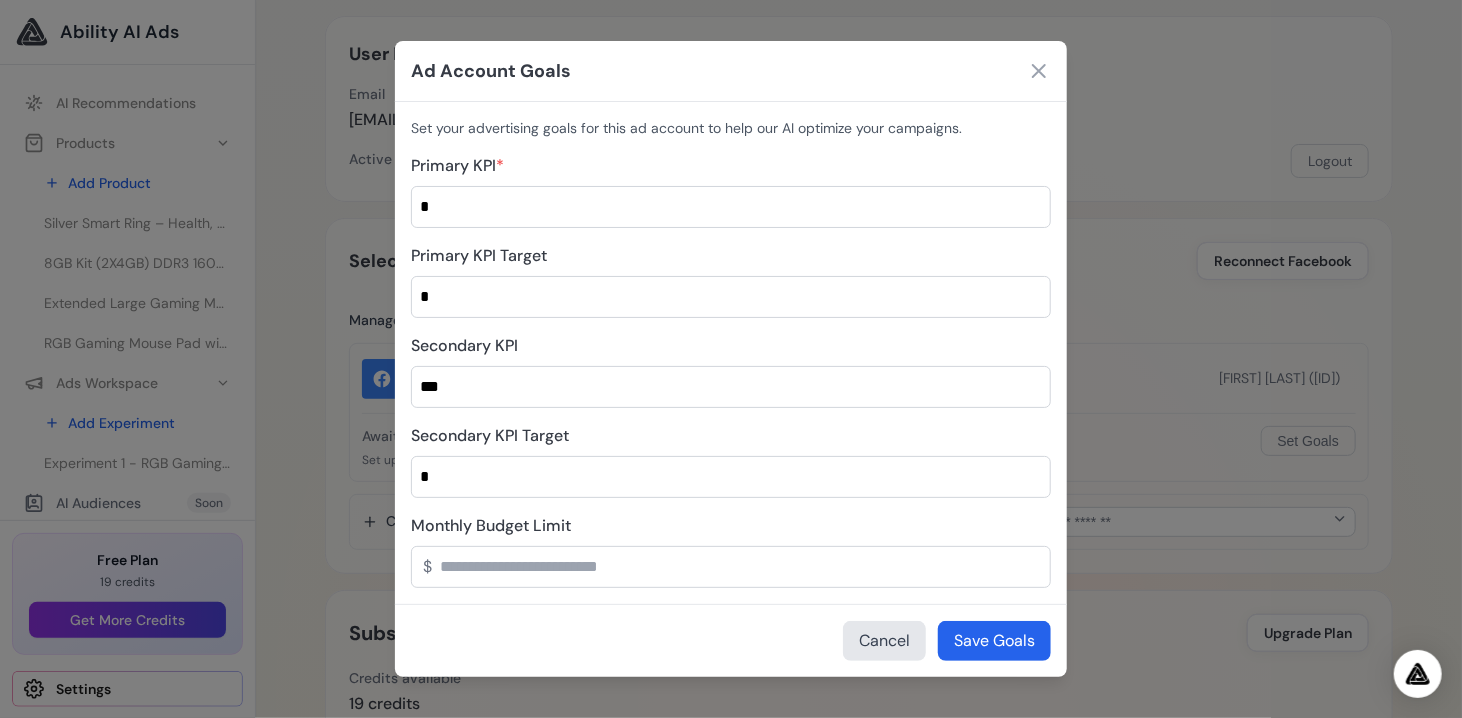 click on "*" at bounding box center (731, 207) 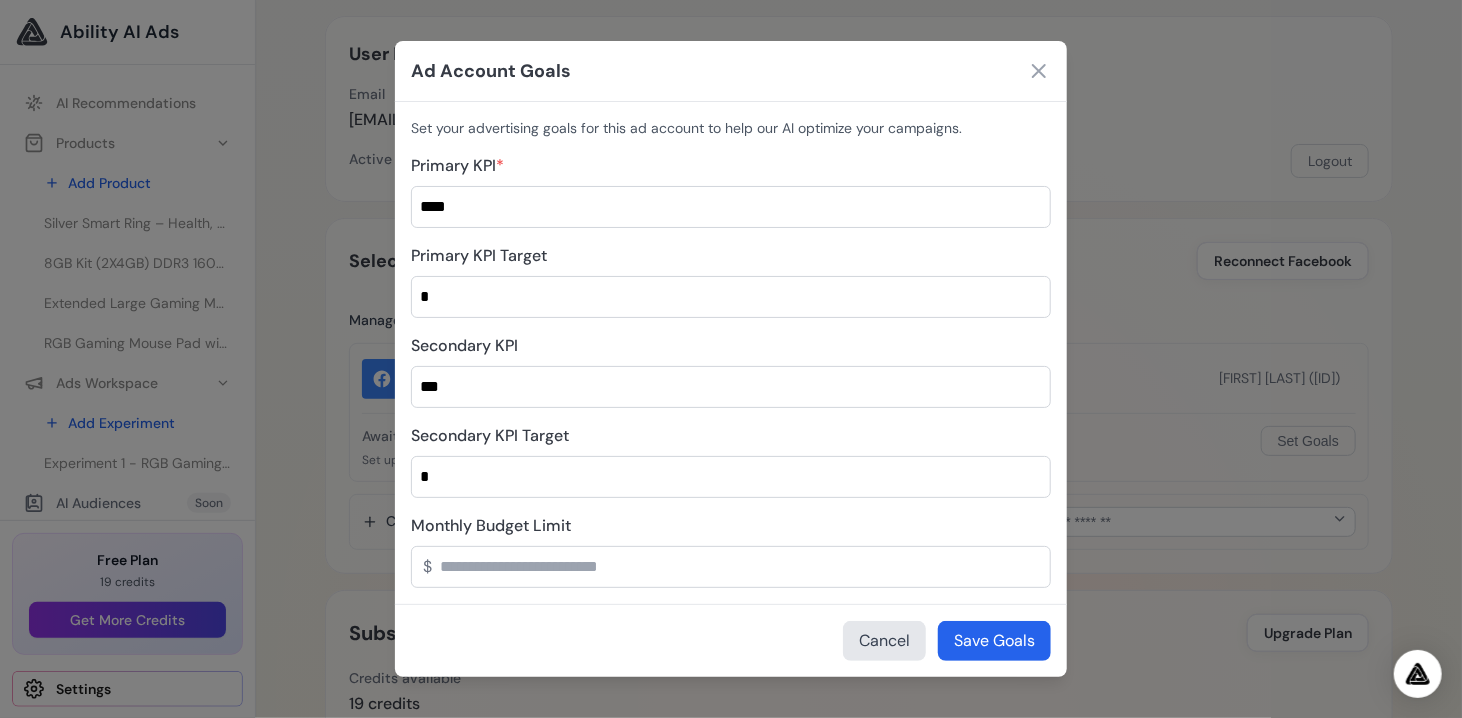 type on "****" 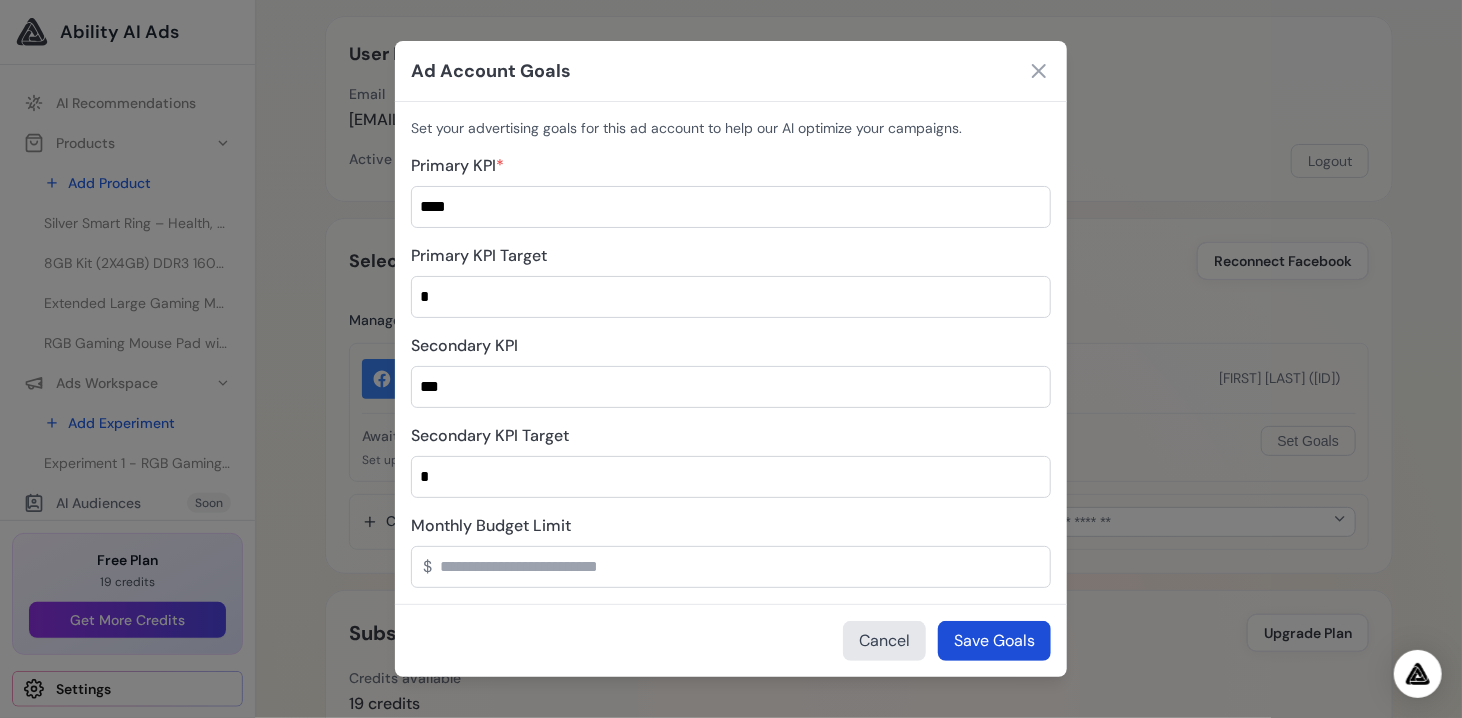 type on "*" 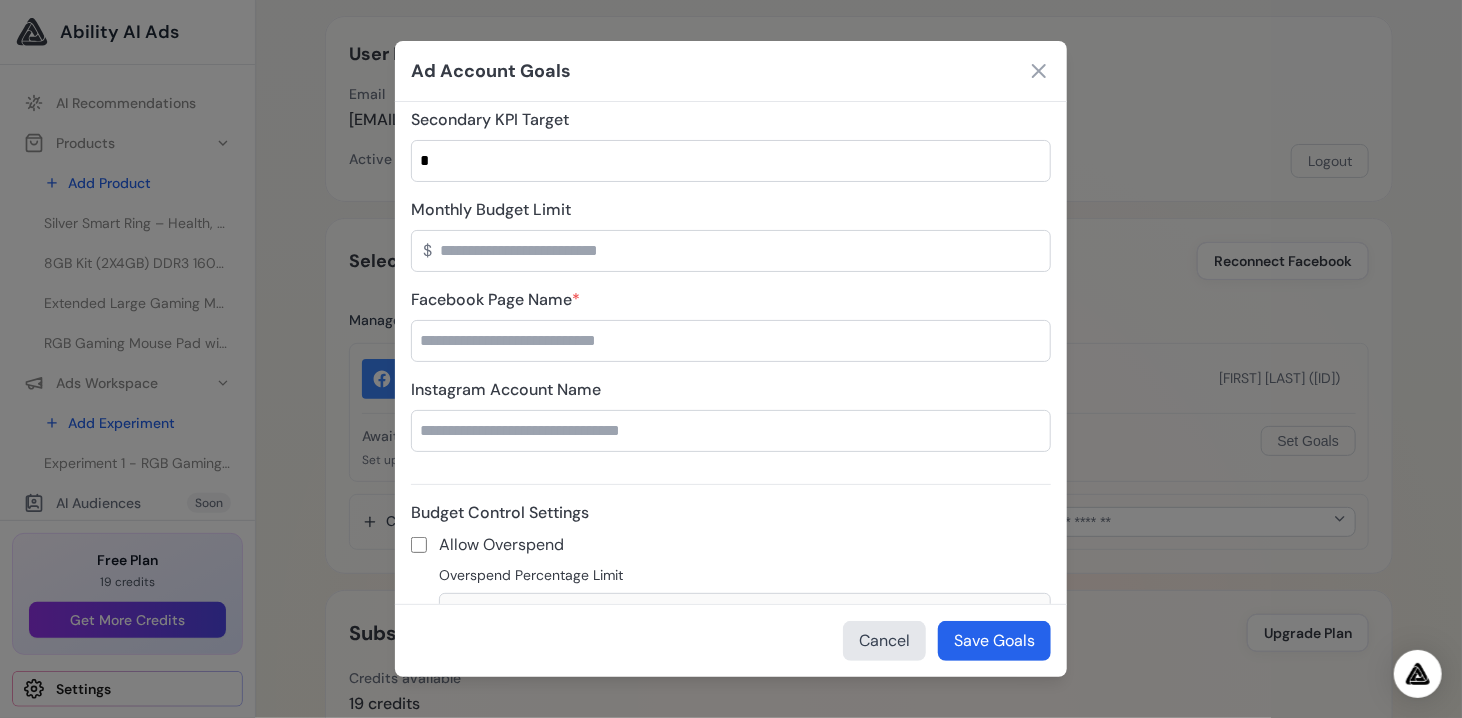 scroll, scrollTop: 318, scrollLeft: 0, axis: vertical 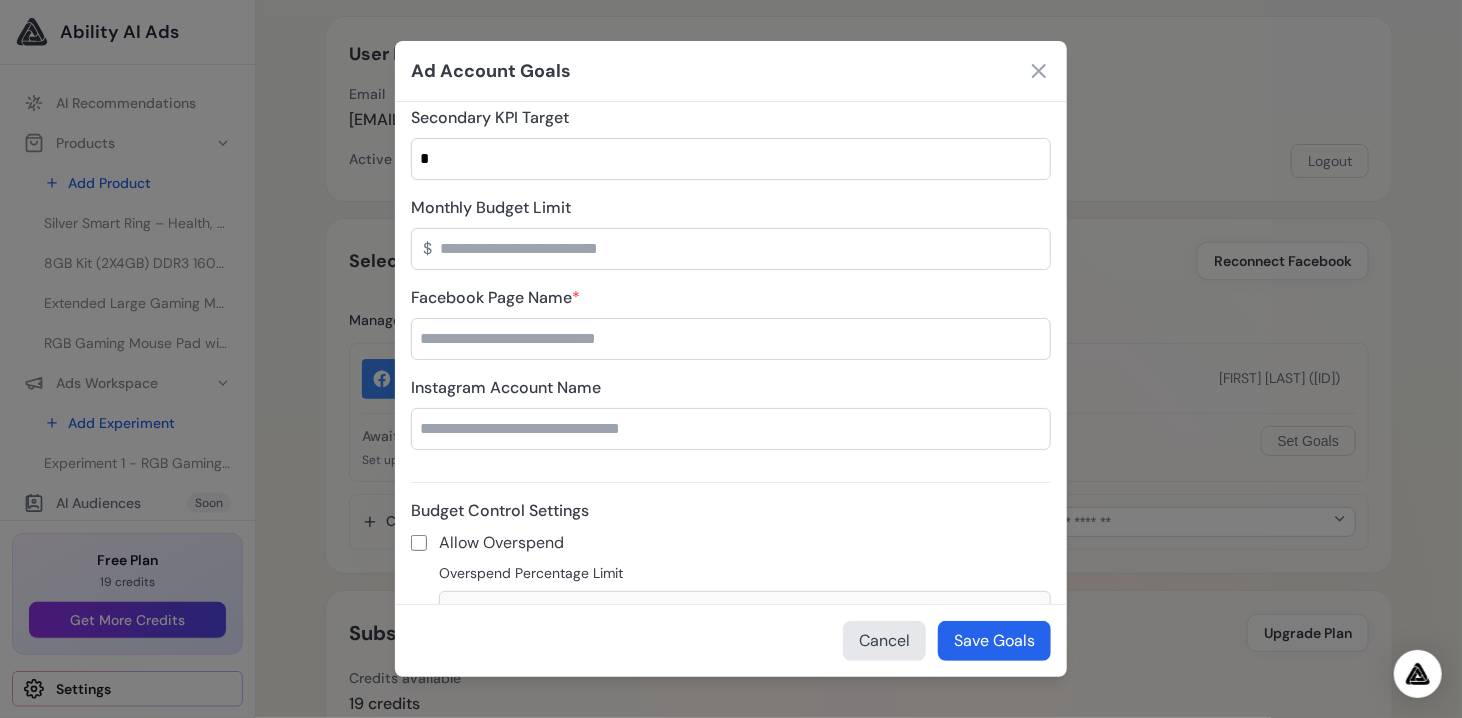 click on "Facebook Page Name  *" at bounding box center [731, 339] 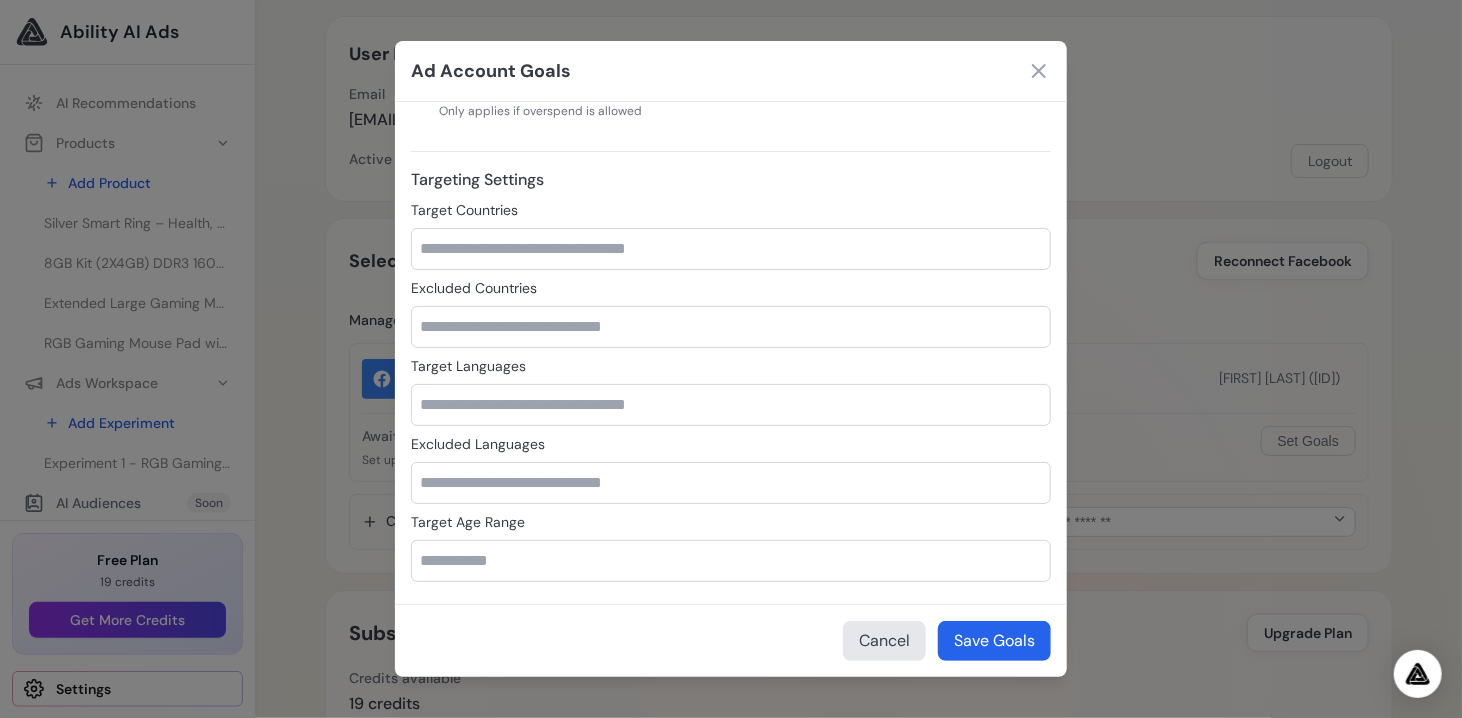 scroll, scrollTop: 824, scrollLeft: 0, axis: vertical 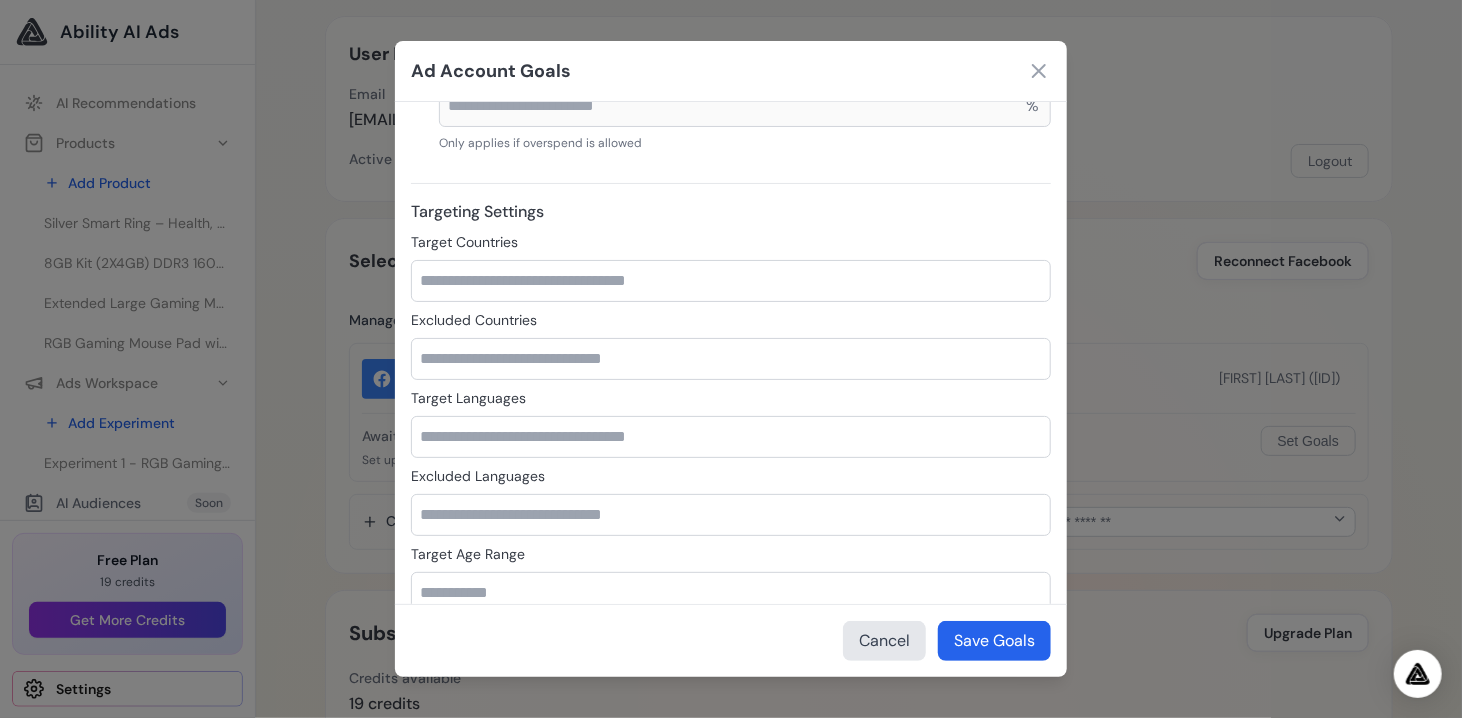type on "**********" 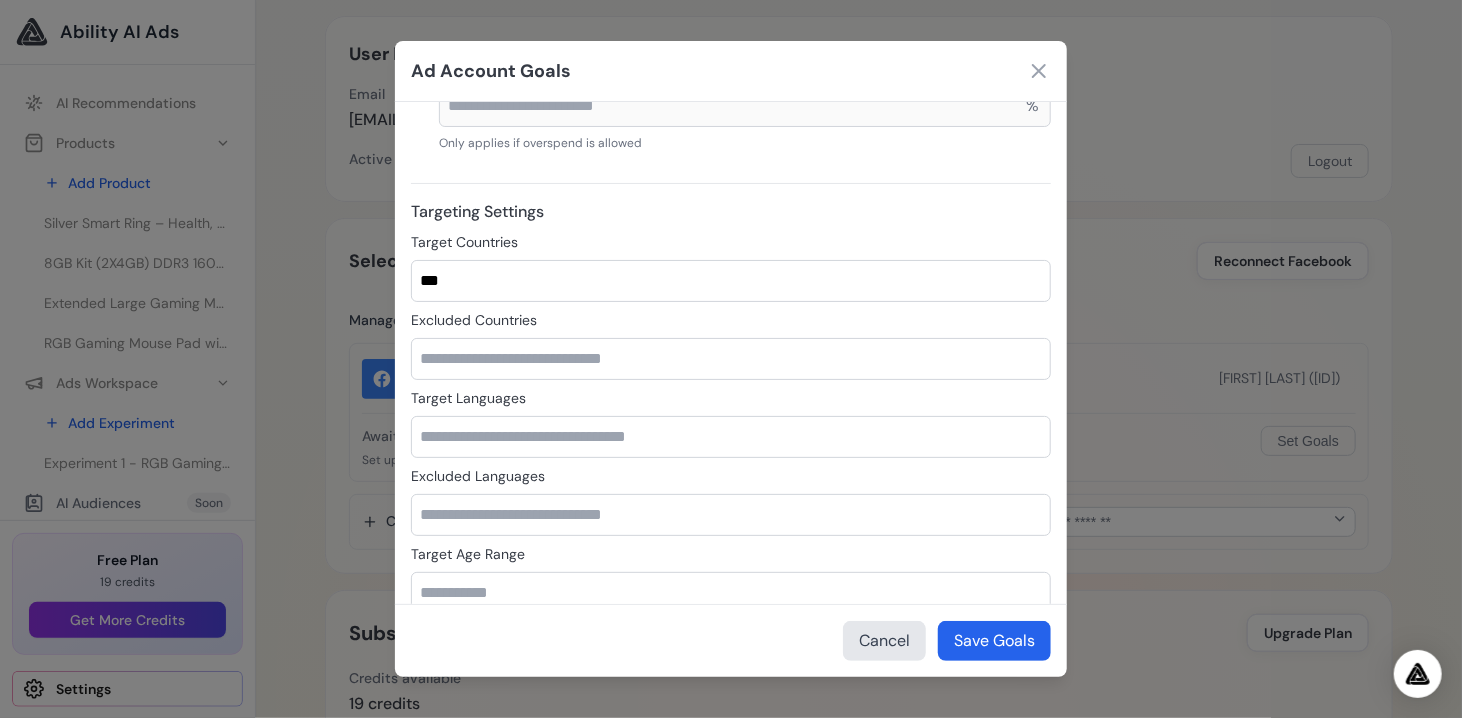 type on "***" 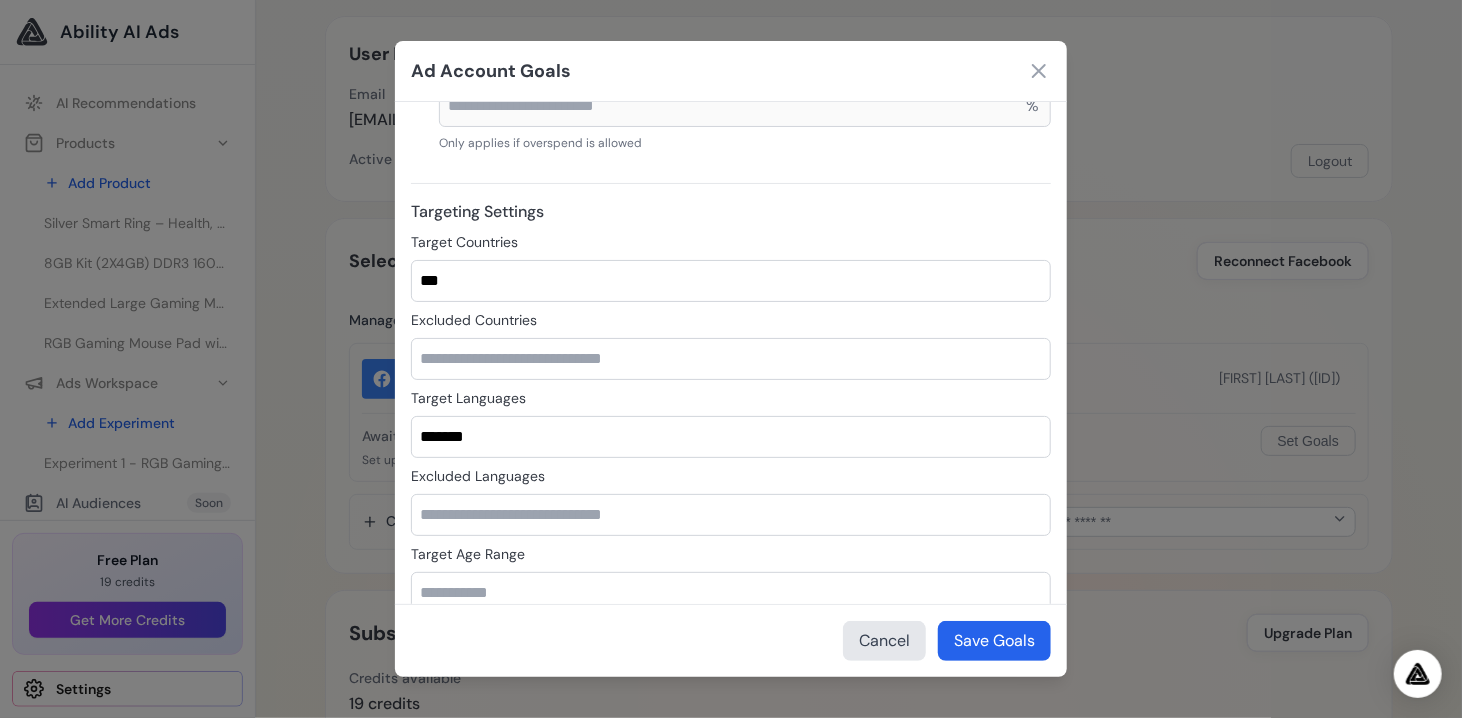 type on "*******" 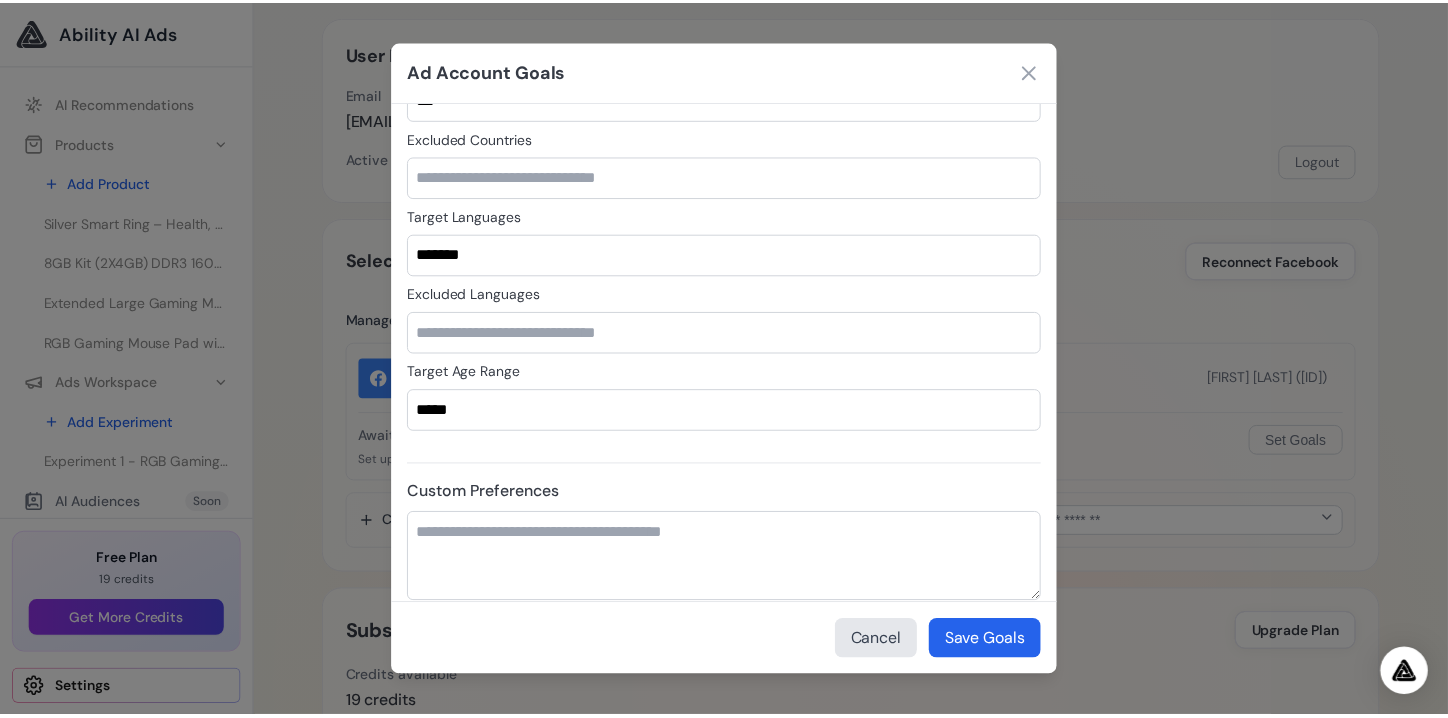 scroll, scrollTop: 1020, scrollLeft: 0, axis: vertical 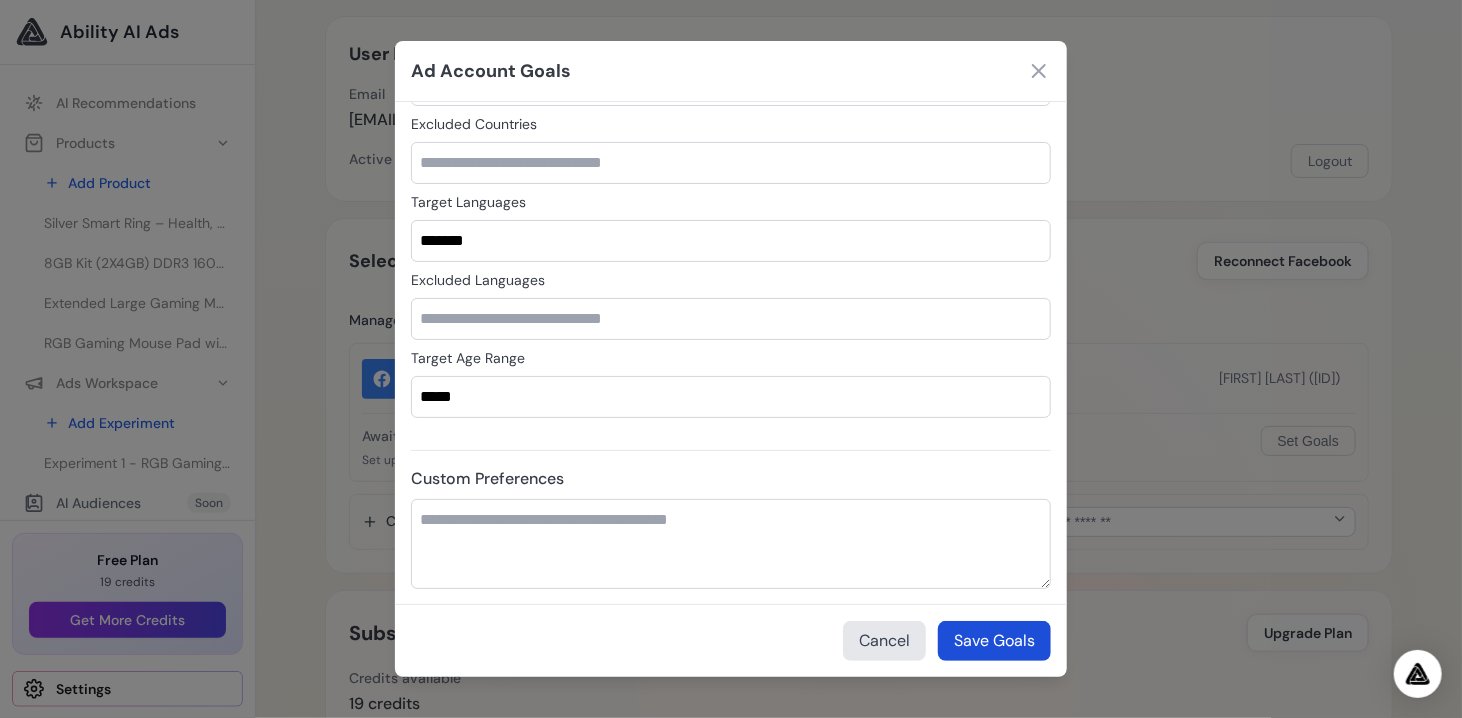 type on "*****" 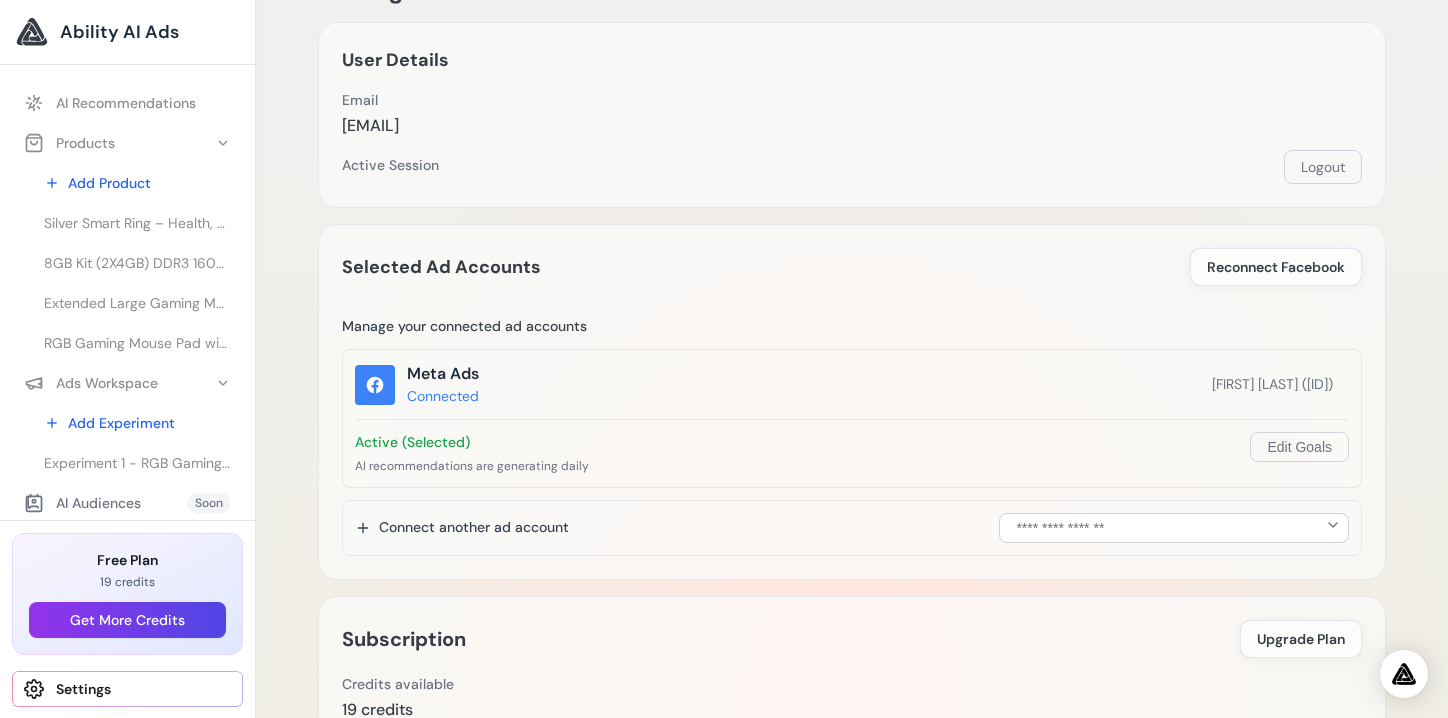 scroll, scrollTop: 0, scrollLeft: 0, axis: both 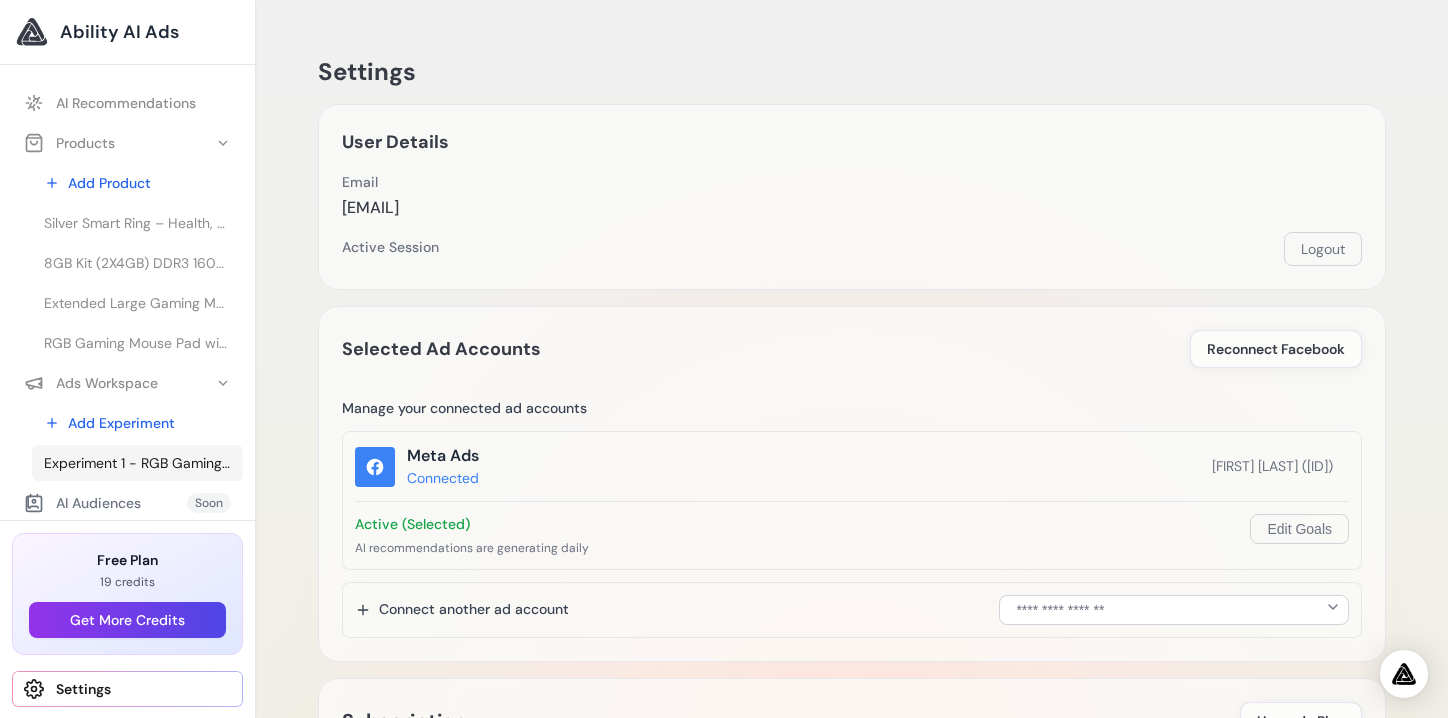 click on "Experiment 1 - RGB Gaming Mouse Pad with Coffee Coaster
– FLASH" at bounding box center (137, 463) 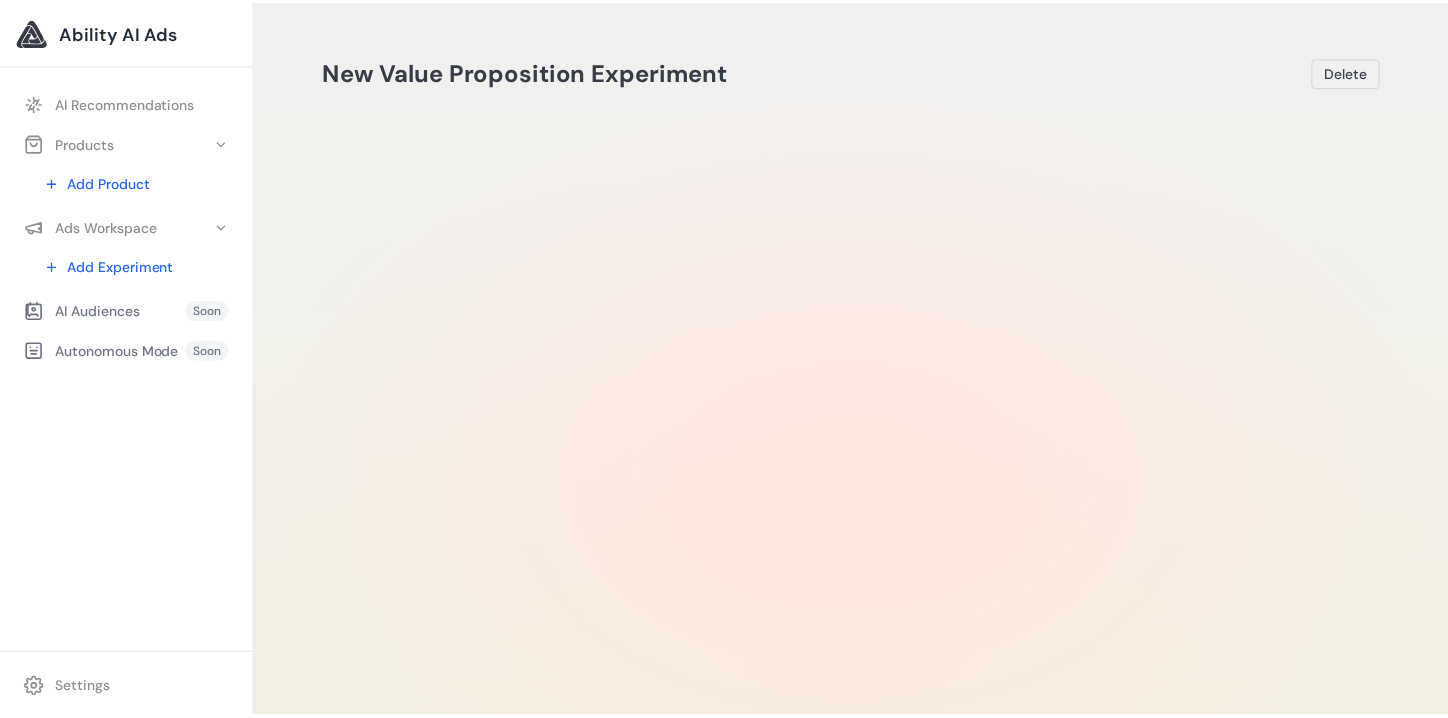 scroll, scrollTop: 0, scrollLeft: 0, axis: both 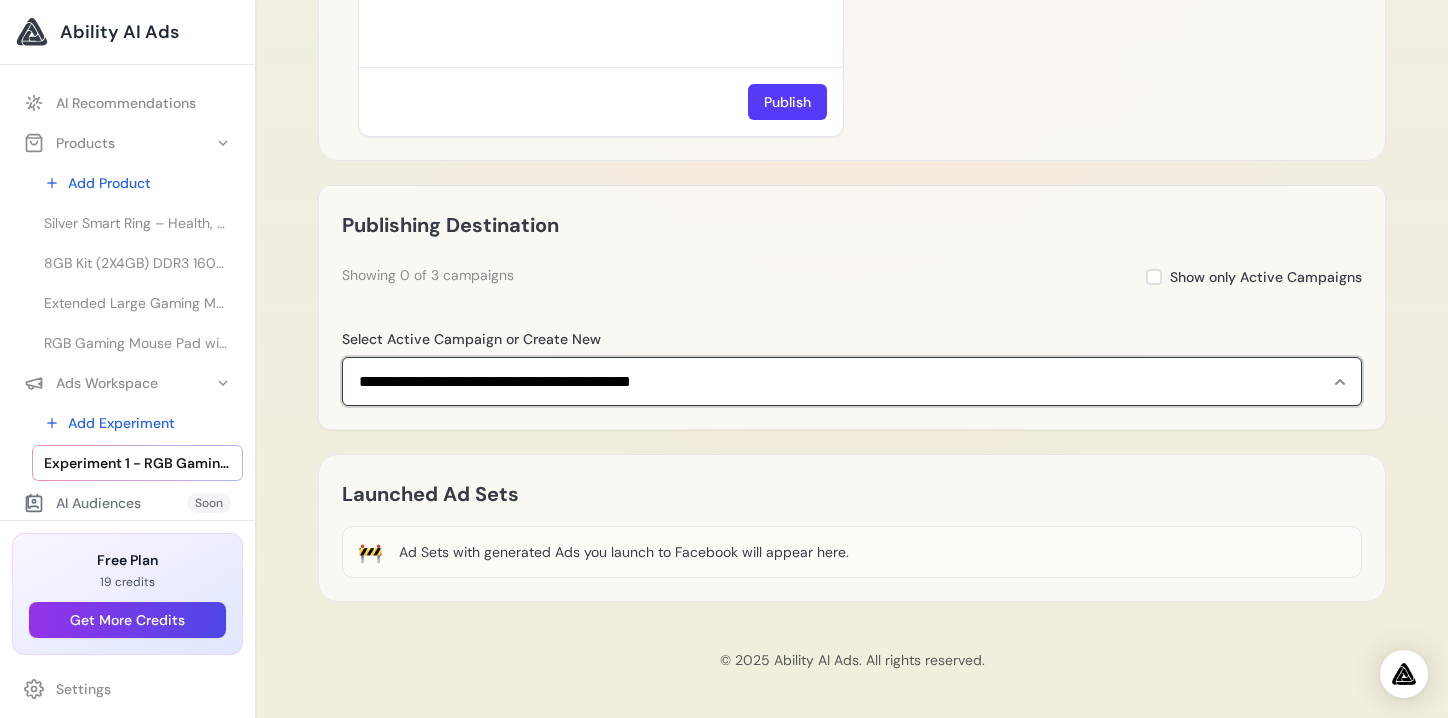 click on "**********" at bounding box center [852, 382] 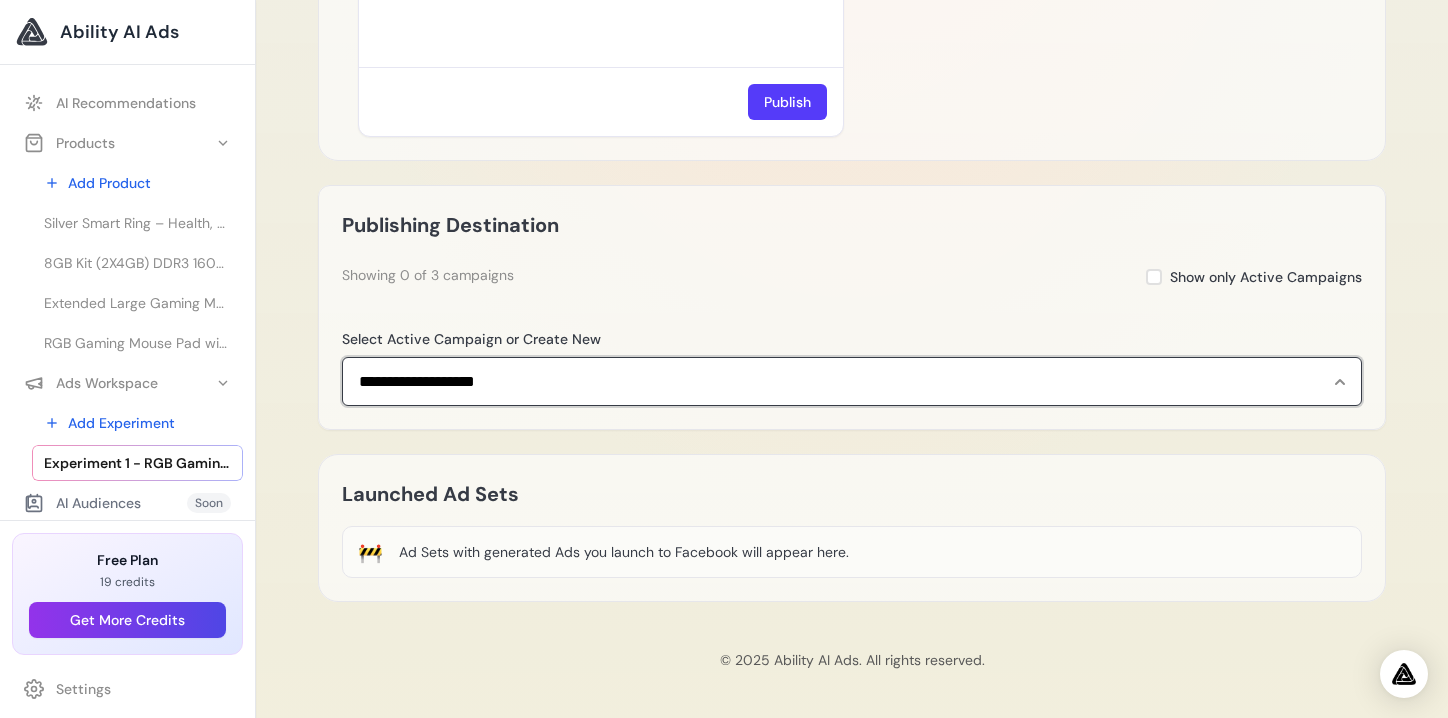 click on "**********" at bounding box center (852, 382) 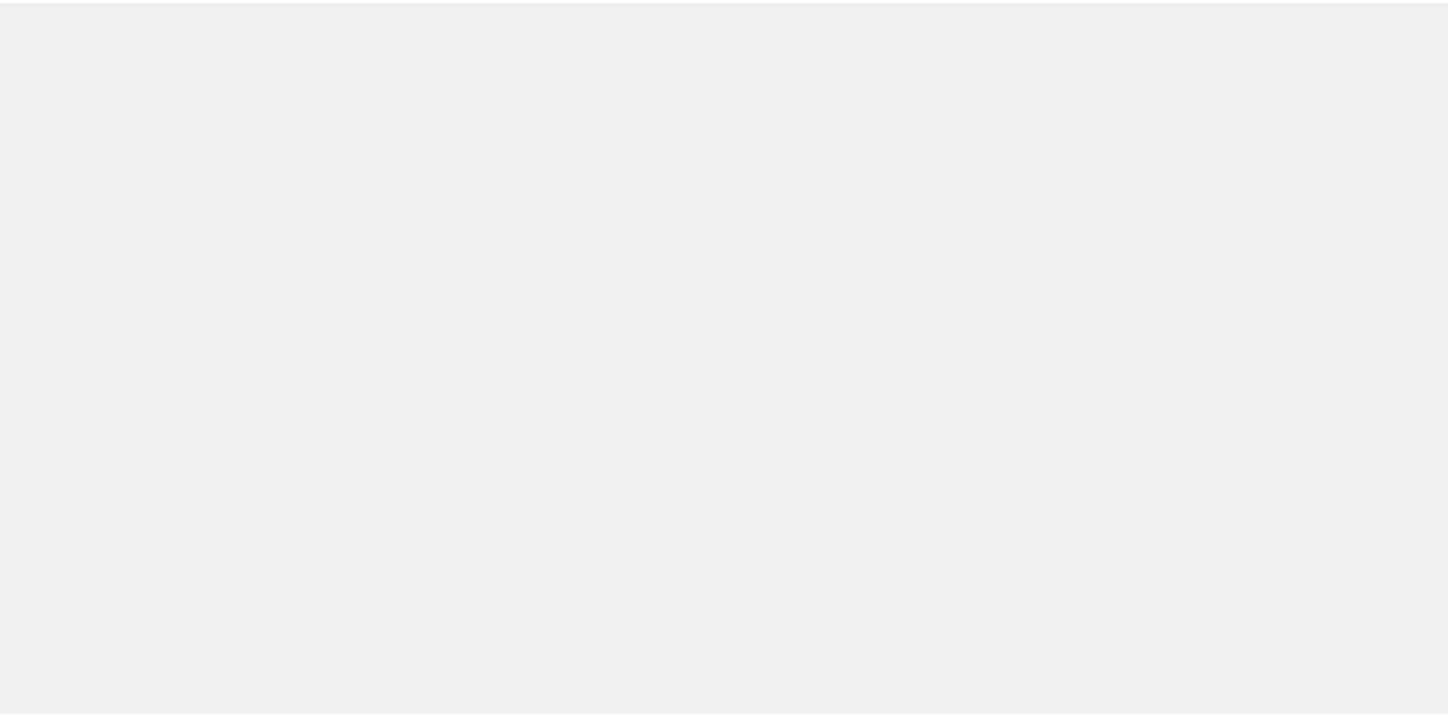 scroll, scrollTop: 0, scrollLeft: 0, axis: both 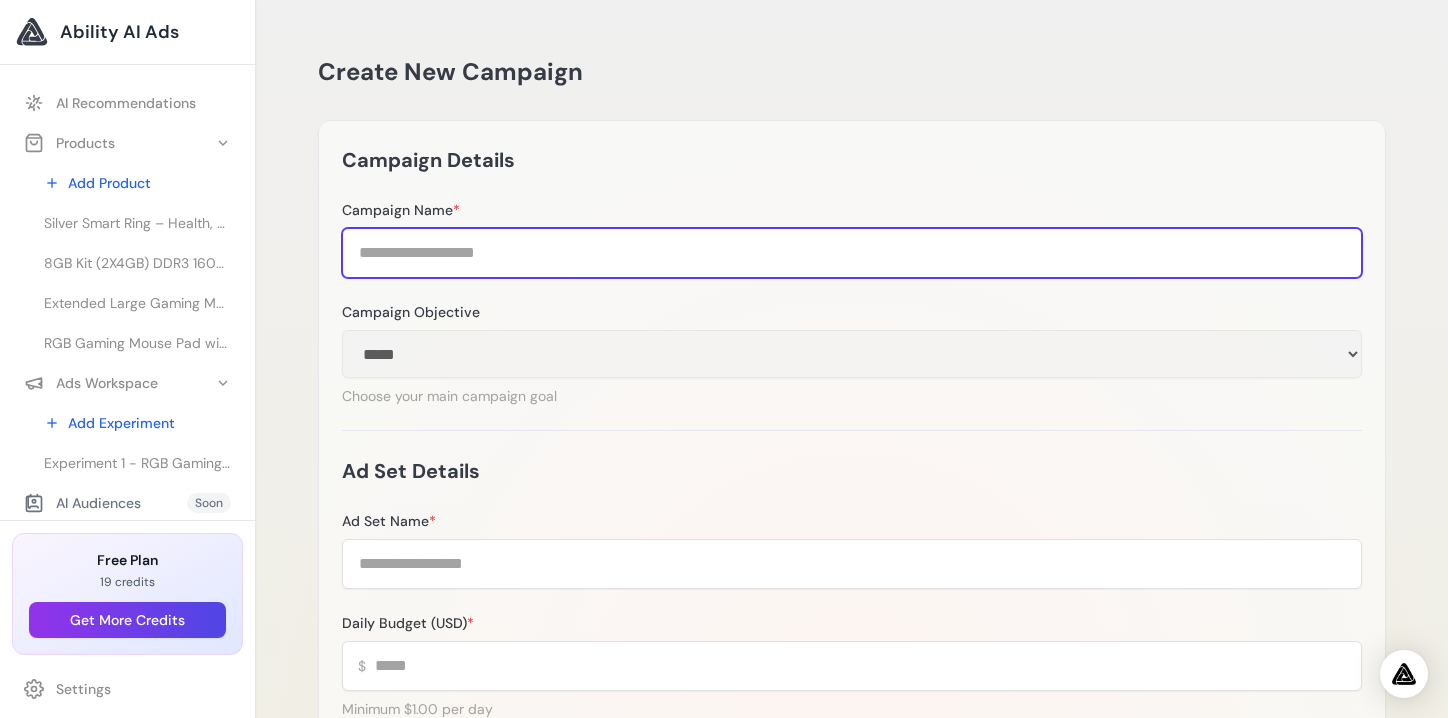 click on "Campaign Name  *" at bounding box center (852, 253) 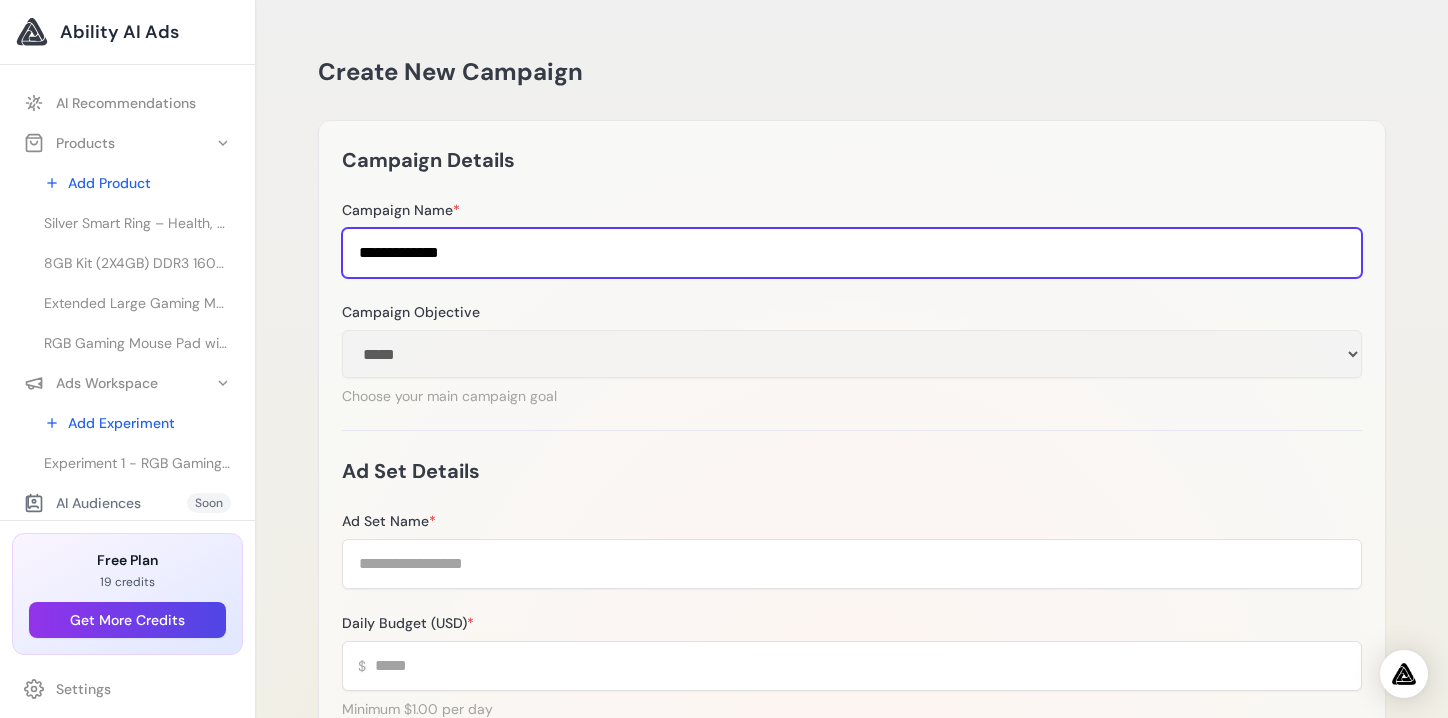 type on "**********" 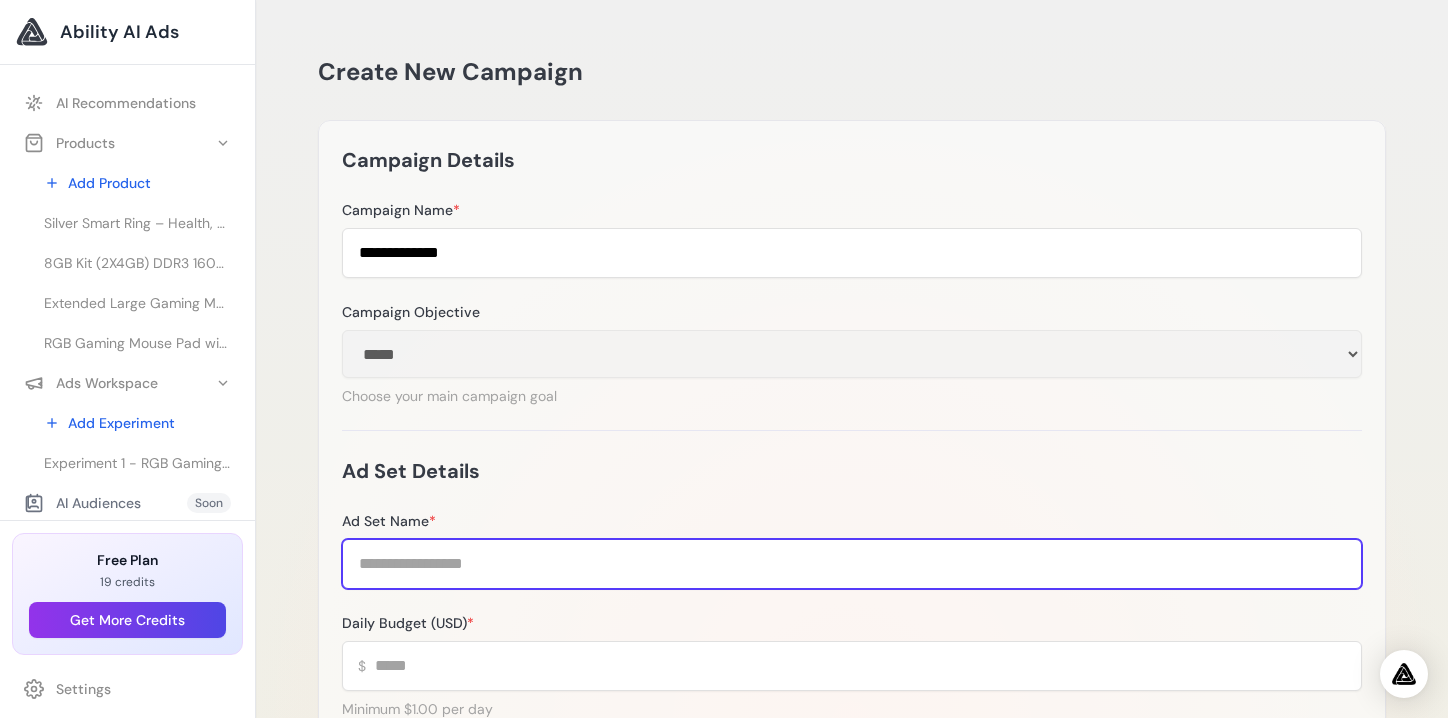 click on "Ad Set Name  *" at bounding box center (852, 564) 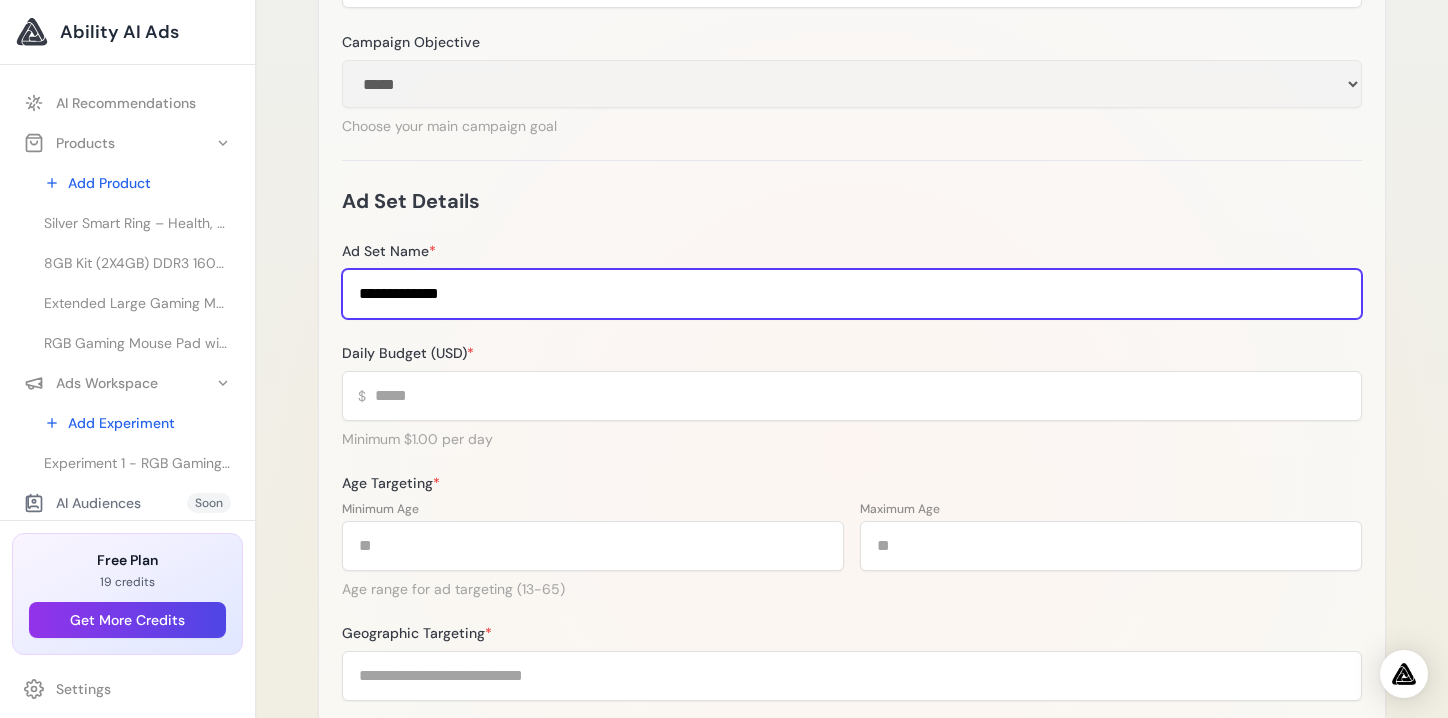 scroll, scrollTop: 272, scrollLeft: 0, axis: vertical 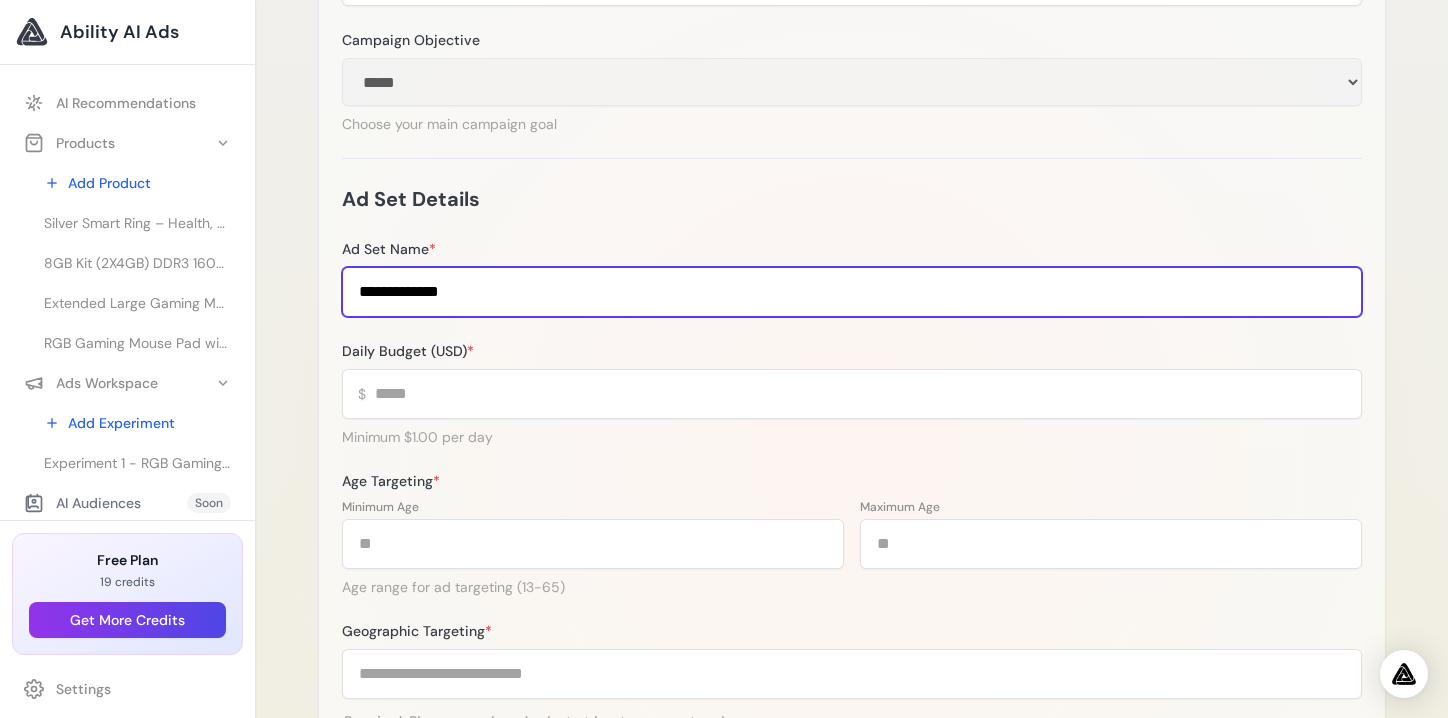 type on "**********" 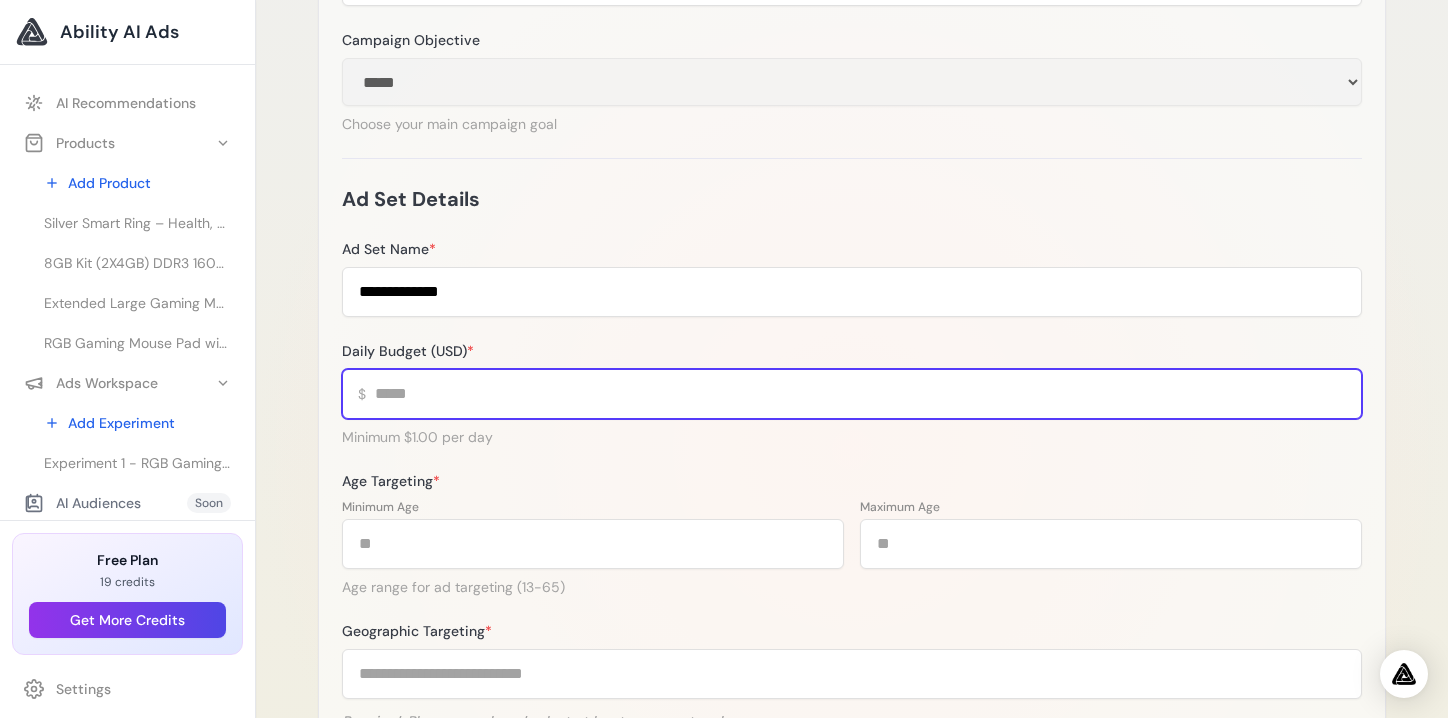 click on "Daily Budget (USD)  *" at bounding box center (852, 394) 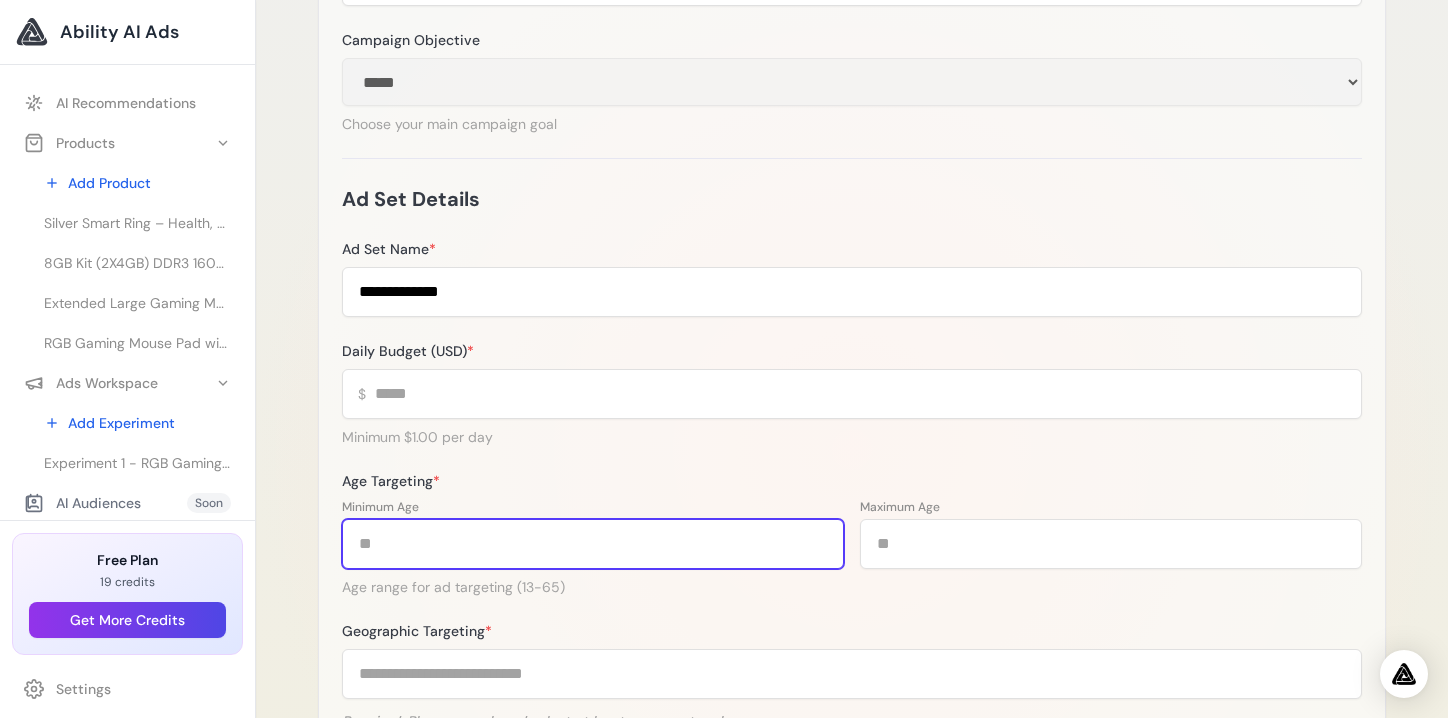 click on "**" at bounding box center [593, 544] 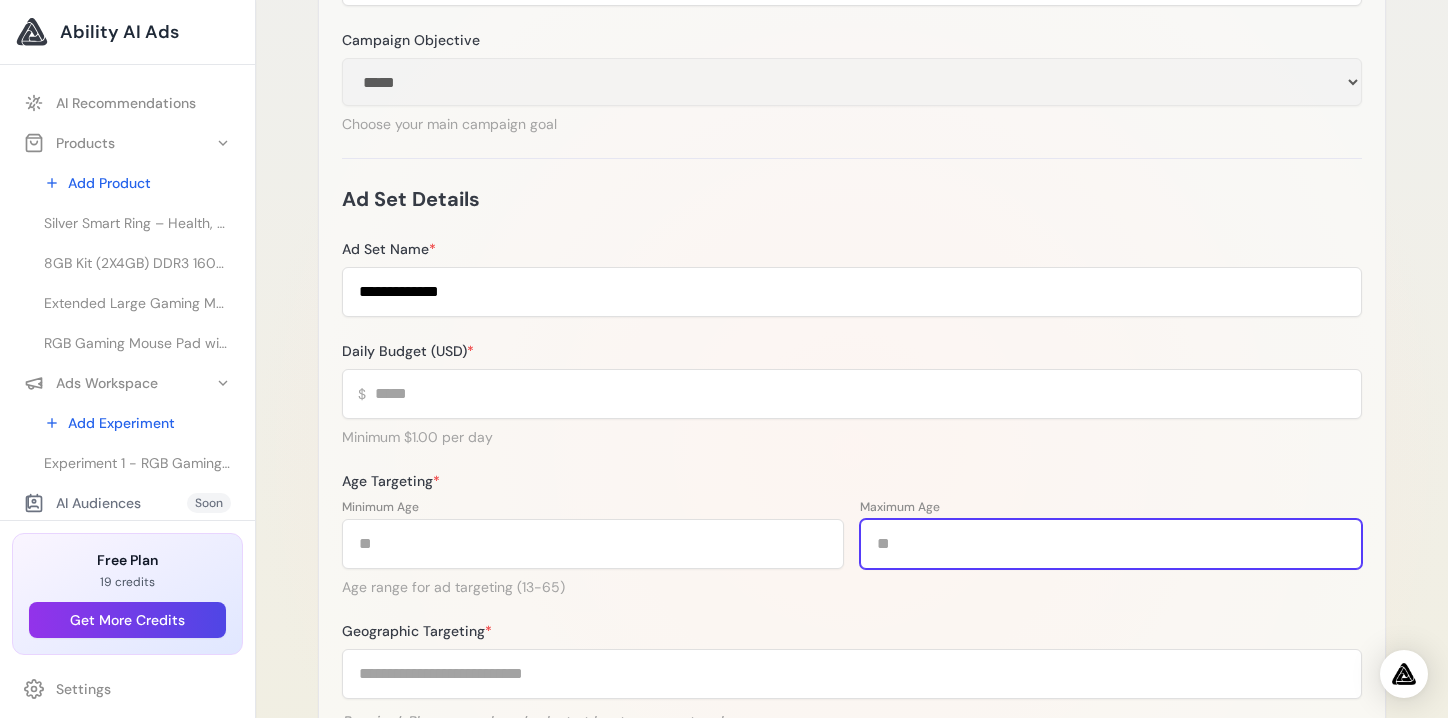click on "**" at bounding box center (1111, 544) 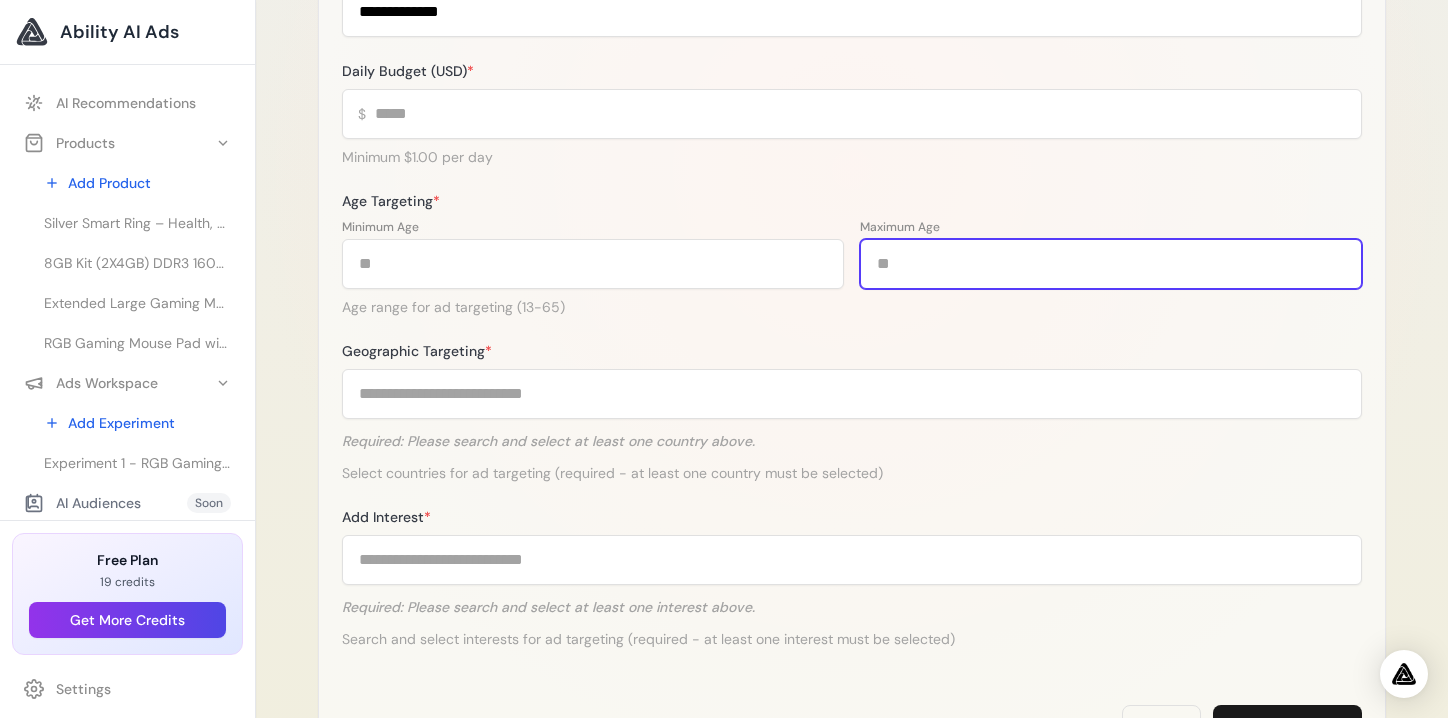 scroll, scrollTop: 552, scrollLeft: 0, axis: vertical 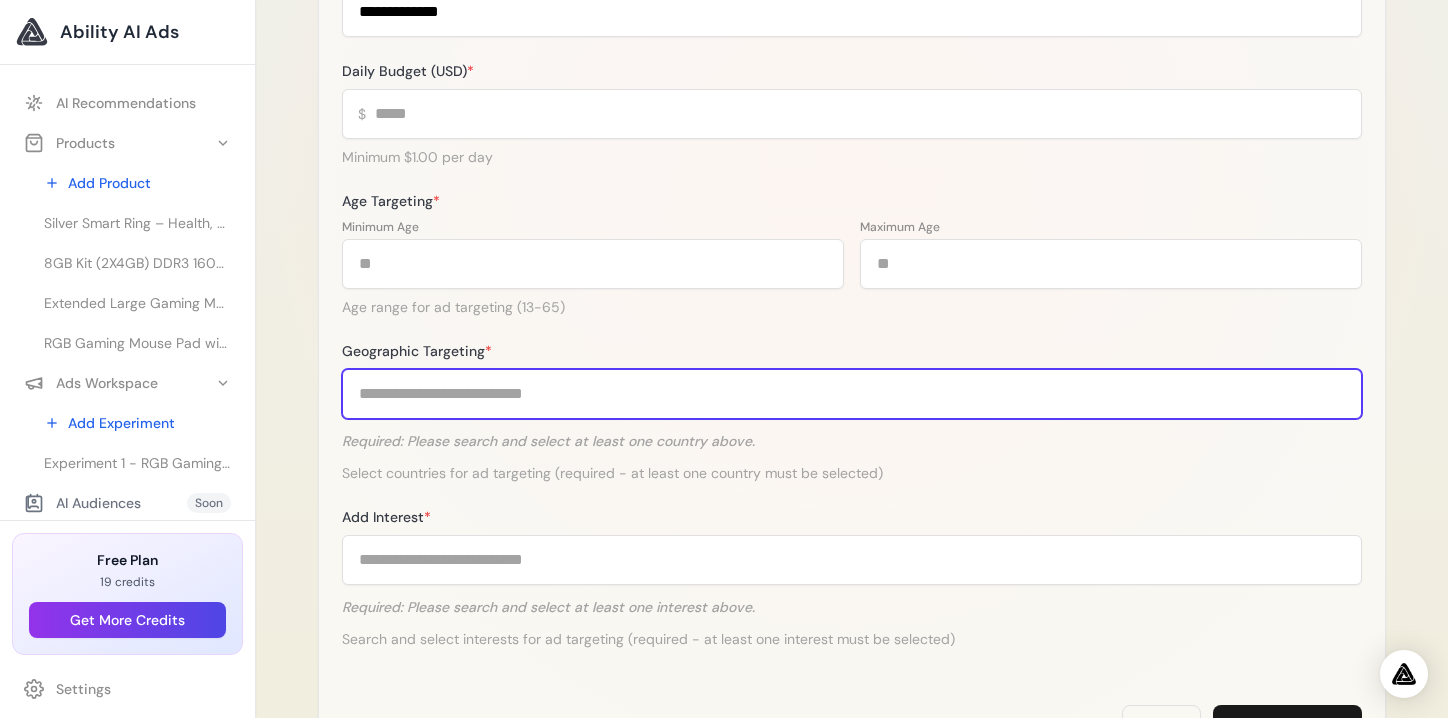 click on "Geographic Targeting  *" at bounding box center [852, 394] 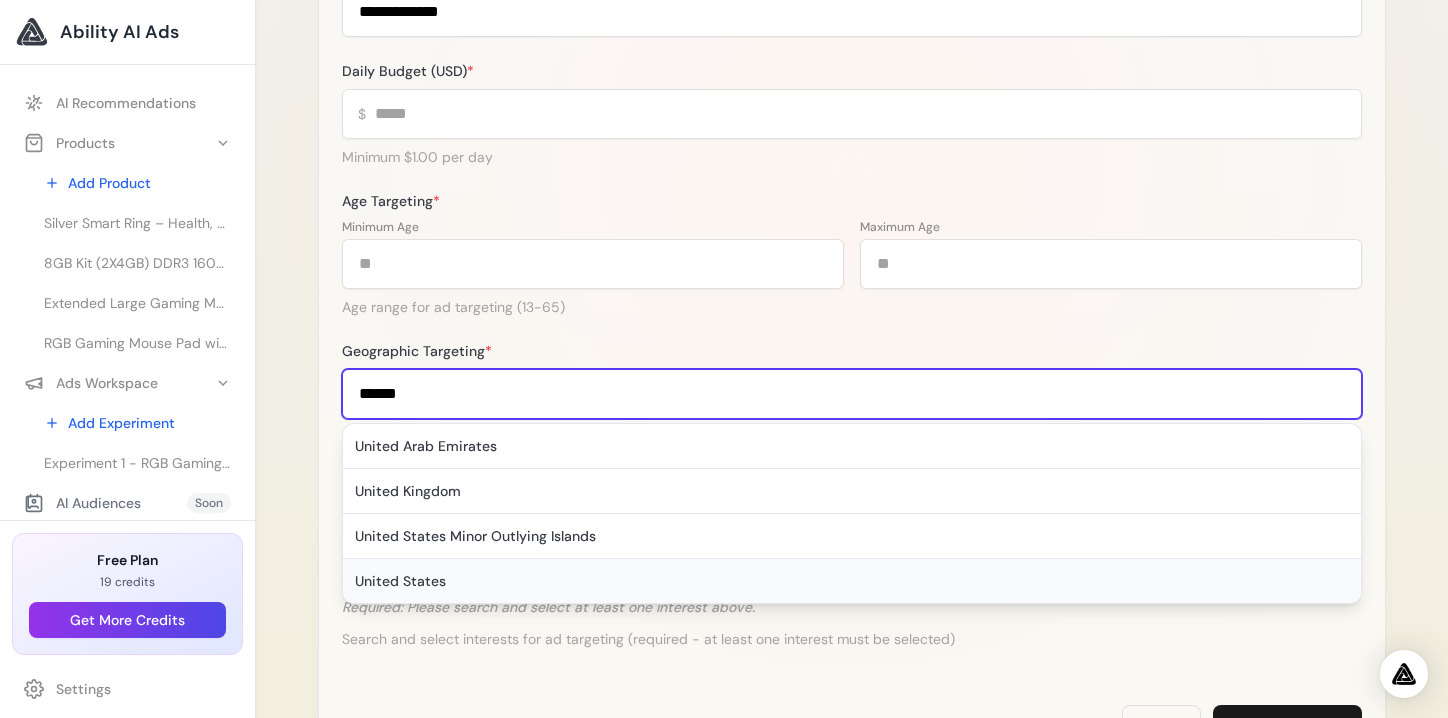 type on "******" 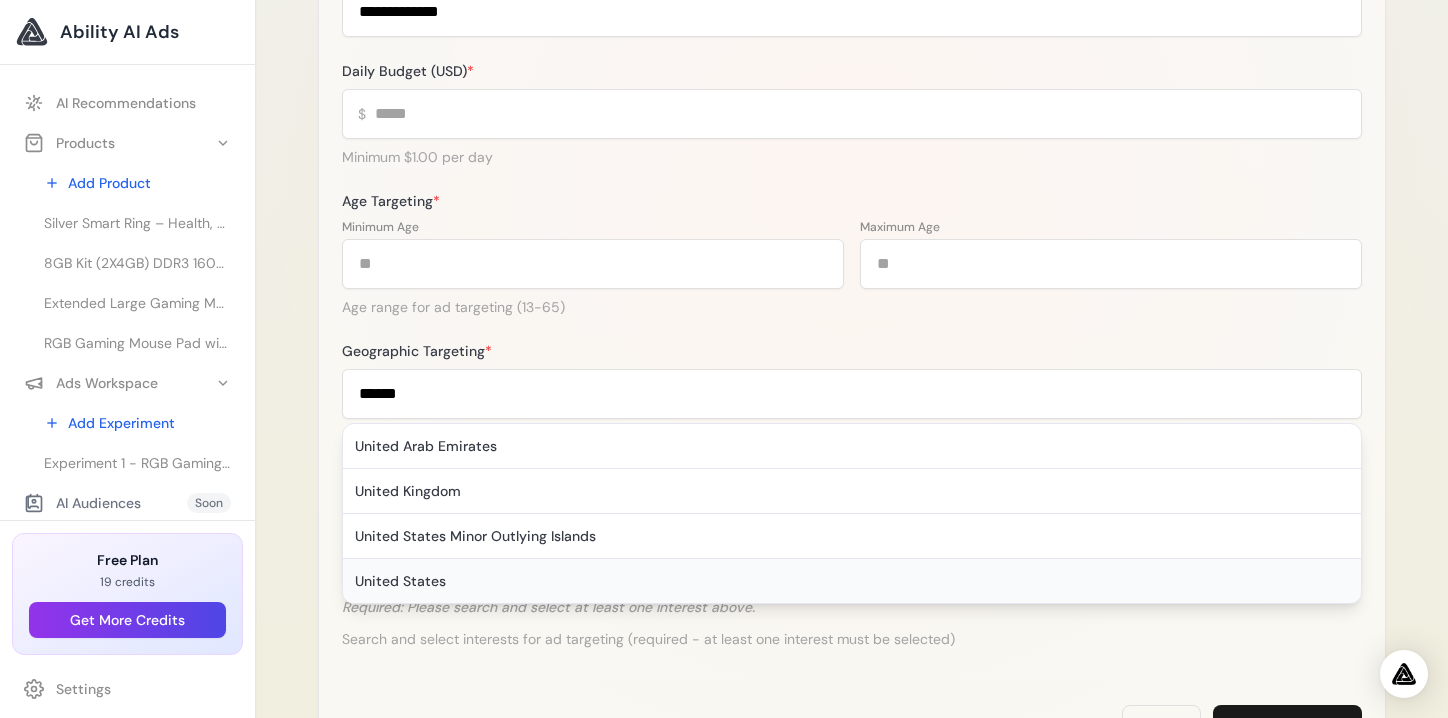 click on "United States" at bounding box center [852, 581] 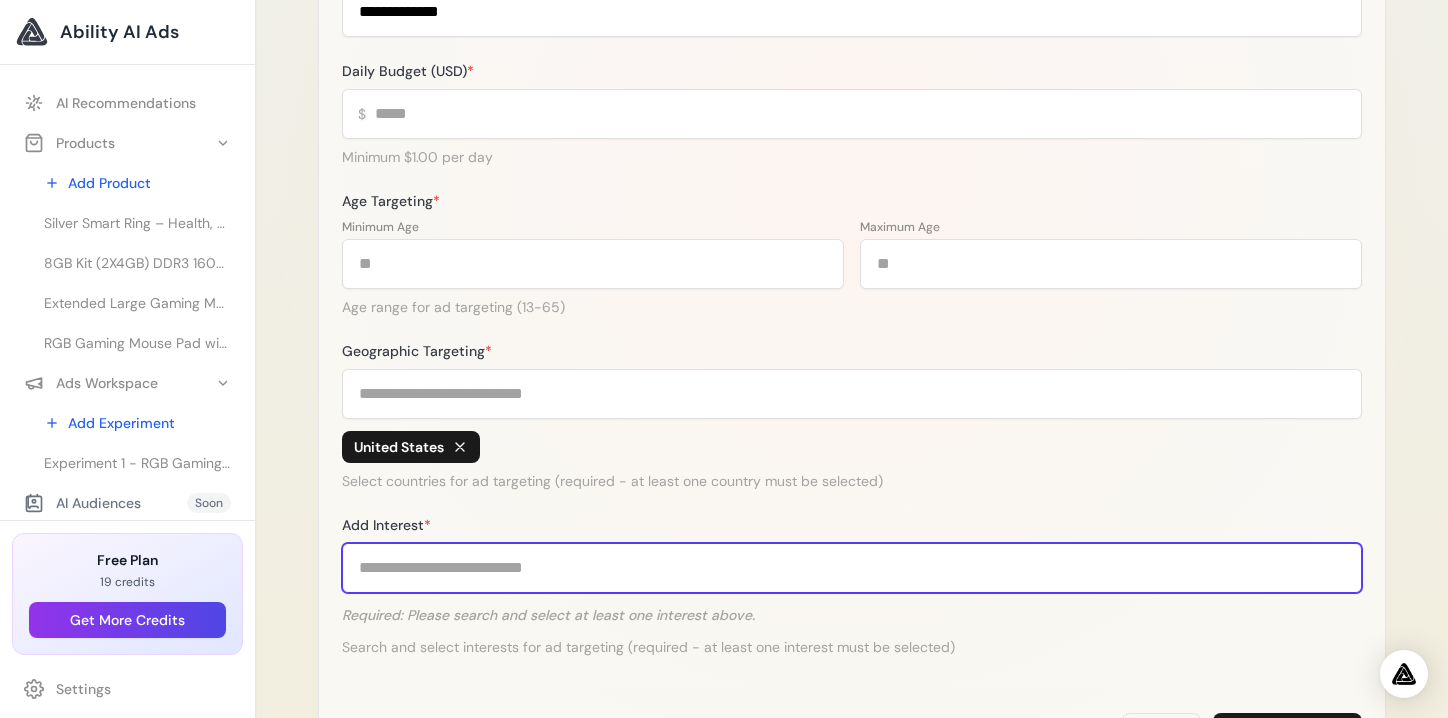 click on "Add Interest  *" at bounding box center [852, 568] 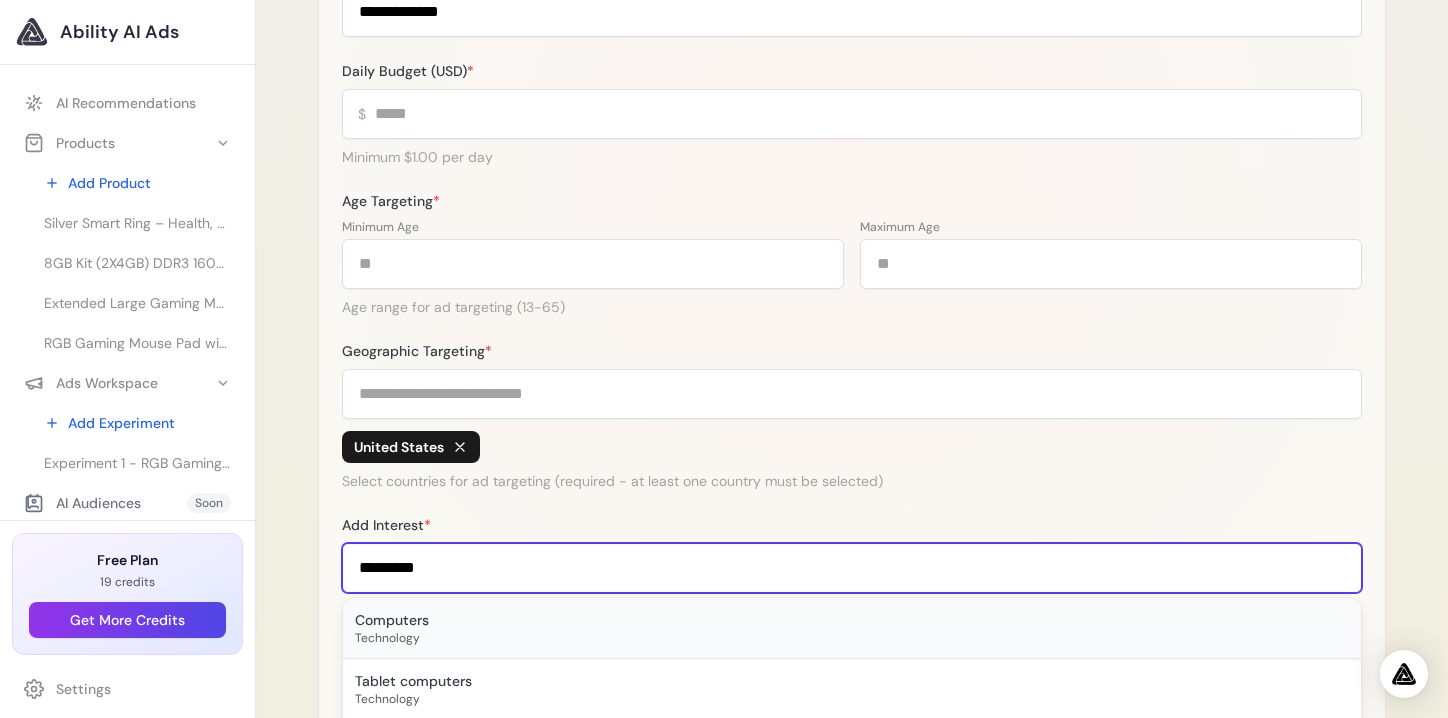 type on "*********" 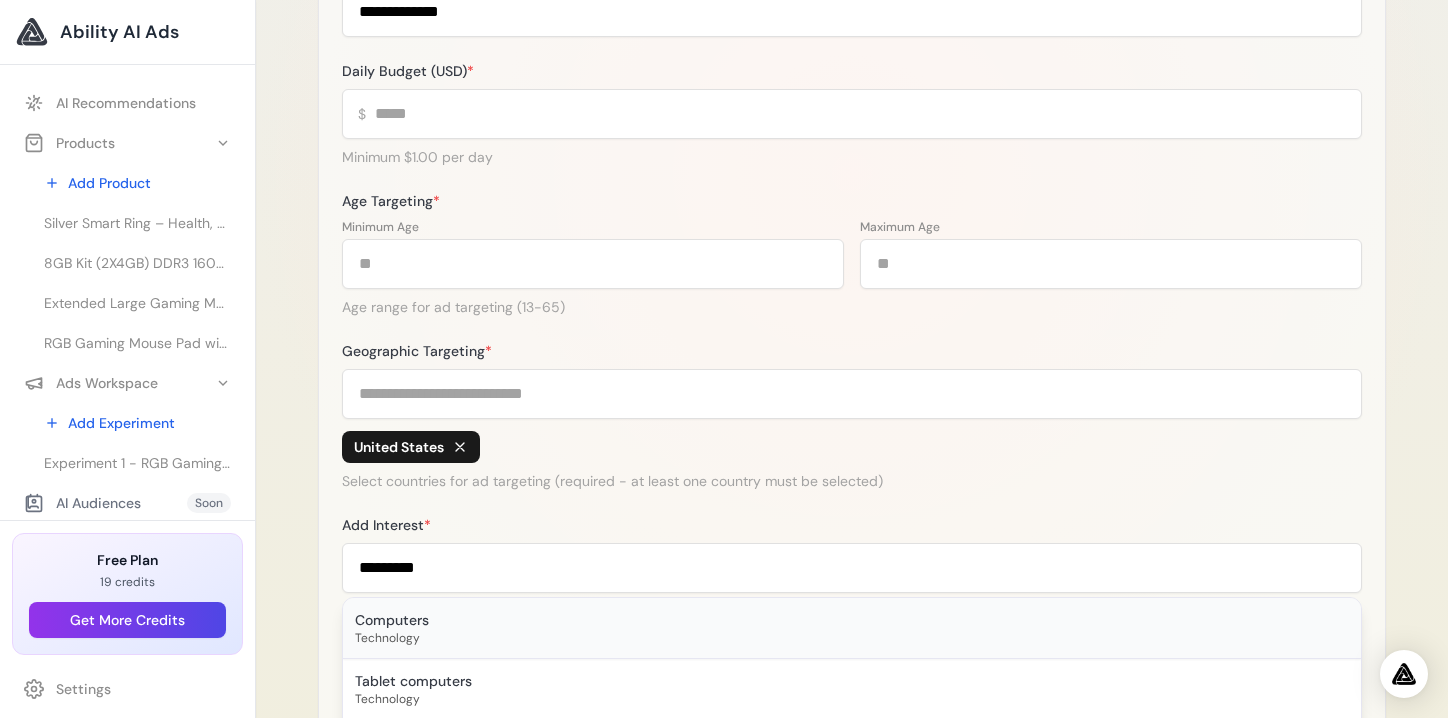 click on "Computers" at bounding box center [852, 620] 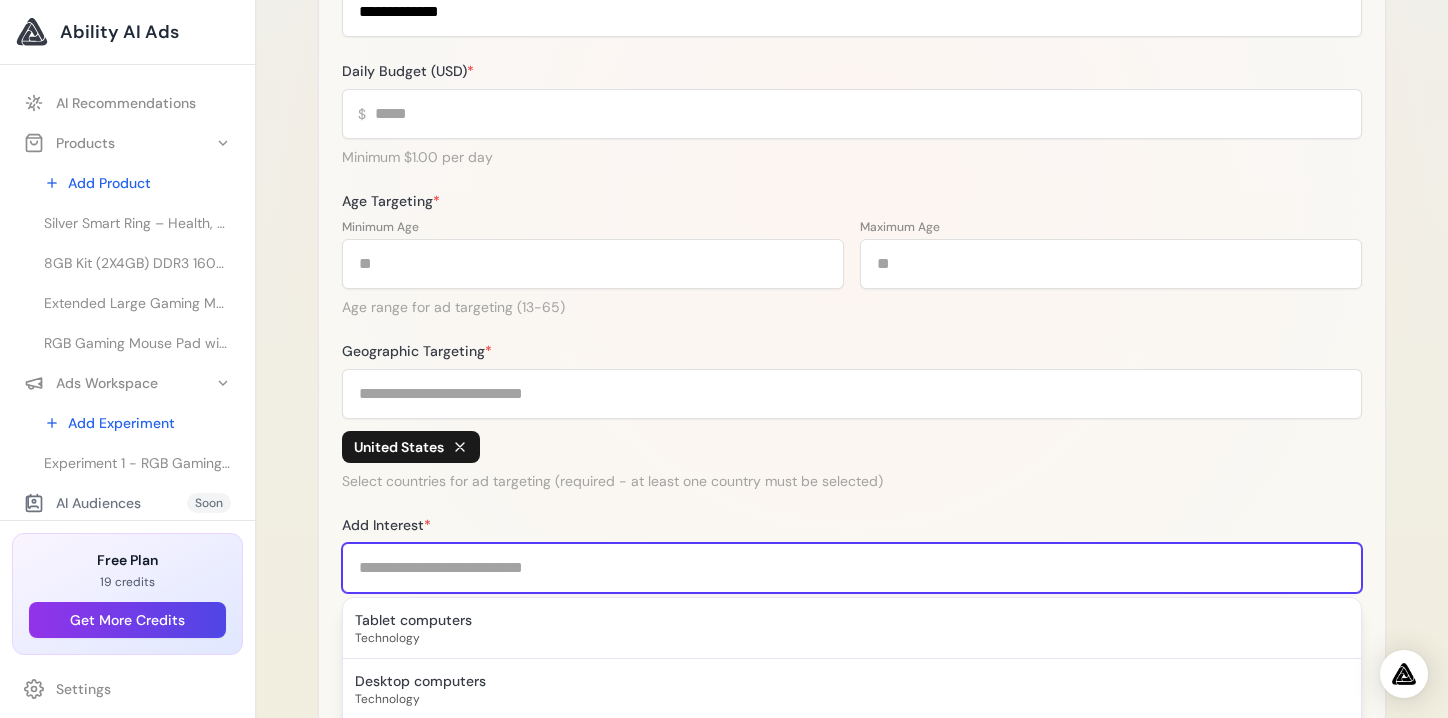 click on "Add Interest  *" at bounding box center (852, 568) 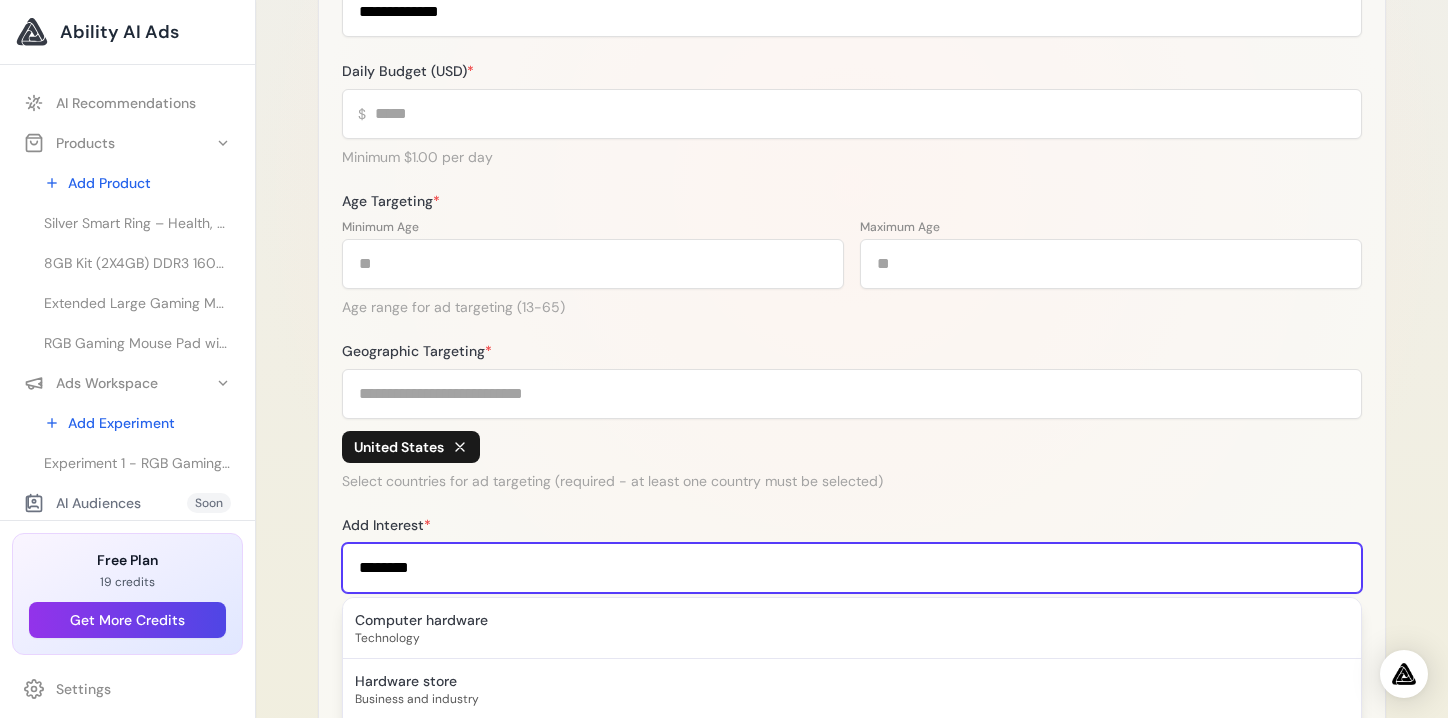type on "********" 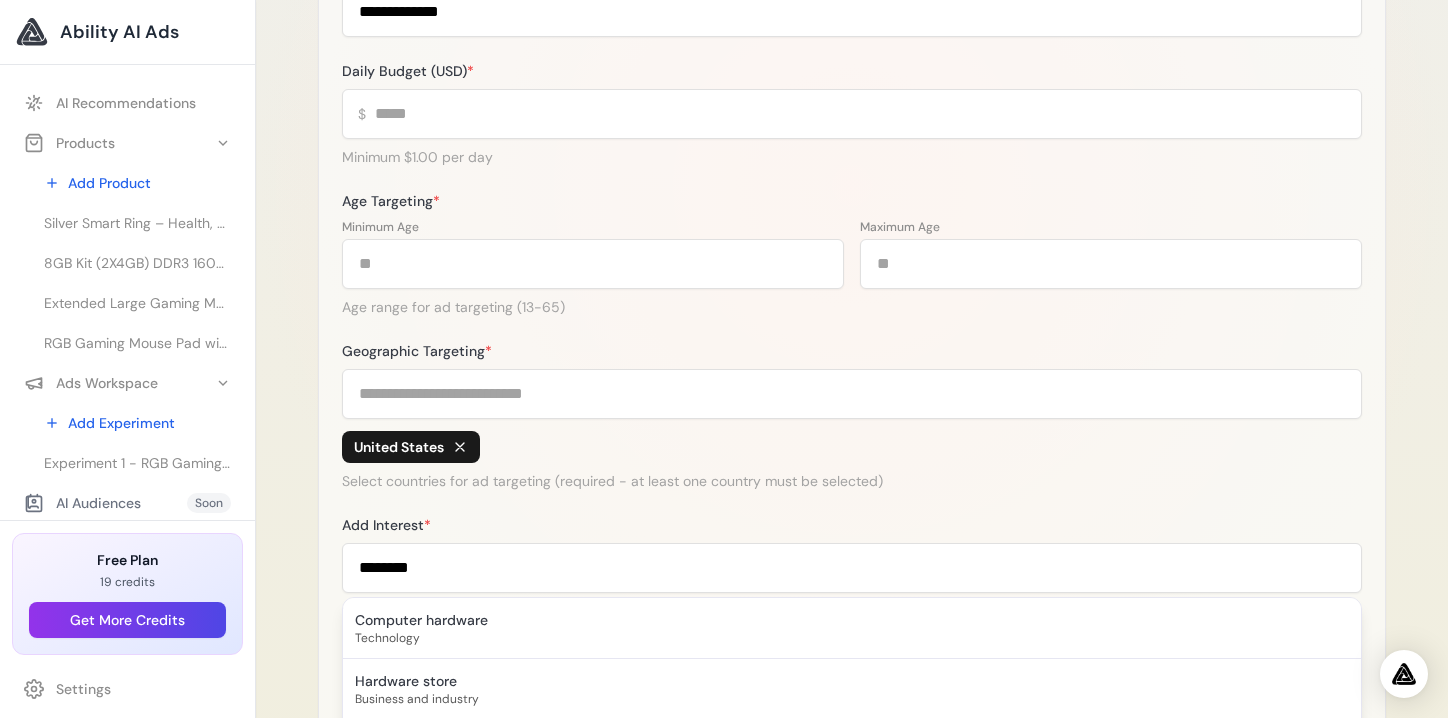 click on "Technology" at bounding box center (852, 638) 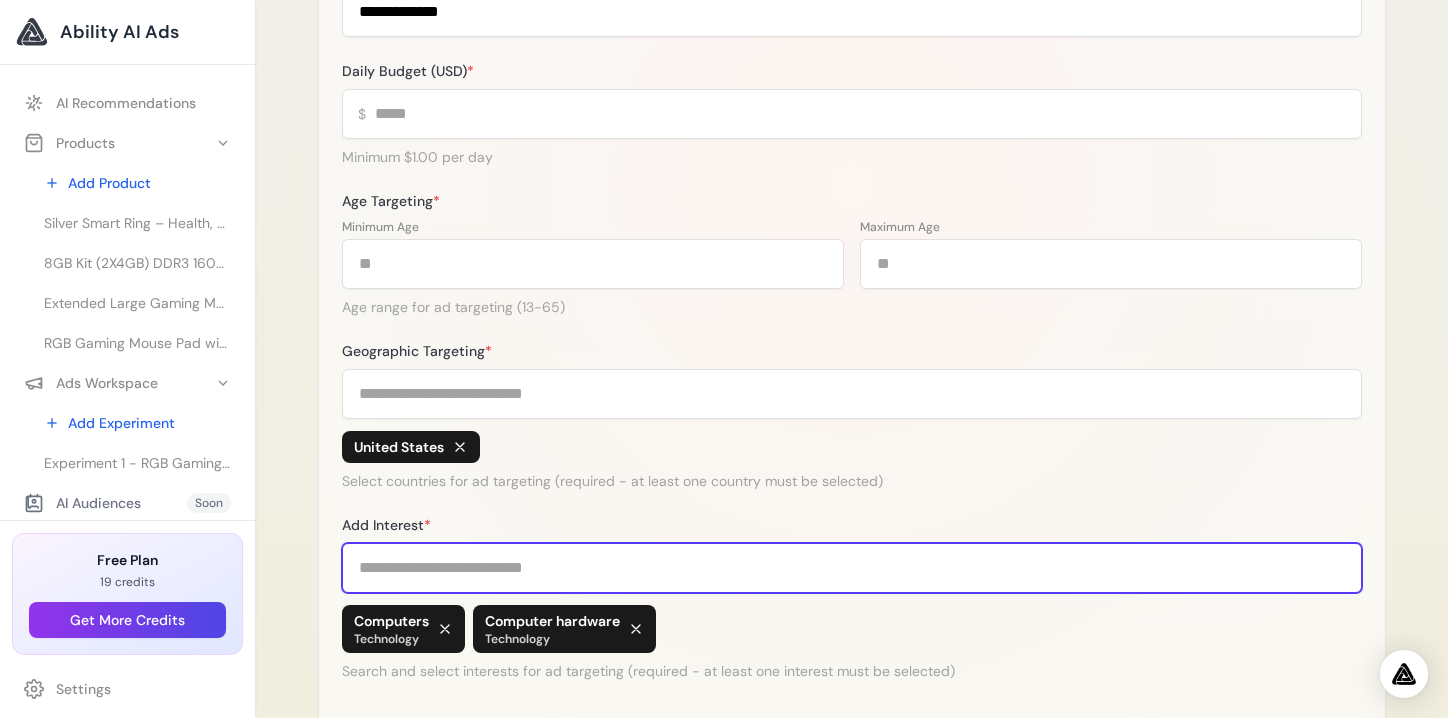 click on "Add Interest  *" at bounding box center (852, 568) 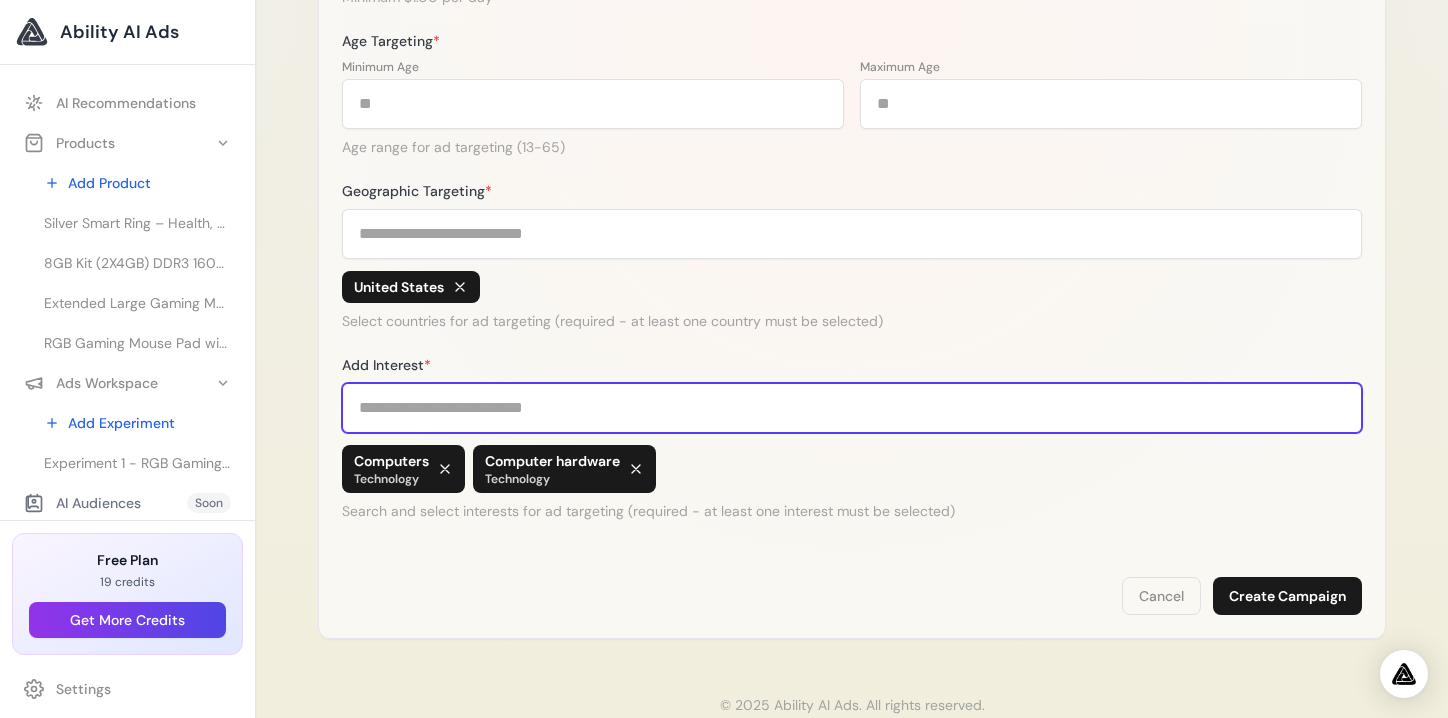 scroll, scrollTop: 753, scrollLeft: 0, axis: vertical 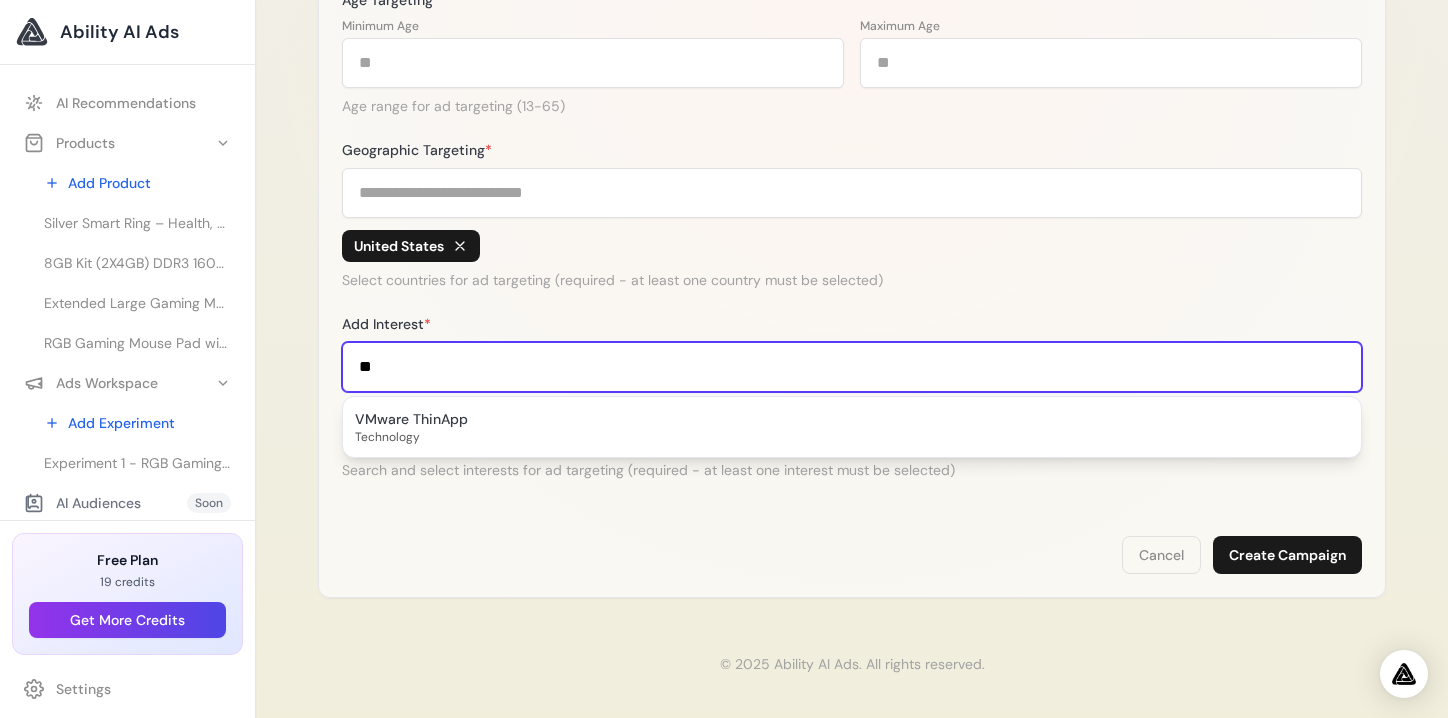 type on "*" 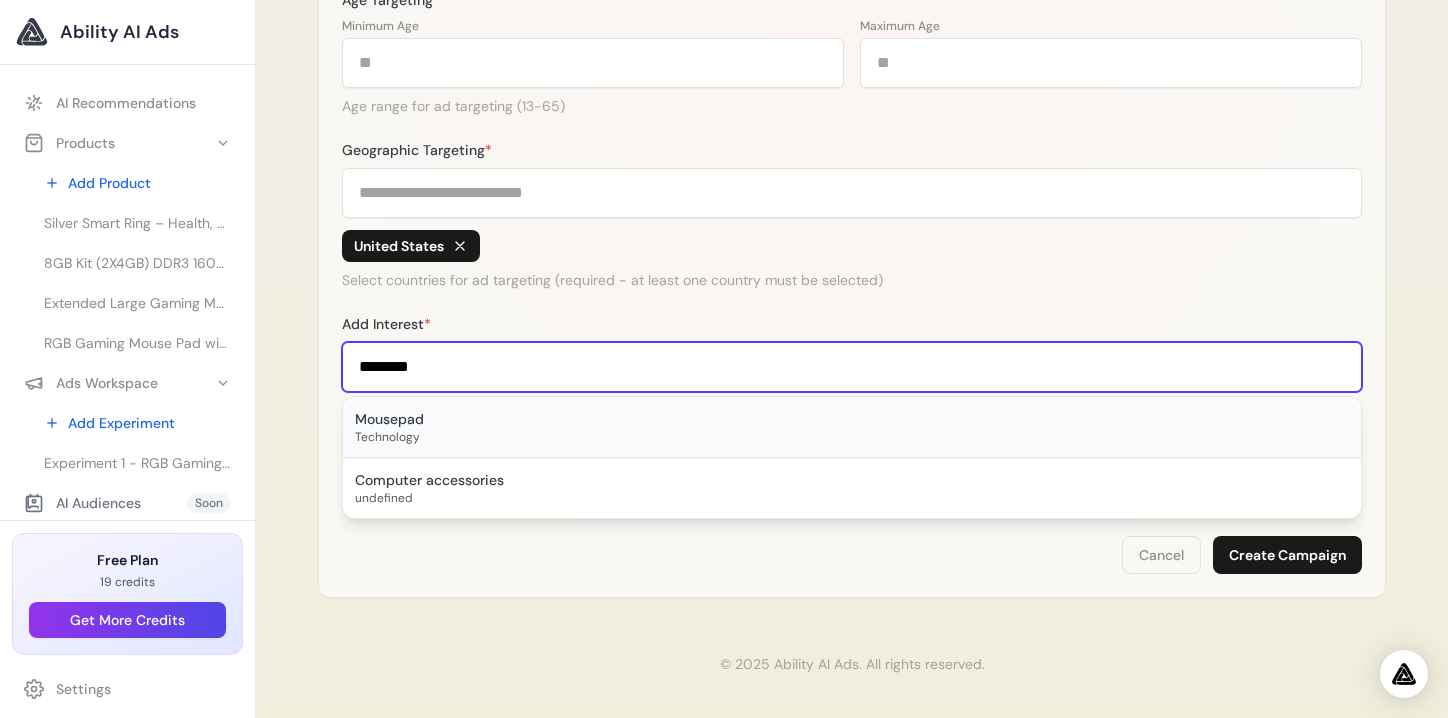 type on "********" 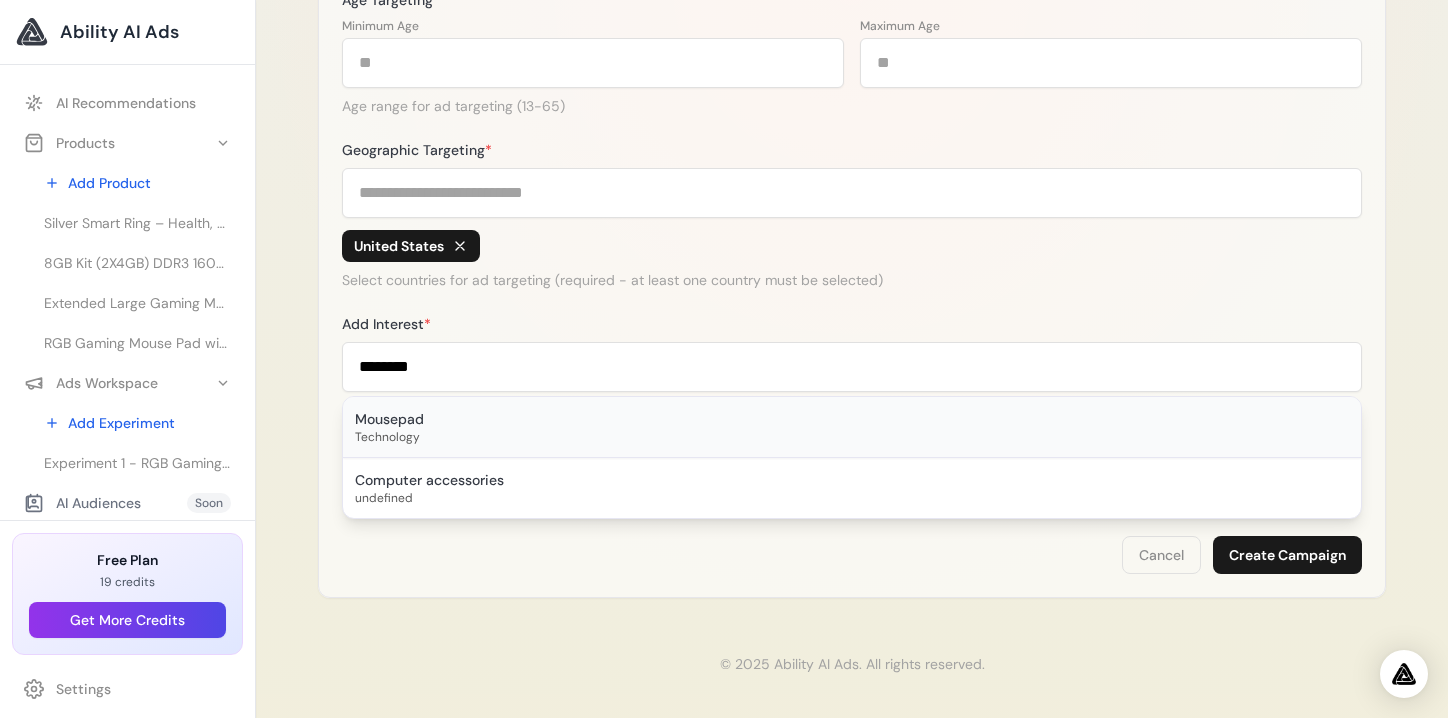 click on "Technology" at bounding box center [852, 437] 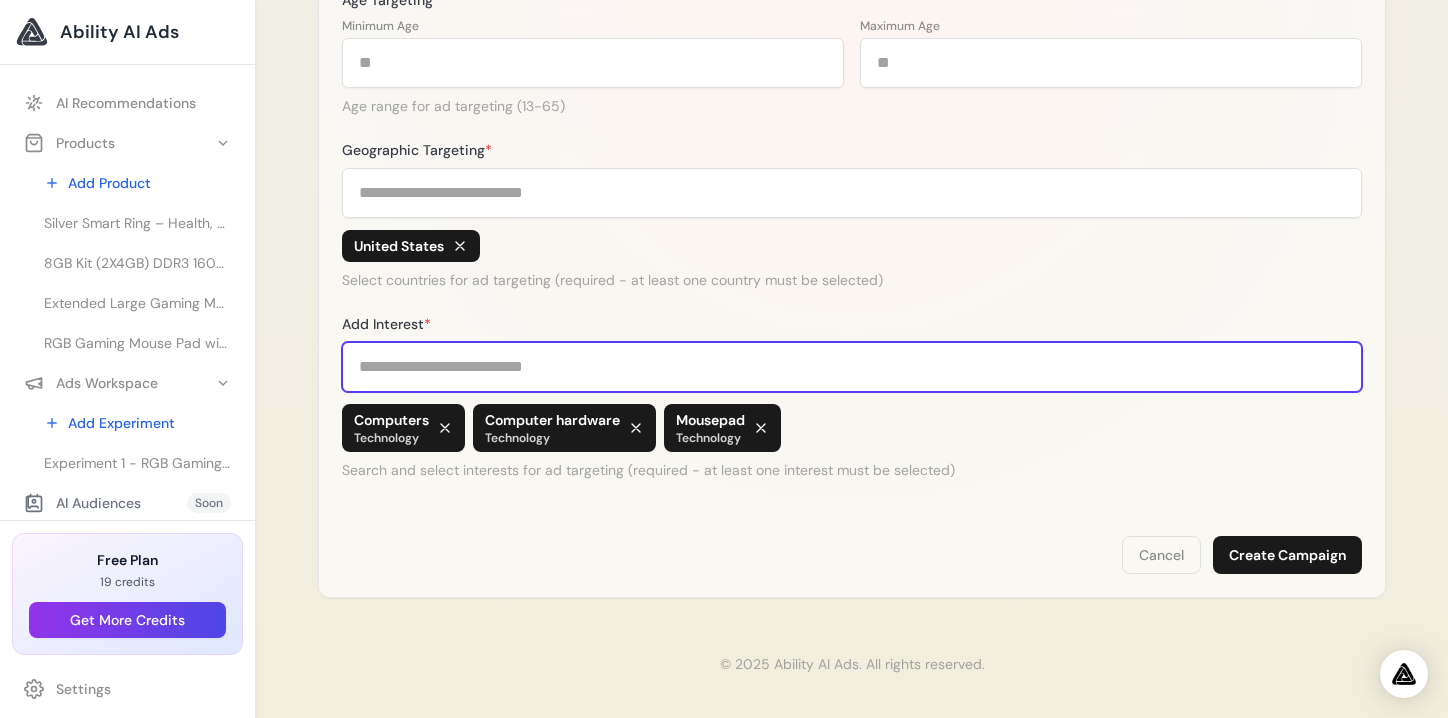 click on "Add Interest  *" at bounding box center (852, 367) 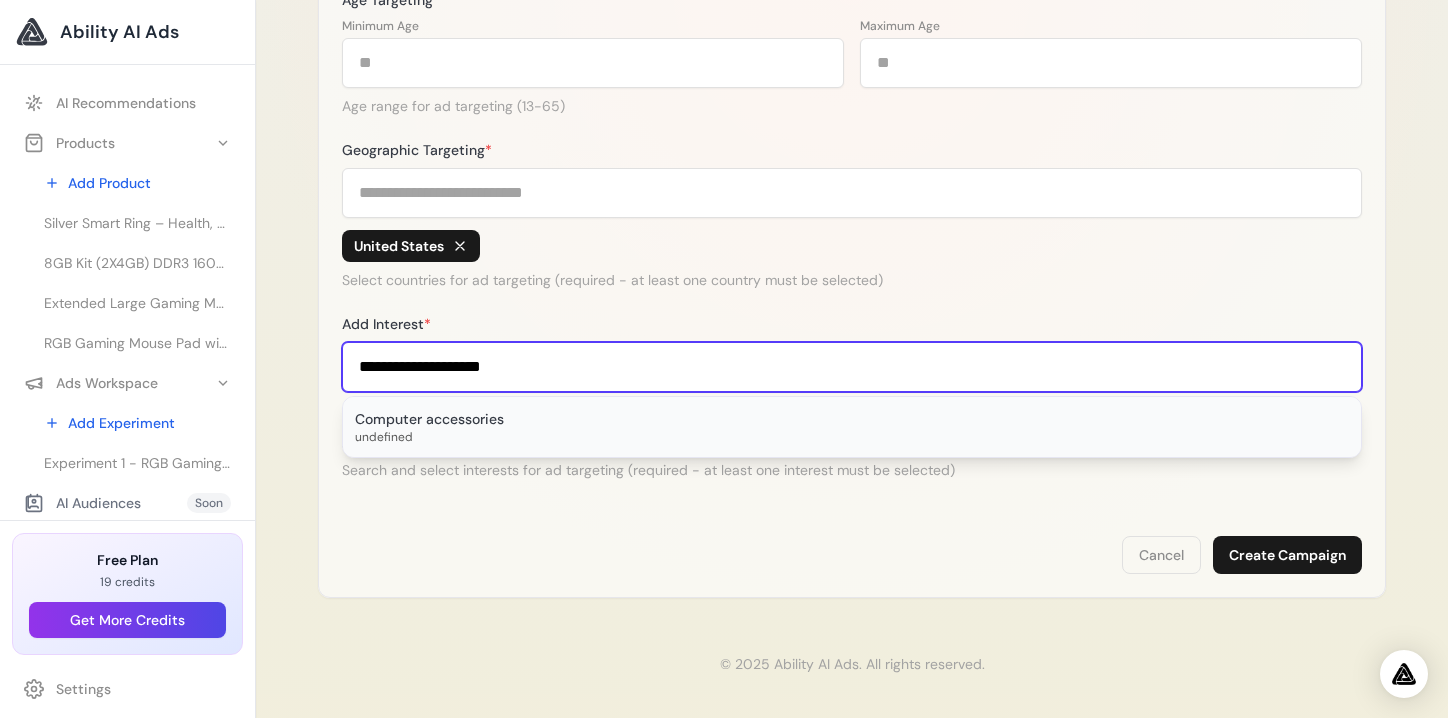 type on "**********" 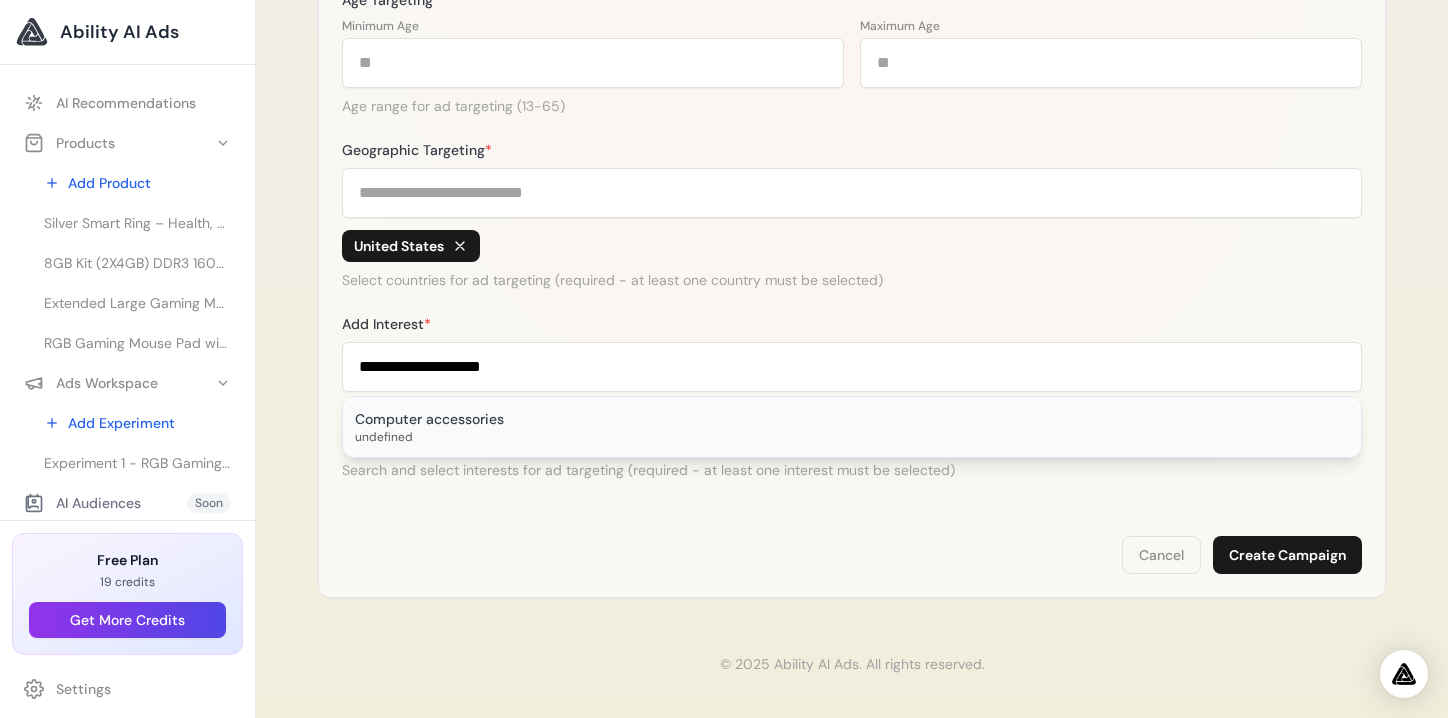 click on "Computer accessories" at bounding box center [852, 419] 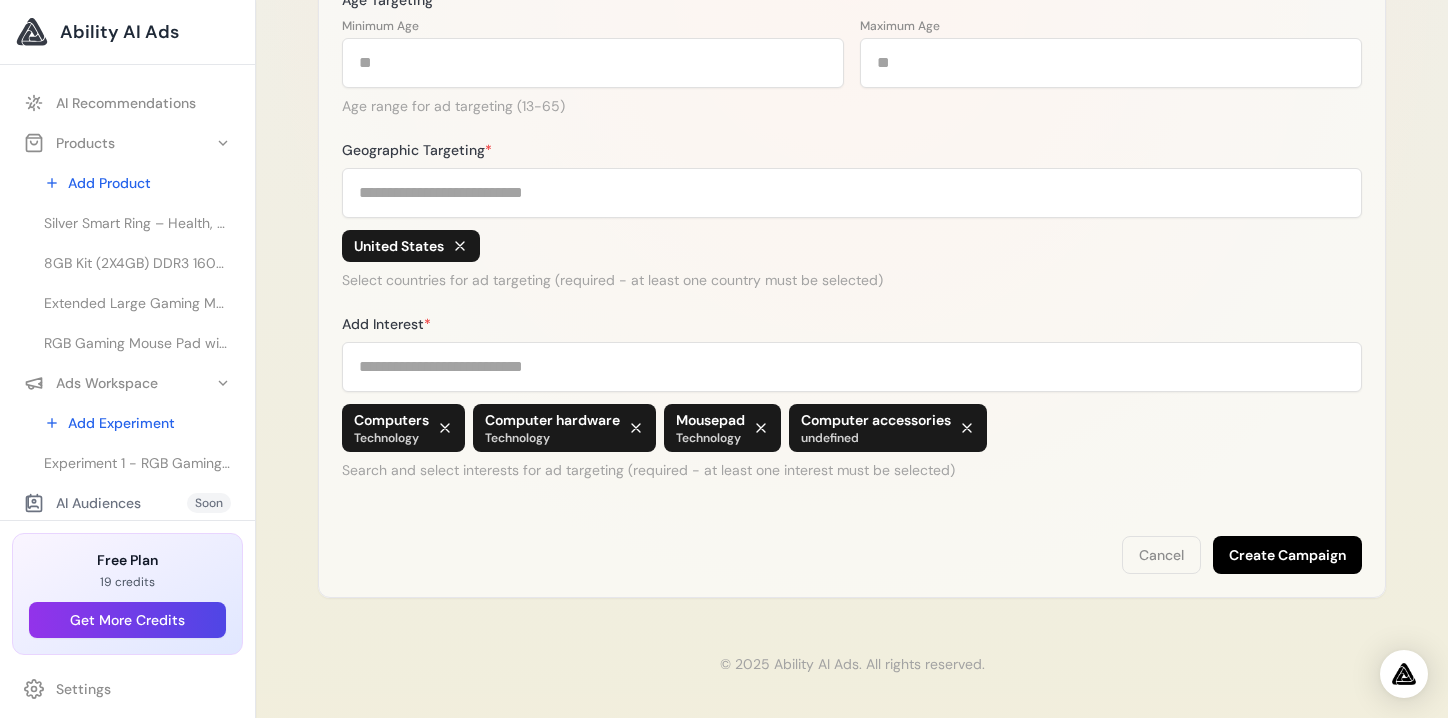 click on "Create Campaign" at bounding box center [1287, 555] 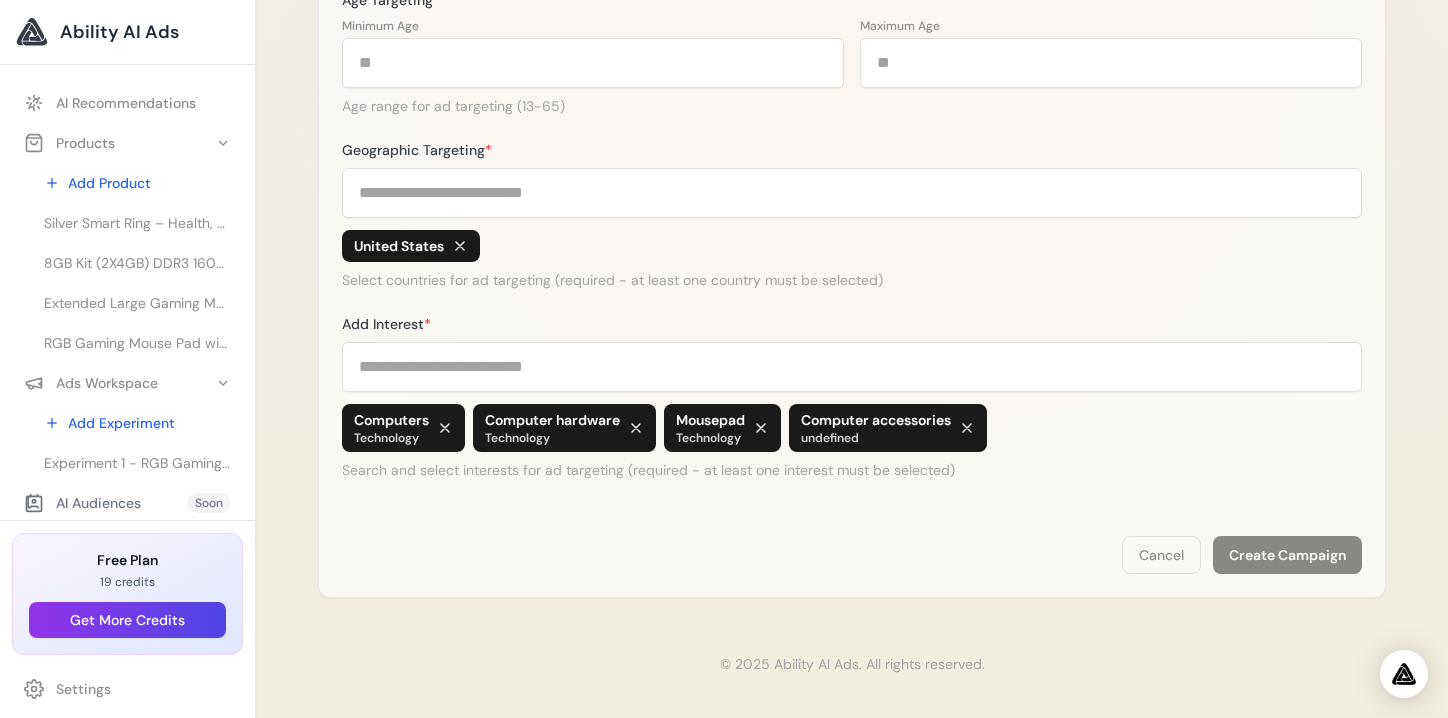 click on "Computer hardware" at bounding box center (552, 420) 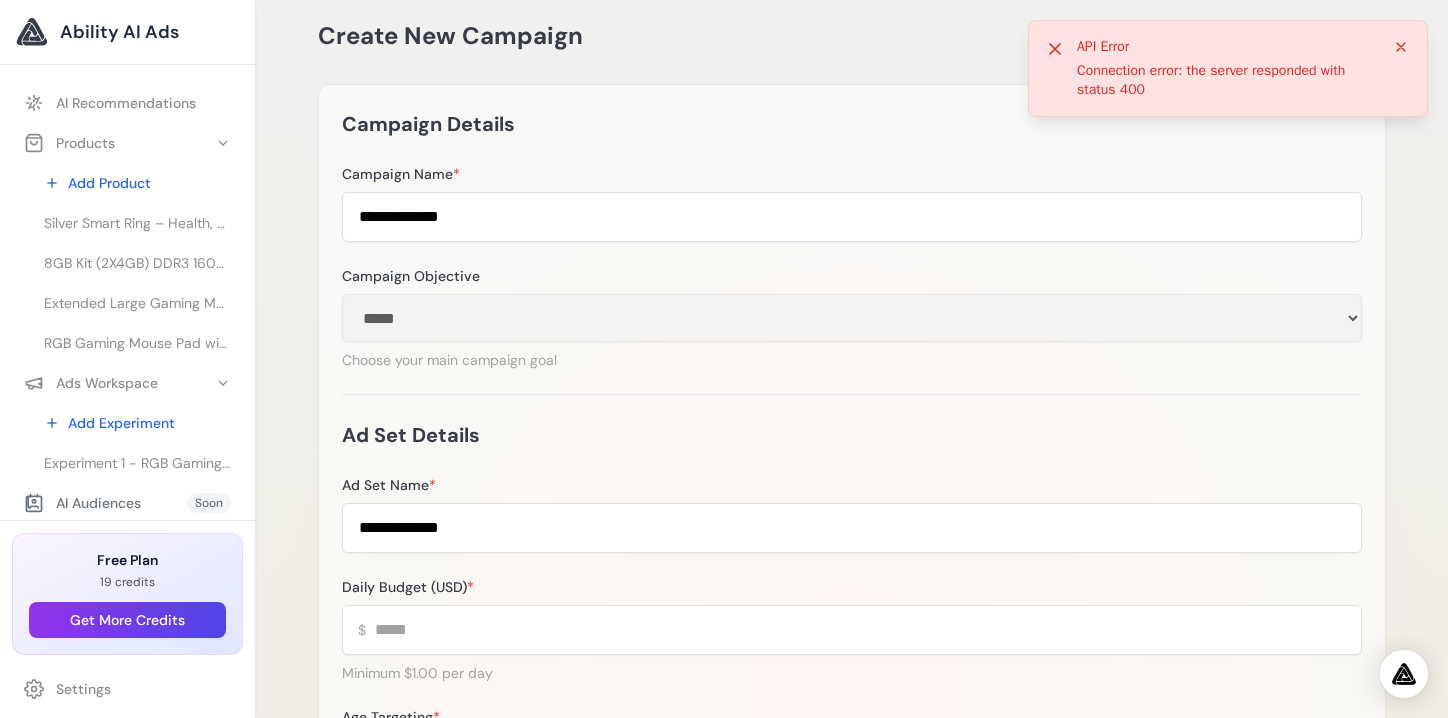 scroll, scrollTop: 0, scrollLeft: 0, axis: both 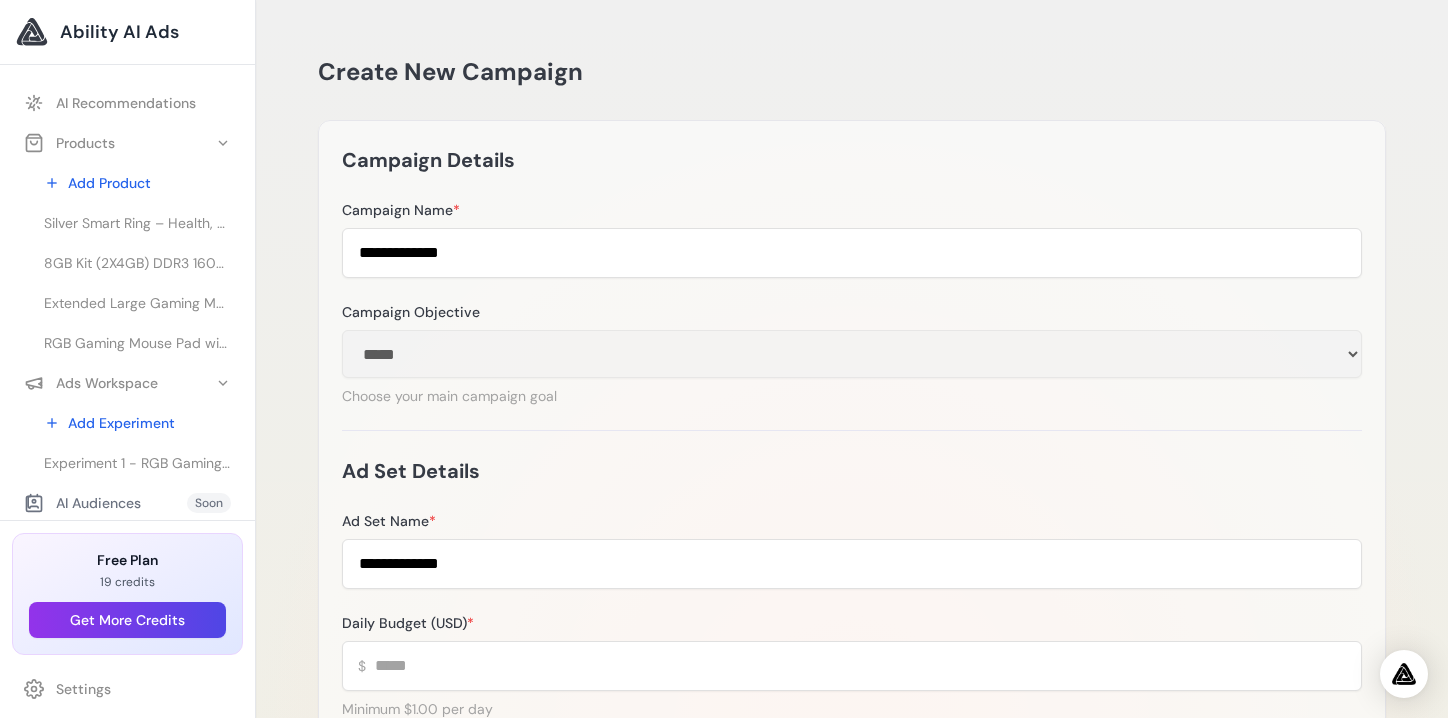 click on "Choose your main campaign goal" at bounding box center [852, 396] 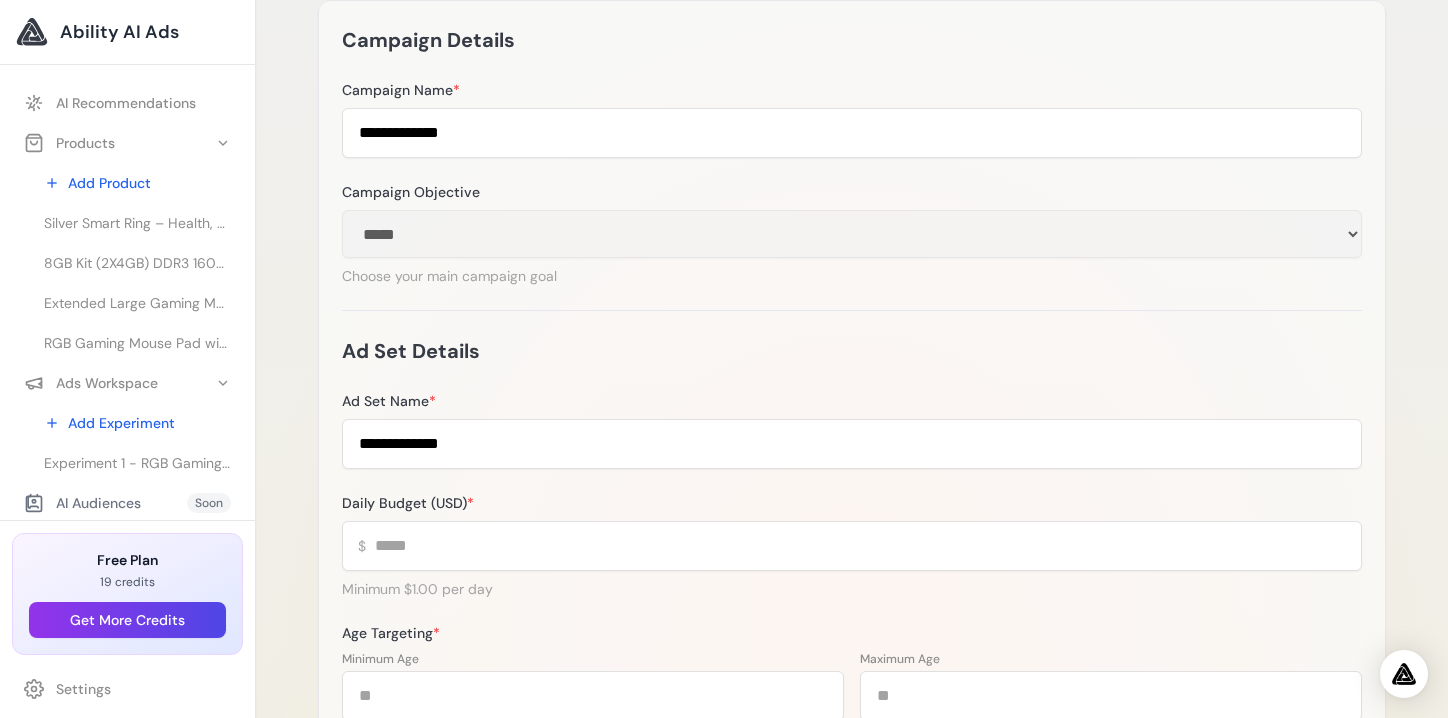 scroll, scrollTop: 119, scrollLeft: 0, axis: vertical 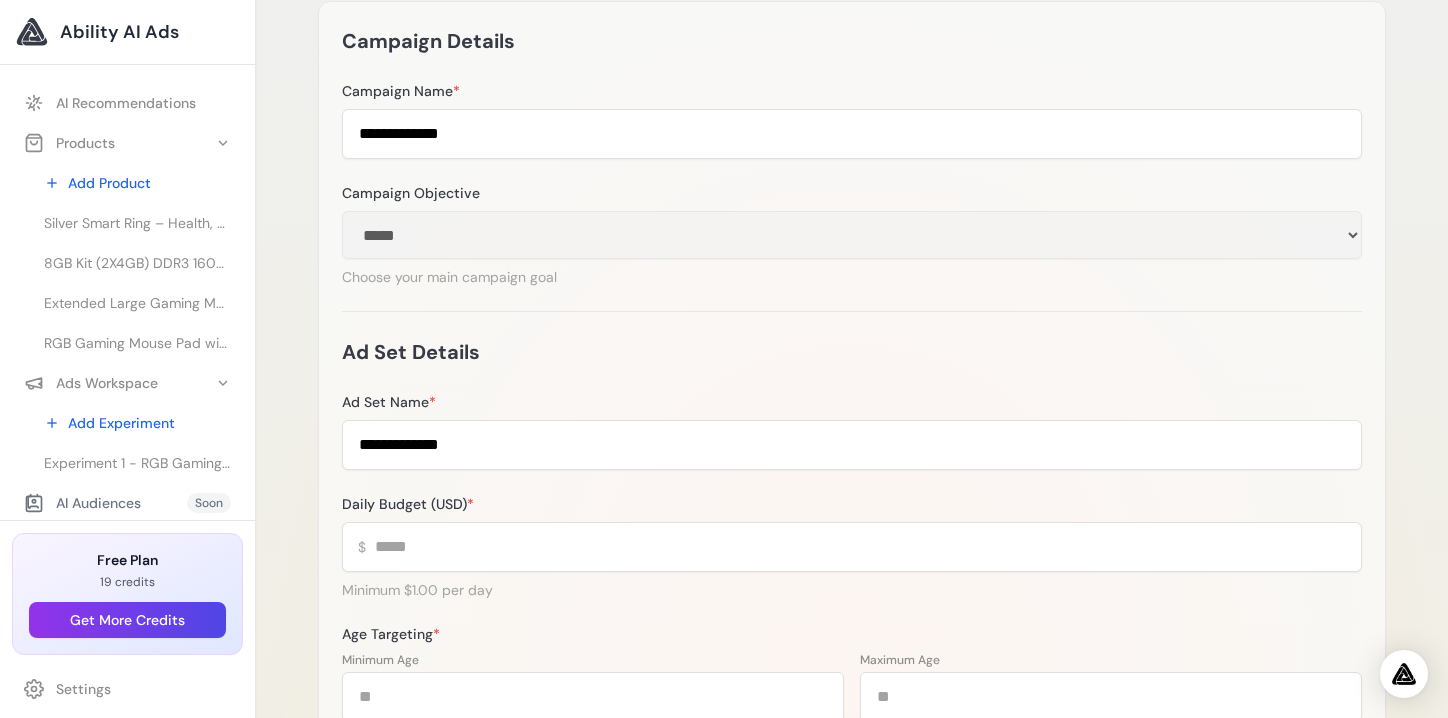 click on "Choose your main campaign goal" at bounding box center [852, 277] 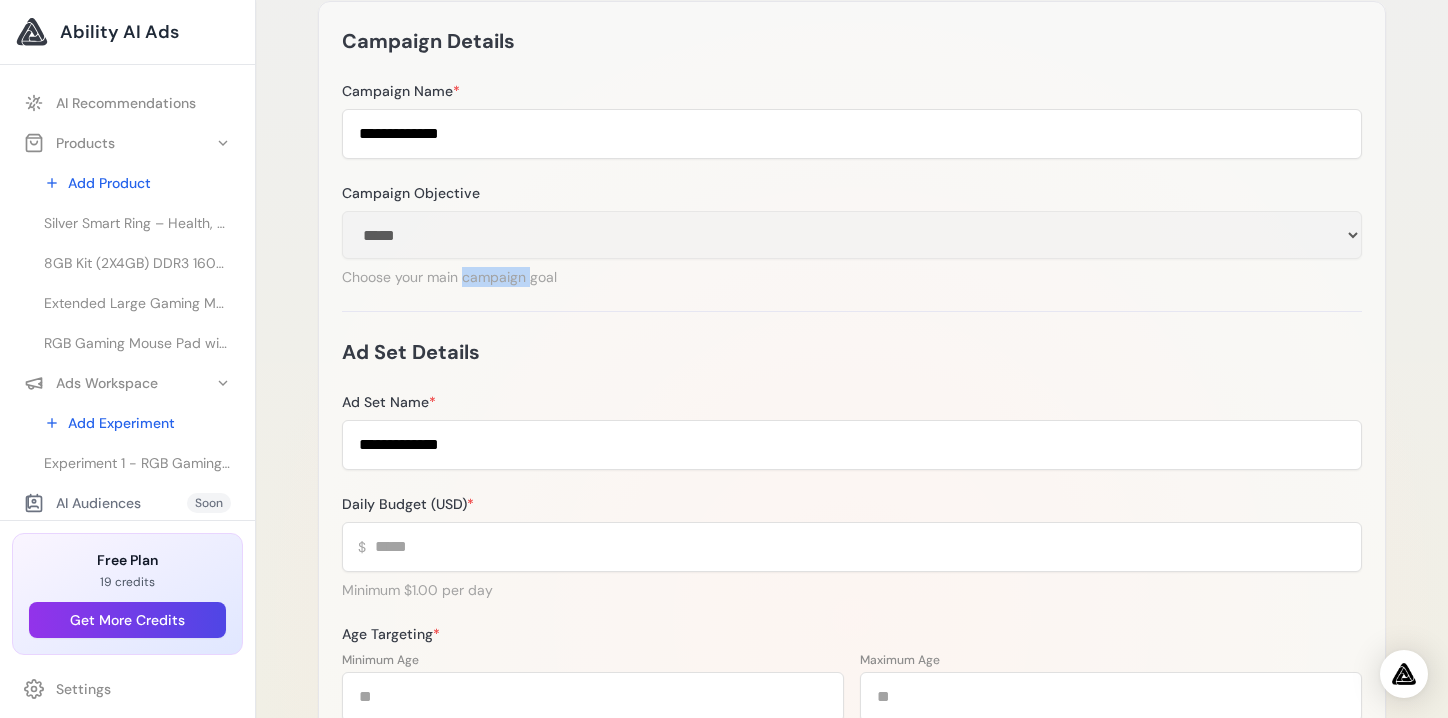 click on "Choose your main campaign goal" at bounding box center [852, 277] 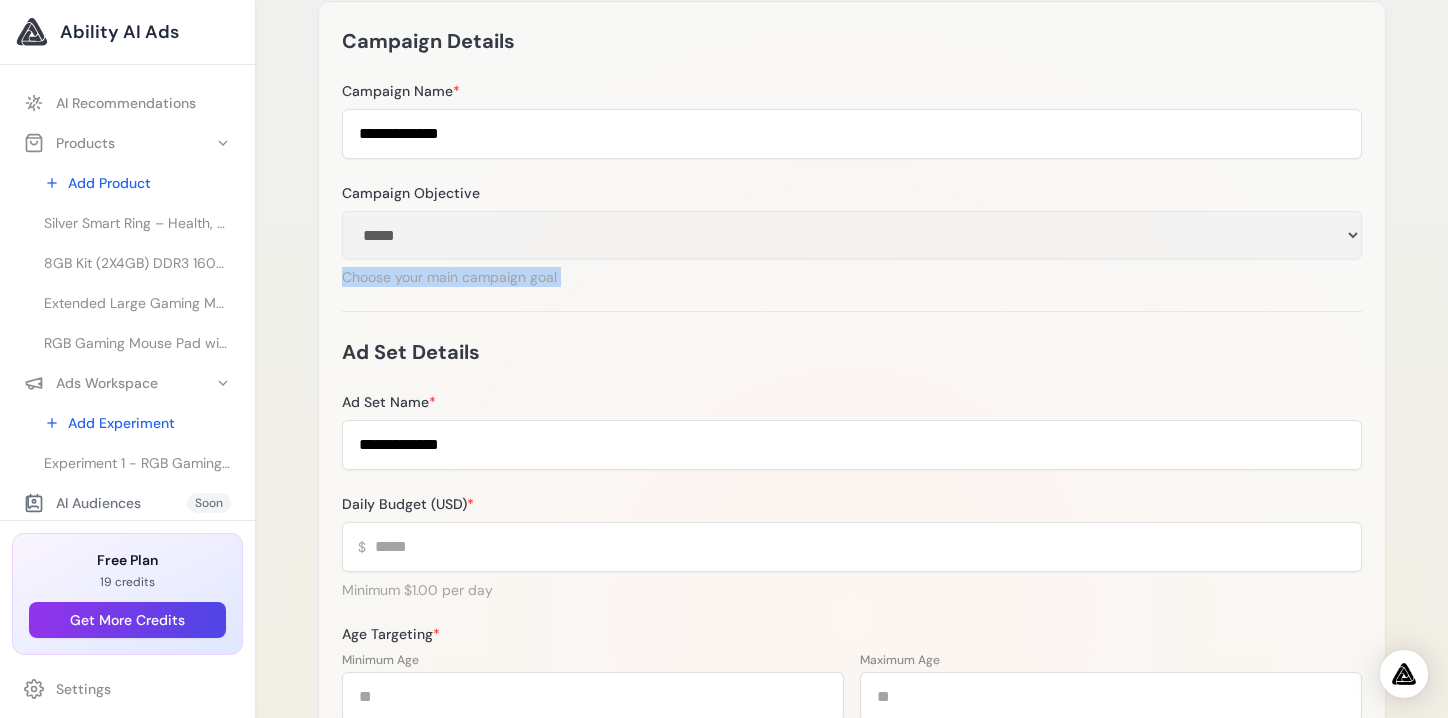 click on "Choose your main campaign goal" at bounding box center [852, 277] 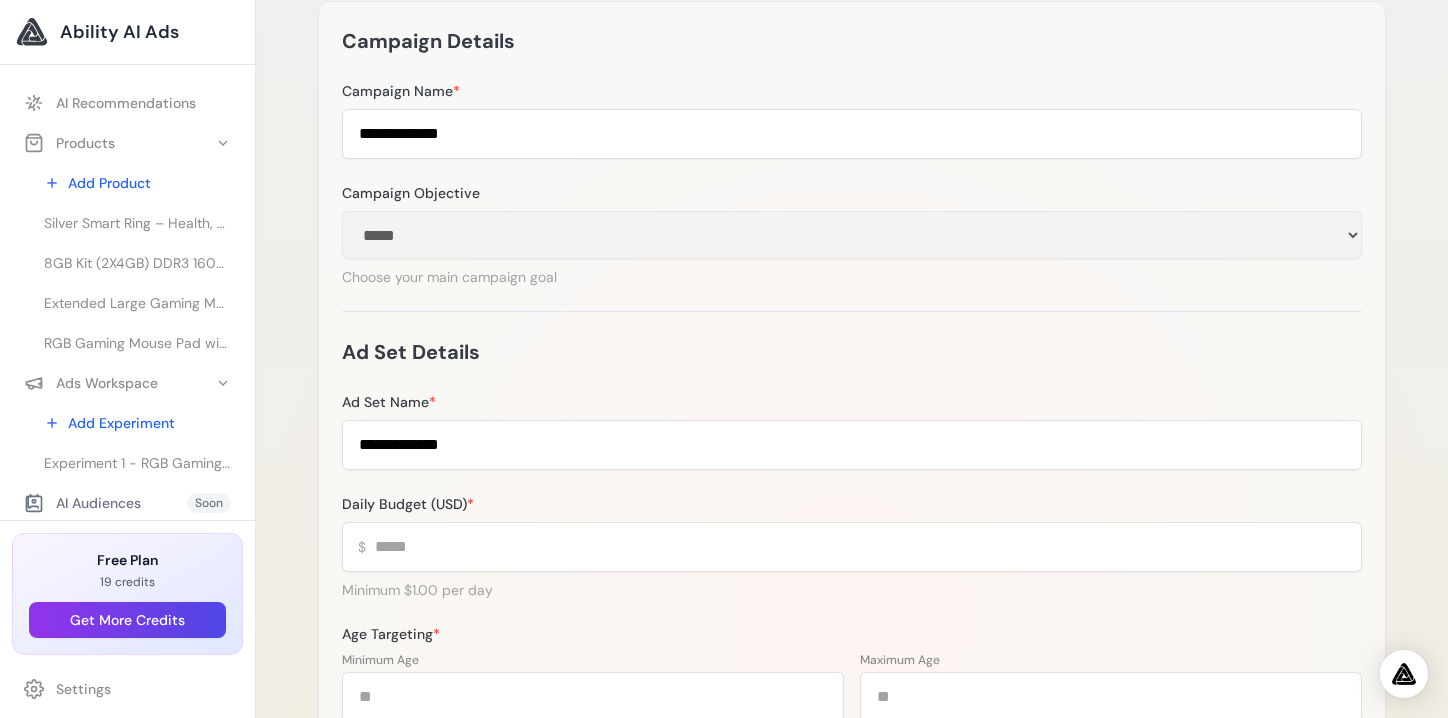 scroll, scrollTop: 0, scrollLeft: 0, axis: both 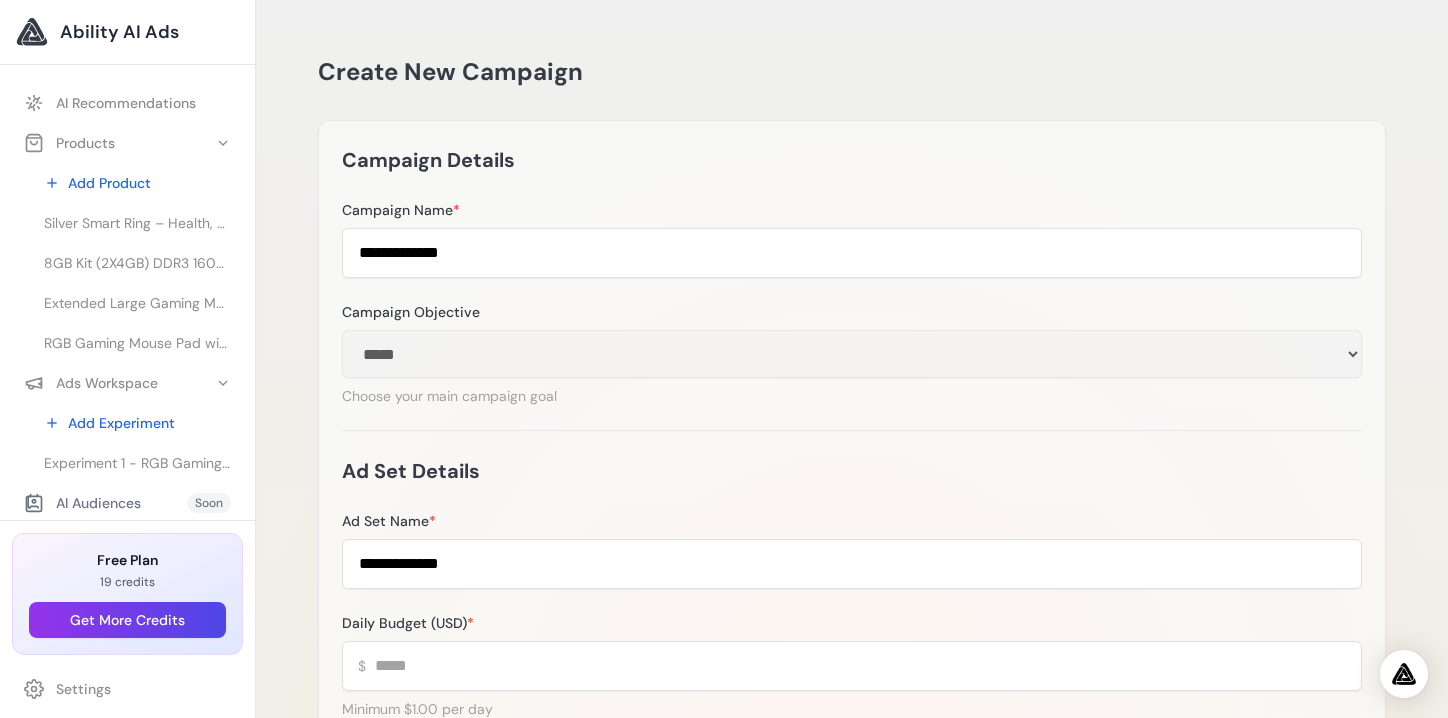 click on "Ability AI Ads" at bounding box center (127, 32) 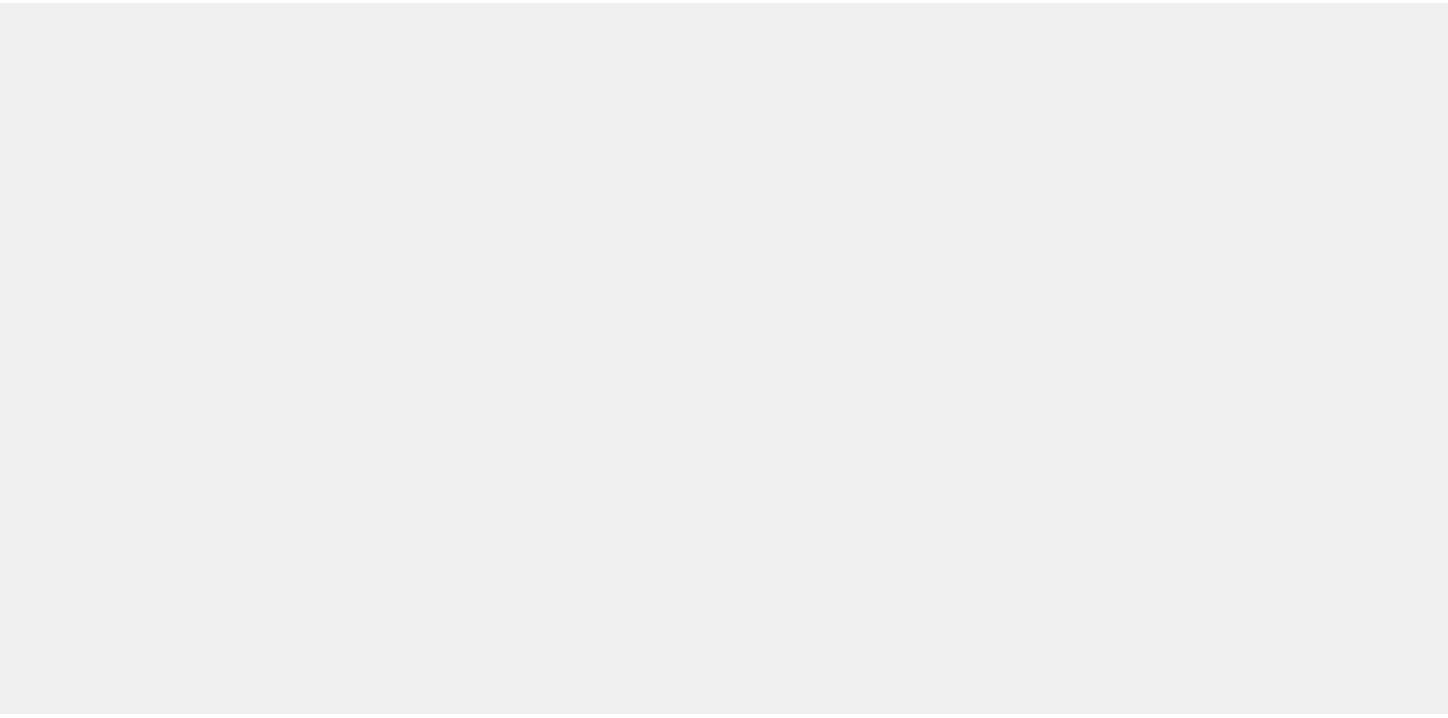 scroll, scrollTop: 0, scrollLeft: 0, axis: both 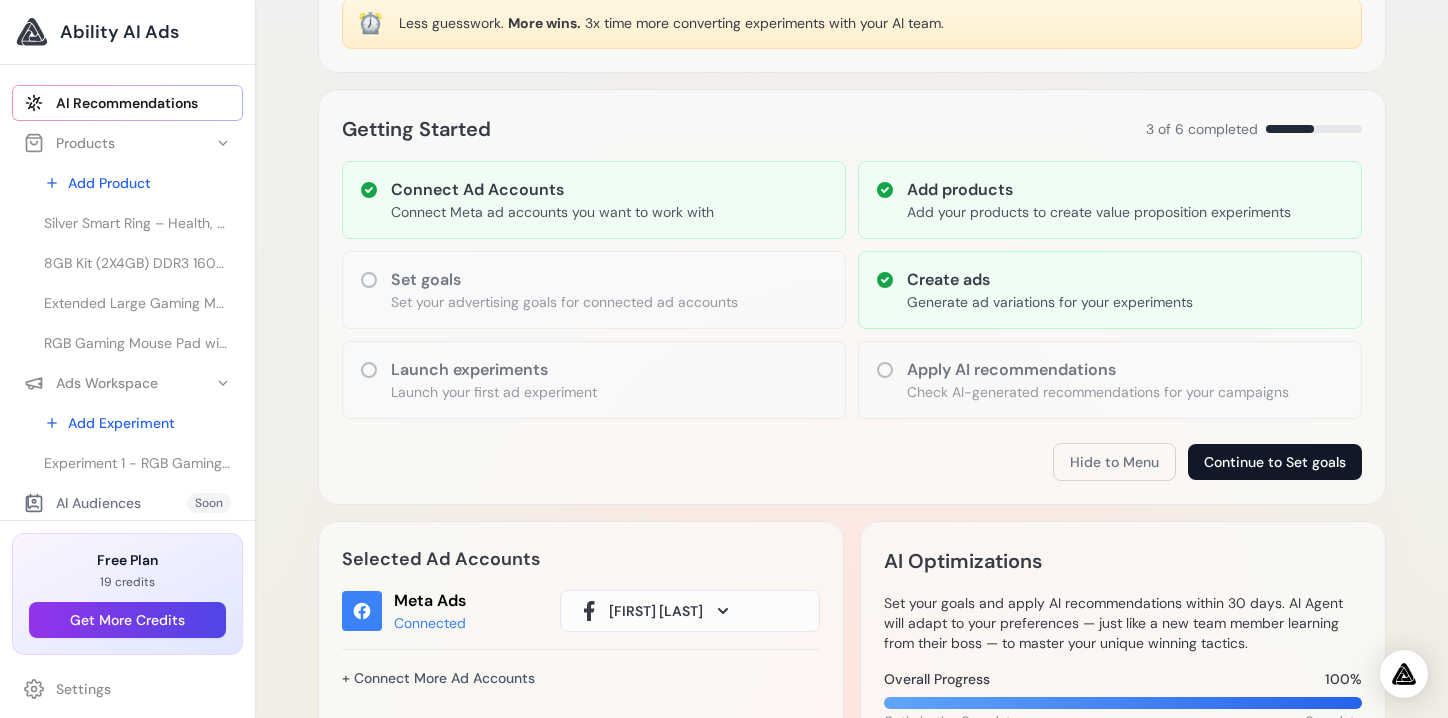 click on "Continue to Set goals" at bounding box center (1275, 462) 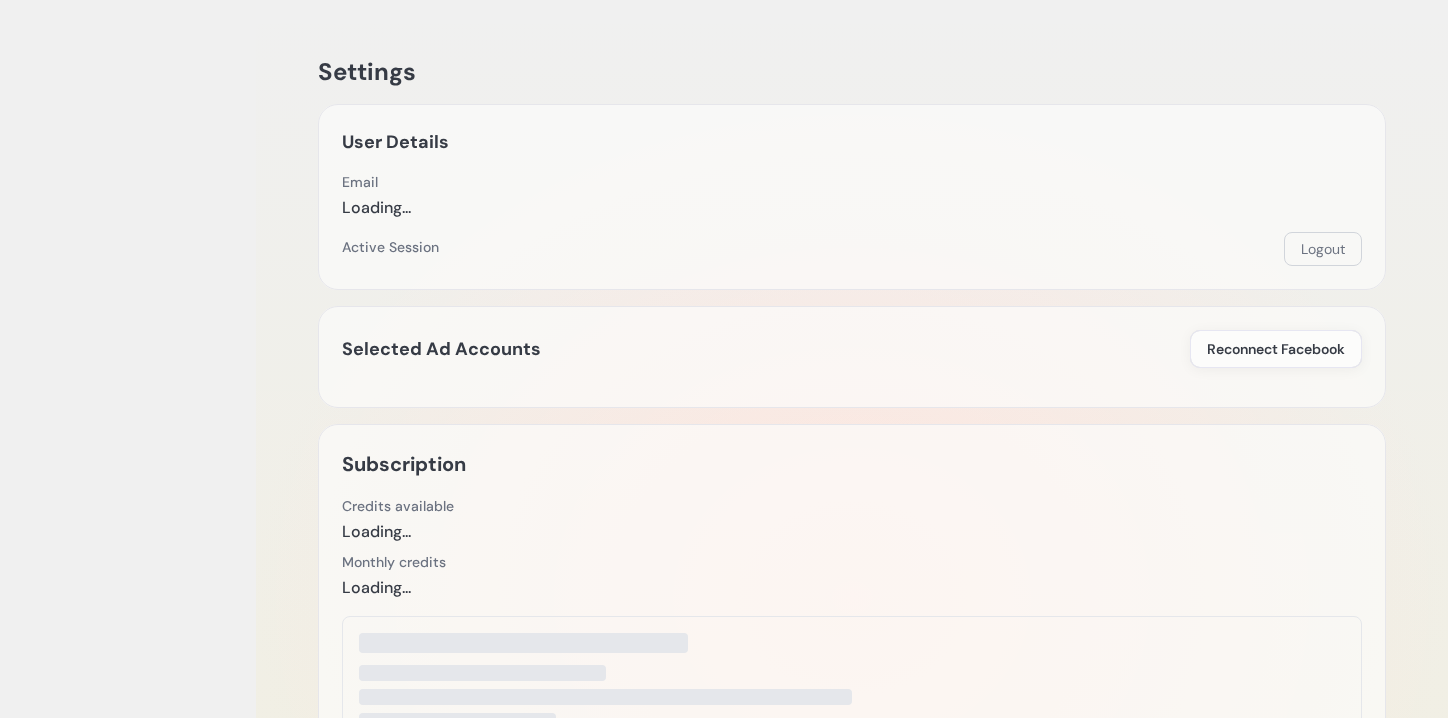 scroll, scrollTop: 0, scrollLeft: 0, axis: both 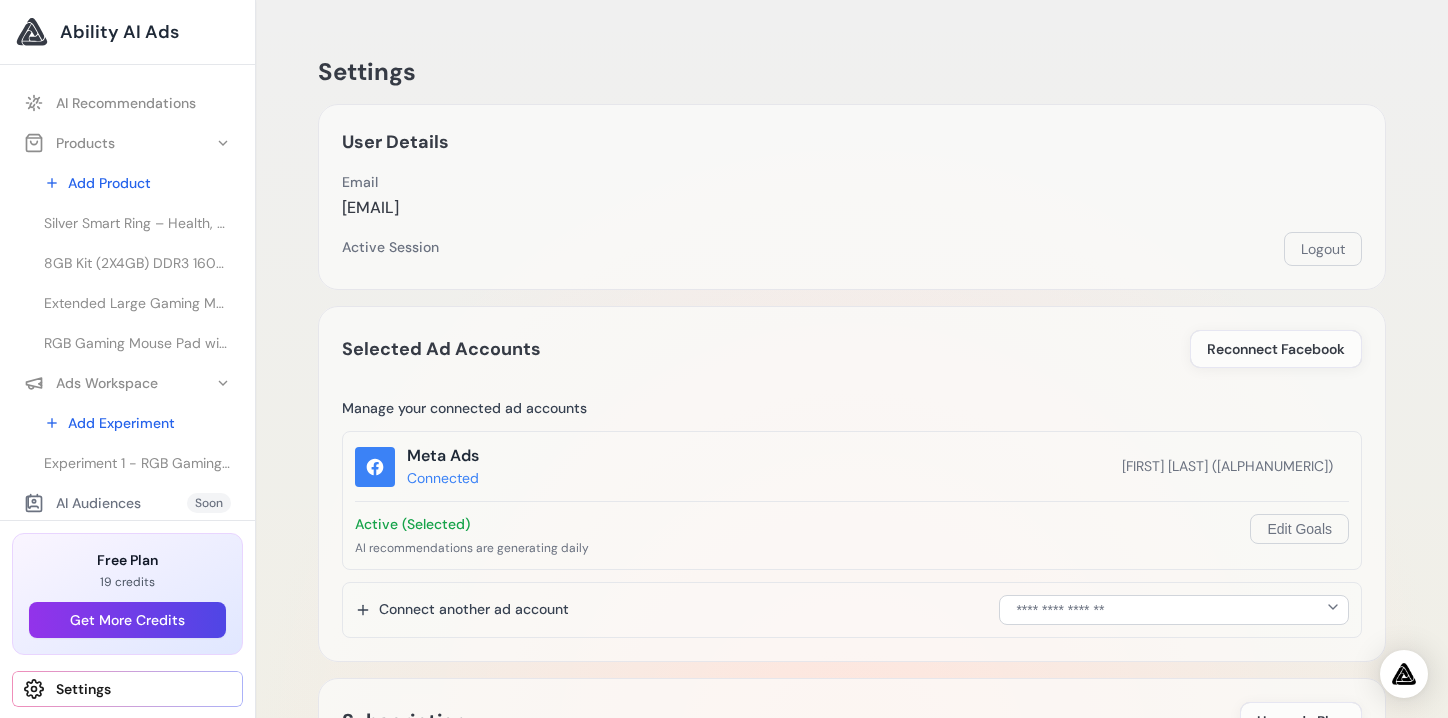 click on "Ability AI Ads" at bounding box center (119, 32) 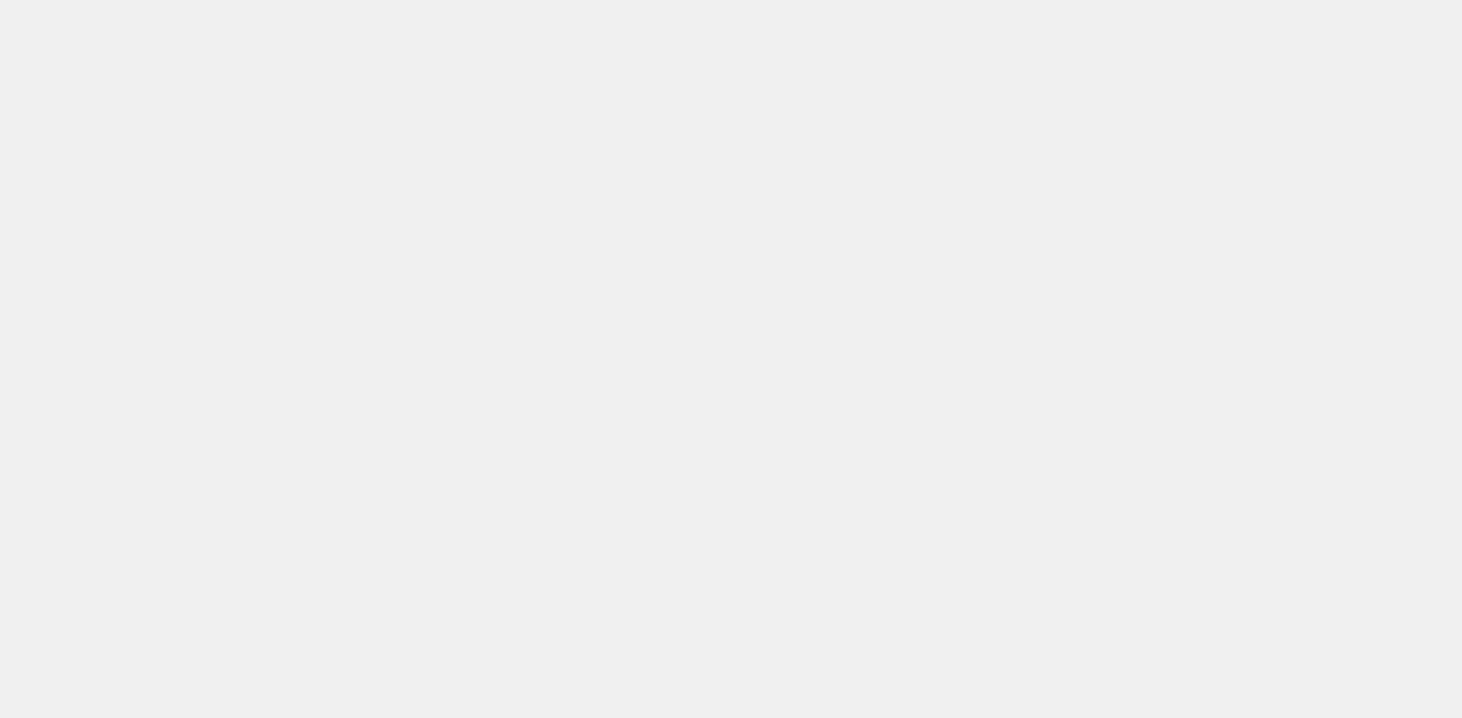 scroll, scrollTop: 0, scrollLeft: 0, axis: both 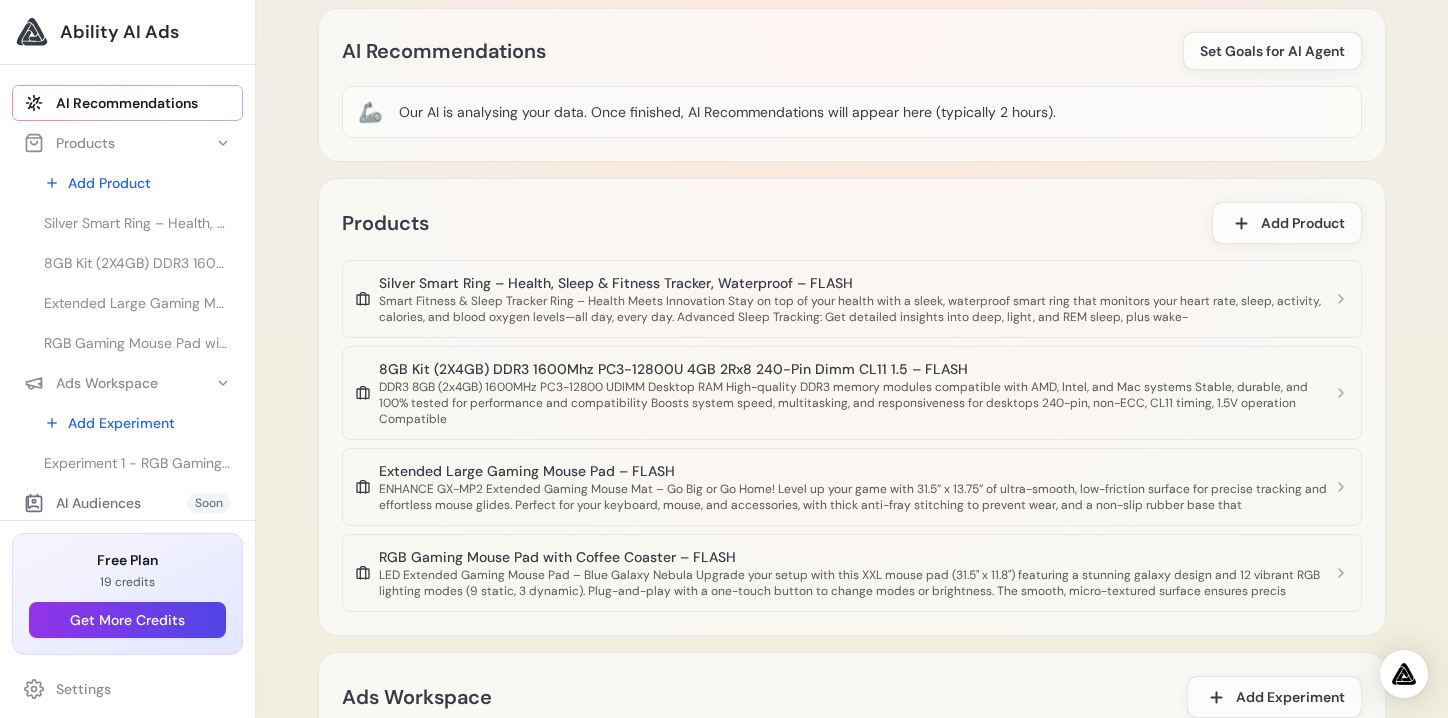 click on "🦾
Our AI is analysing your data. Once finished, AI Recommendations will appear here (typically 2 hours)." at bounding box center (852, 112) 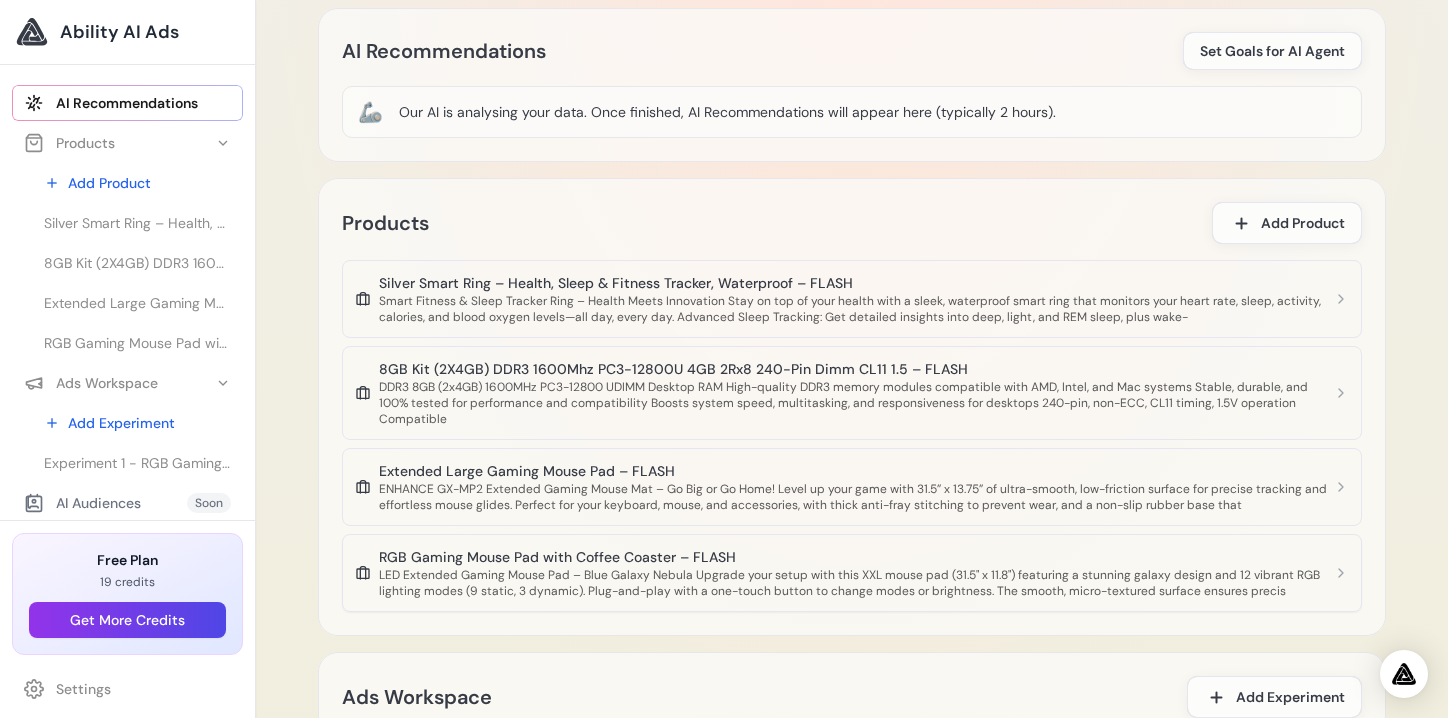 scroll, scrollTop: 1227, scrollLeft: 0, axis: vertical 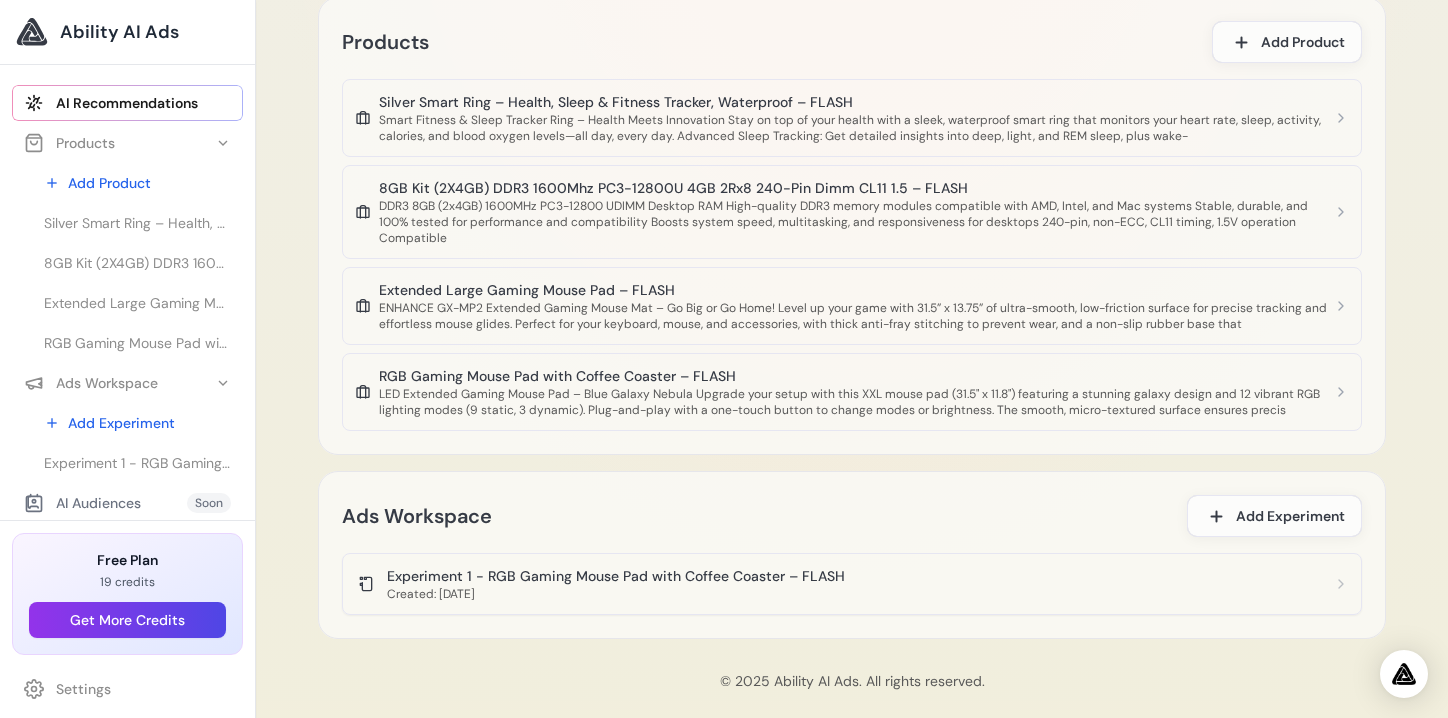 click on "Created: 5.08.2025 г." 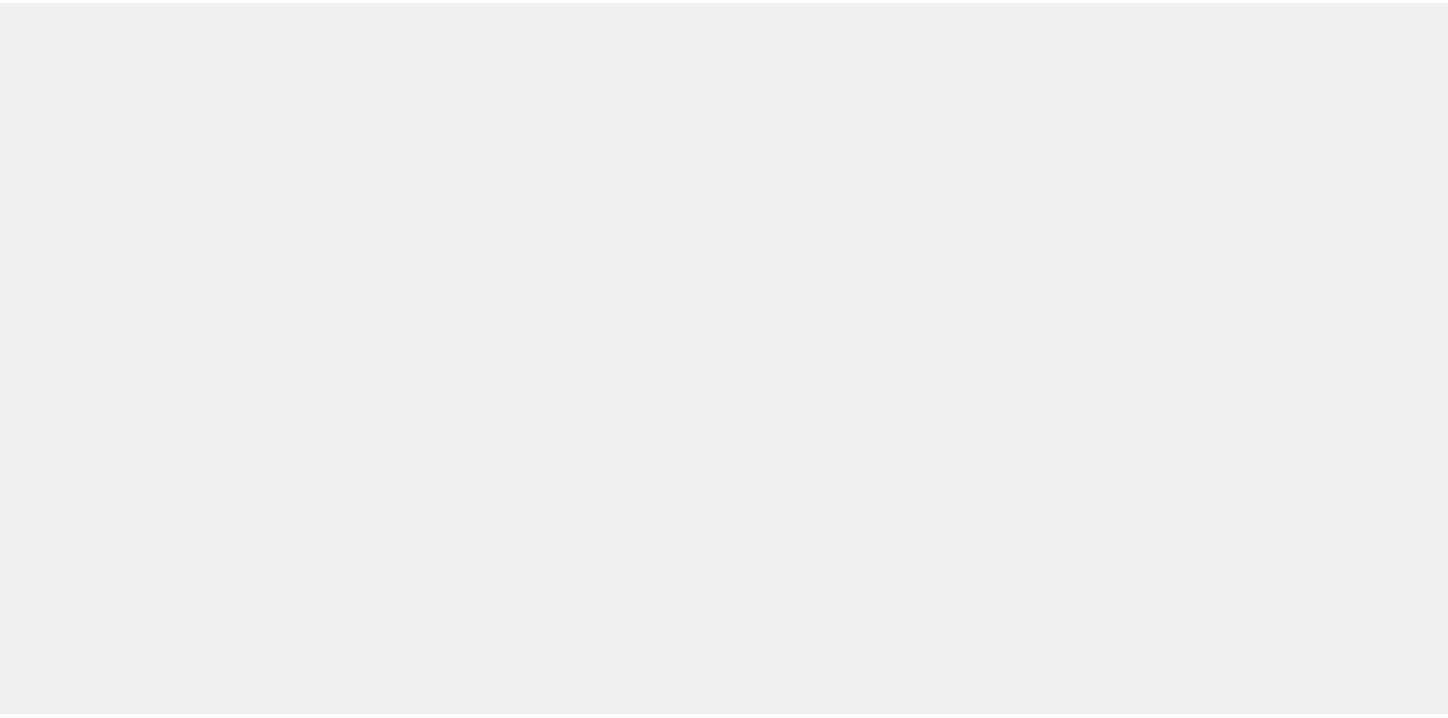 scroll, scrollTop: 0, scrollLeft: 0, axis: both 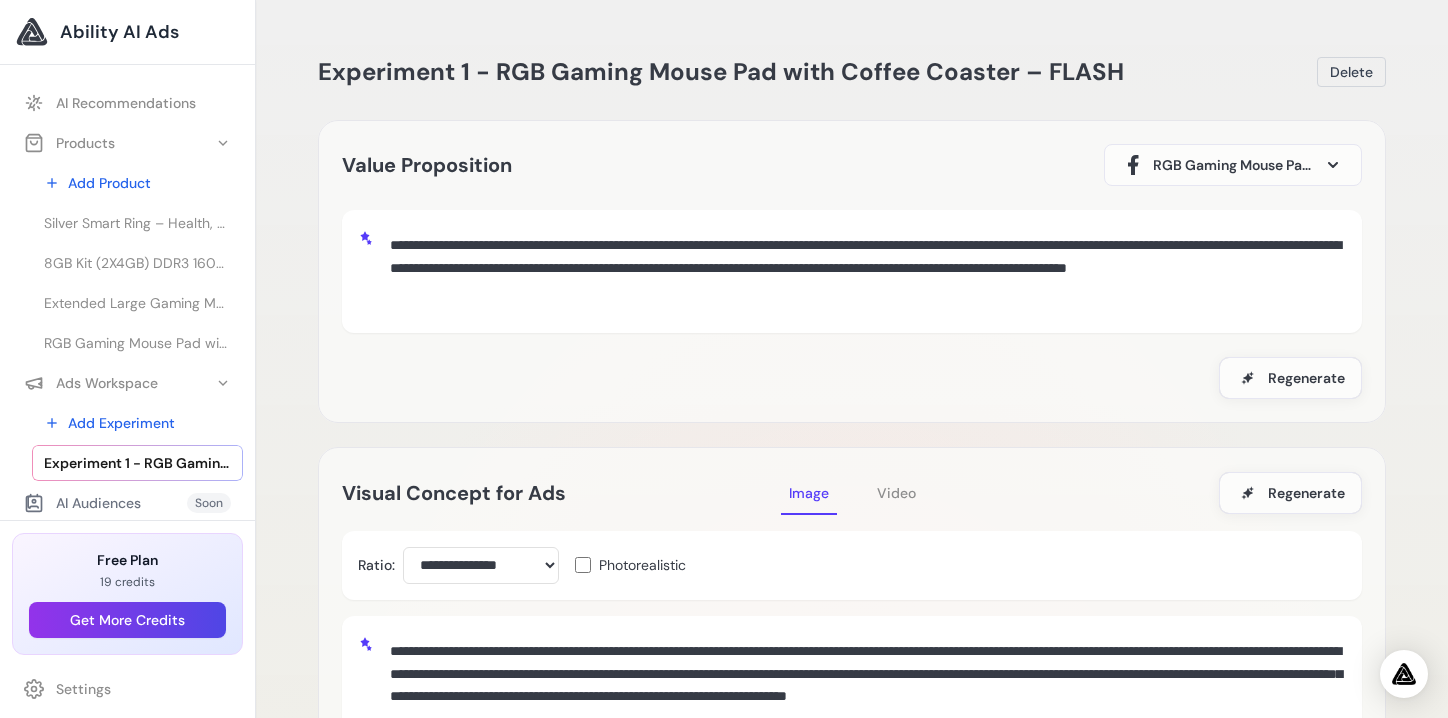 click on "Video" at bounding box center [896, 493] 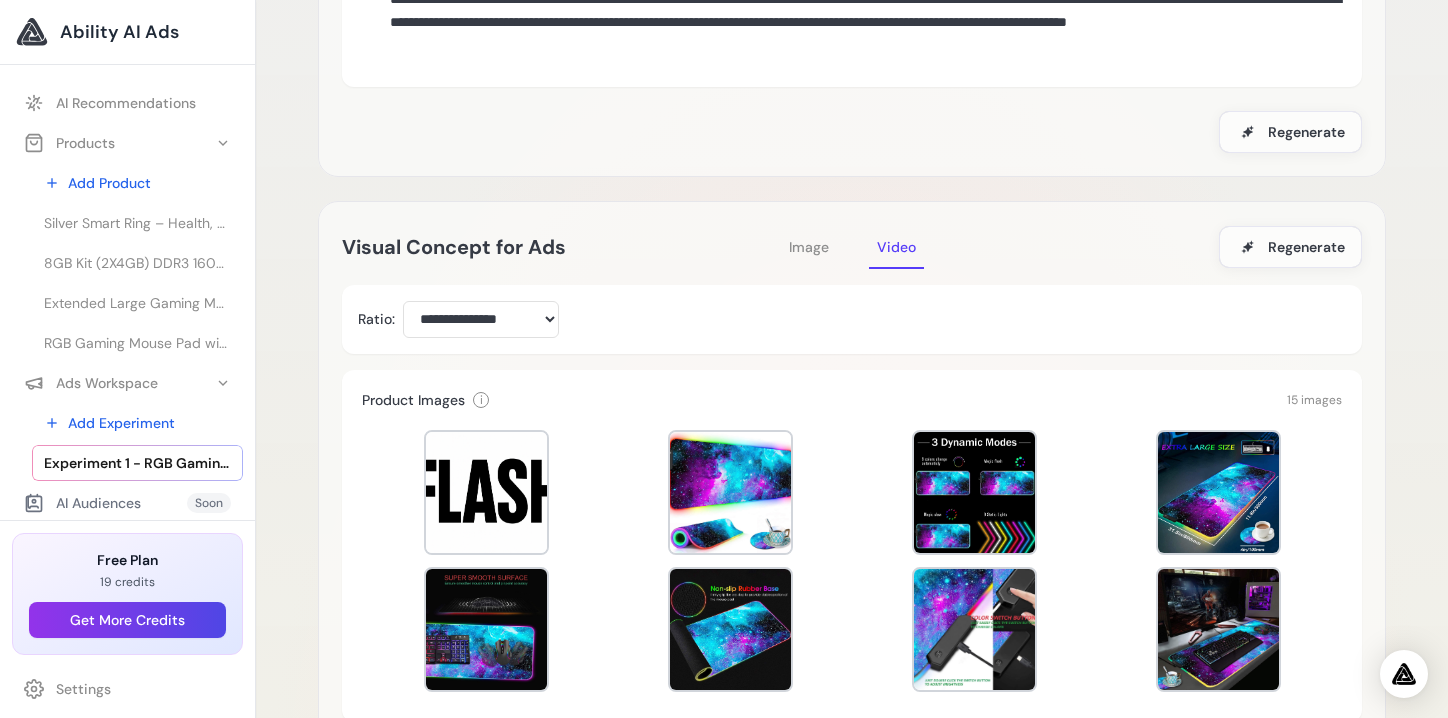 scroll, scrollTop: 247, scrollLeft: 0, axis: vertical 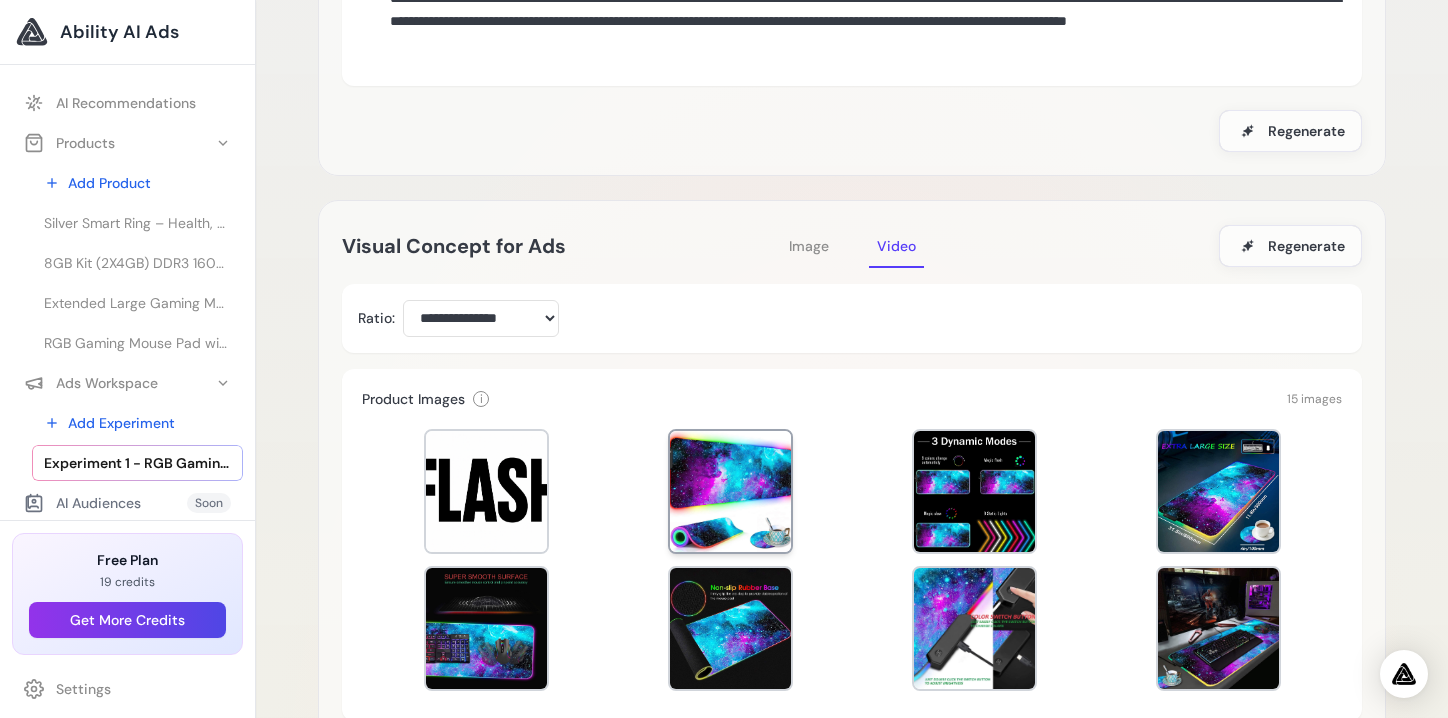 click at bounding box center [730, 491] 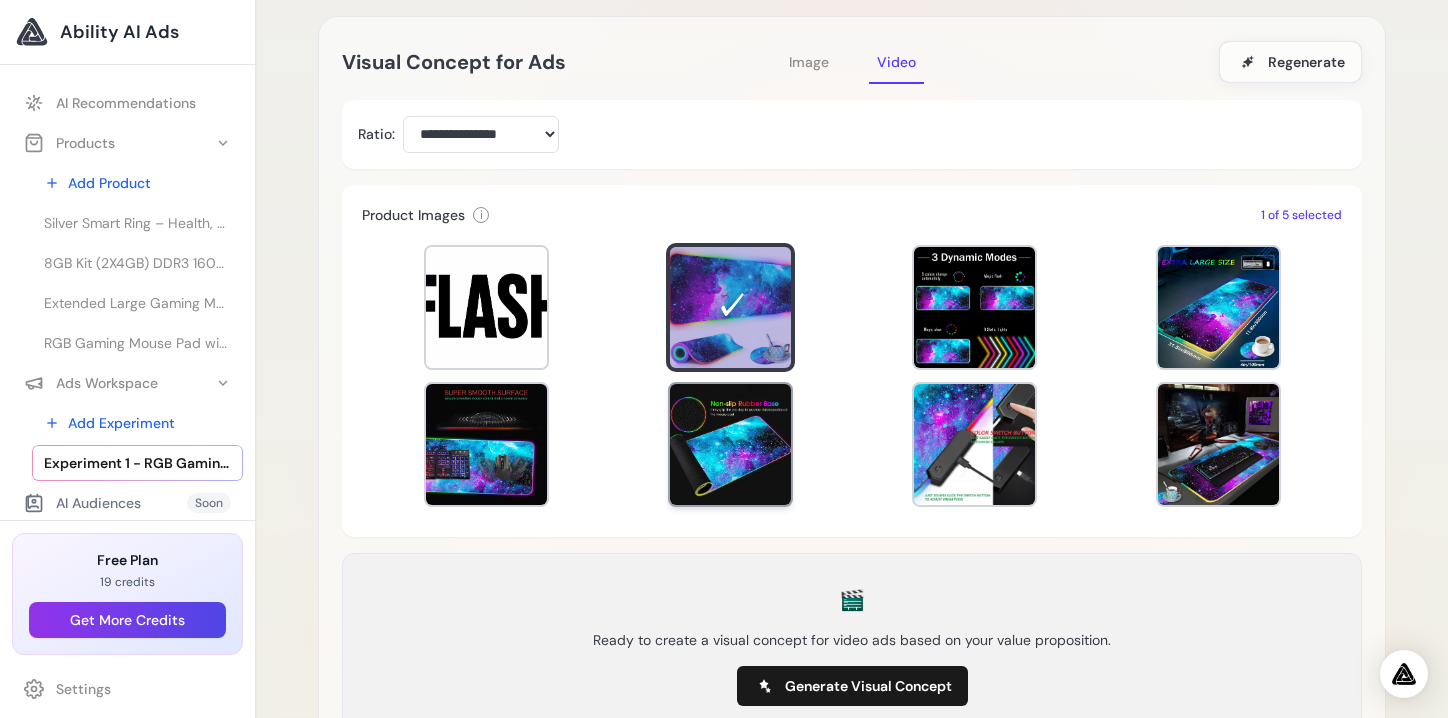 scroll, scrollTop: 423, scrollLeft: 0, axis: vertical 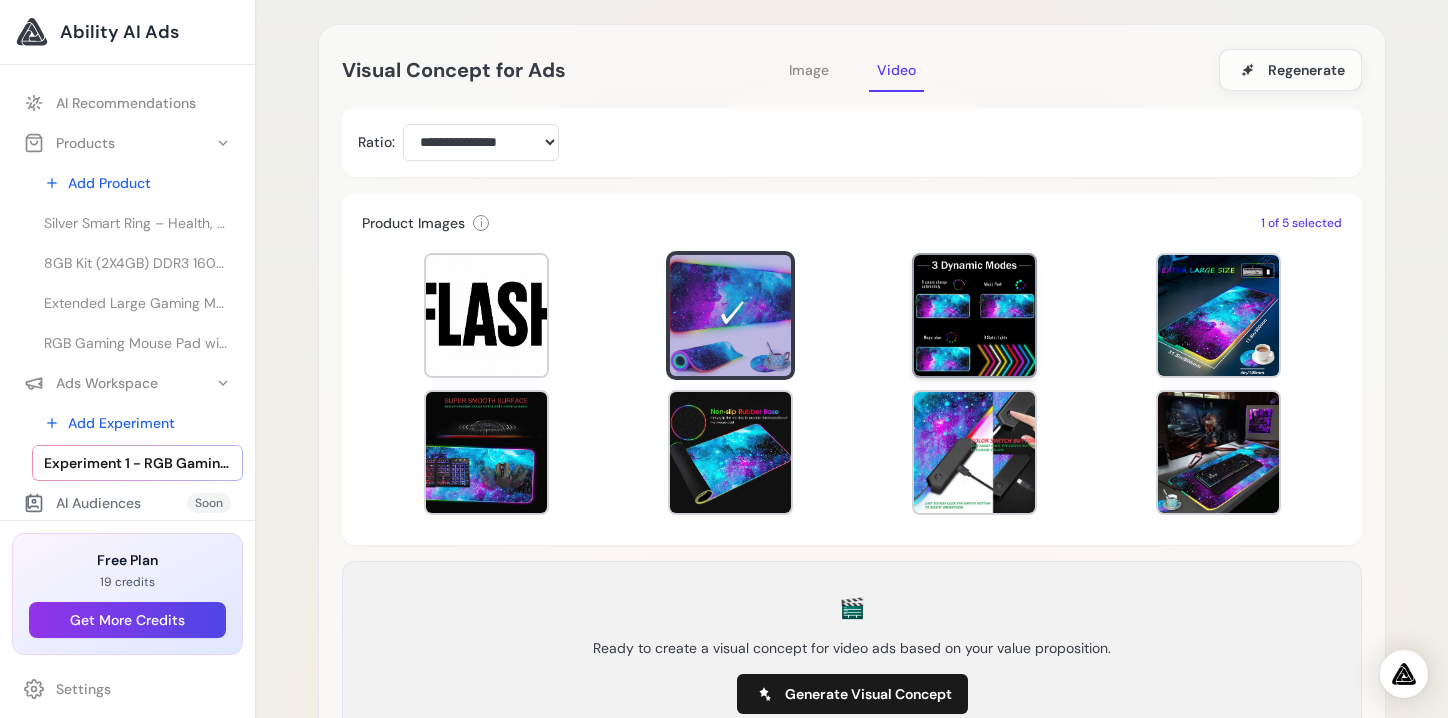 click at bounding box center [974, 315] 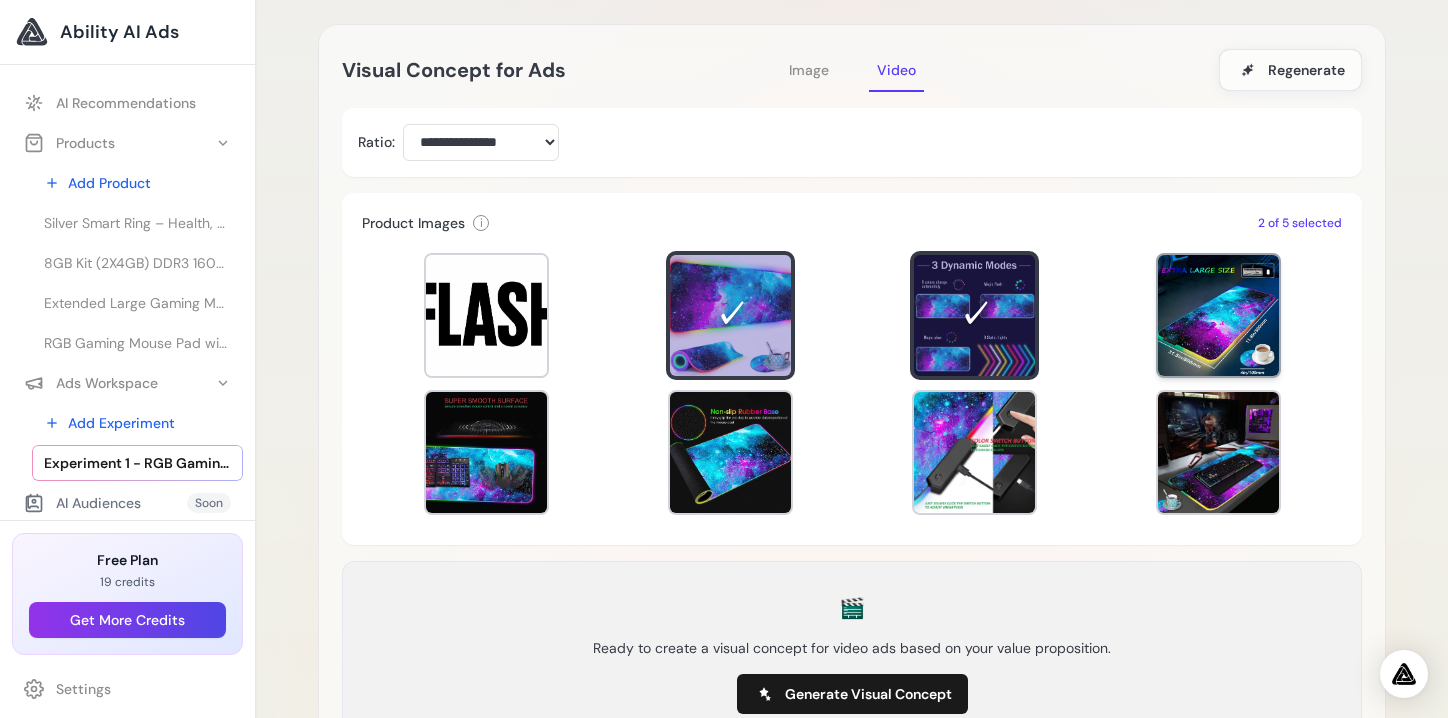 click at bounding box center (1218, 315) 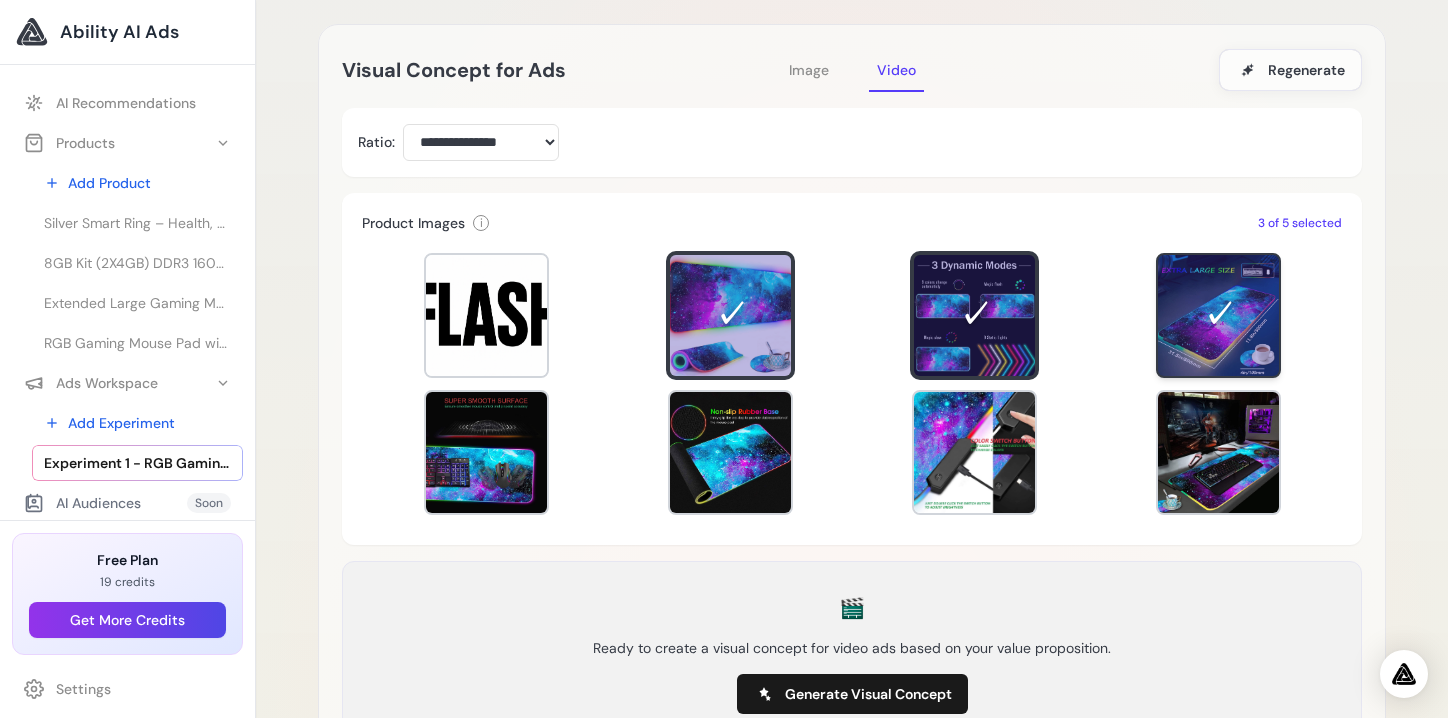 click at bounding box center (1218, 315) 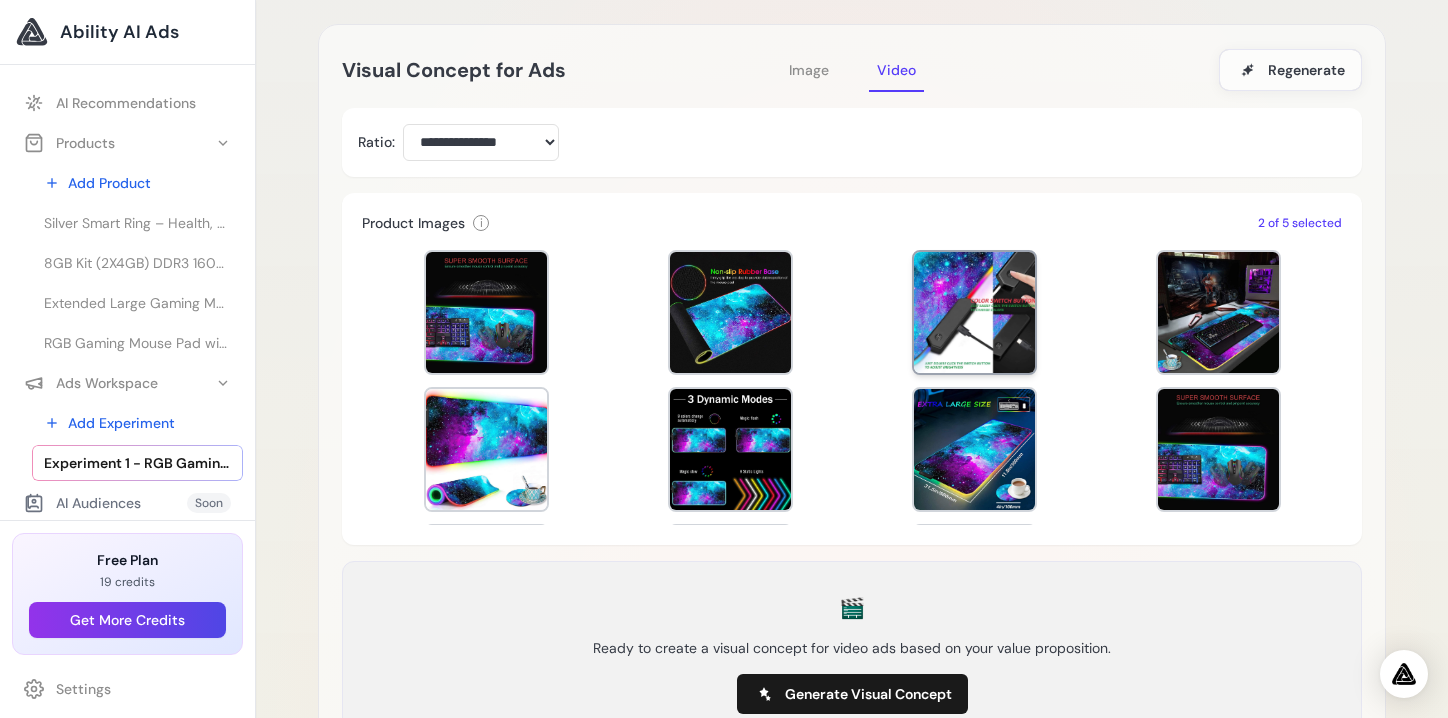 scroll, scrollTop: 158, scrollLeft: 0, axis: vertical 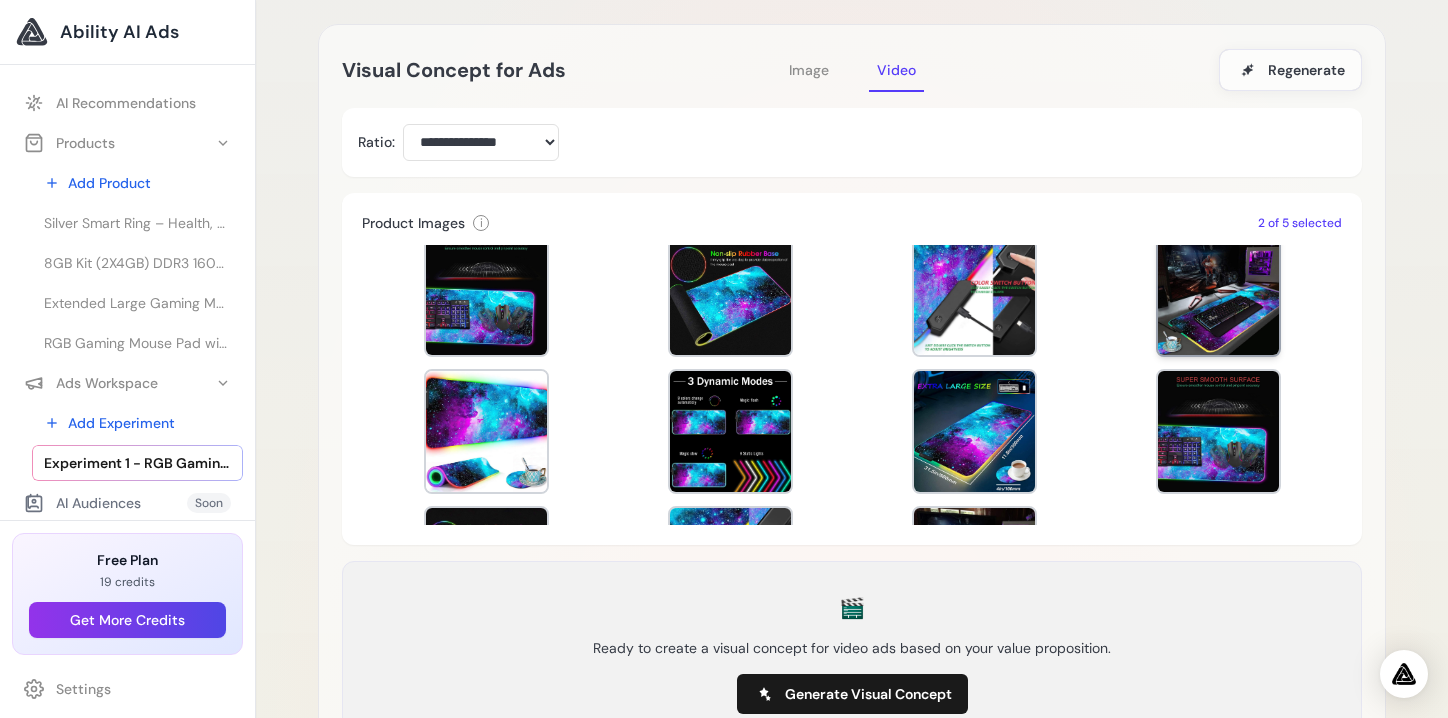 click at bounding box center (1218, 294) 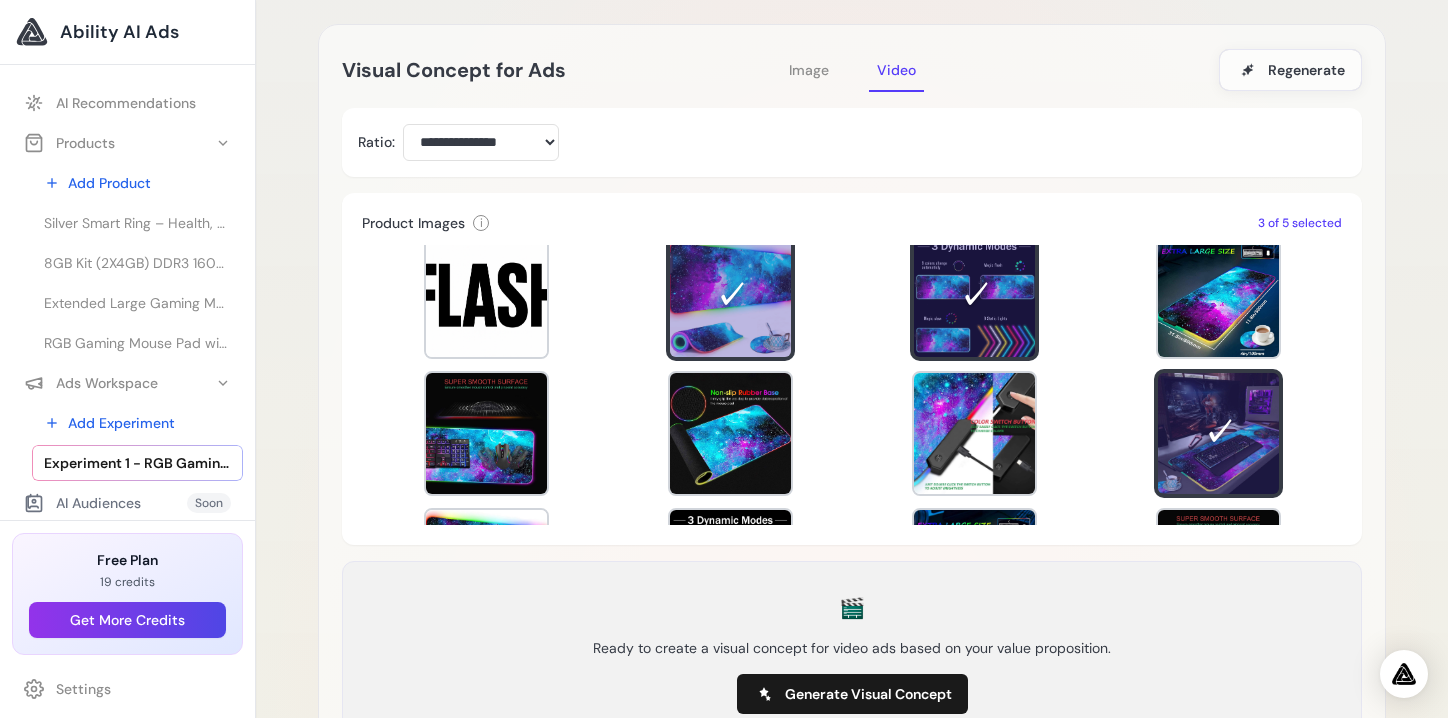 scroll, scrollTop: 3, scrollLeft: 0, axis: vertical 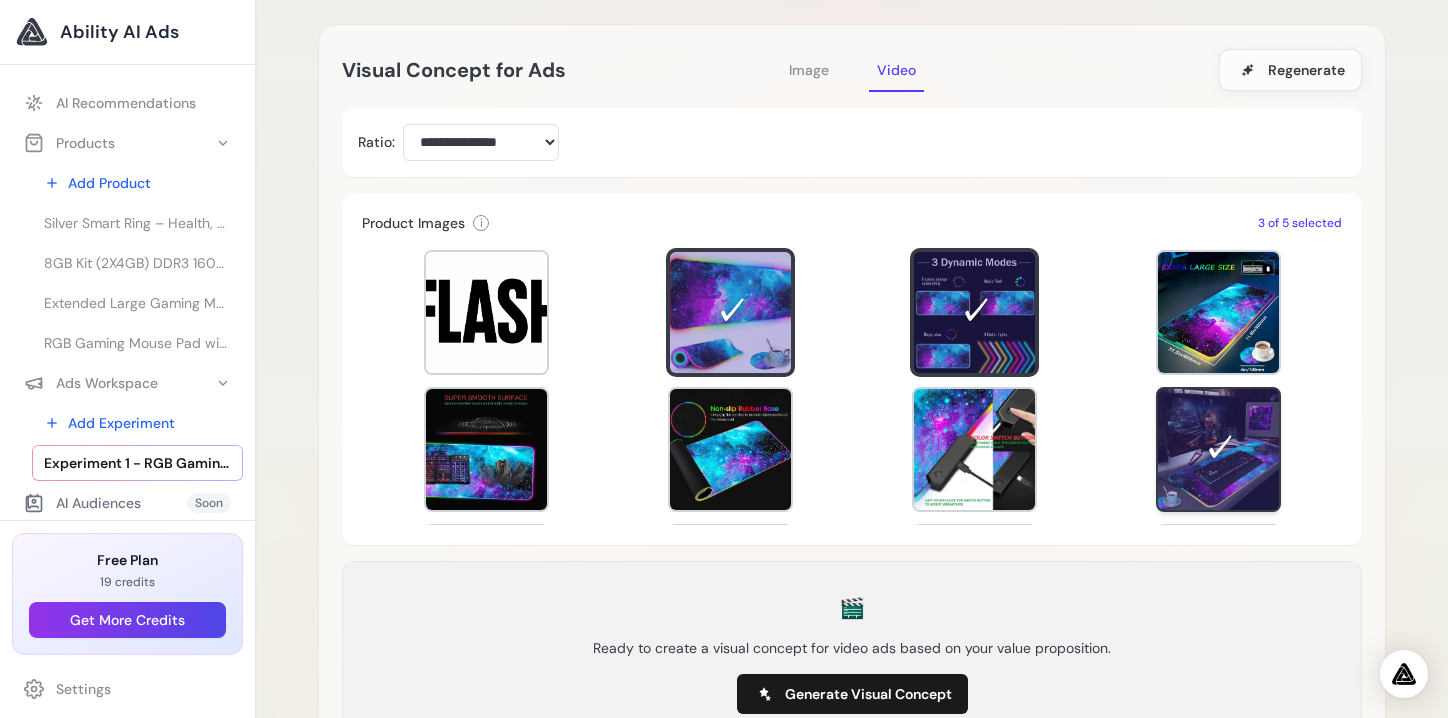 click at bounding box center [1218, 449] 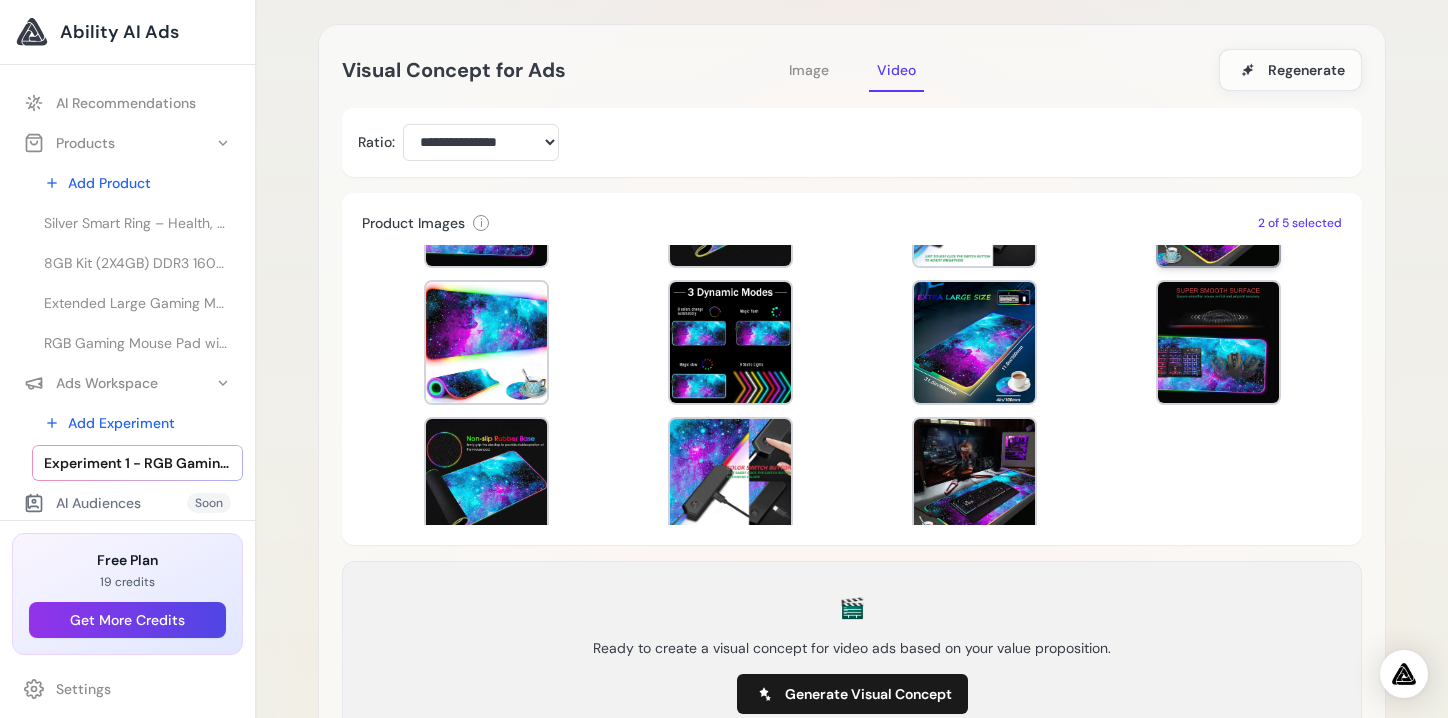 scroll, scrollTop: 272, scrollLeft: 0, axis: vertical 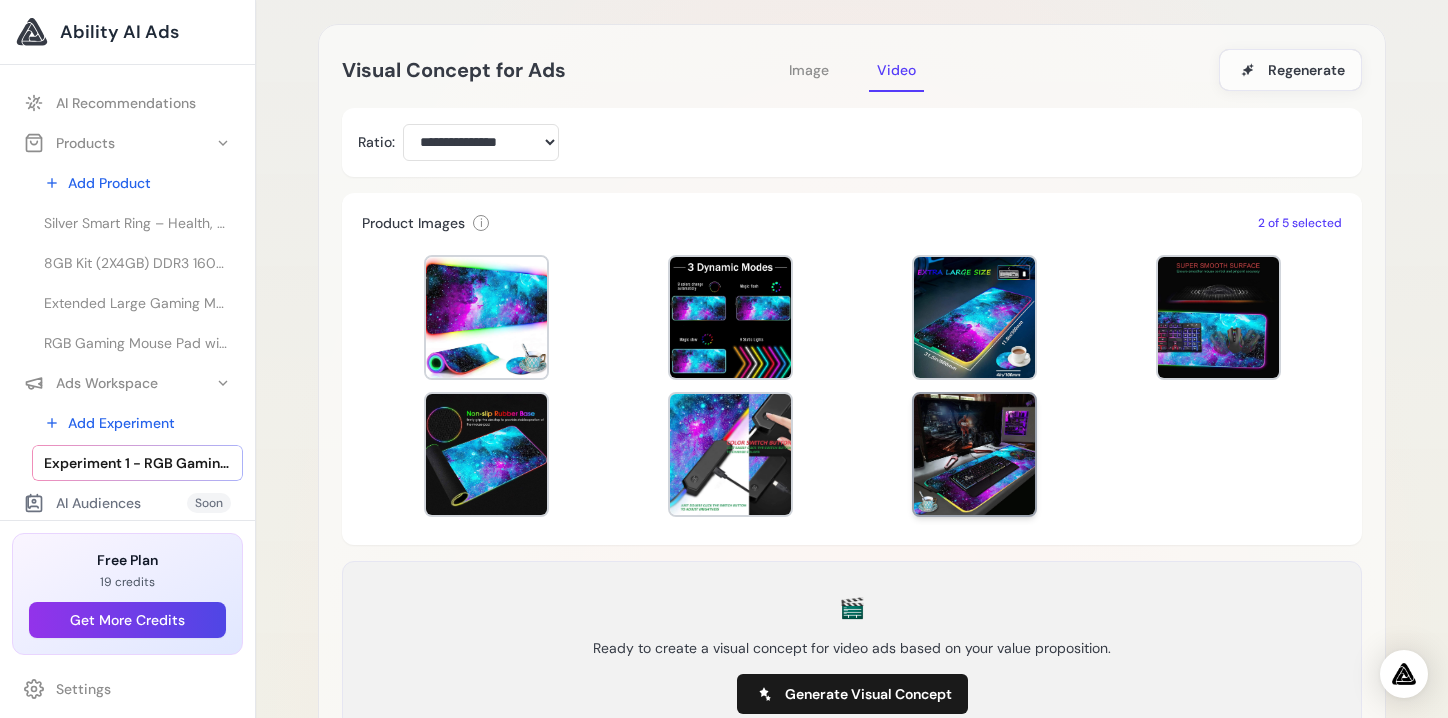 click at bounding box center (974, 454) 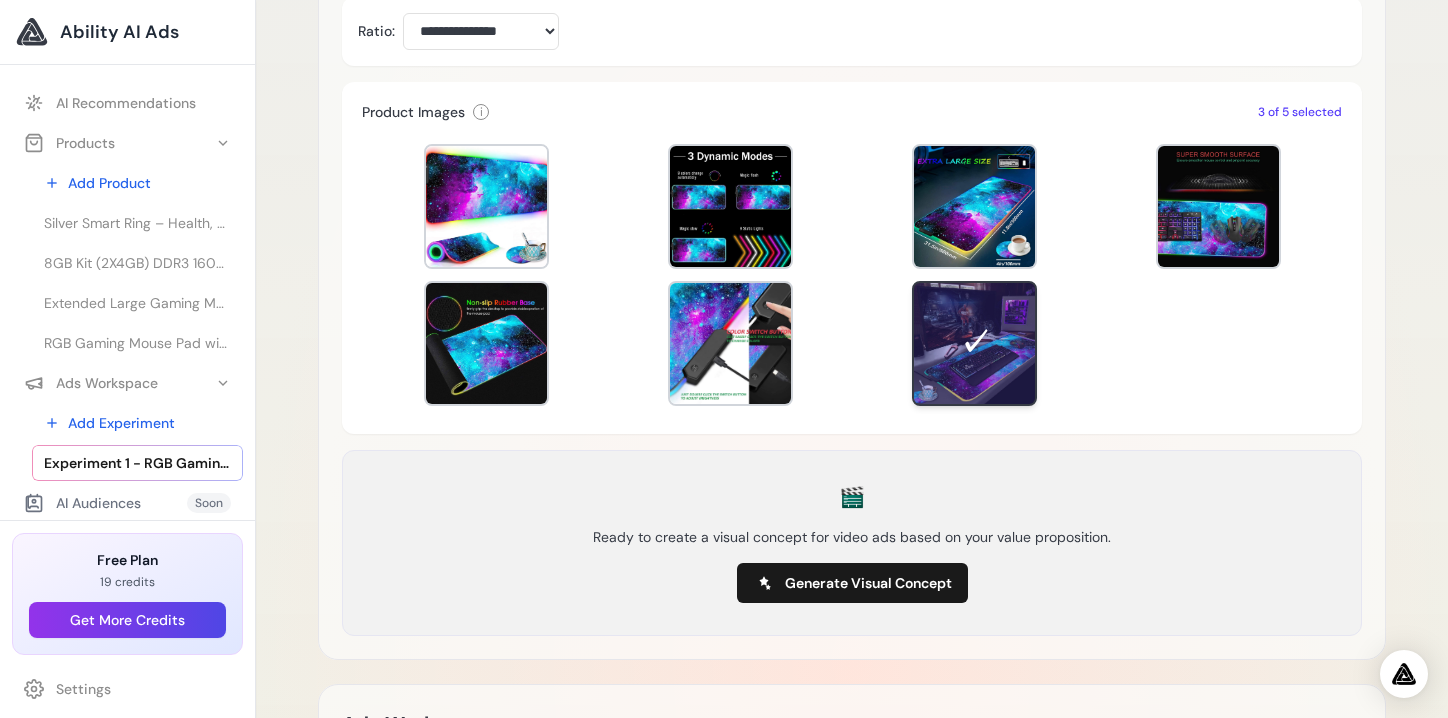 scroll, scrollTop: 552, scrollLeft: 0, axis: vertical 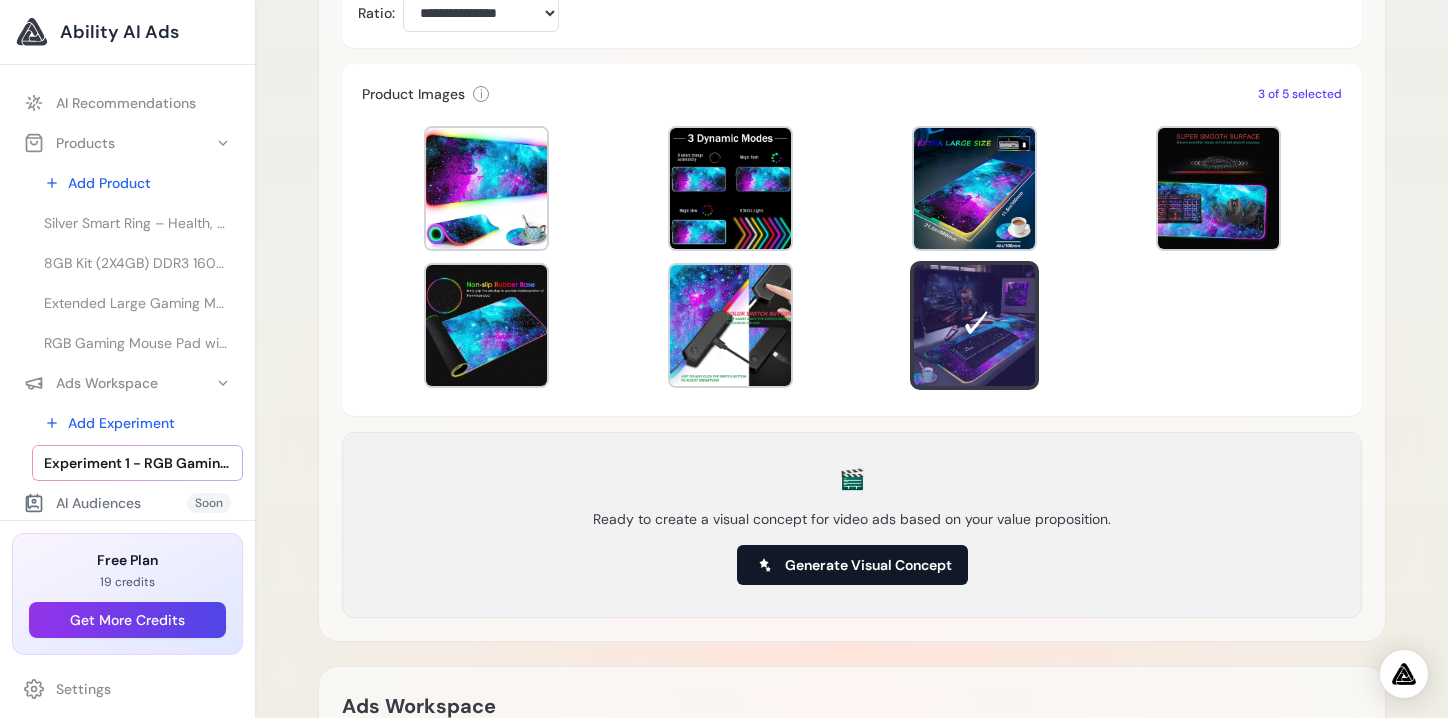click on "Generate Visual Concept" at bounding box center [868, 565] 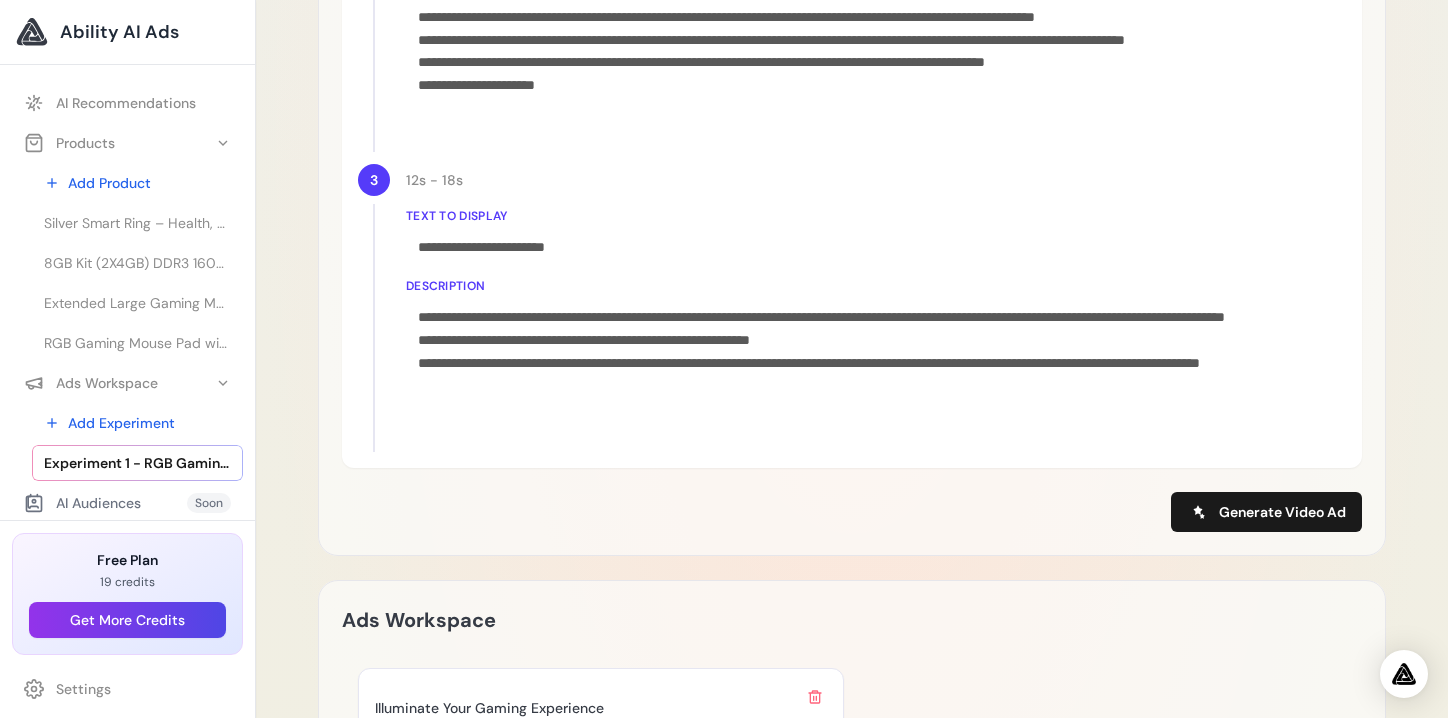scroll, scrollTop: 1495, scrollLeft: 0, axis: vertical 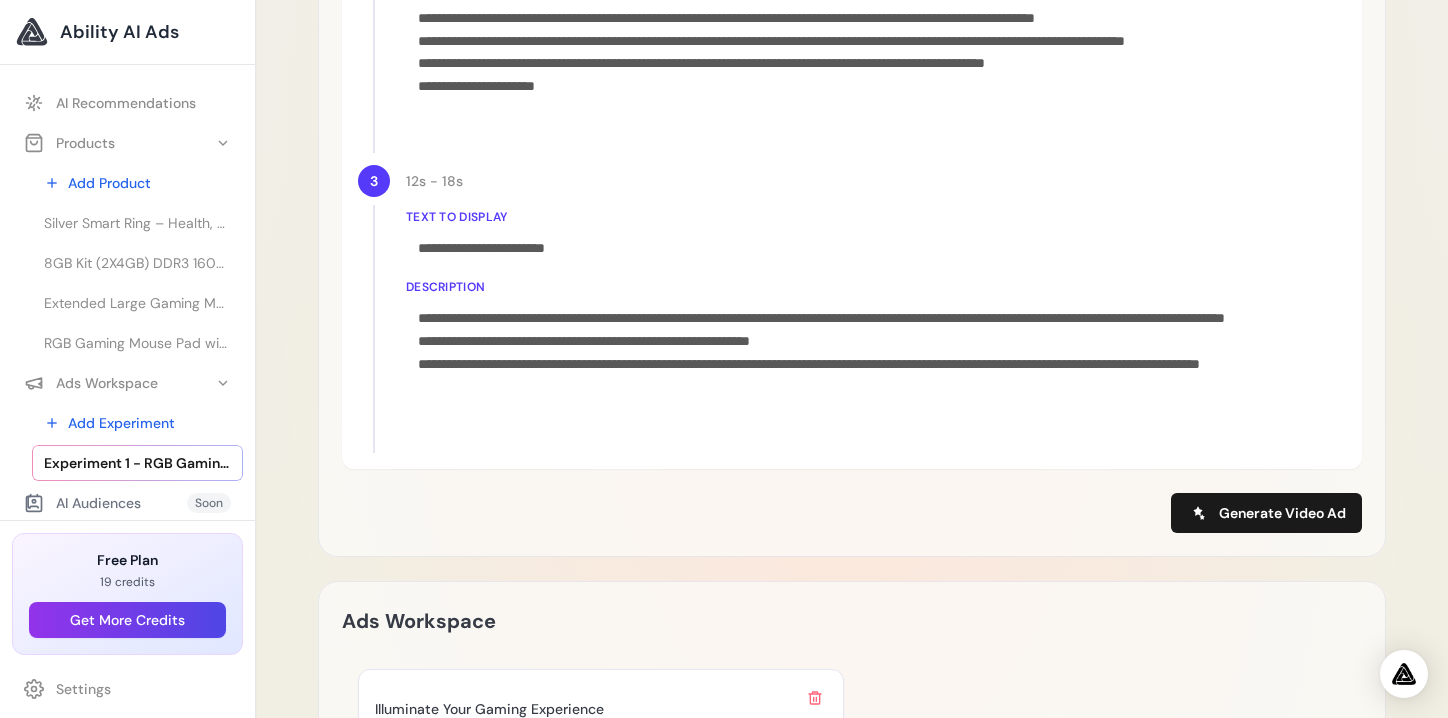 click on "Text to display" at bounding box center [876, 217] 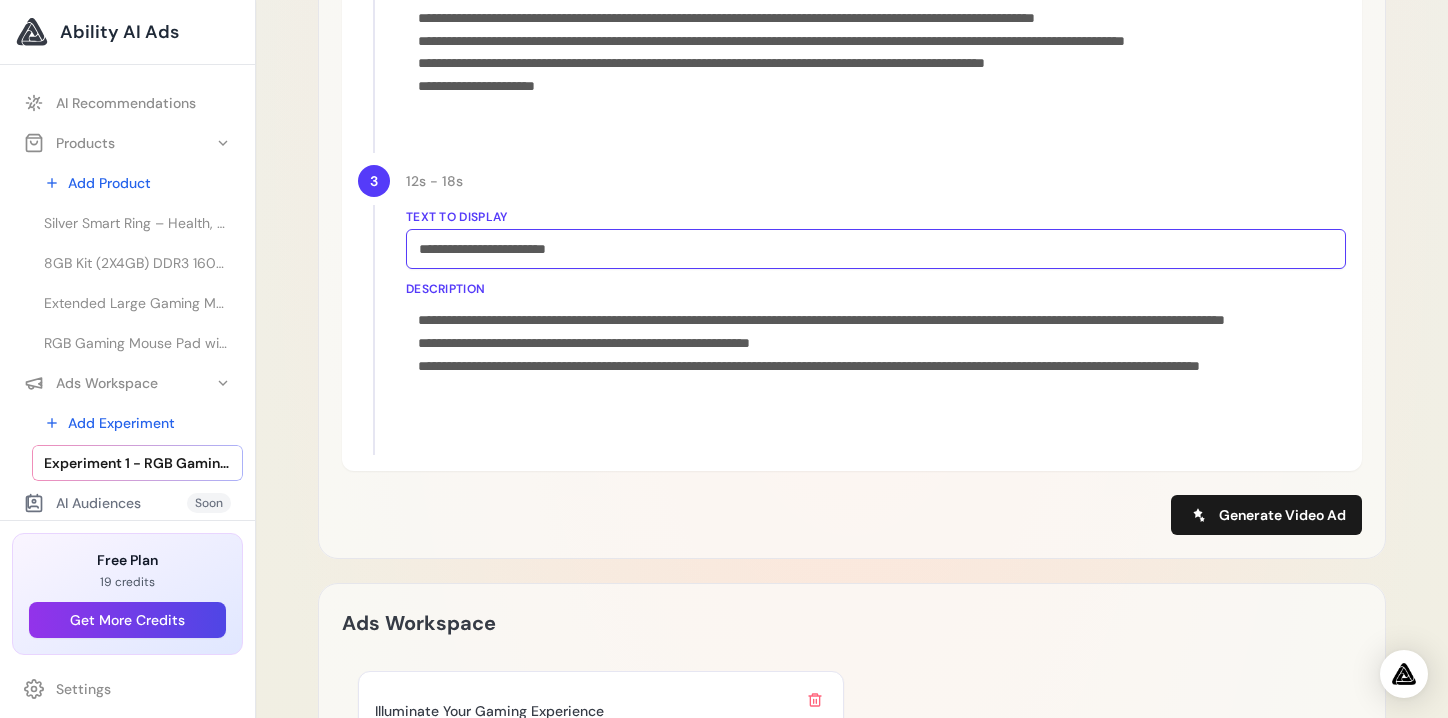 click on "**********" at bounding box center (876, 249) 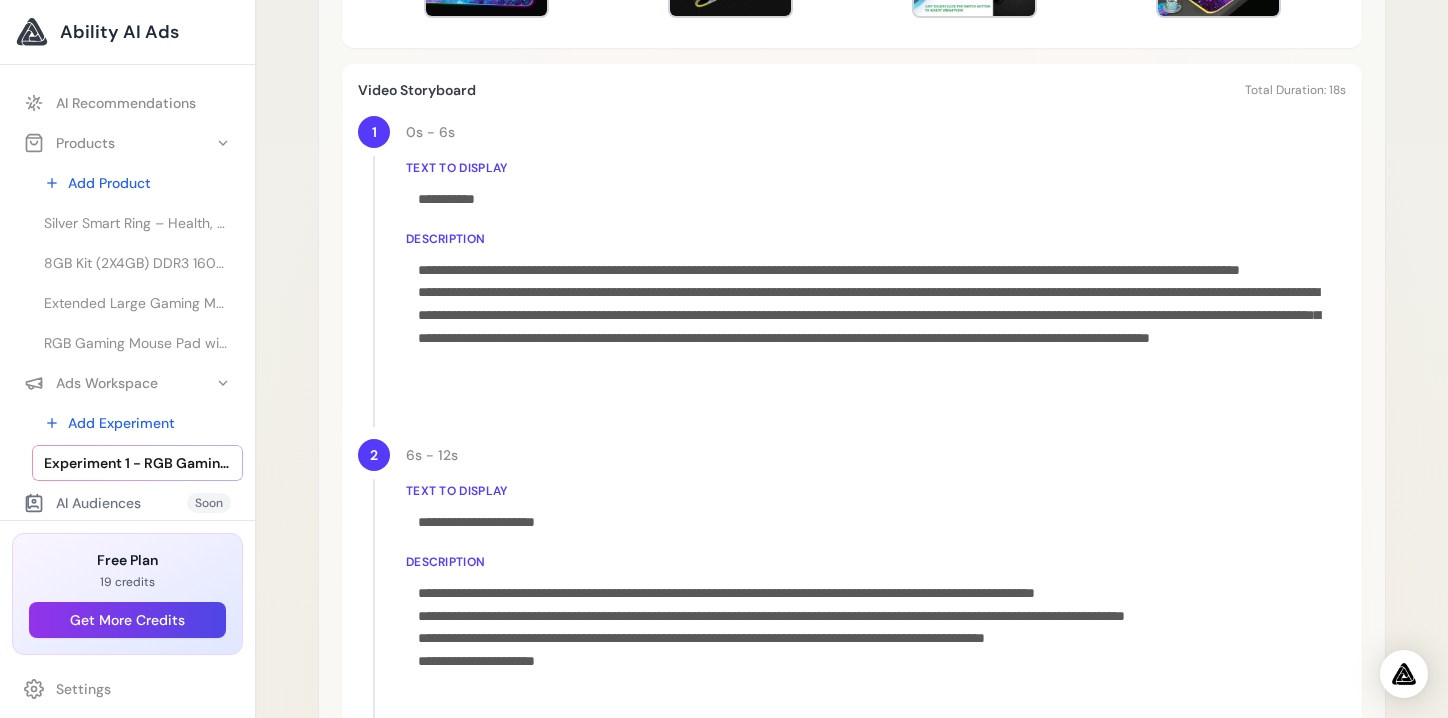 scroll, scrollTop: 923, scrollLeft: 0, axis: vertical 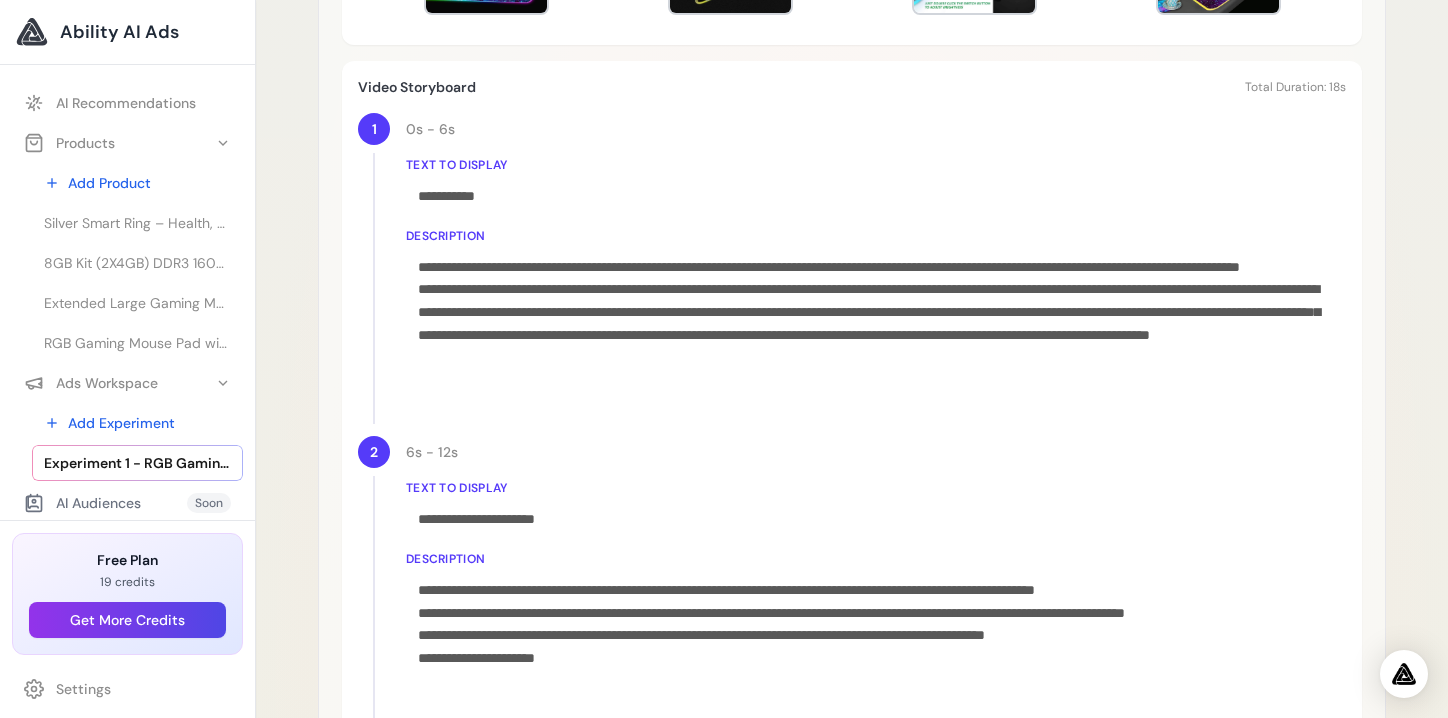 click on "Text to display" at bounding box center [876, 165] 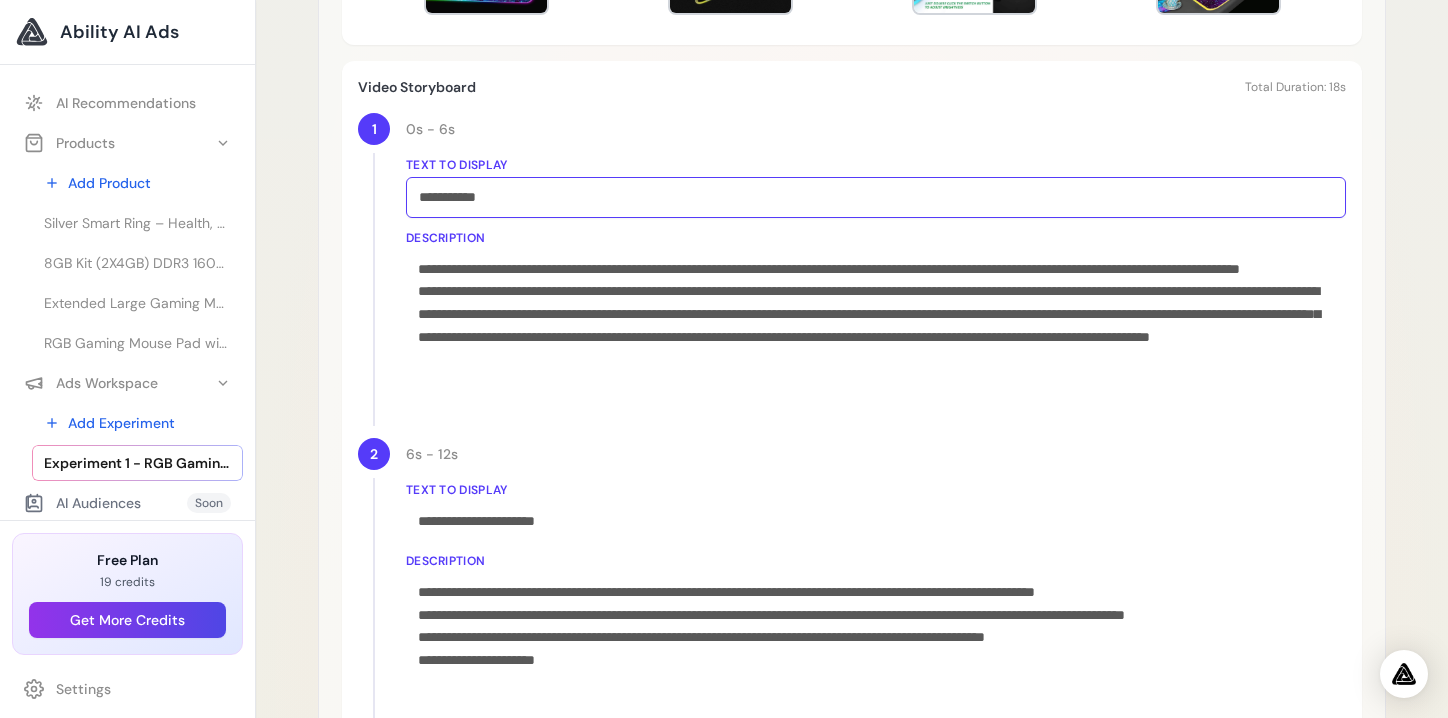 click on "**********" at bounding box center [876, 197] 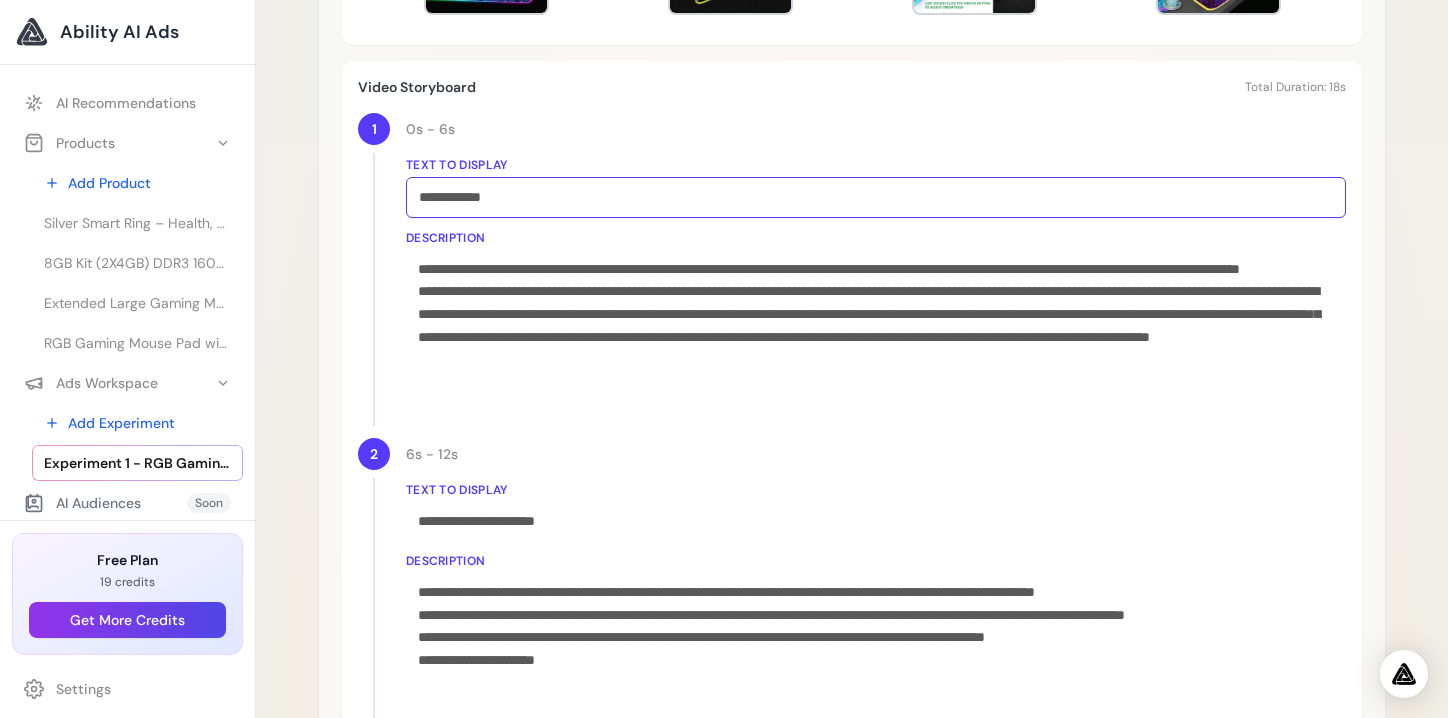 click on "**********" at bounding box center (876, 197) 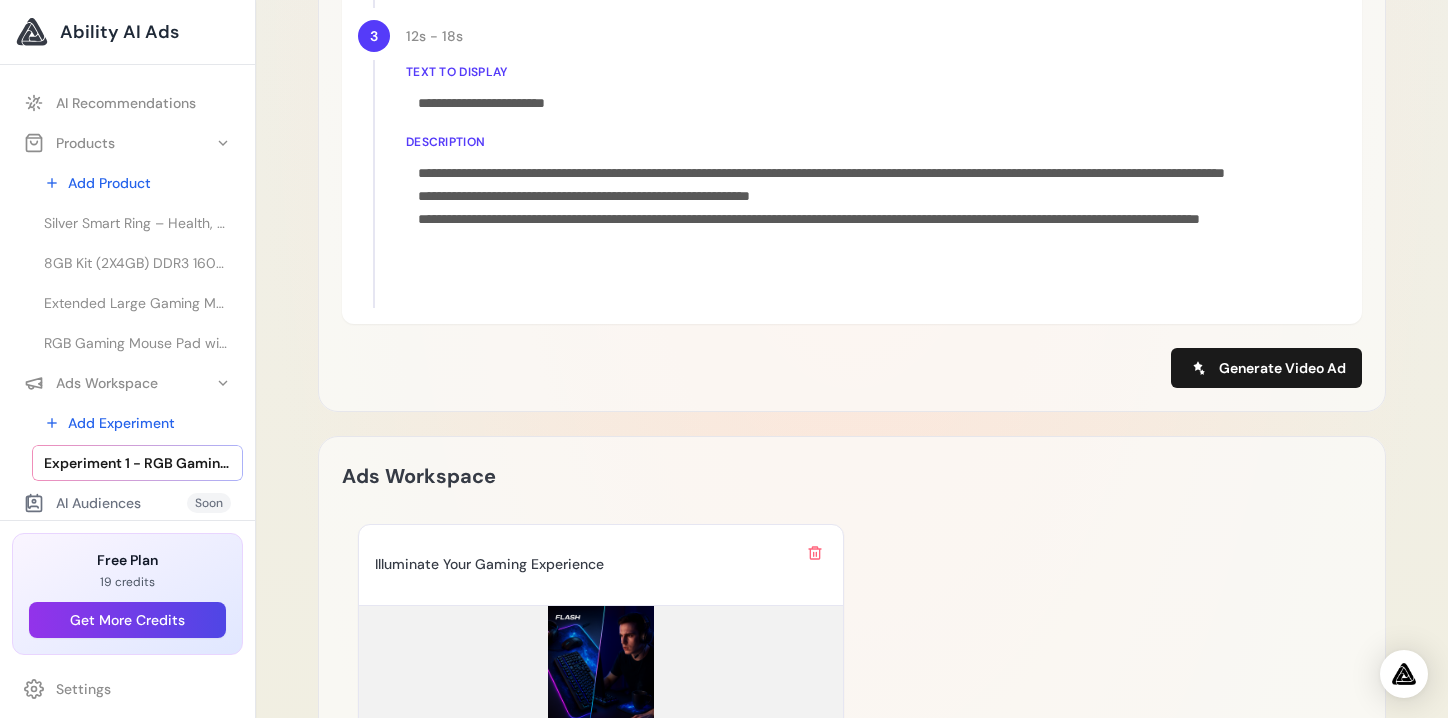 scroll, scrollTop: 1648, scrollLeft: 0, axis: vertical 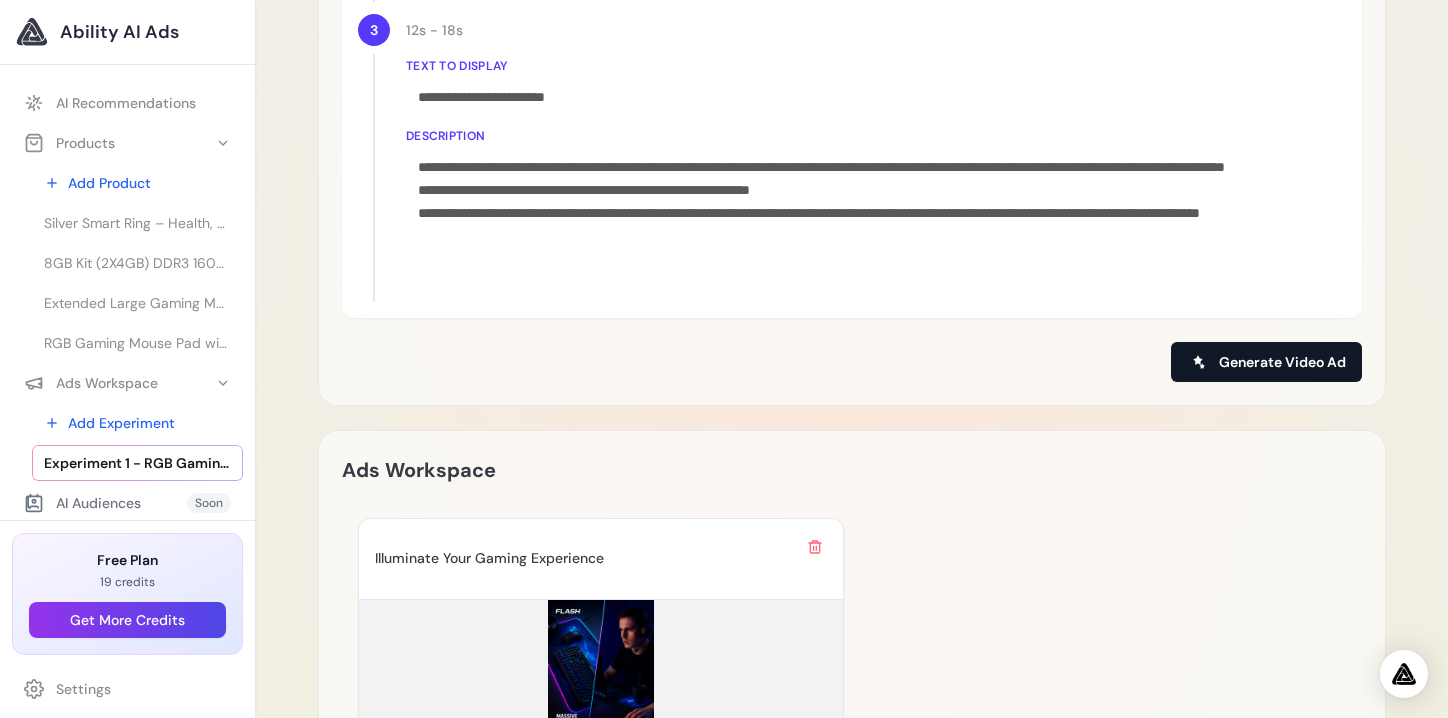 type on "**********" 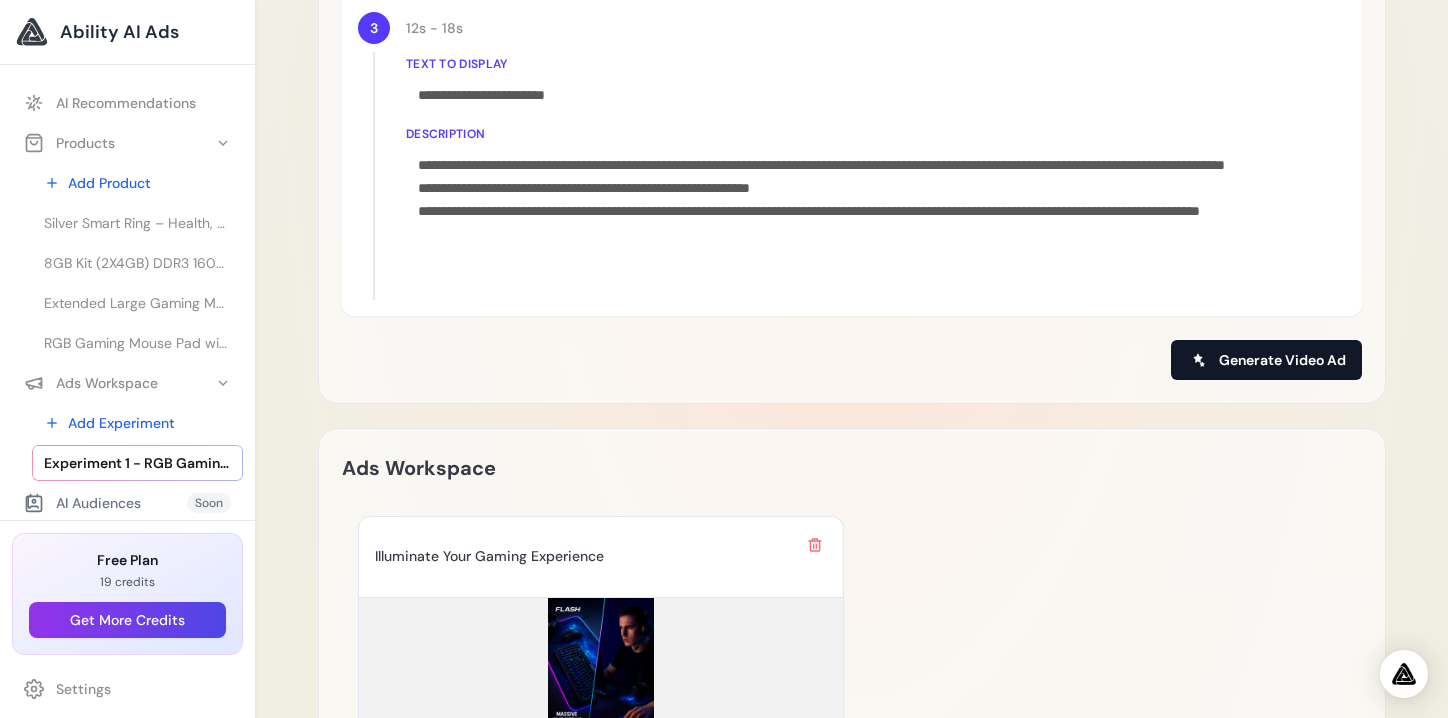 click on "Generate Video Ad" at bounding box center [1266, 360] 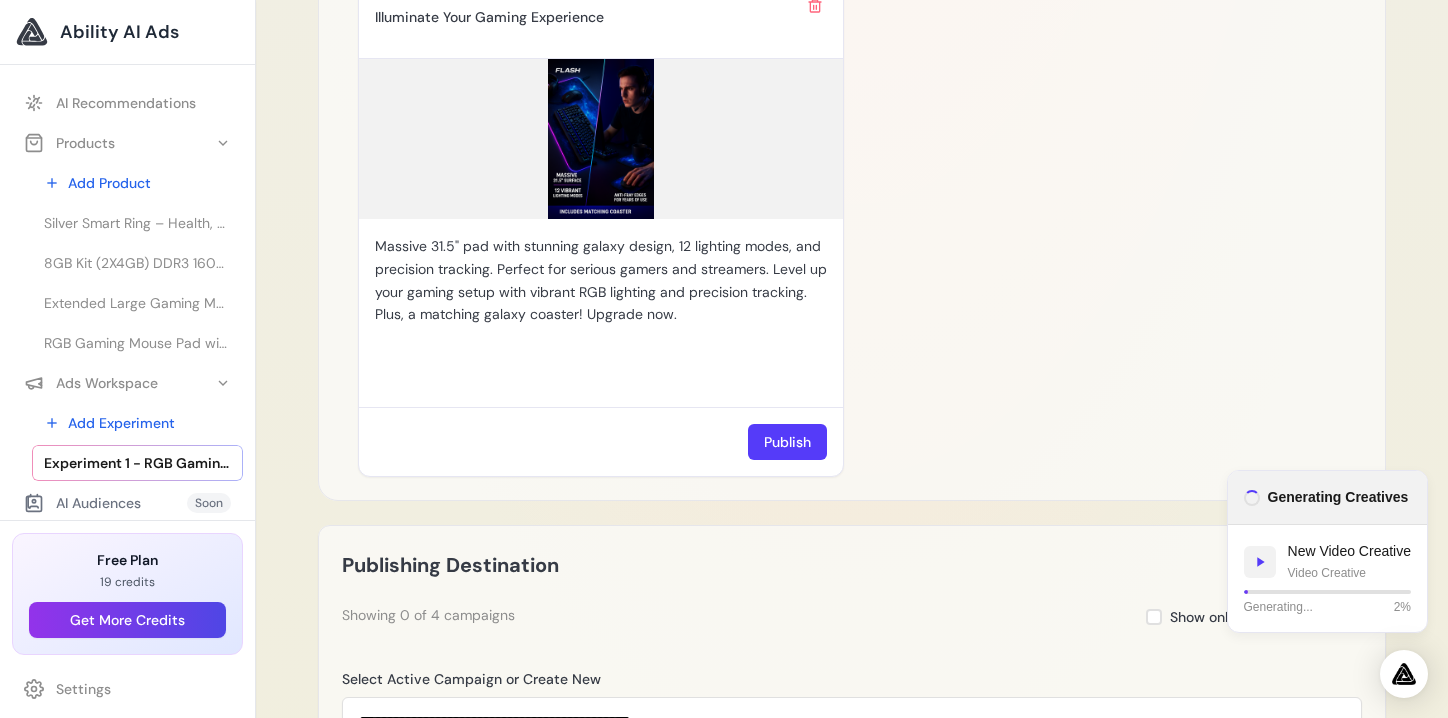 scroll, scrollTop: 2188, scrollLeft: 0, axis: vertical 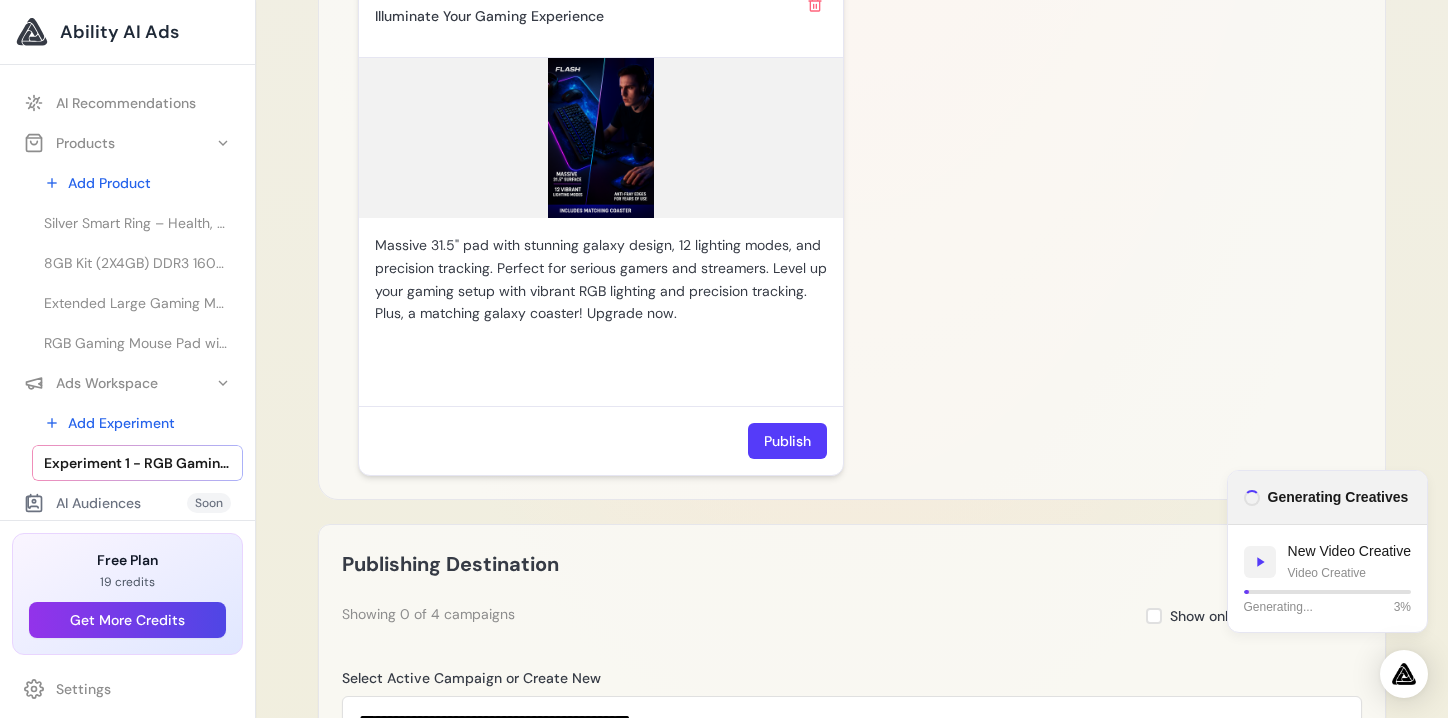 click at bounding box center [601, 138] 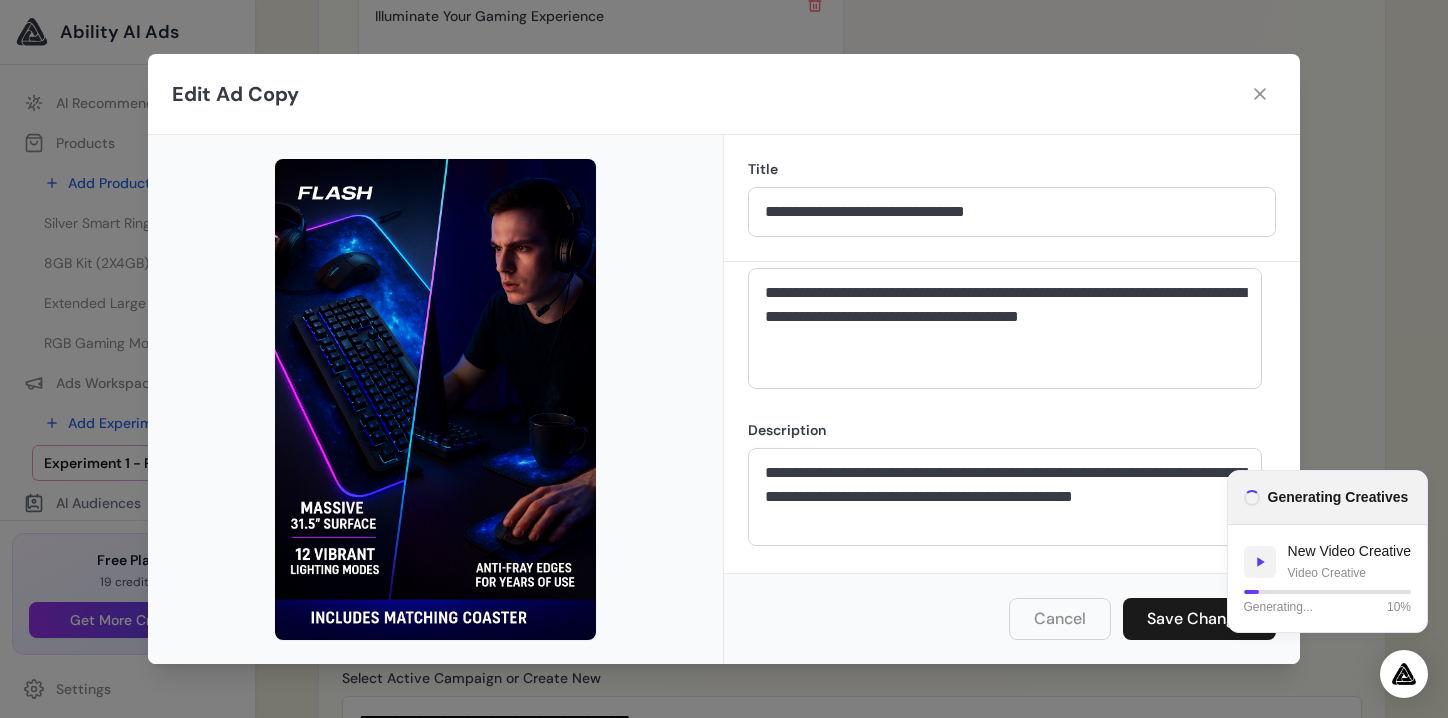 scroll, scrollTop: 0, scrollLeft: 0, axis: both 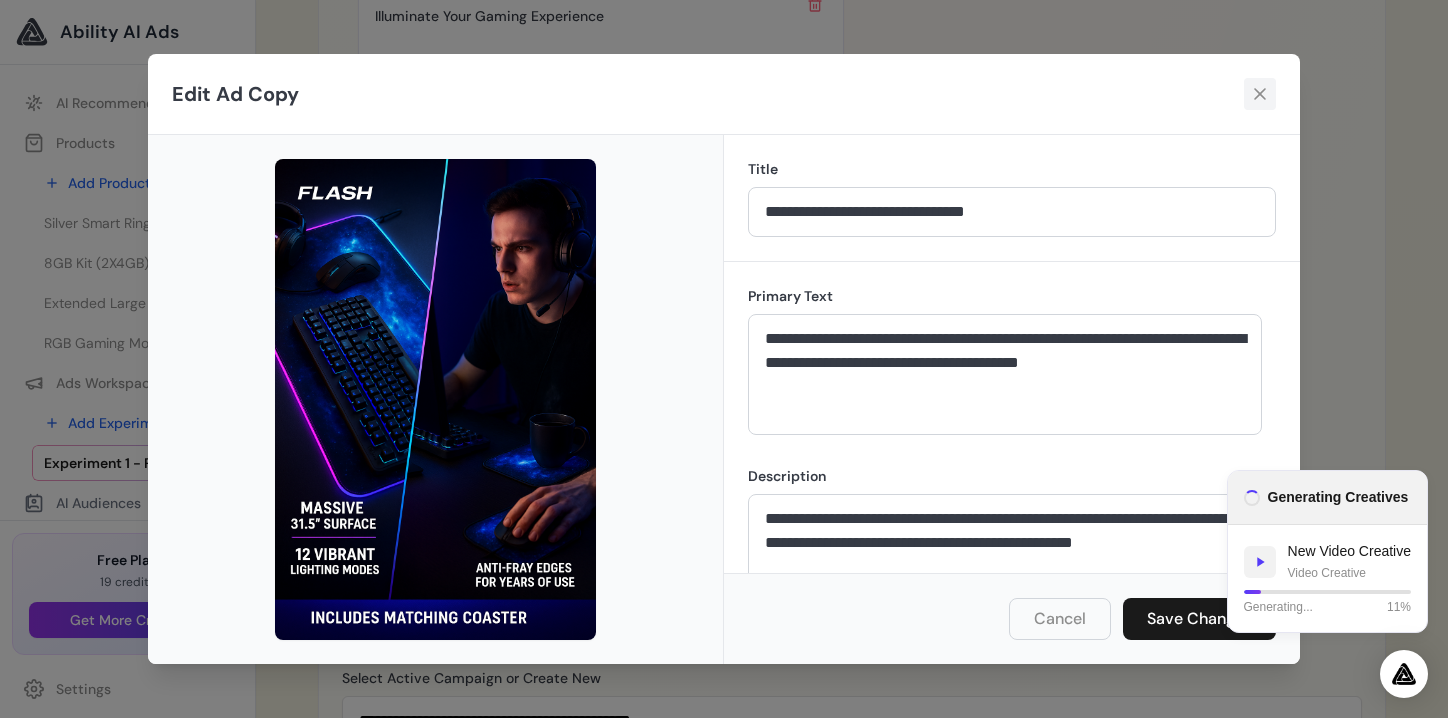 click 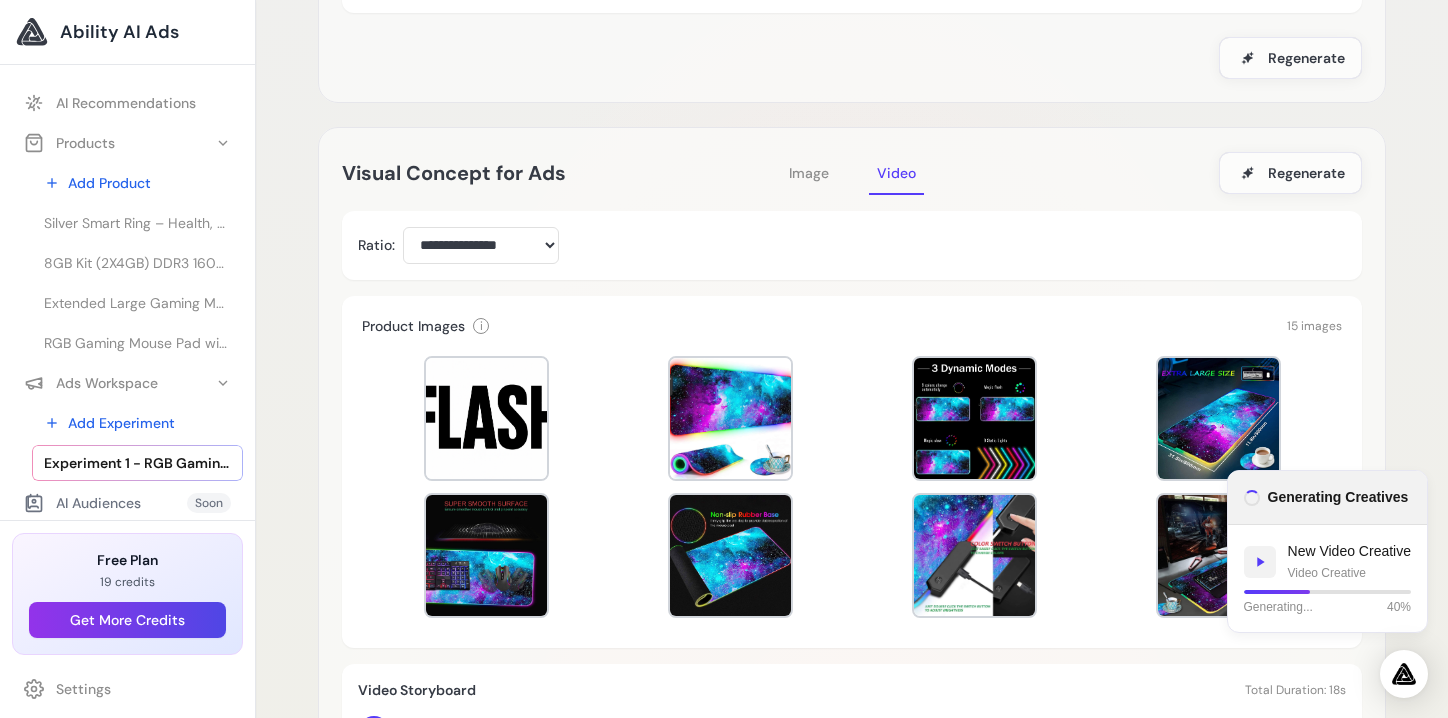 scroll, scrollTop: 322, scrollLeft: 0, axis: vertical 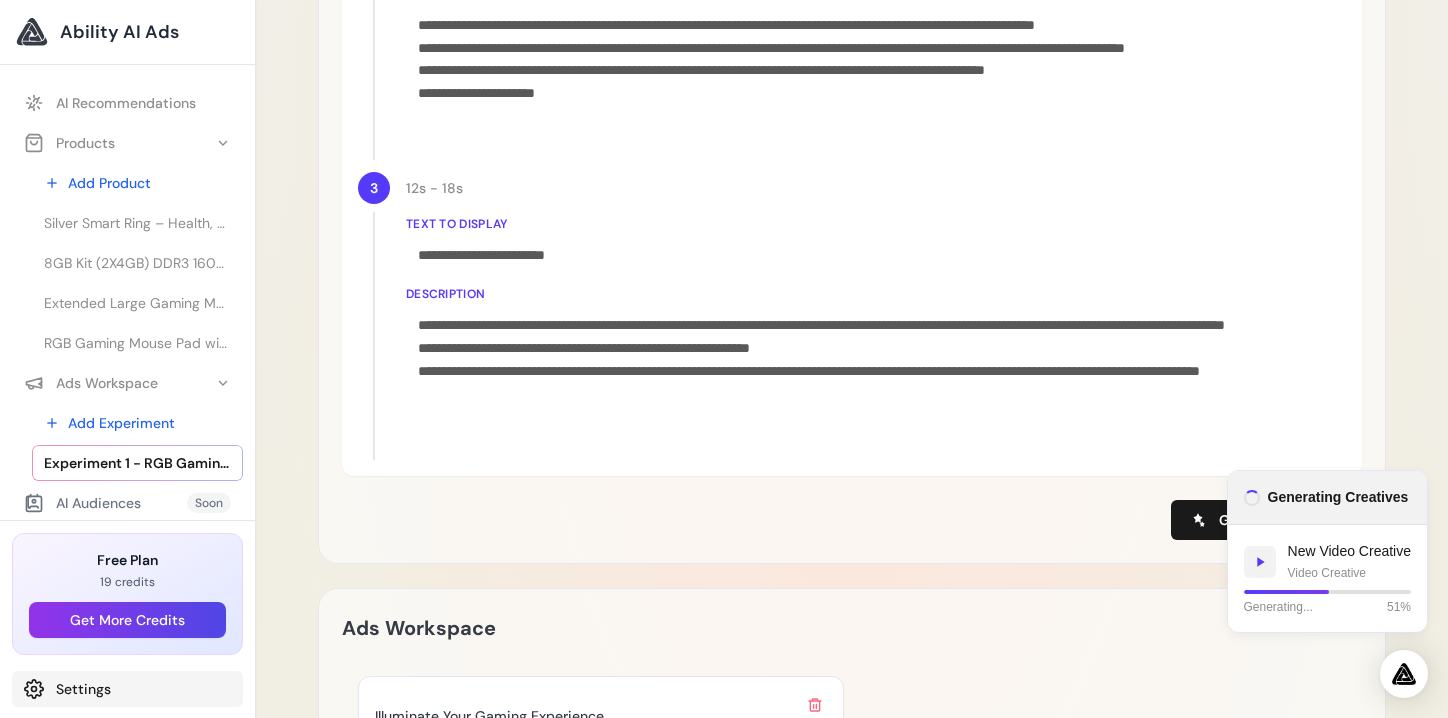 click on "Settings" at bounding box center [127, 689] 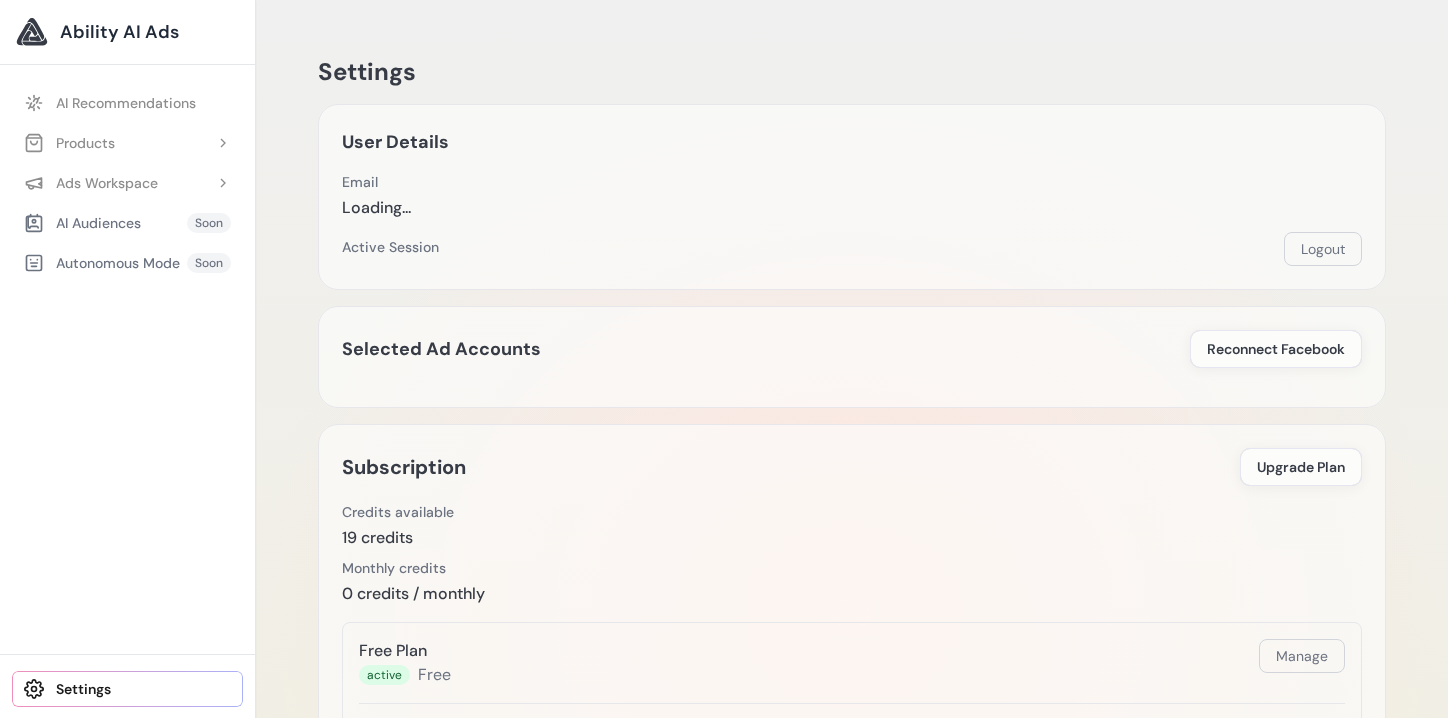 scroll, scrollTop: 0, scrollLeft: 0, axis: both 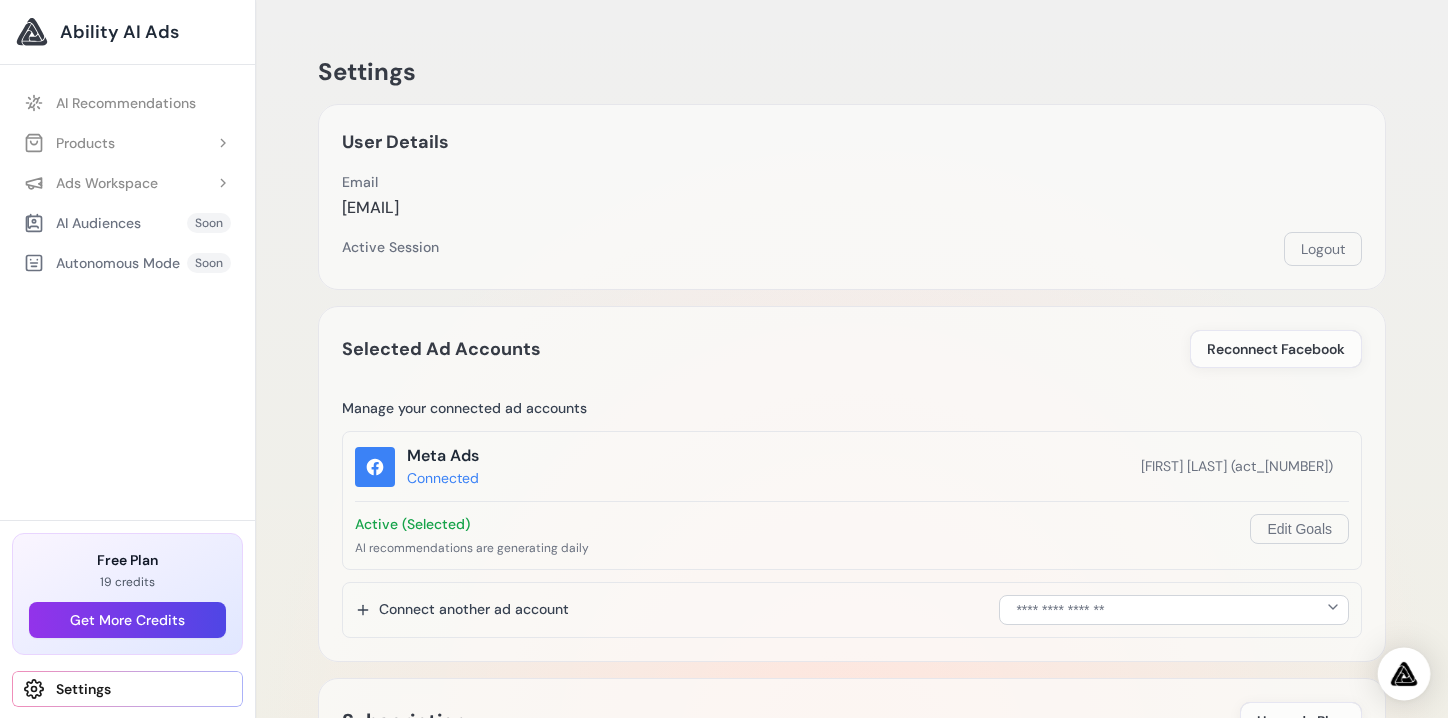click at bounding box center [1404, 674] 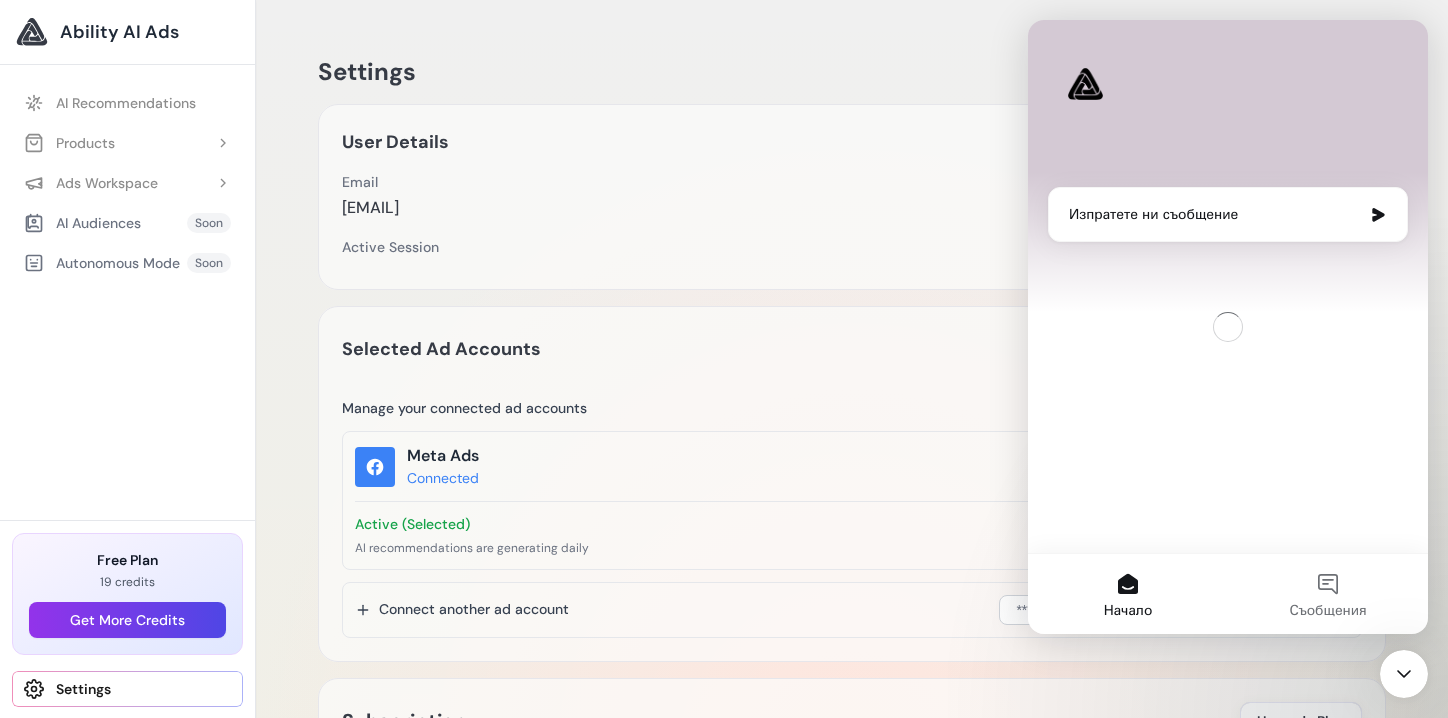 scroll, scrollTop: 0, scrollLeft: 0, axis: both 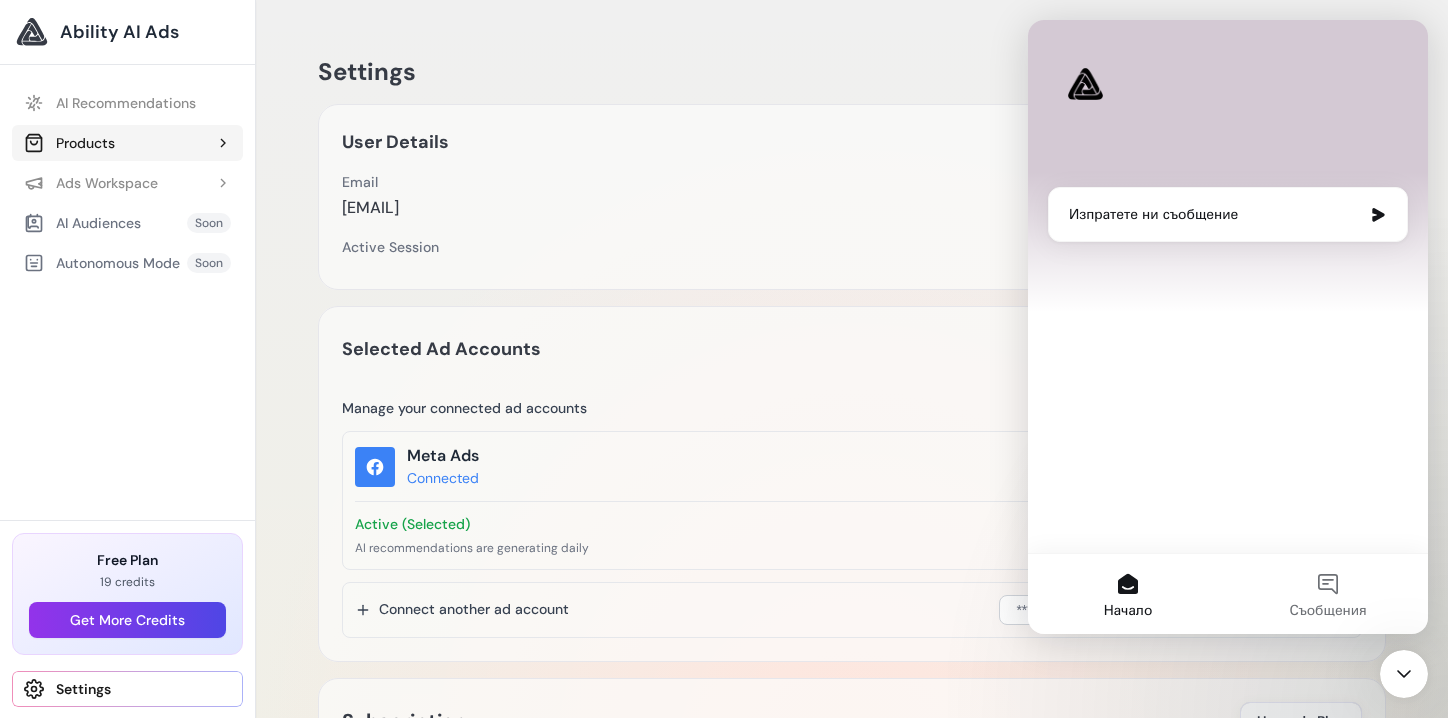 click on "Products" at bounding box center [127, 143] 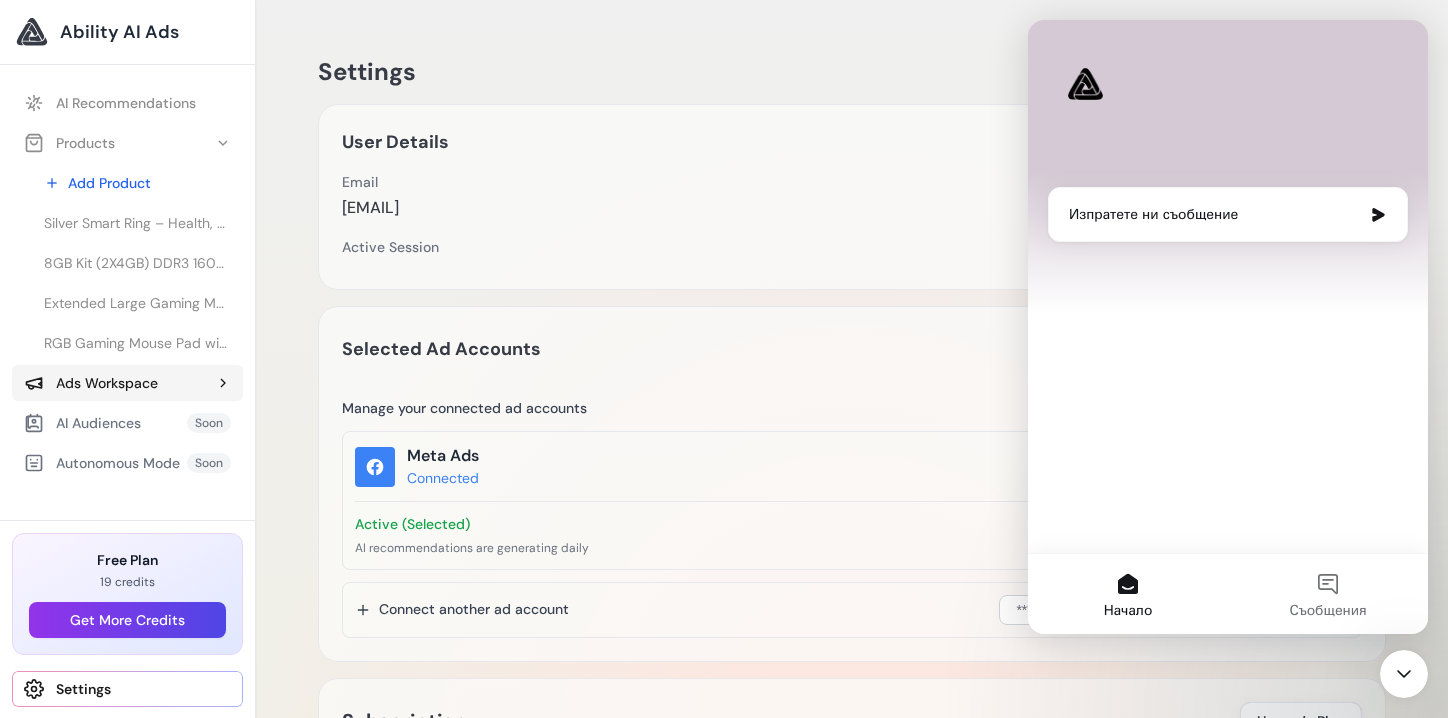 click on "Ads Workspace" at bounding box center [91, 383] 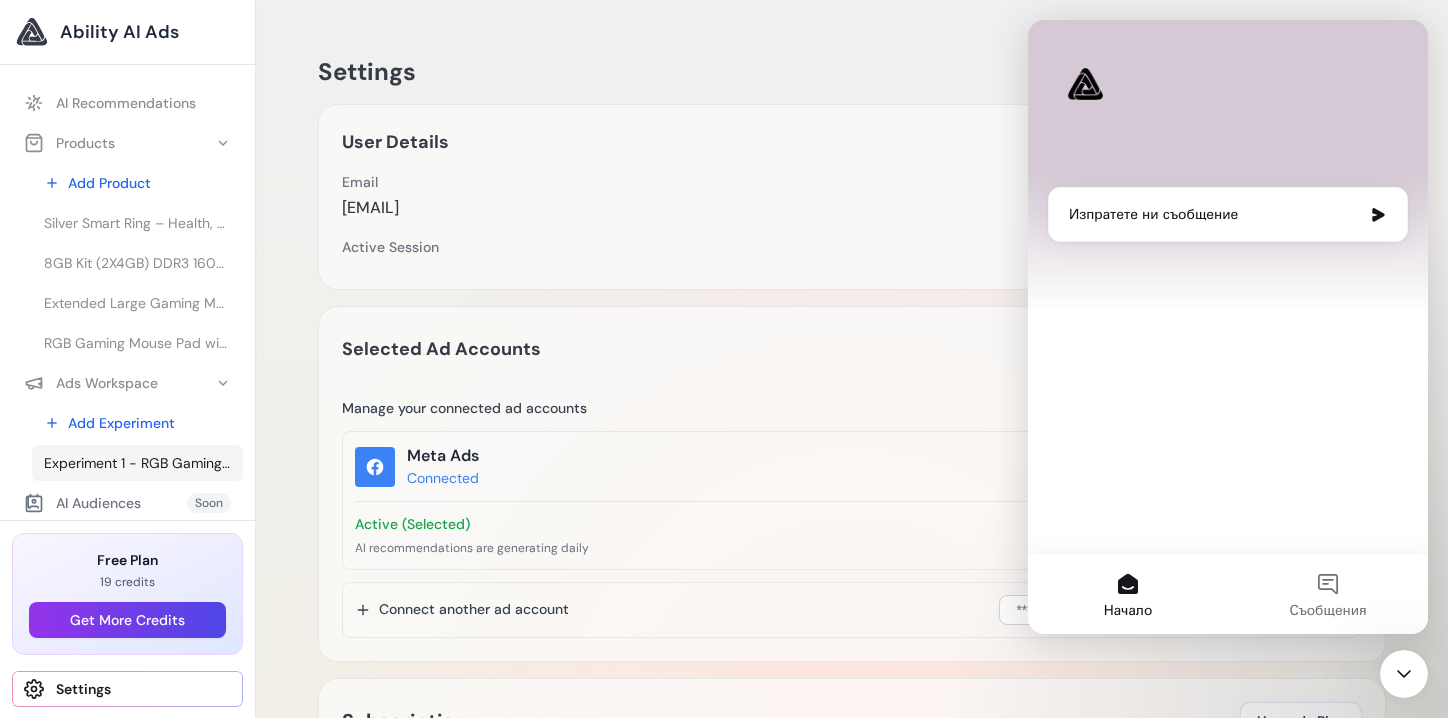 click on "Experiment 1 - RGB Gaming Mouse Pad with Coffee Coaster
– FLASH" at bounding box center (137, 463) 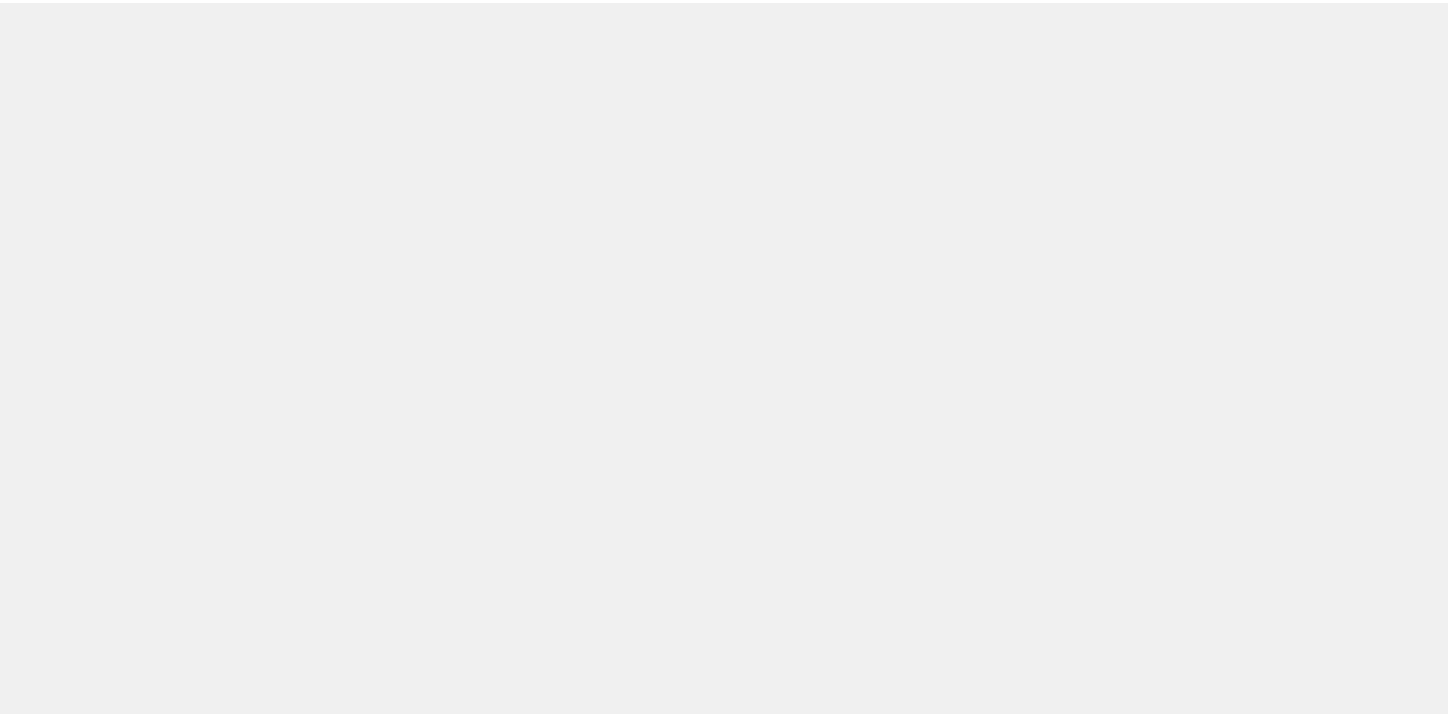 scroll, scrollTop: 0, scrollLeft: 0, axis: both 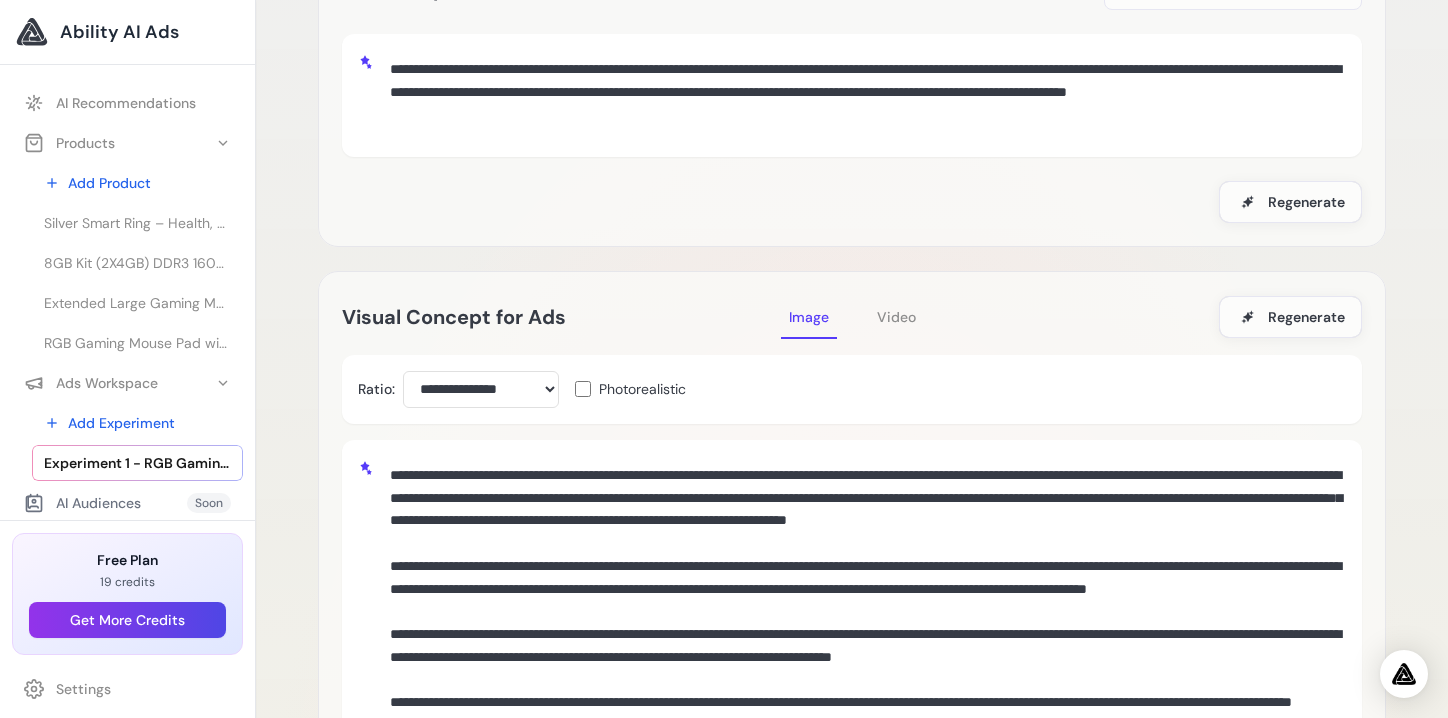 click on "Video" at bounding box center [896, 317] 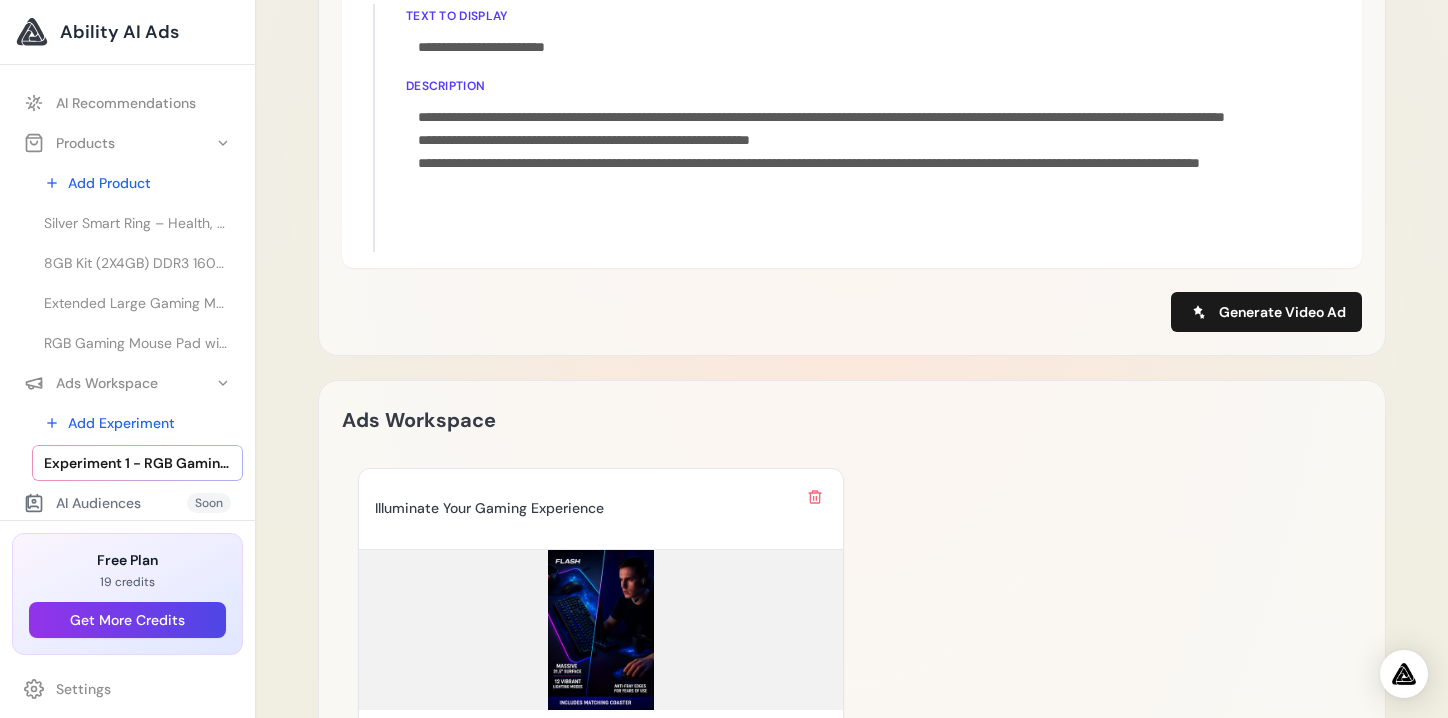 scroll, scrollTop: 1660, scrollLeft: 0, axis: vertical 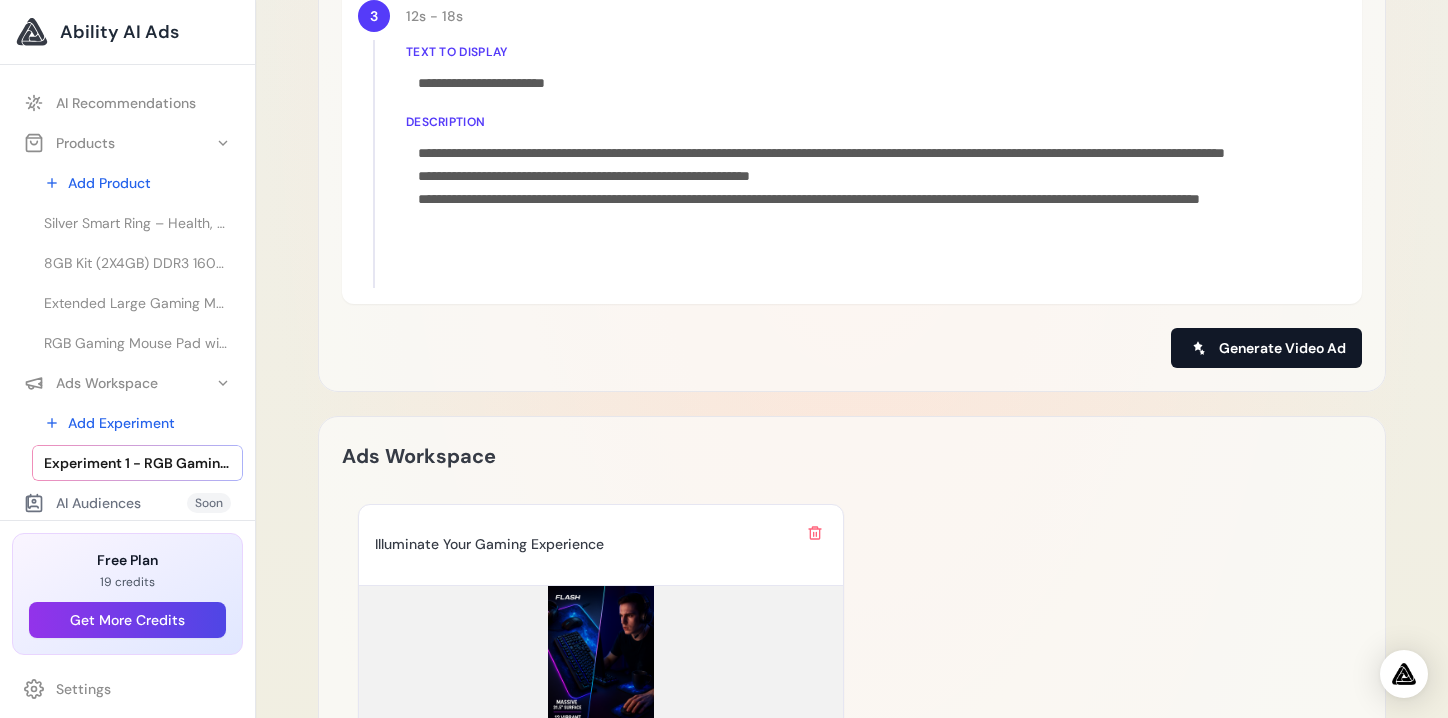 click at bounding box center [1199, 348] 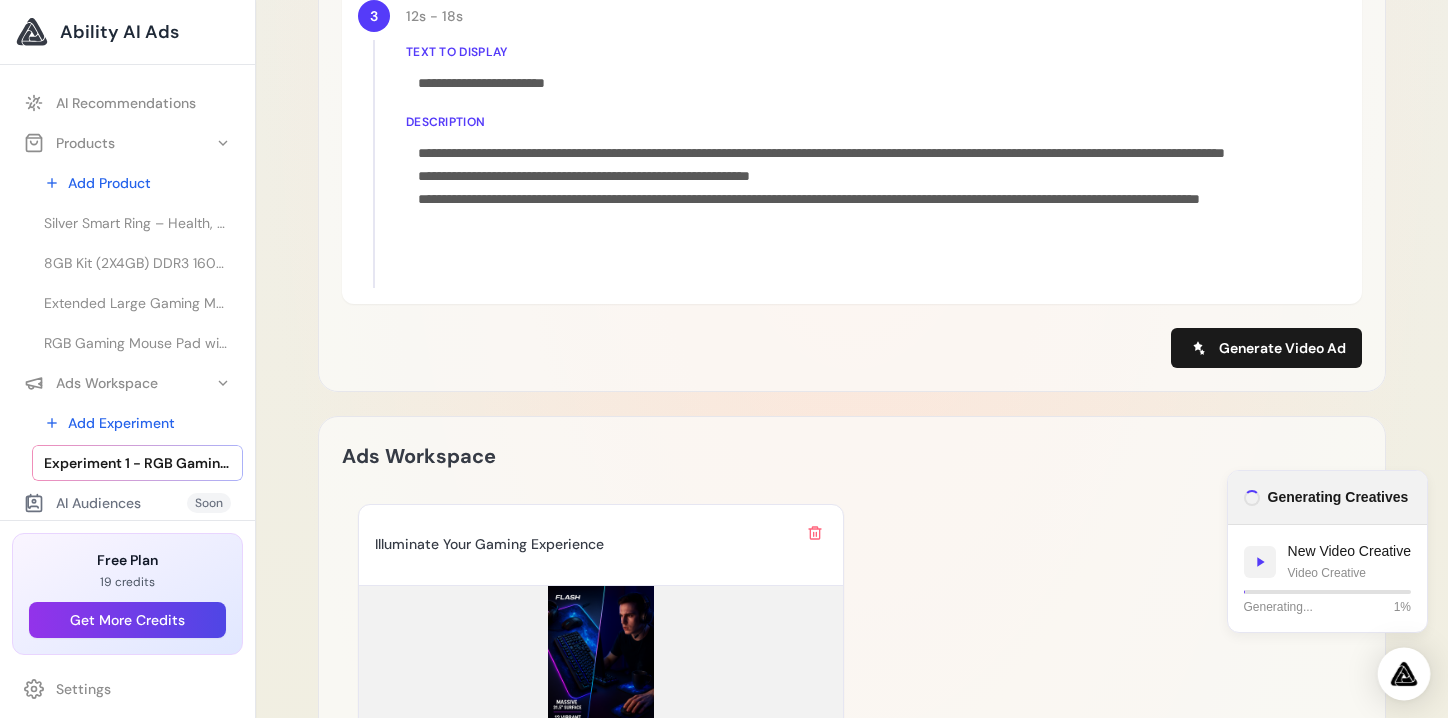 click at bounding box center [1404, 674] 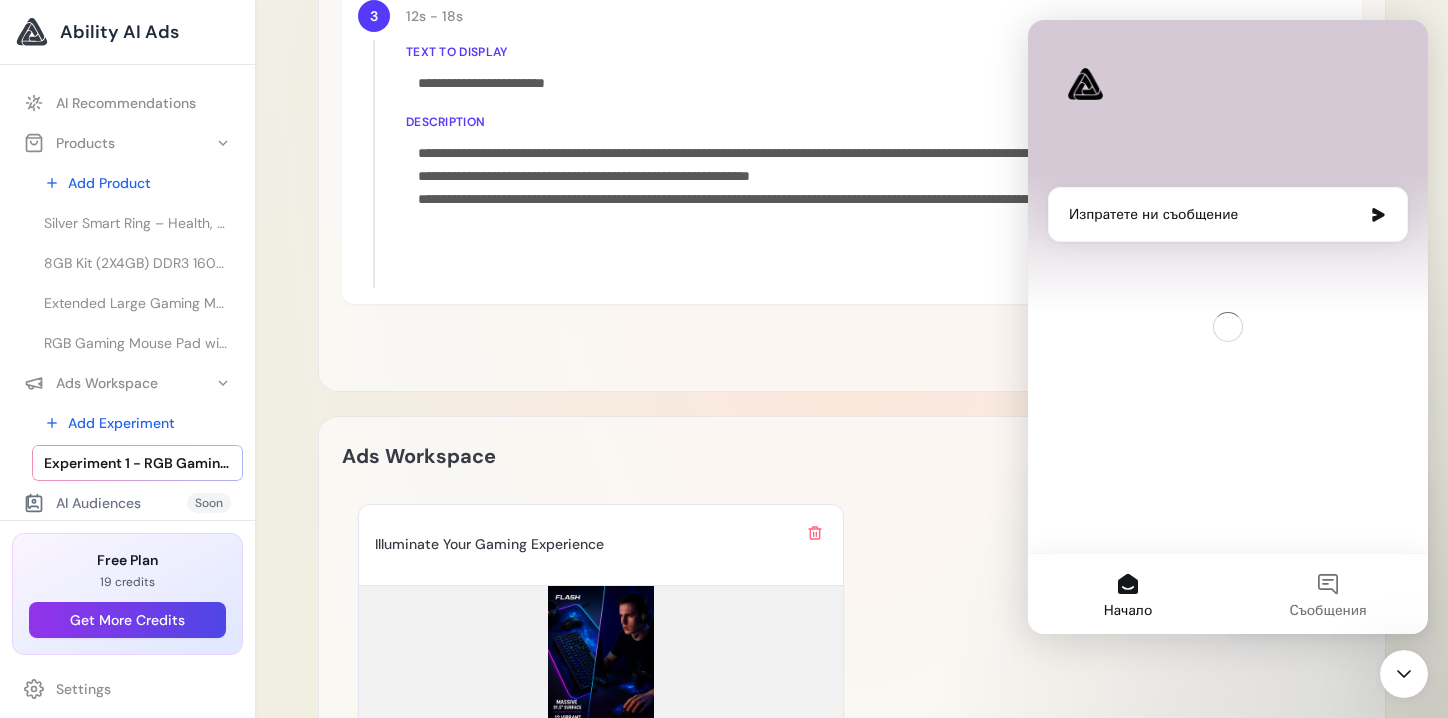 scroll, scrollTop: 0, scrollLeft: 0, axis: both 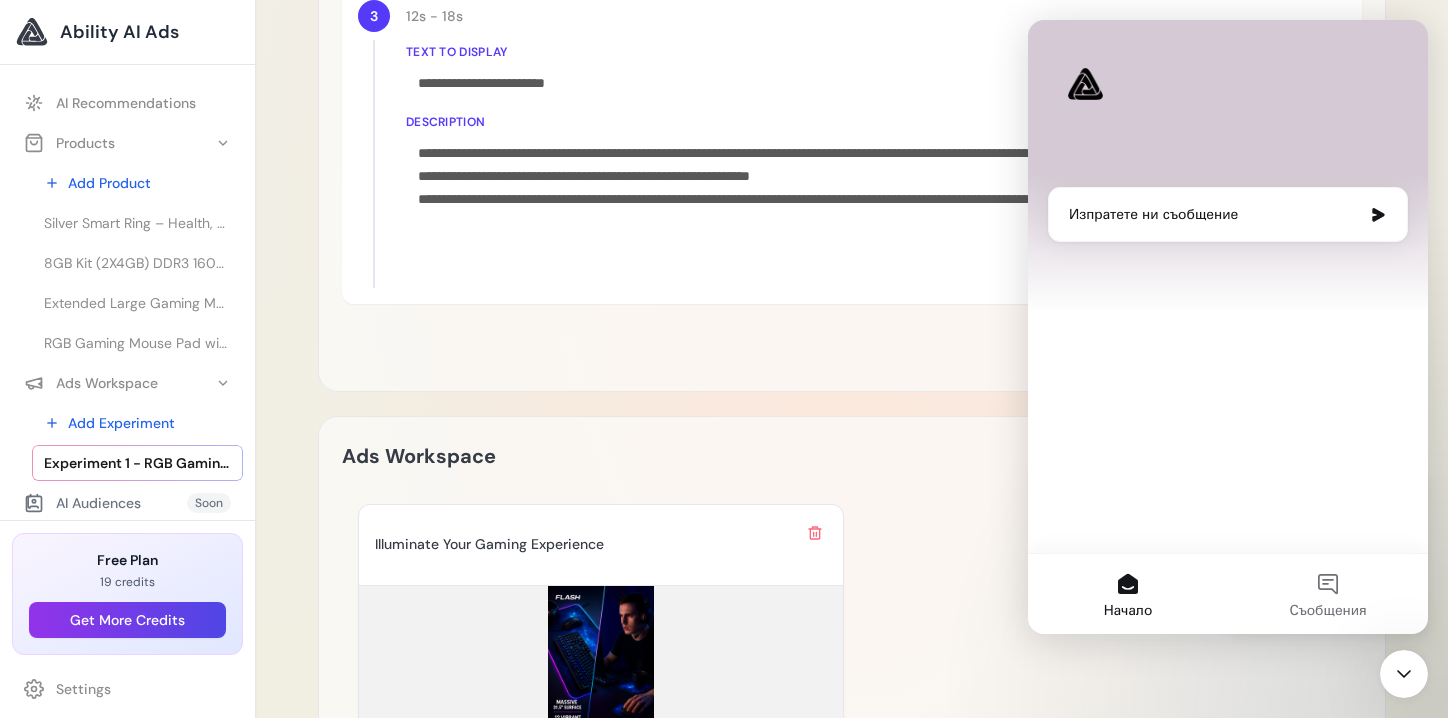 click on "Изпратете ни съобщение" at bounding box center [1215, 214] 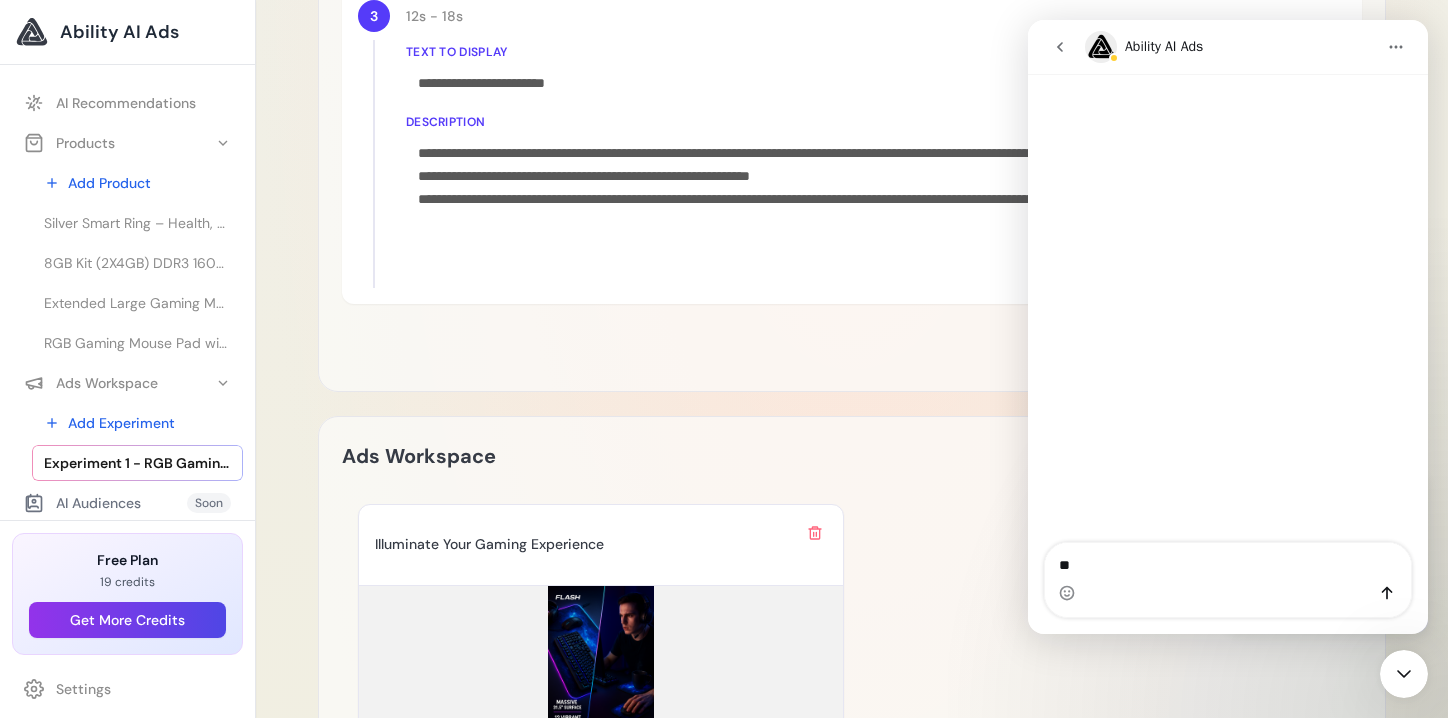 type on "***" 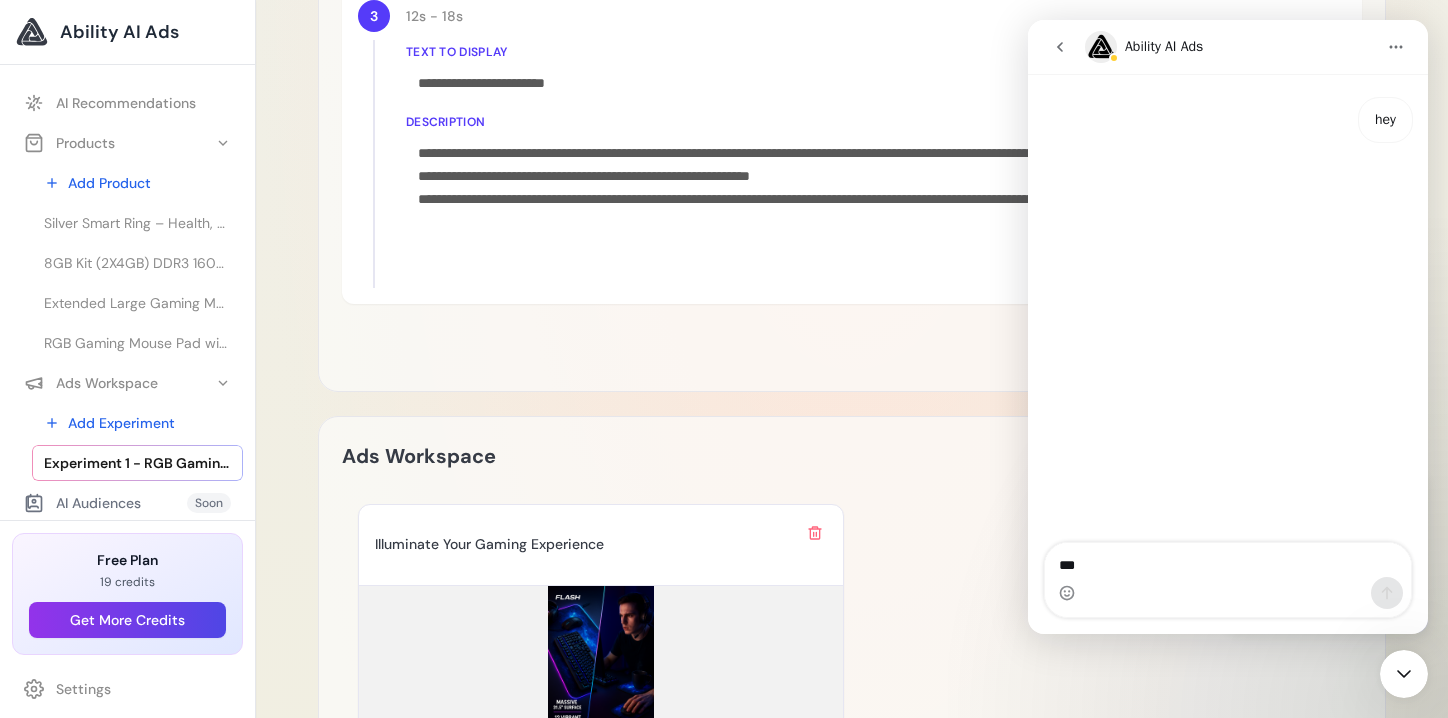 type on "****" 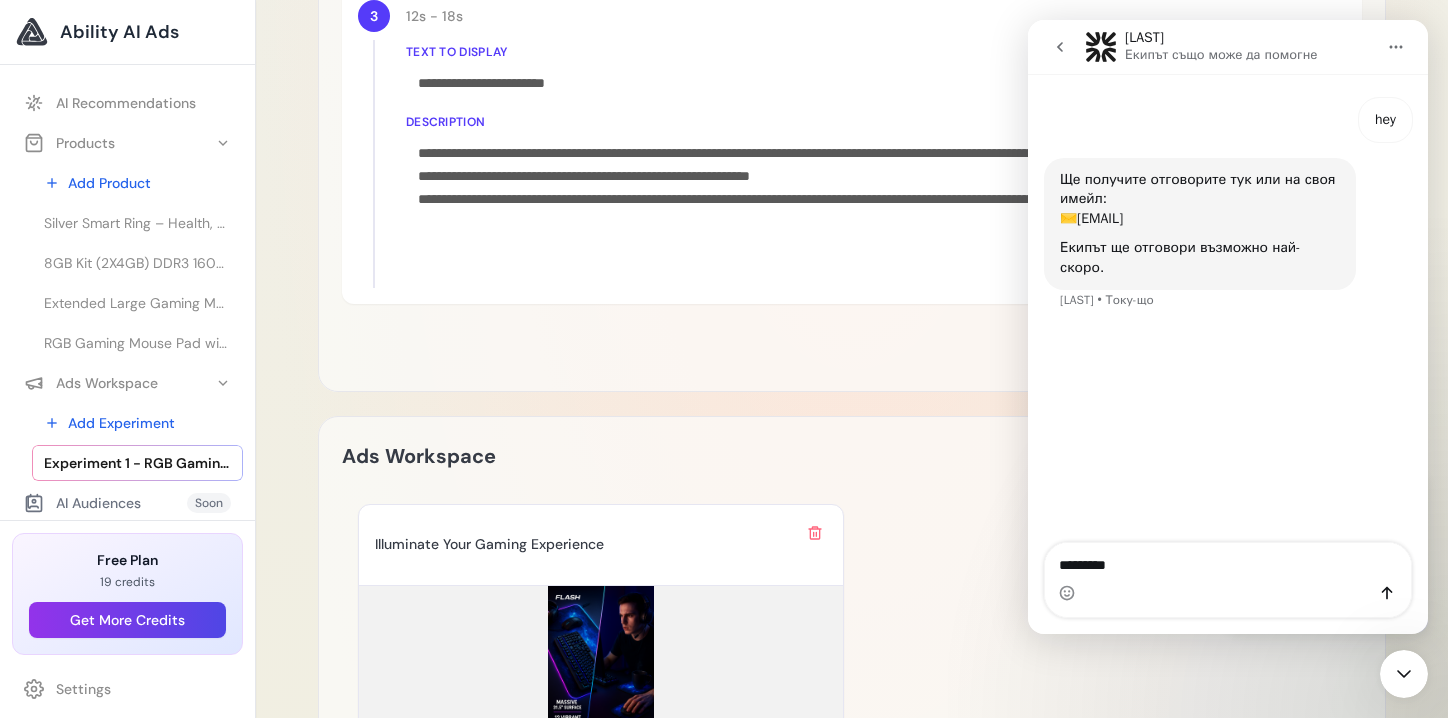 click on "********" at bounding box center (1228, 560) 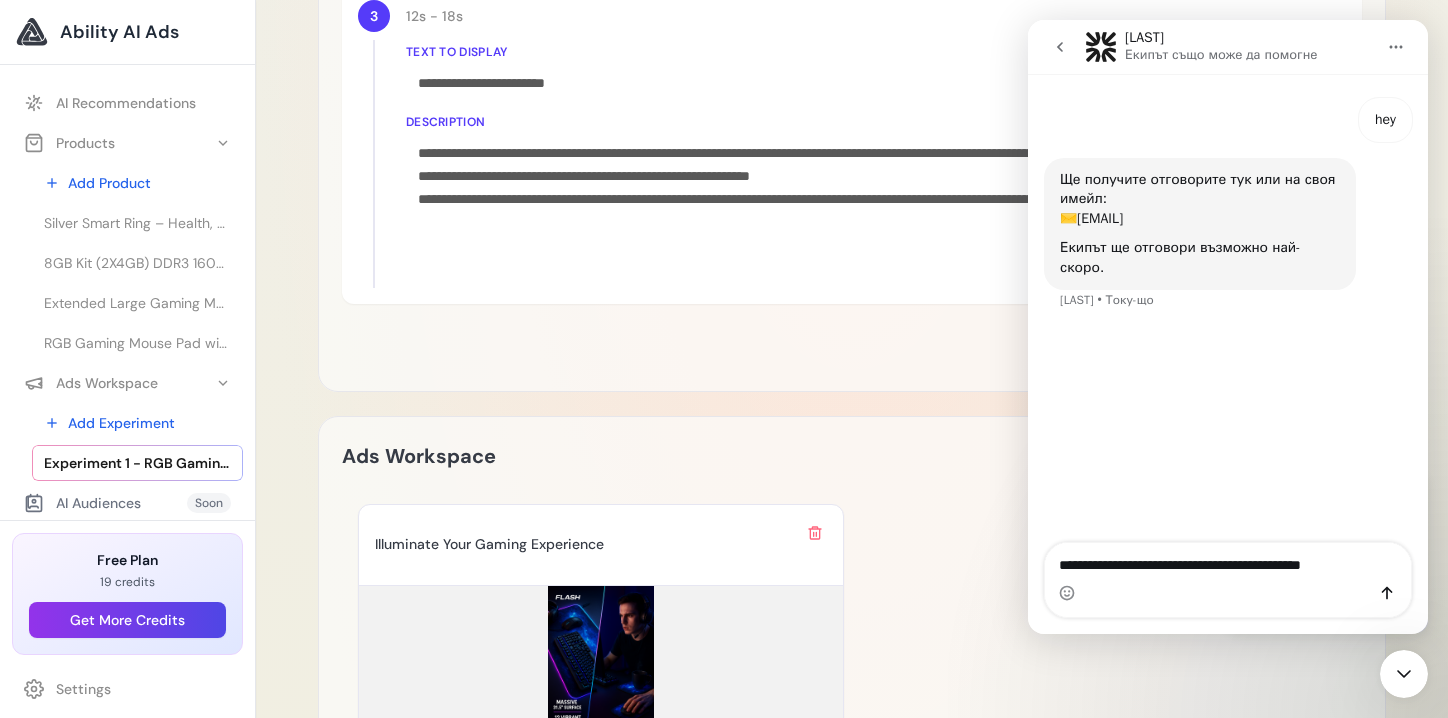 scroll, scrollTop: 1770, scrollLeft: 0, axis: vertical 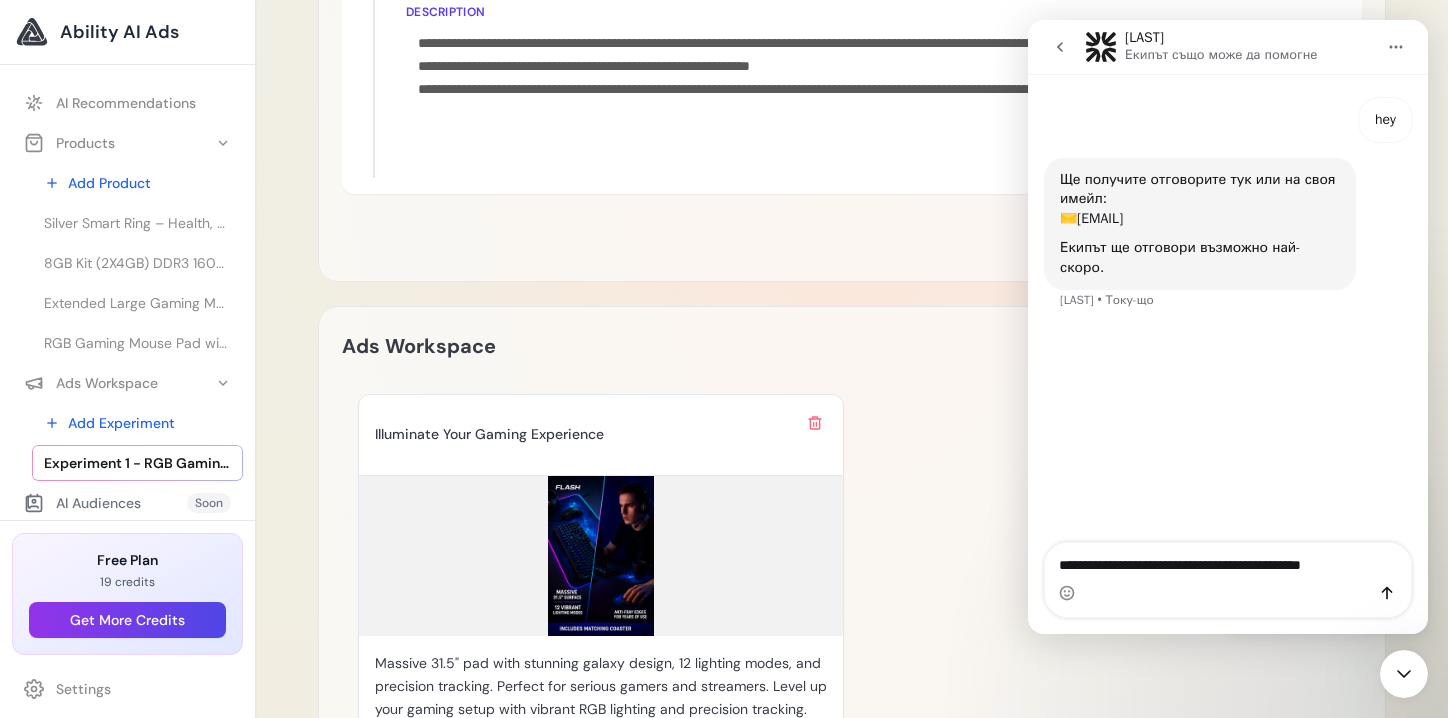 type on "**********" 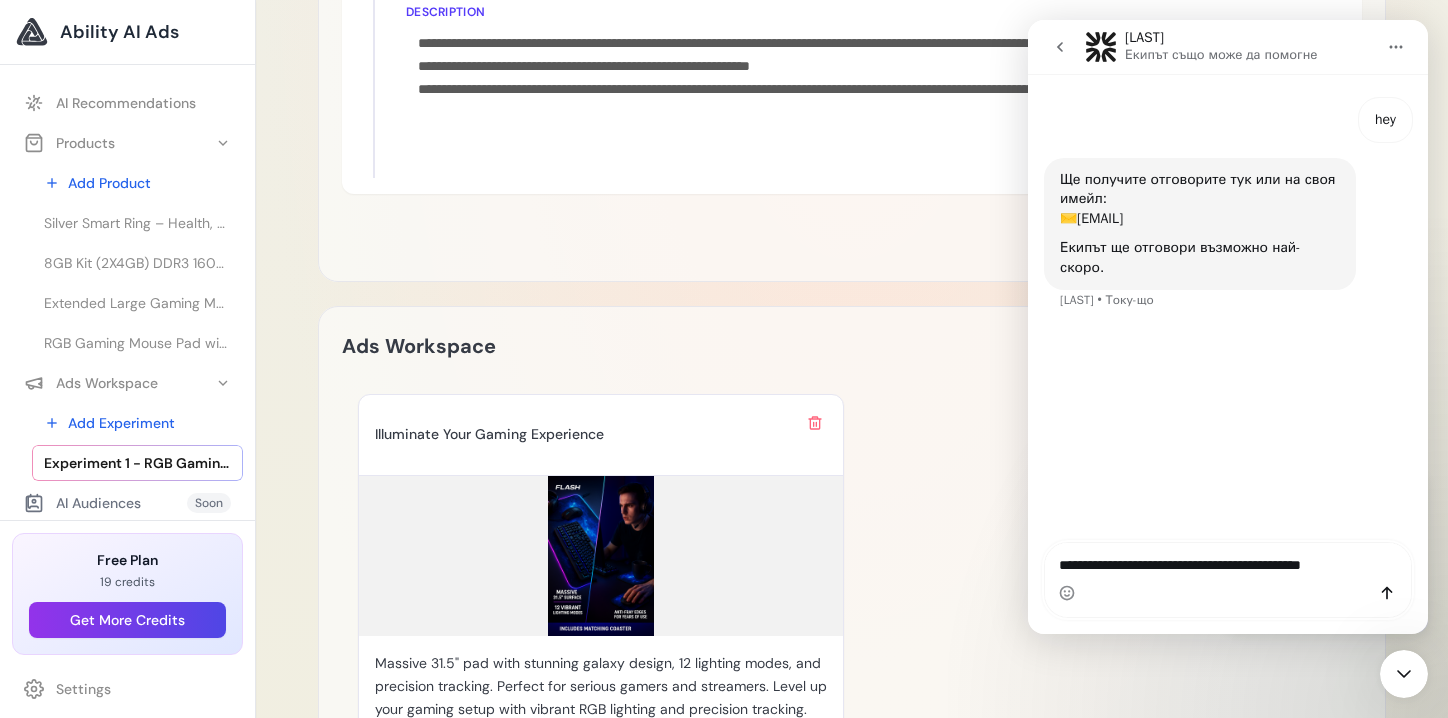 click 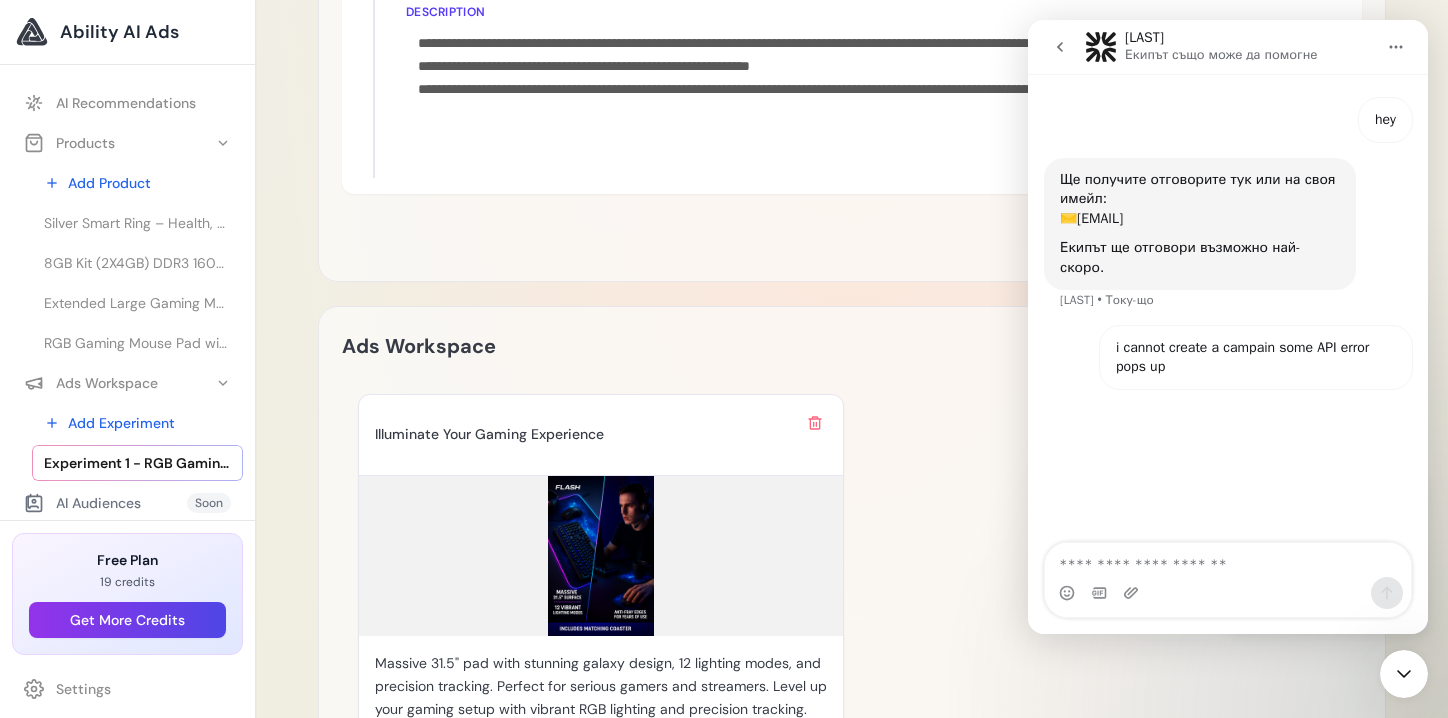 click 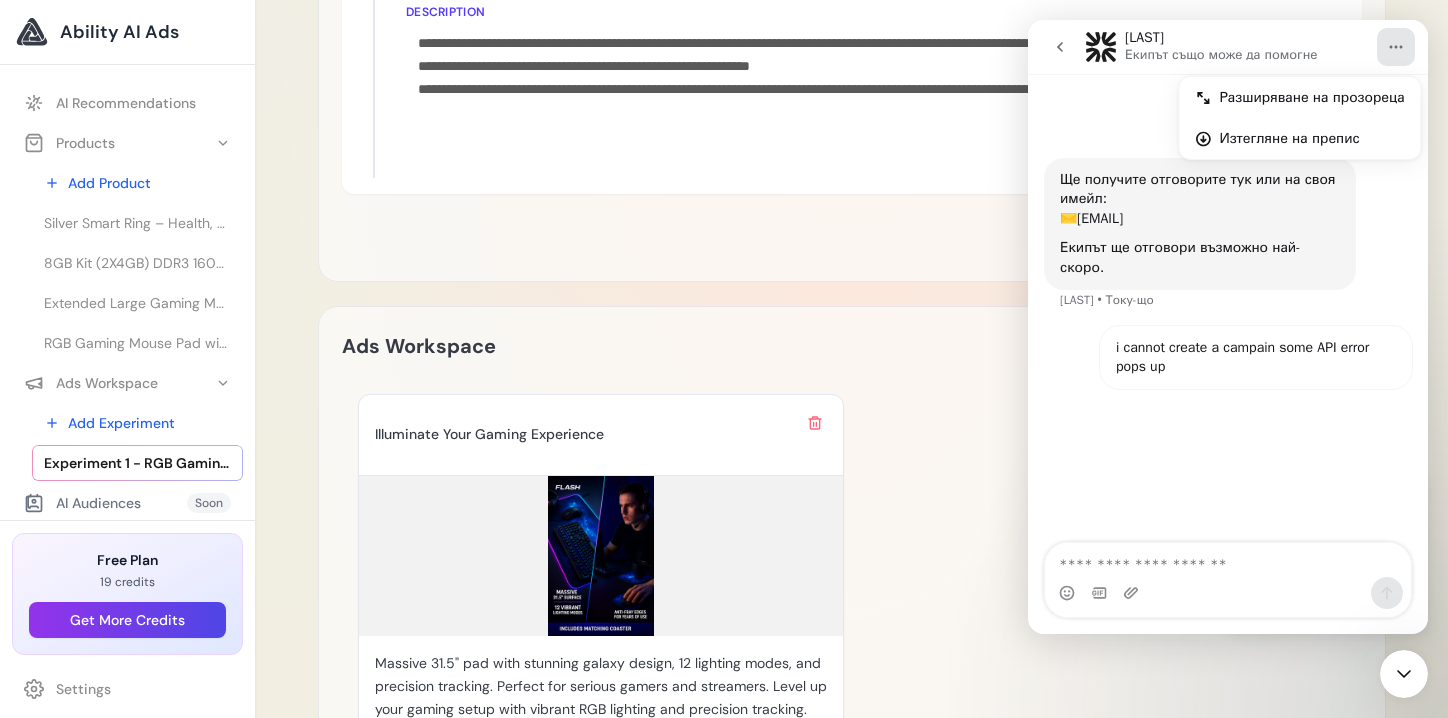 click on "Loading Experiment
Processing experiment data...
Value Proposition
RGB Gaming Mouse Pad with Coffee Coaster
– FLASH
Save 🚧" at bounding box center (852, -145) 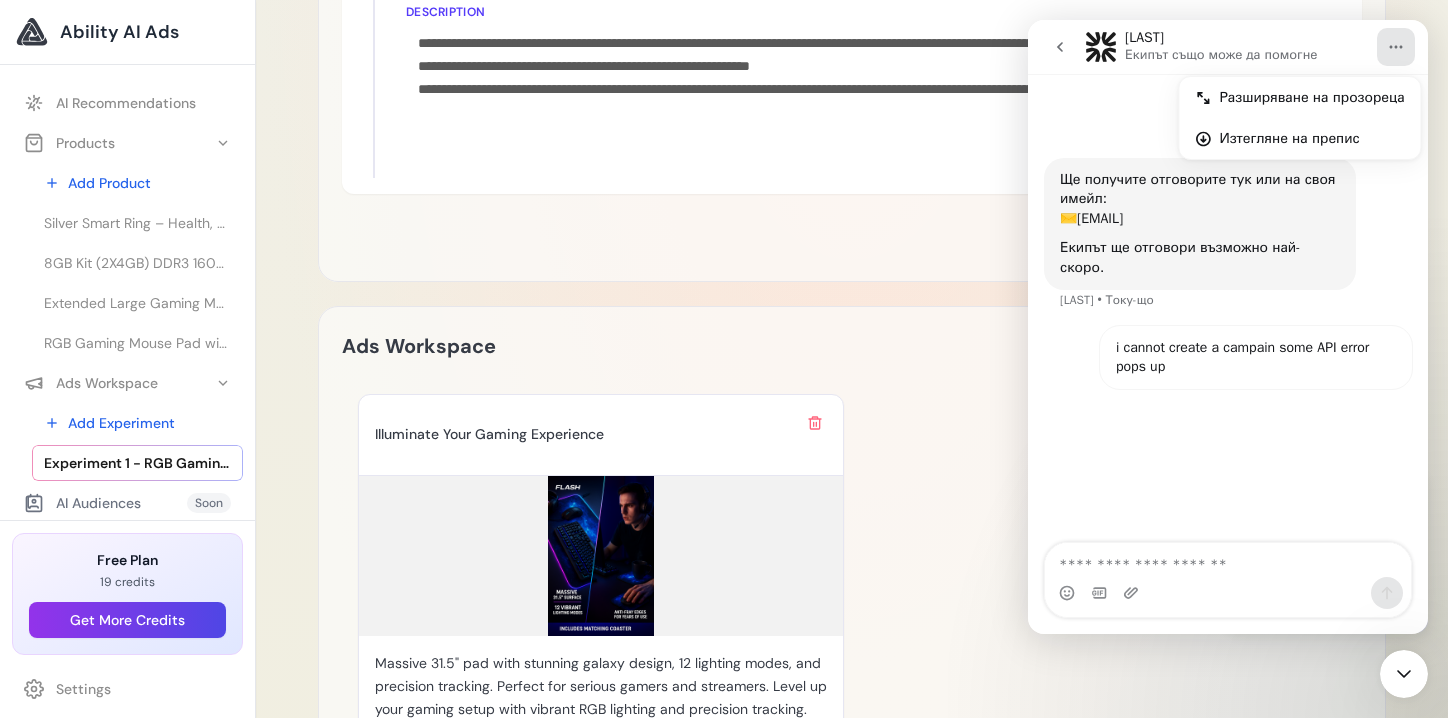 click 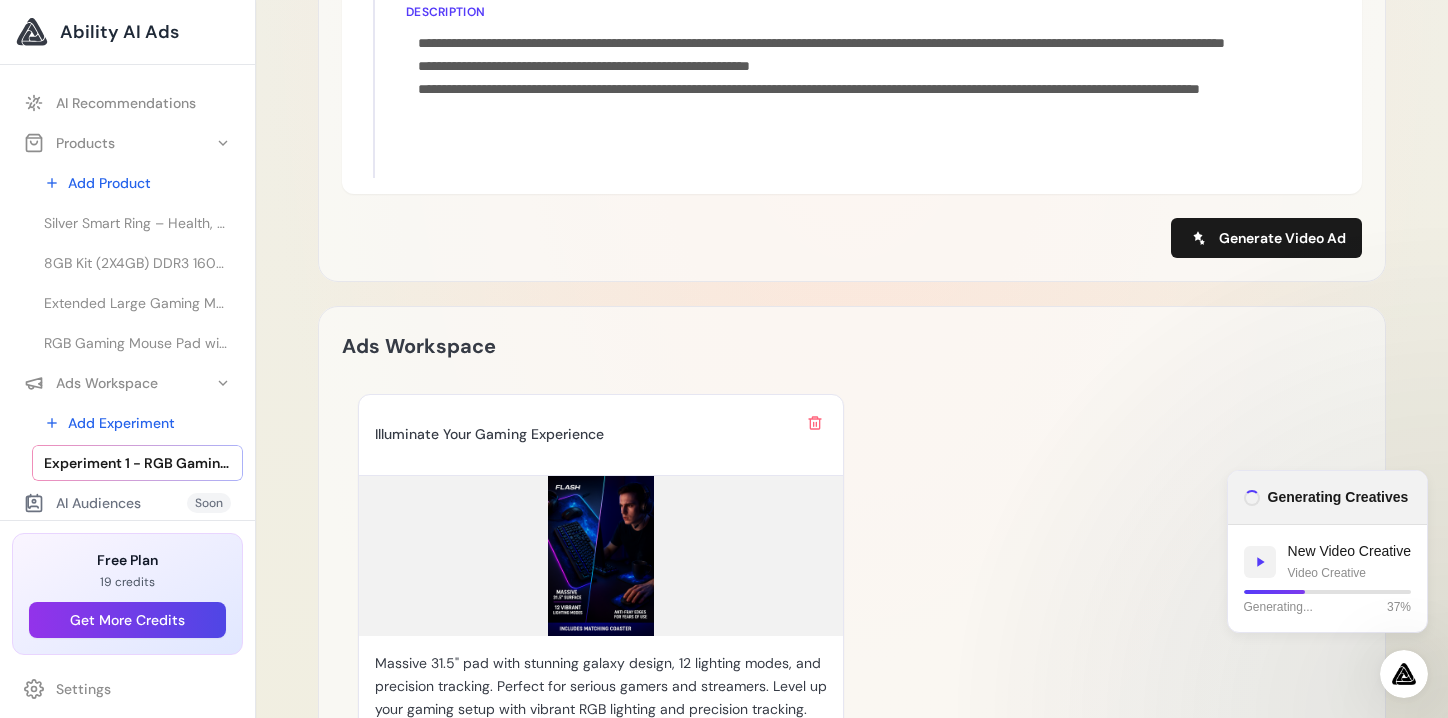 scroll, scrollTop: 0, scrollLeft: 0, axis: both 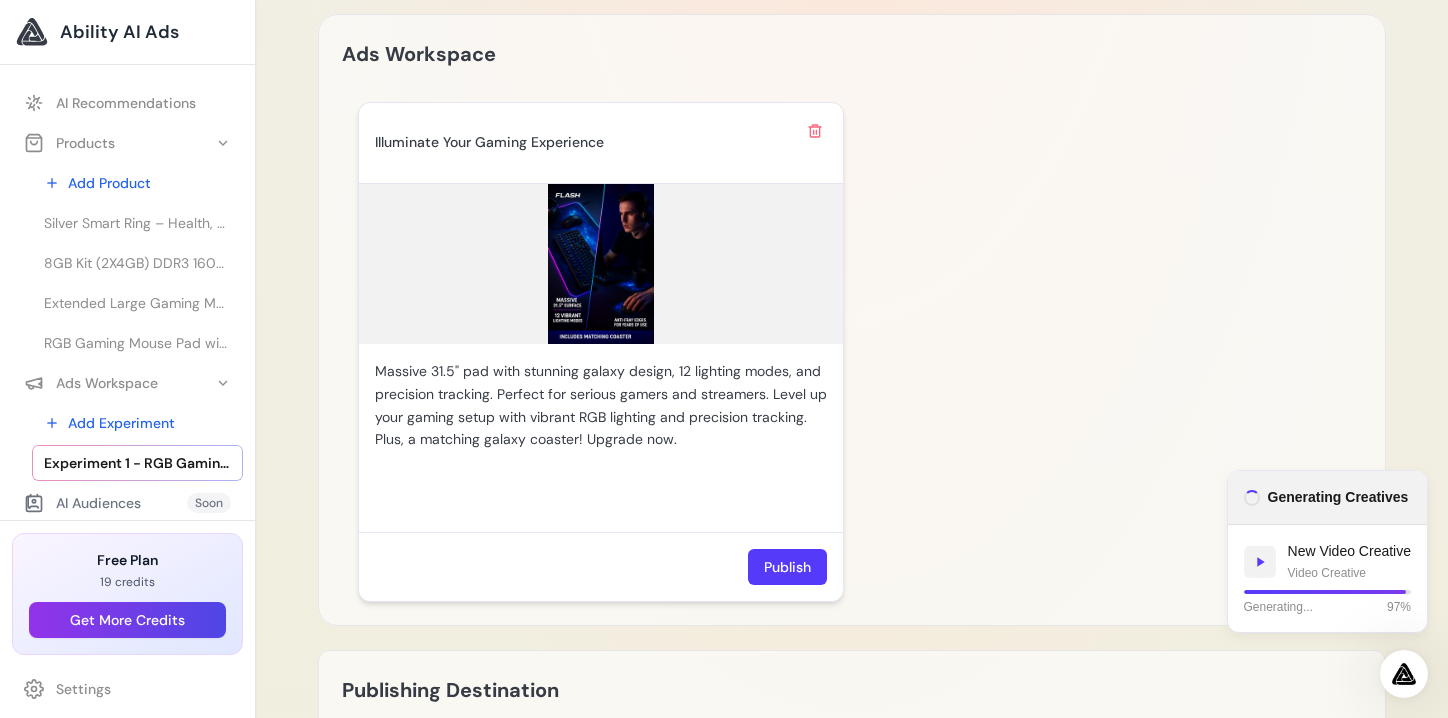 click at bounding box center [601, 264] 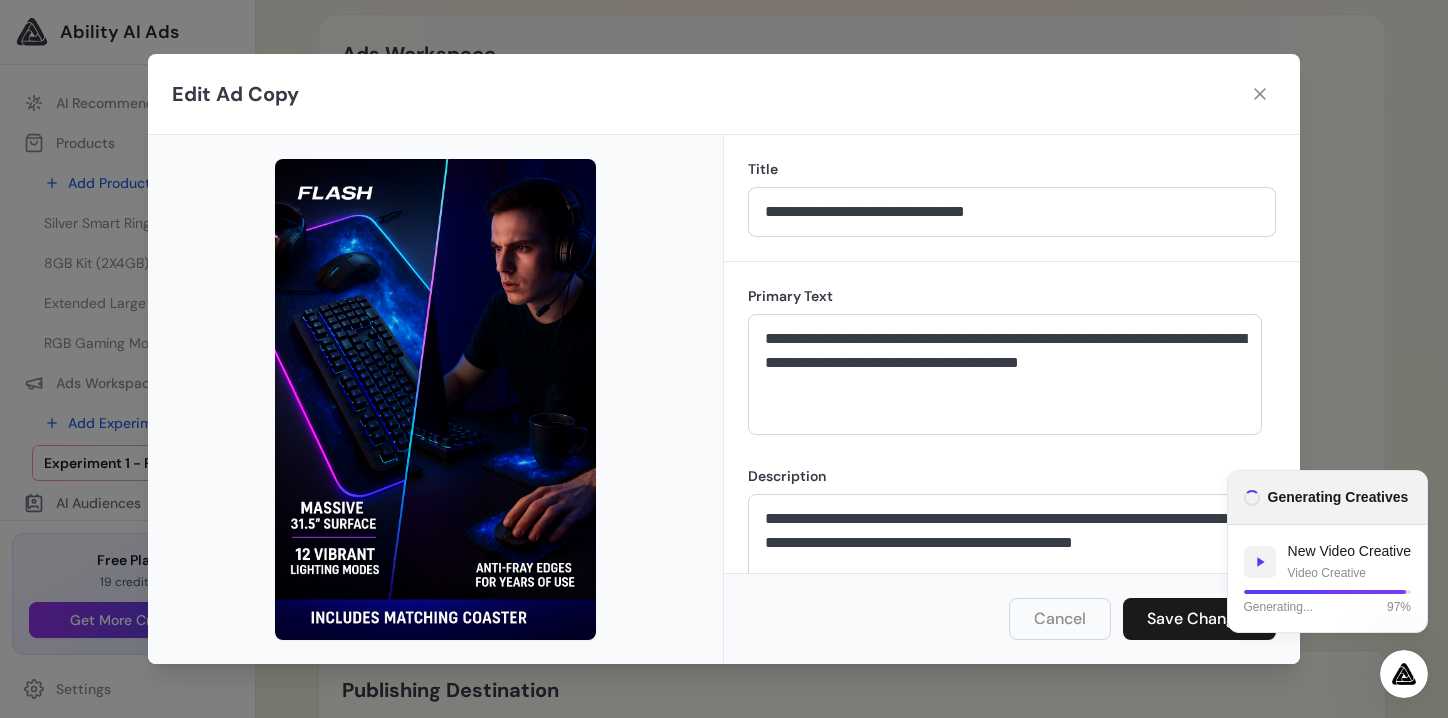 scroll, scrollTop: 46, scrollLeft: 0, axis: vertical 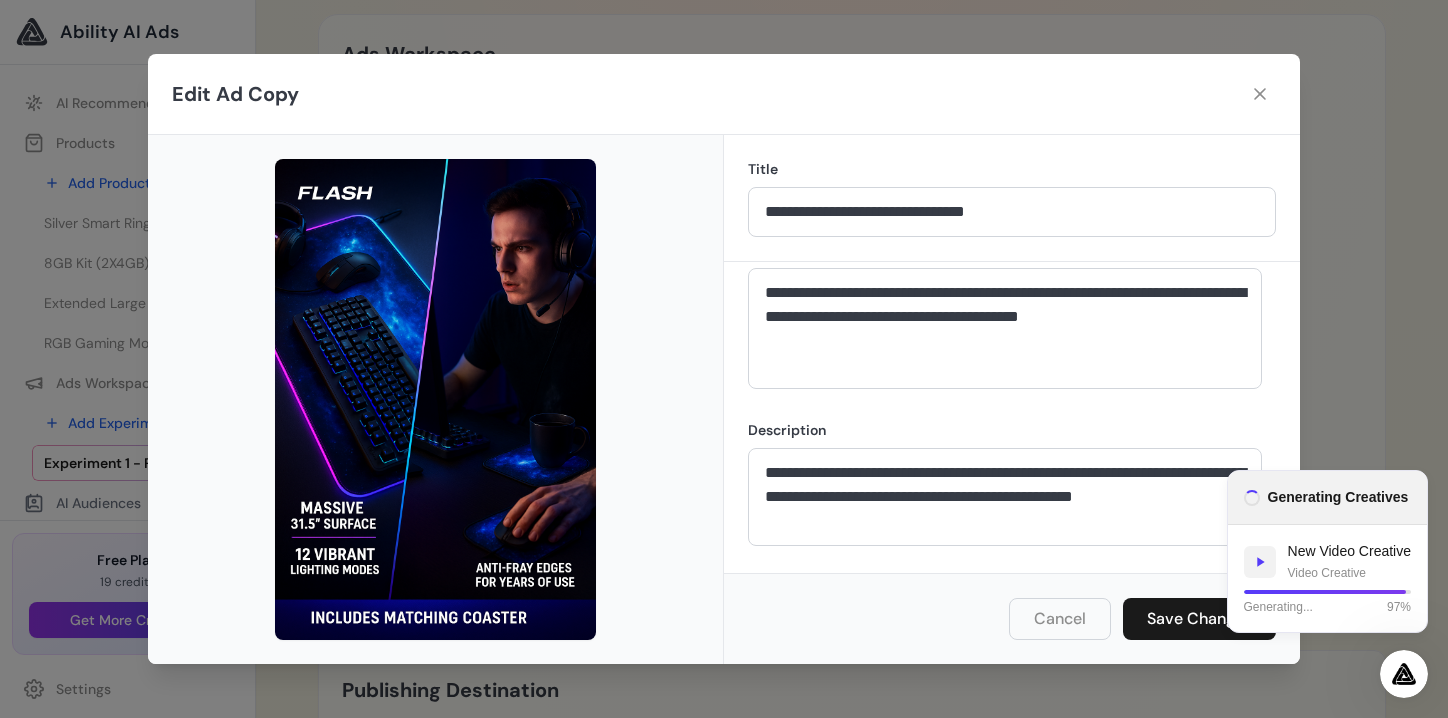 click at bounding box center [435, 399] 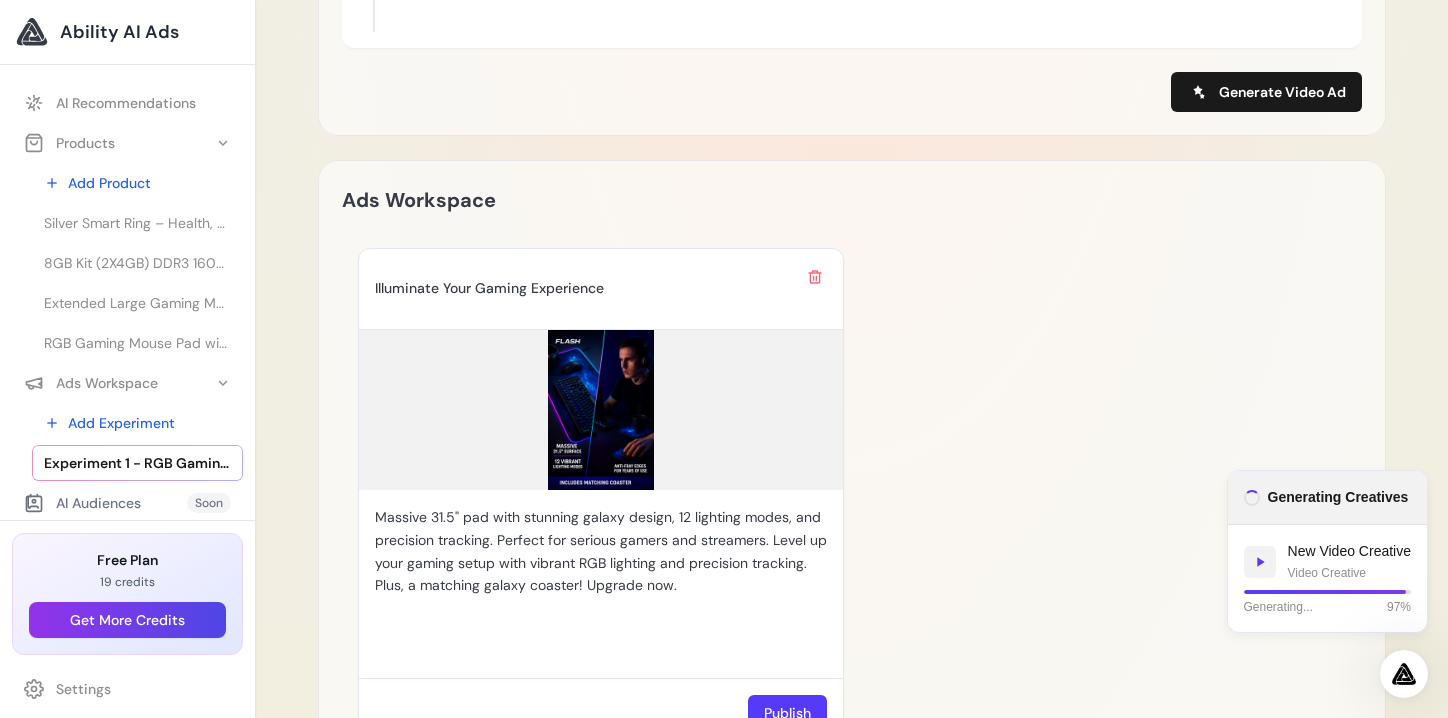 scroll, scrollTop: 1914, scrollLeft: 0, axis: vertical 